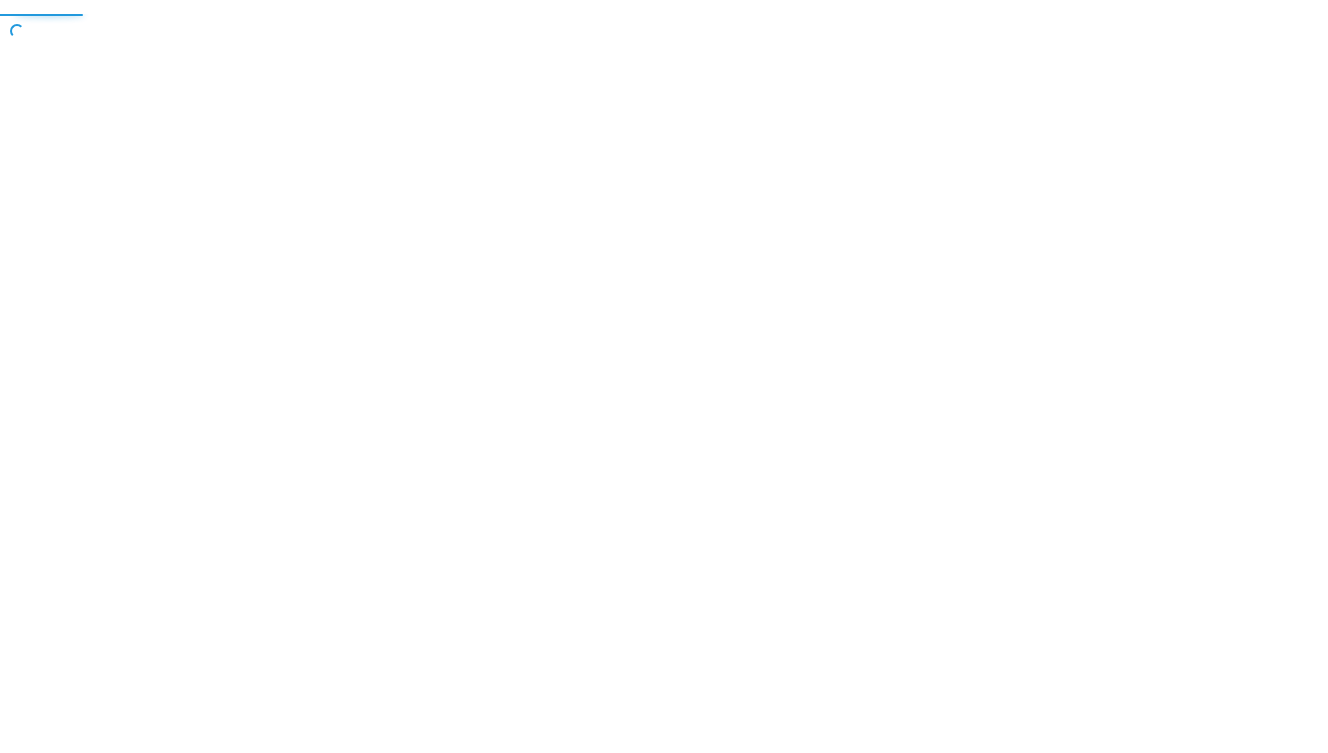 scroll, scrollTop: 0, scrollLeft: 0, axis: both 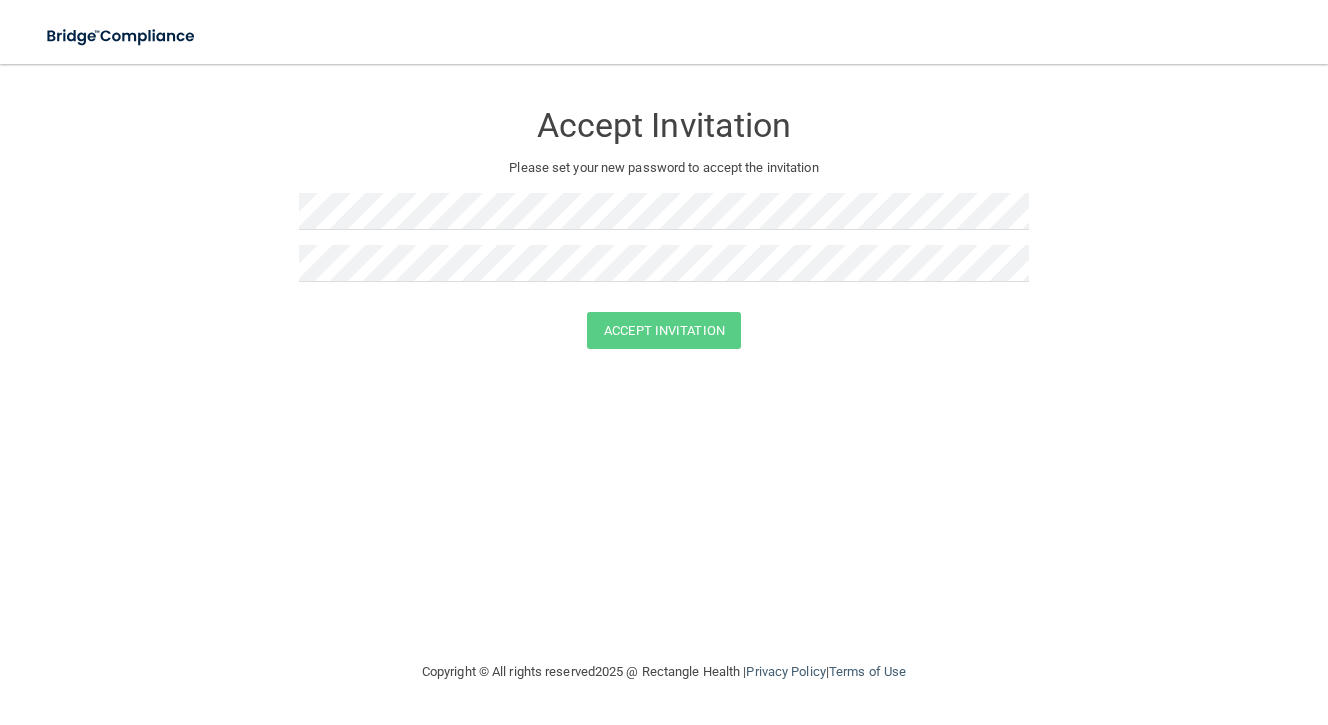 click at bounding box center (122, 36) 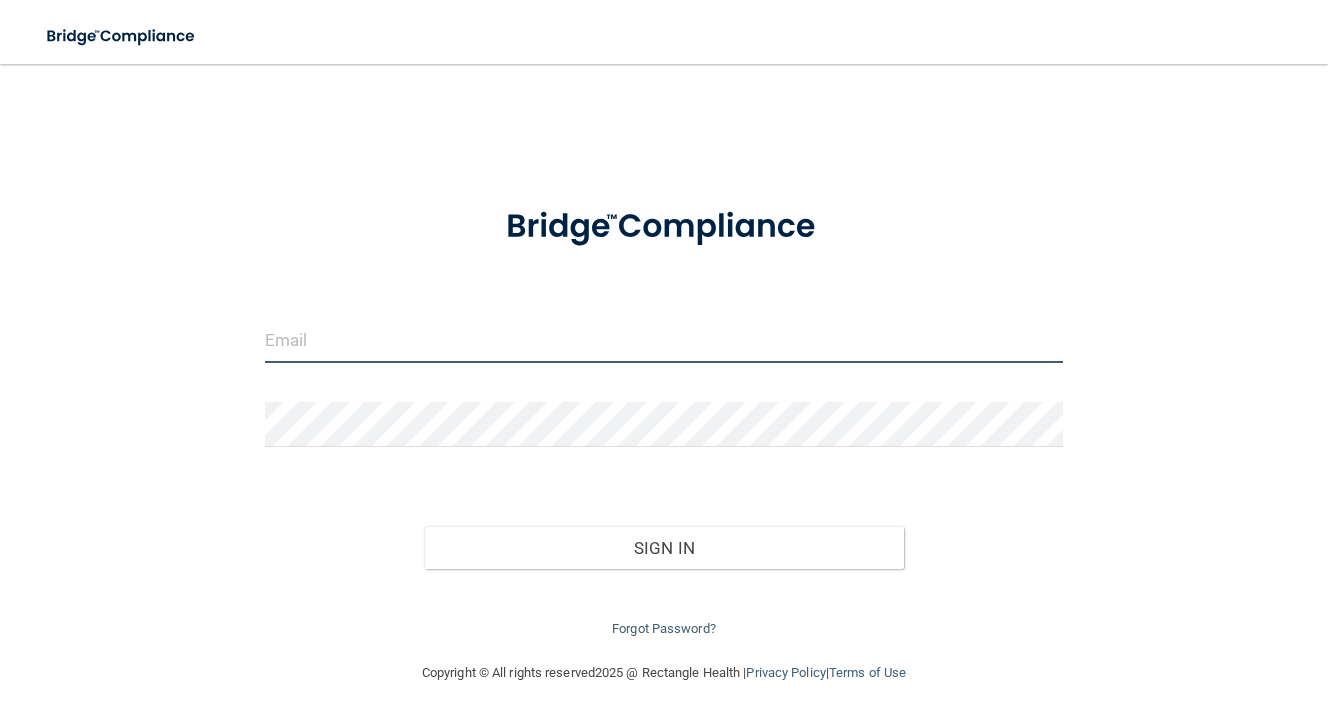 type on "[EMAIL]" 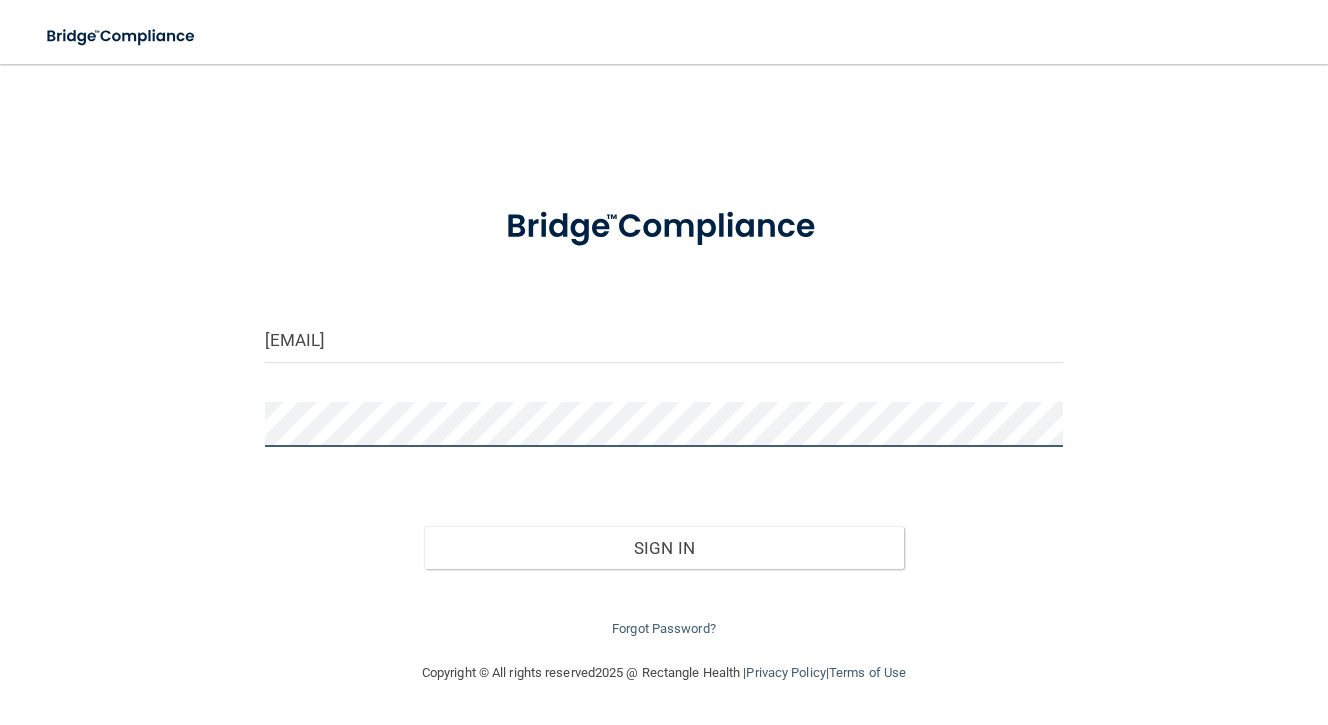 click on "Sign In" at bounding box center (663, 548) 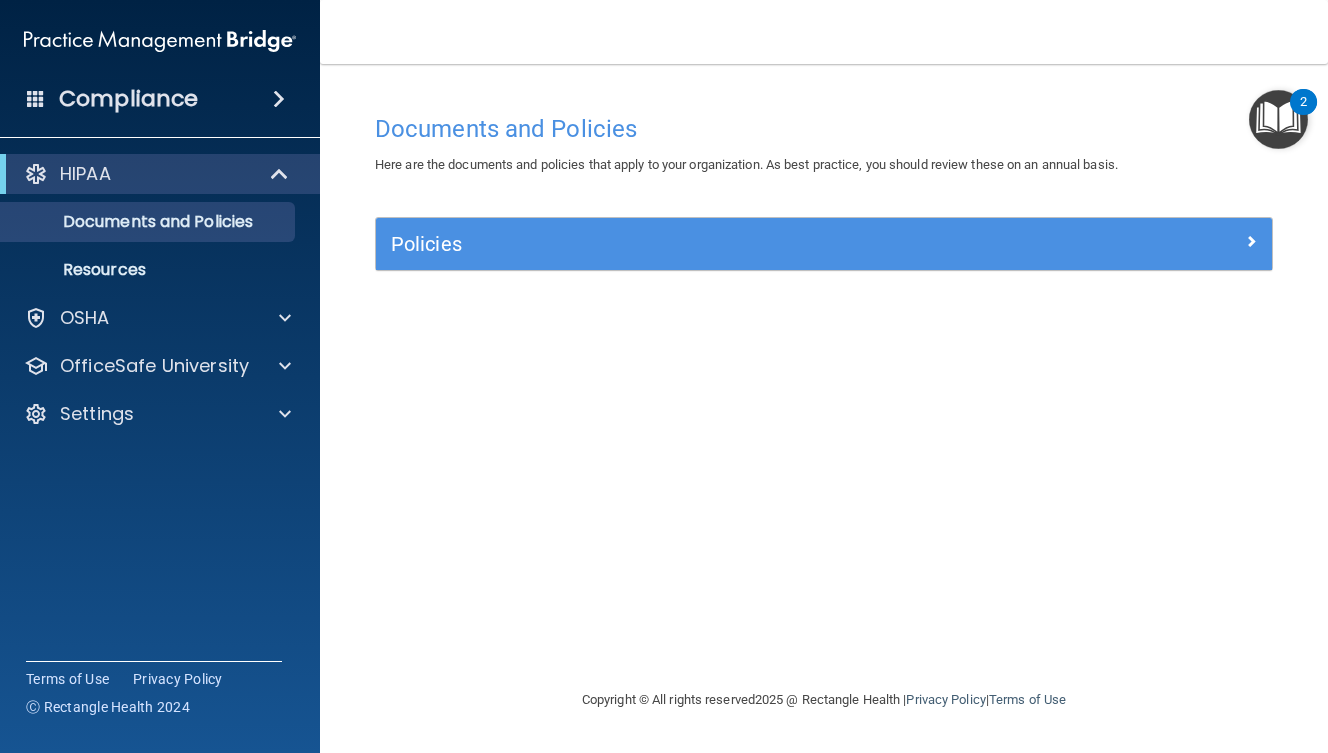 click on "Policies" at bounding box center (712, 244) 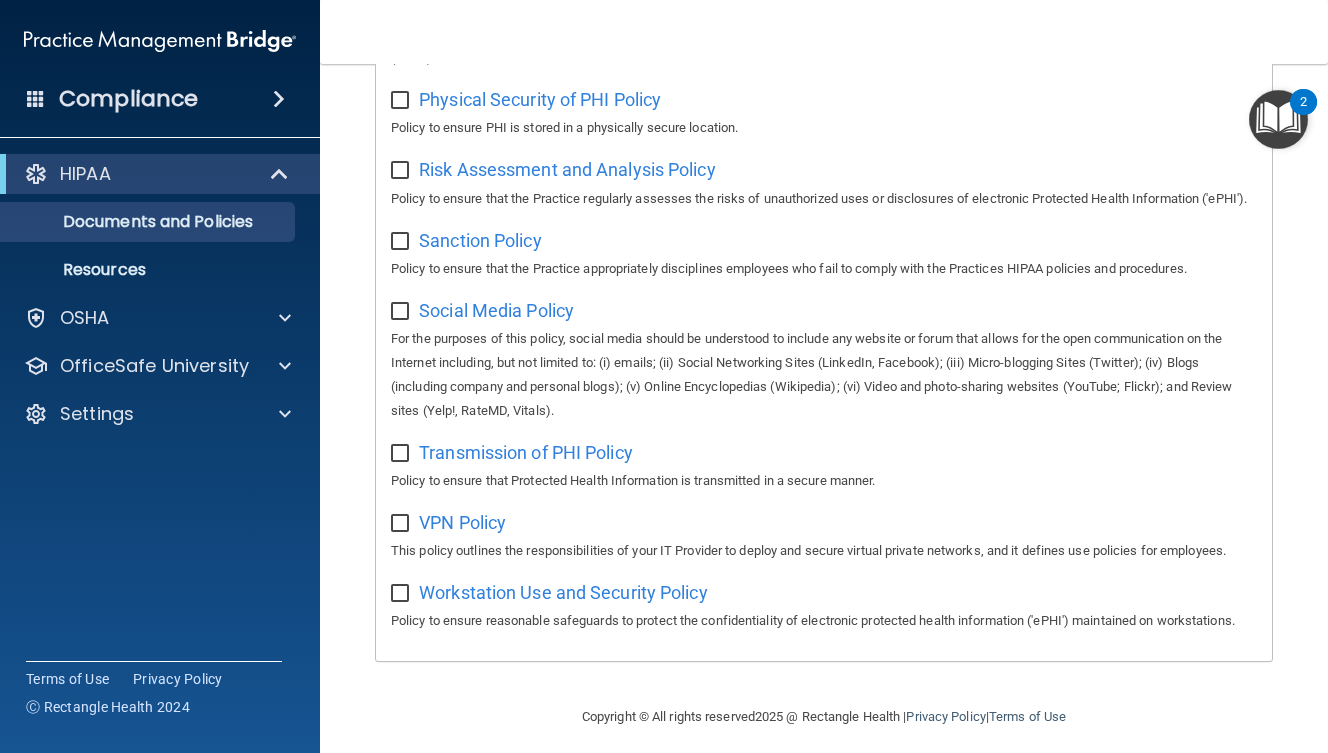 scroll, scrollTop: 1409, scrollLeft: 0, axis: vertical 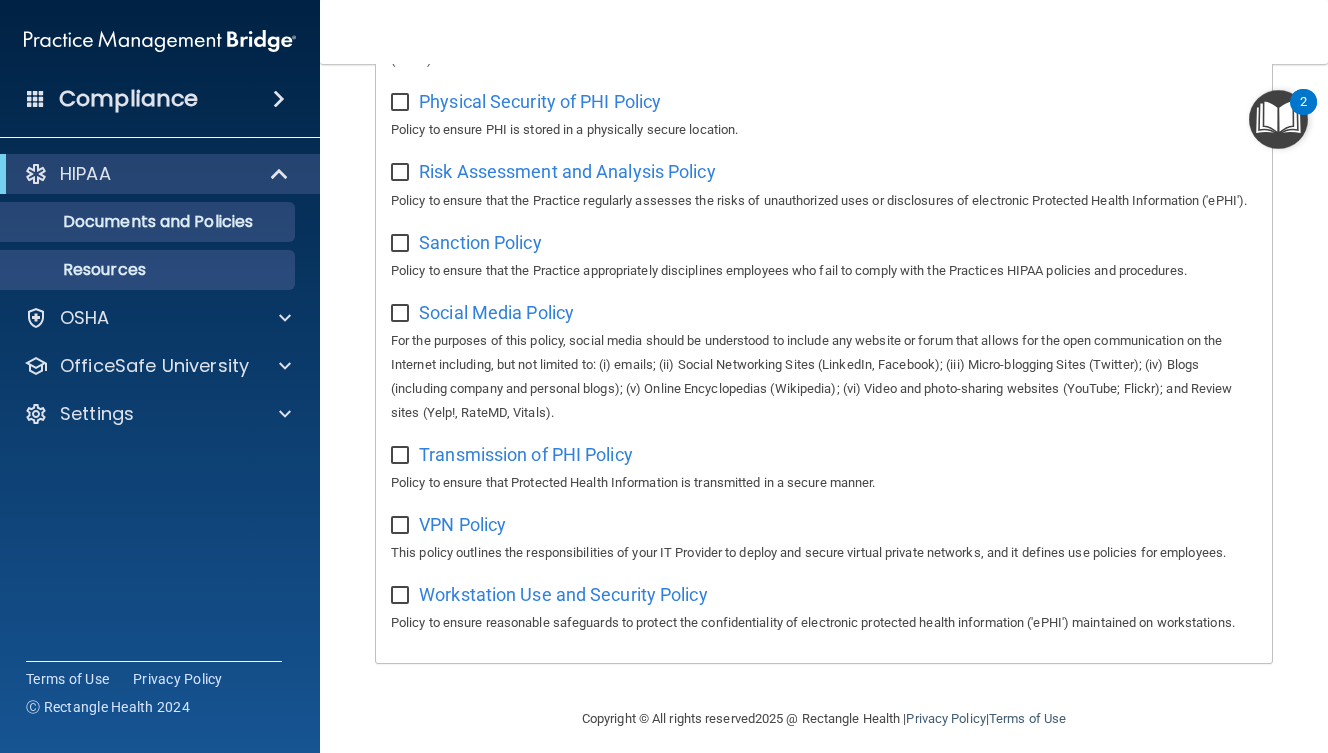 click on "Resources" at bounding box center (149, 270) 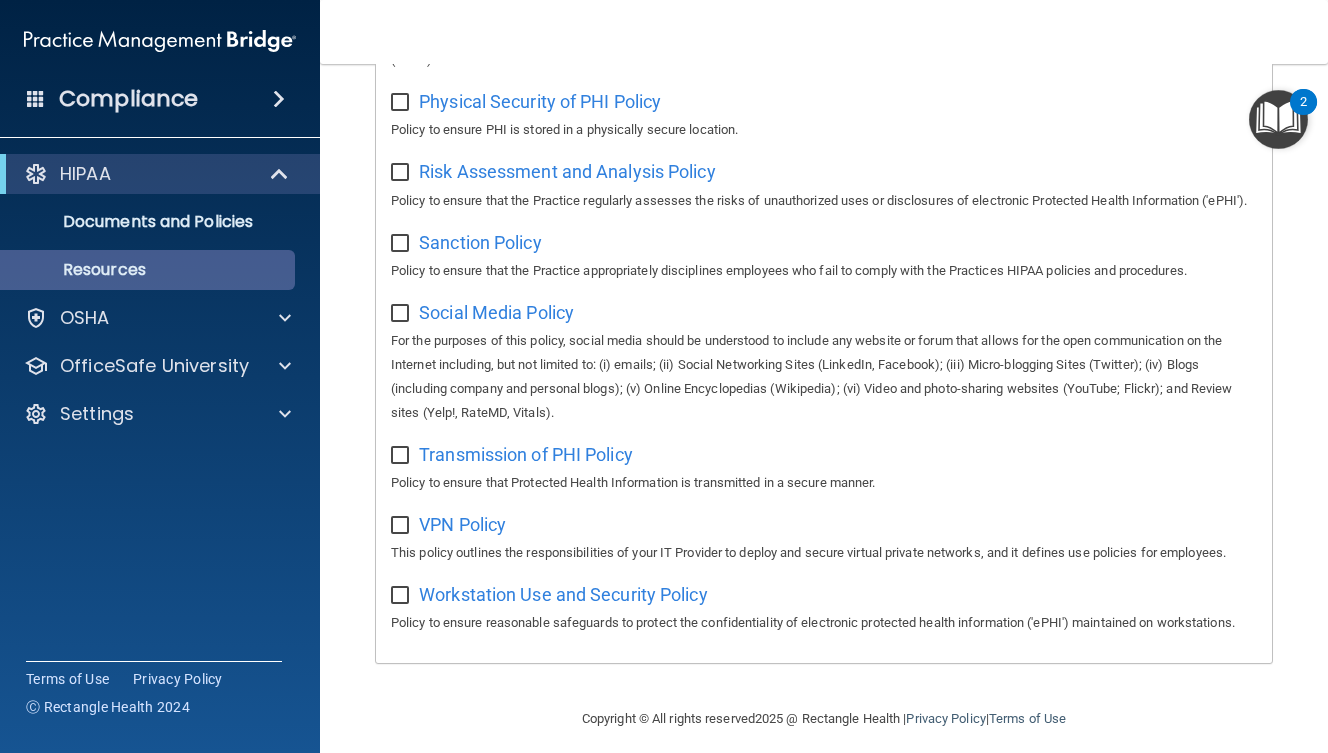 scroll, scrollTop: 0, scrollLeft: 0, axis: both 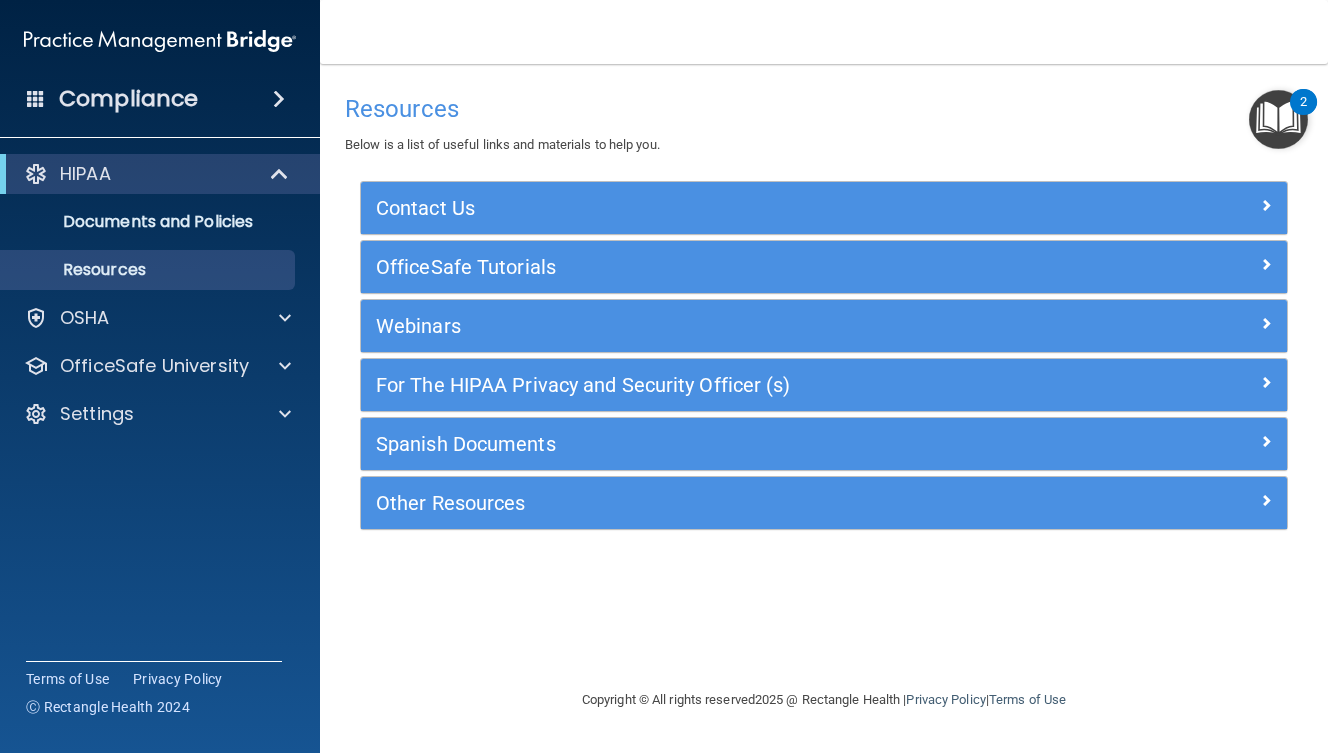 click on "HIPAA" at bounding box center (132, 174) 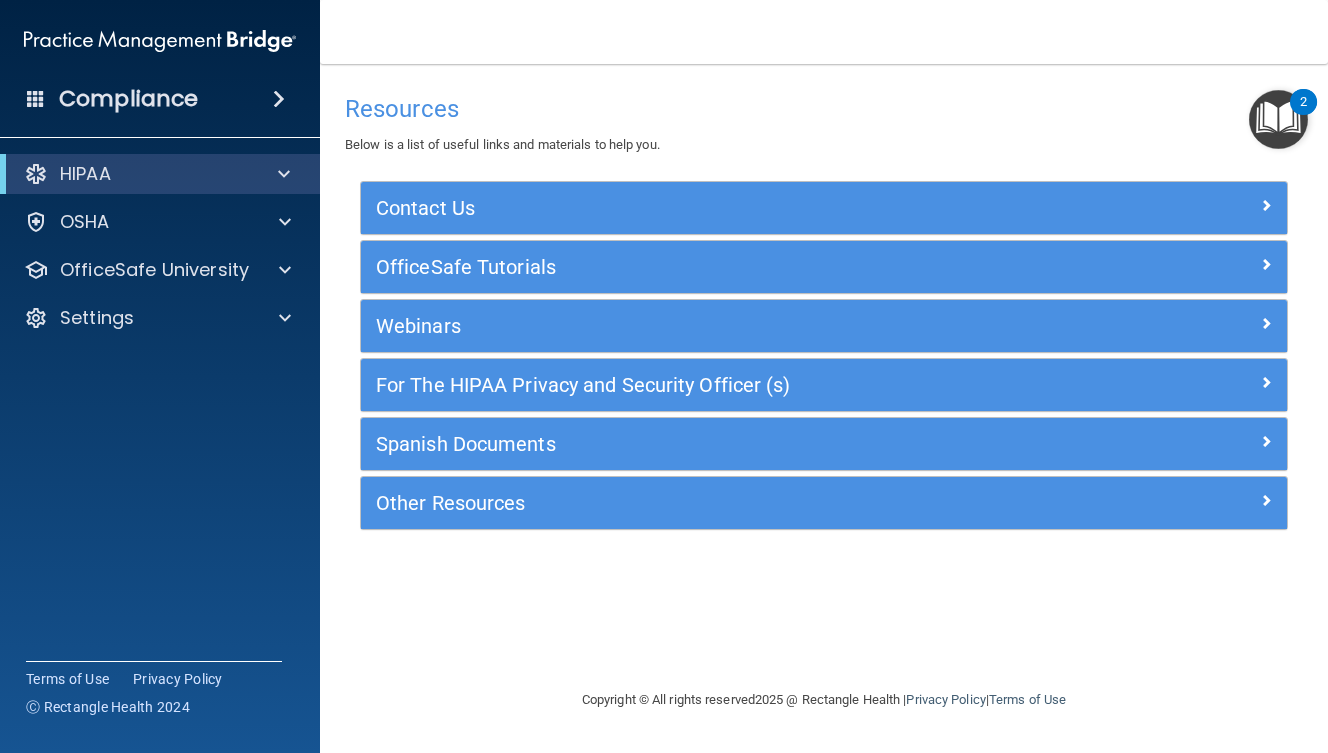 click on "HIPAA" at bounding box center [132, 174] 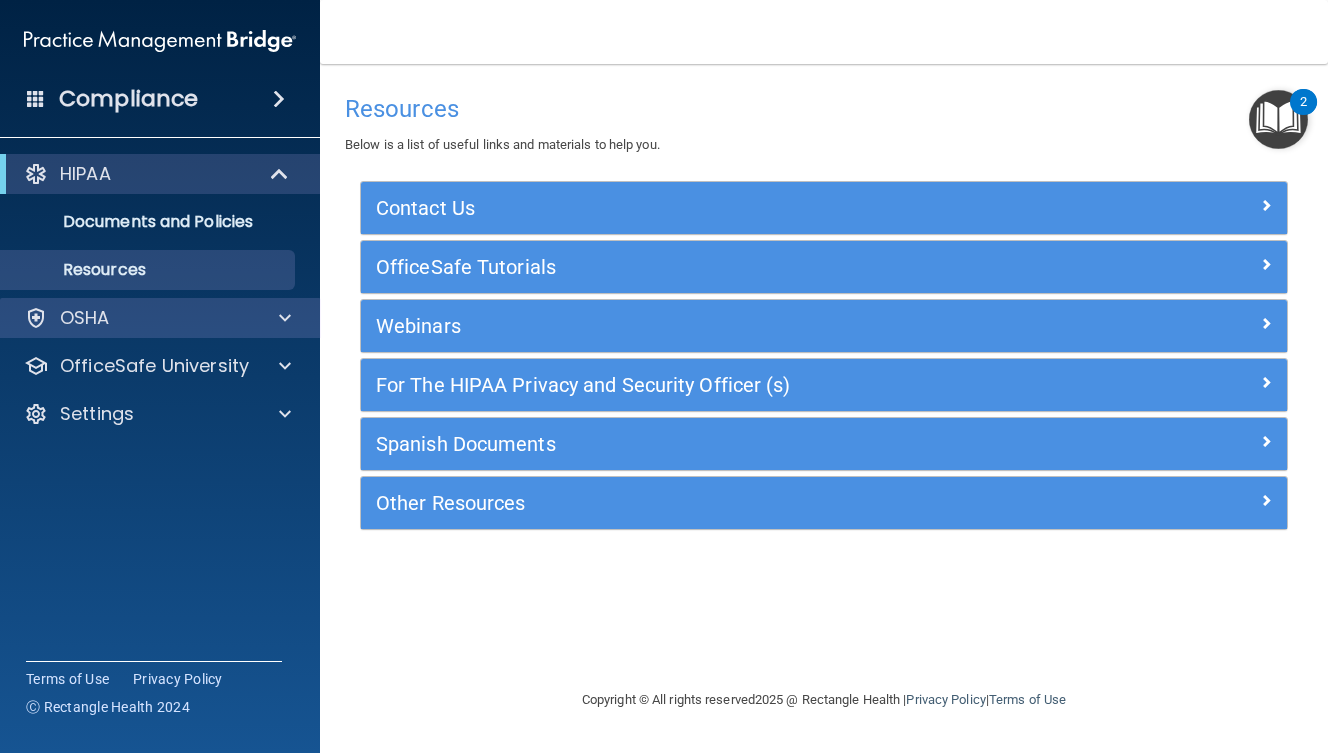 click on "OSHA" at bounding box center (160, 318) 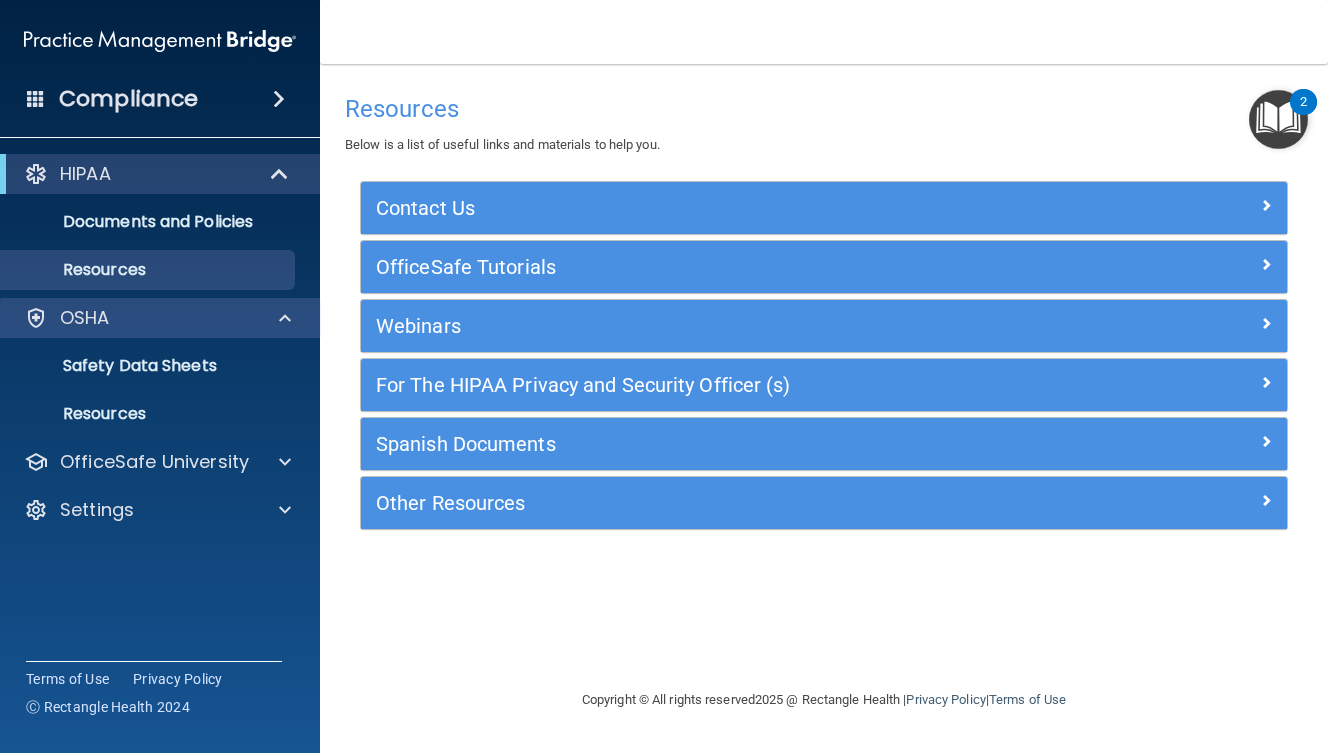 click on "OSHA" at bounding box center (133, 318) 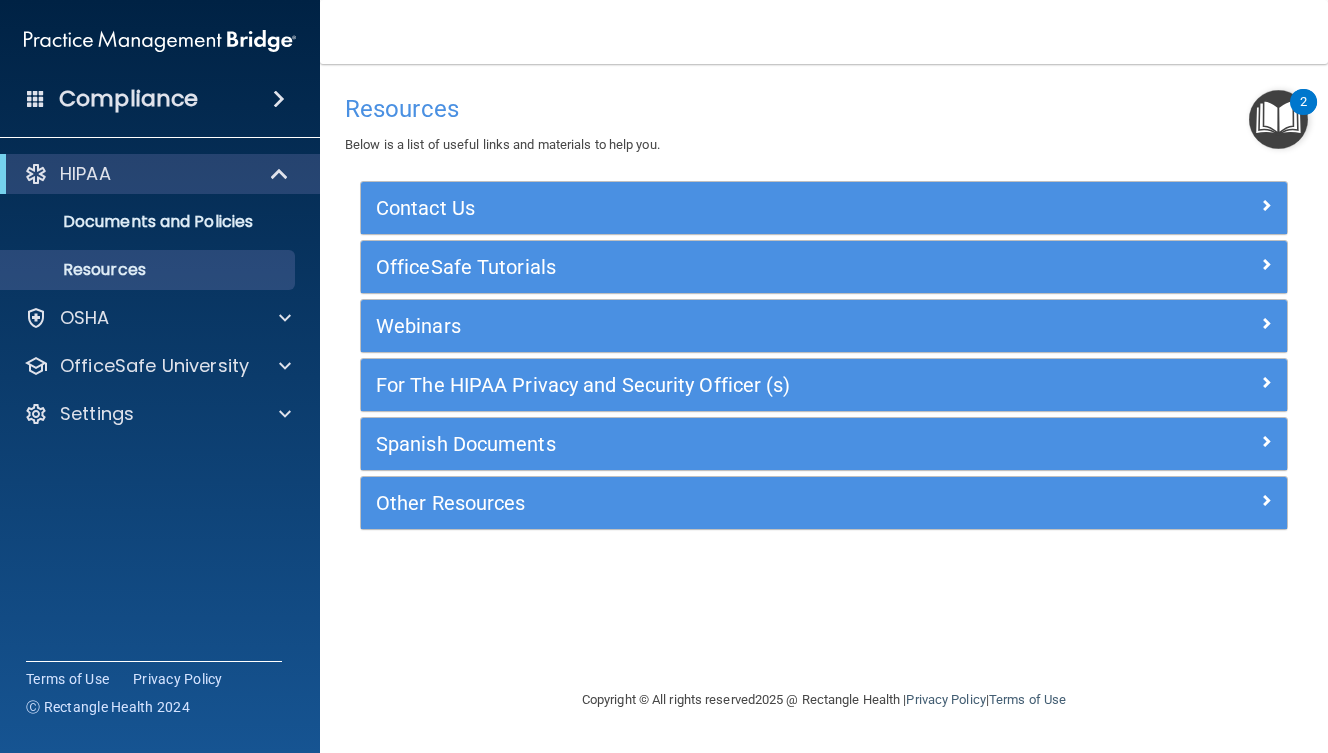 click on "OfficeSafe Tutorials" at bounding box center [708, 267] 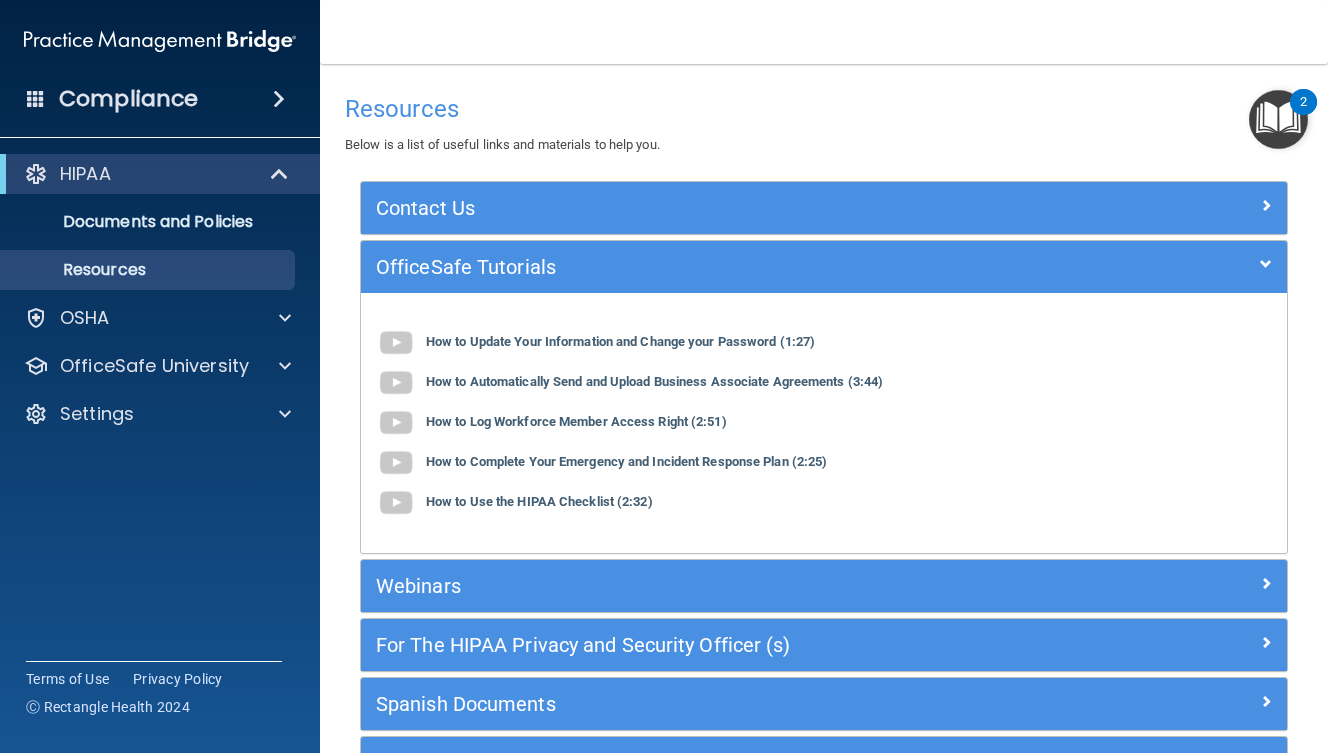 click on "Contact Us" at bounding box center [708, 208] 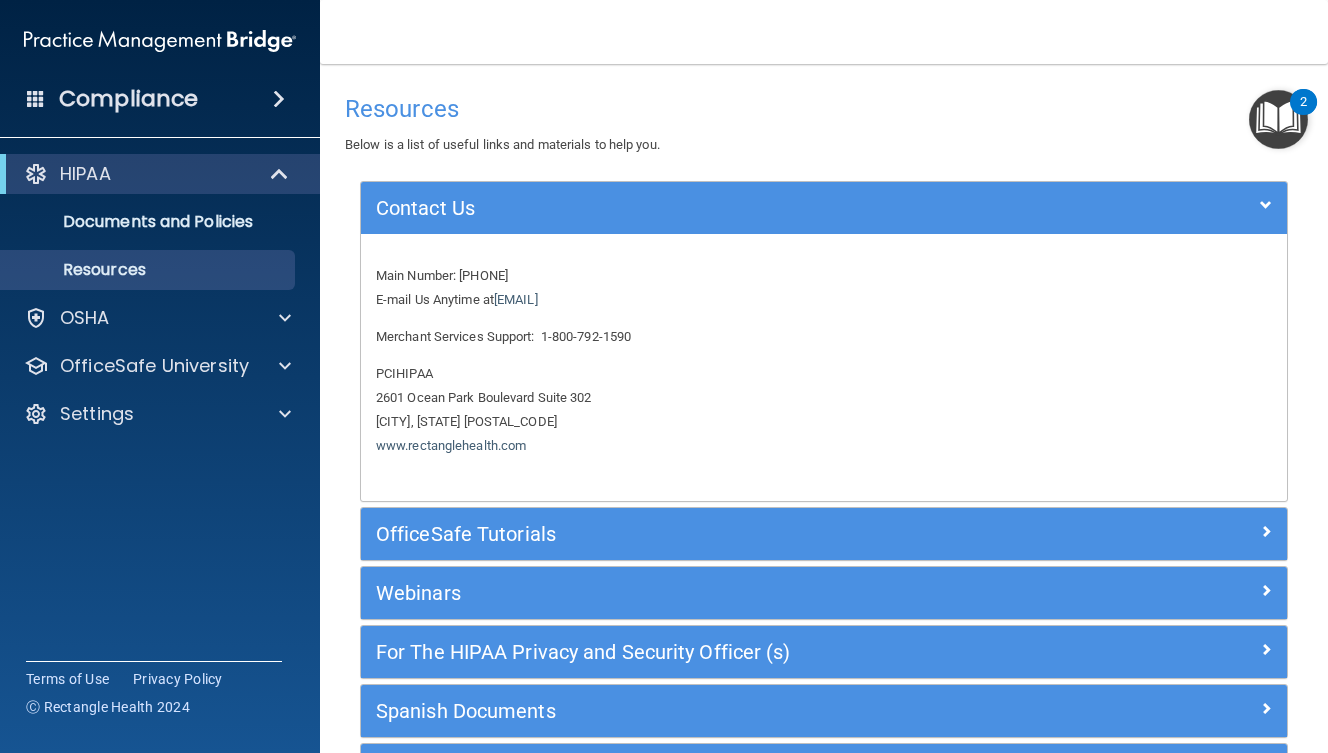 click on "Contact Us" at bounding box center [708, 208] 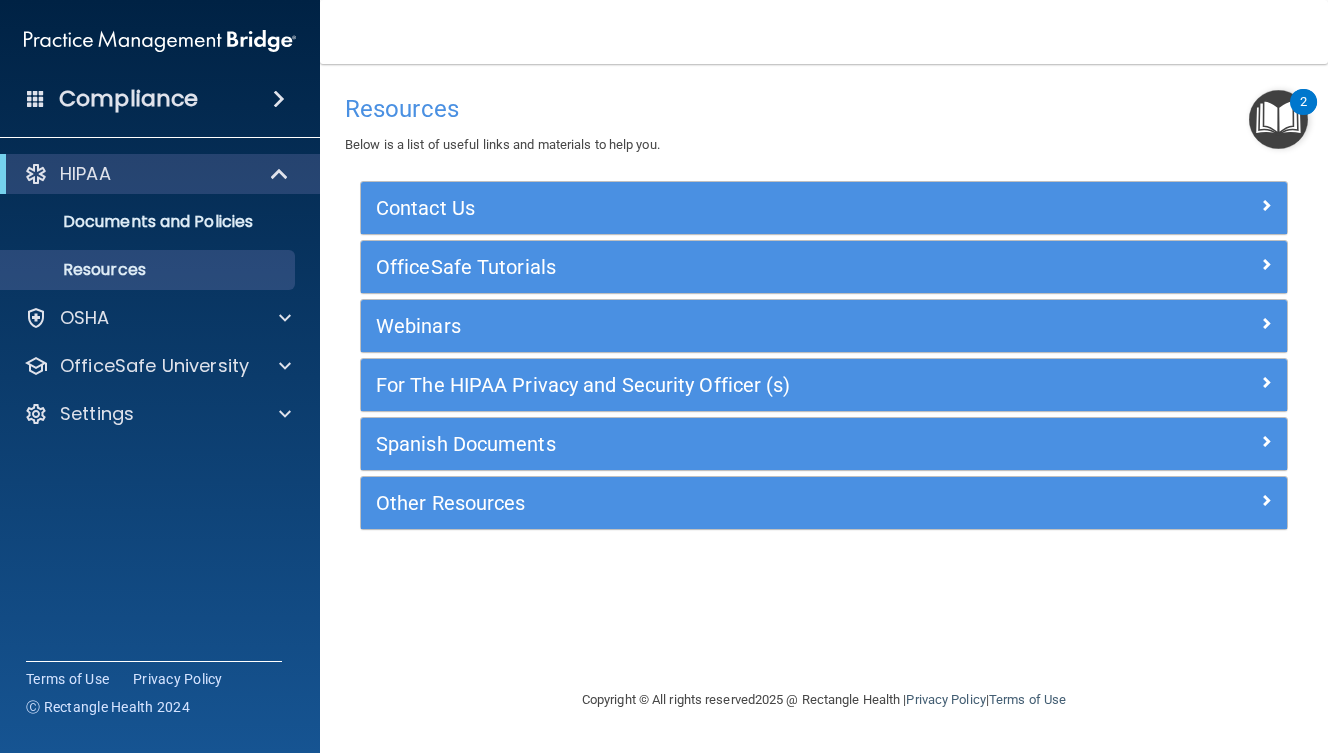 click on "Webinars" at bounding box center (824, 326) 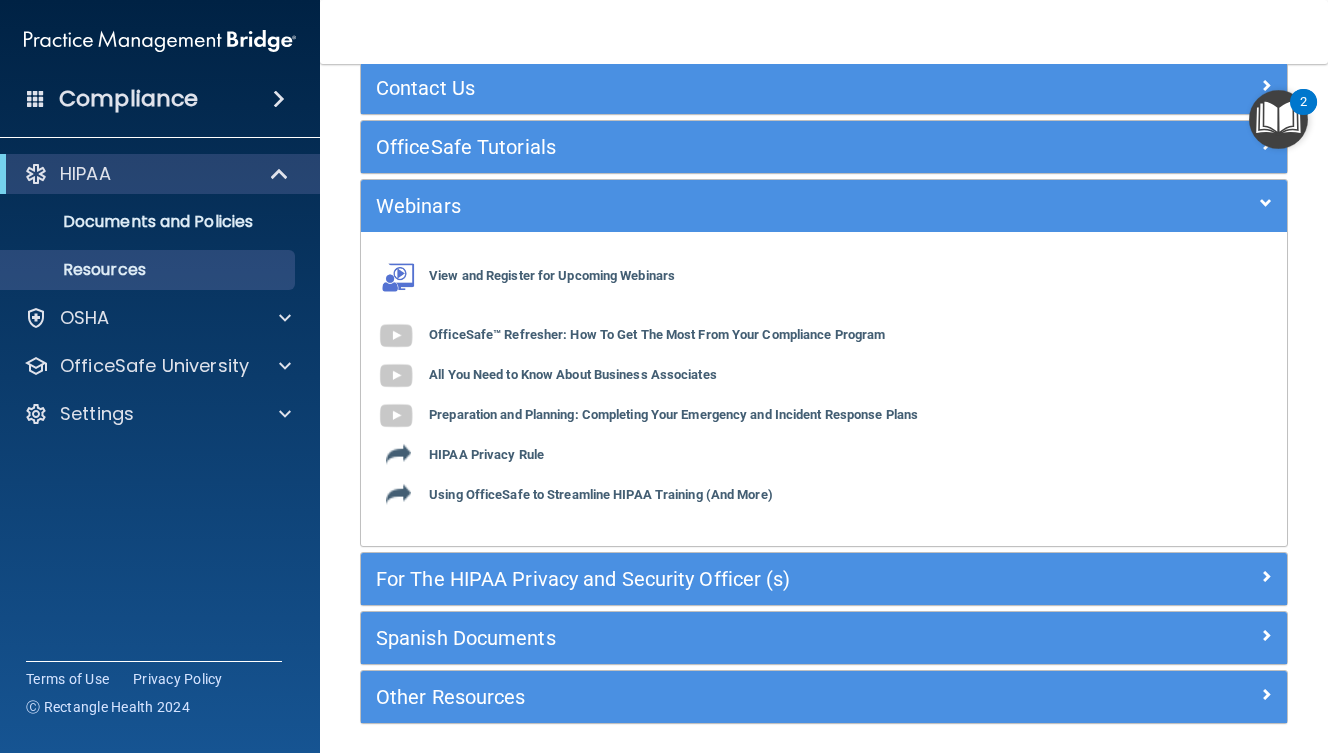 scroll, scrollTop: 147, scrollLeft: 0, axis: vertical 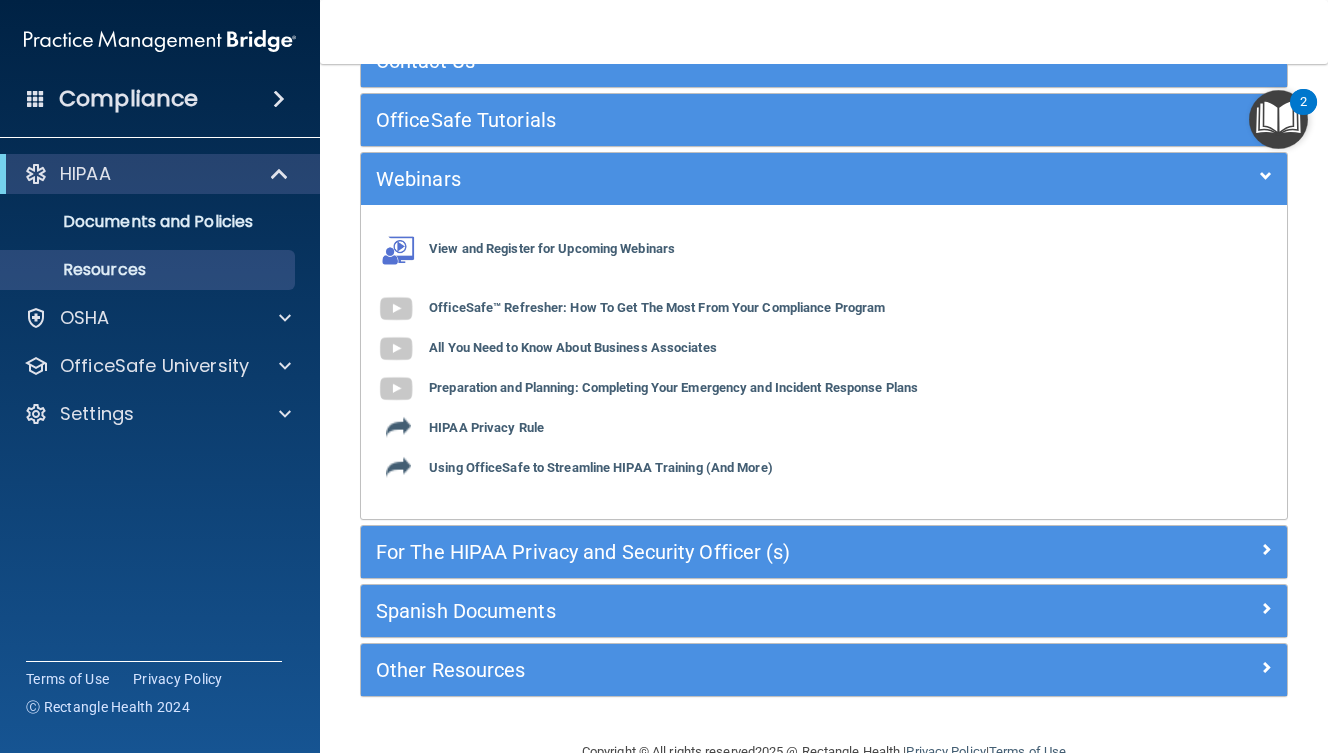 click on "For The HIPAA Privacy and Security Officer (s)" at bounding box center (708, 552) 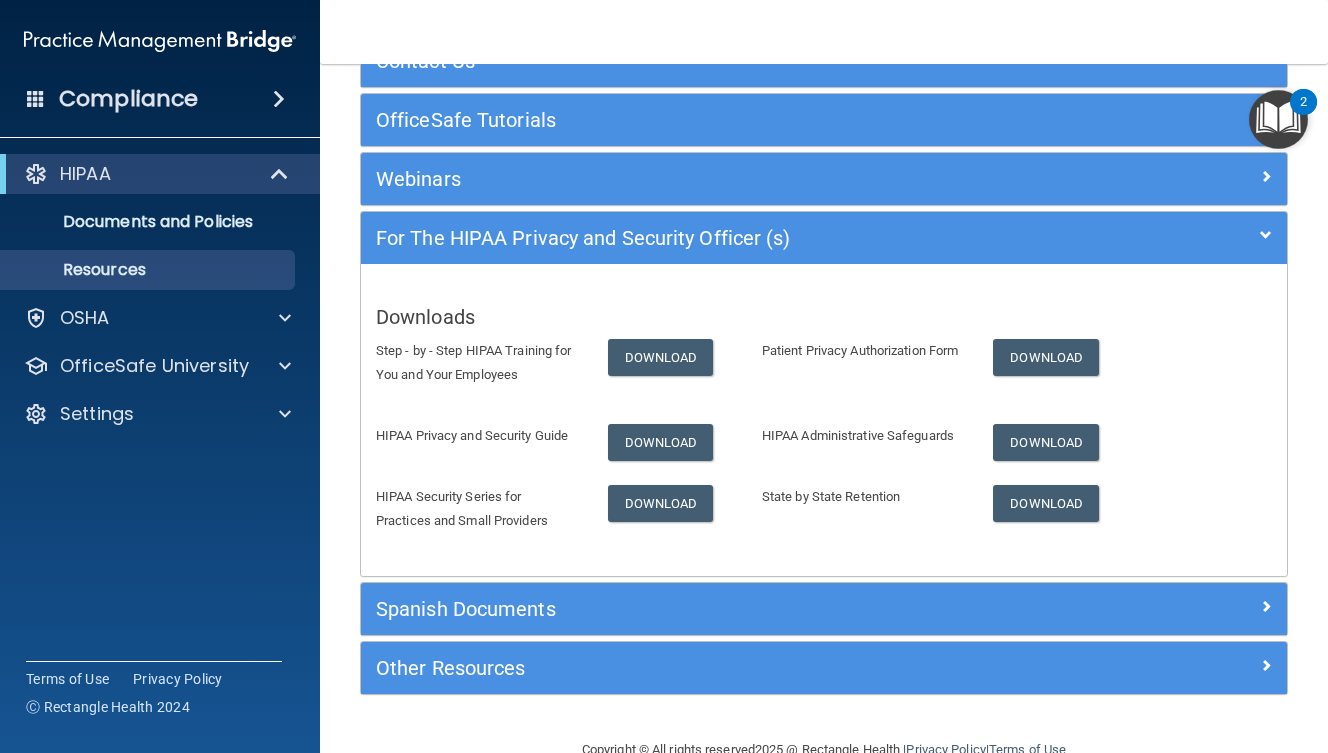 click on "Spanish Documents" at bounding box center (708, 609) 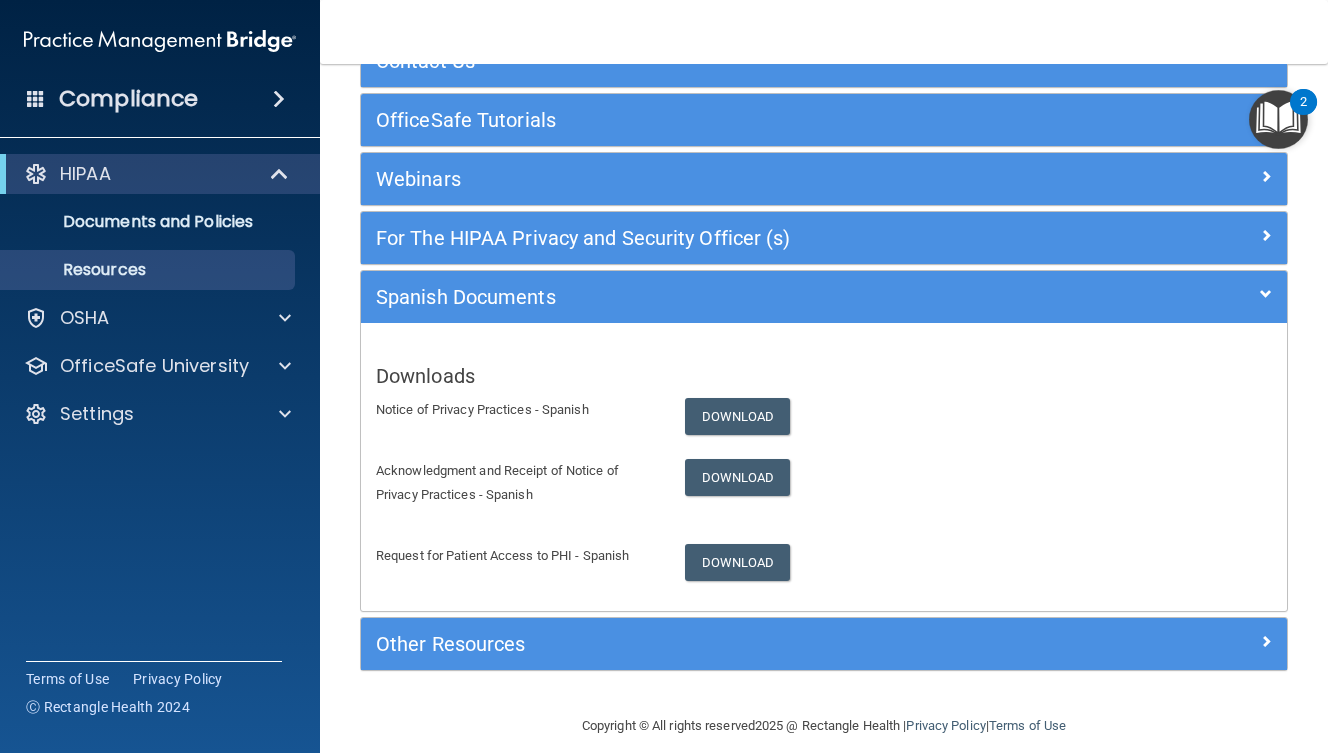 click on "Spanish Documents" at bounding box center (824, 297) 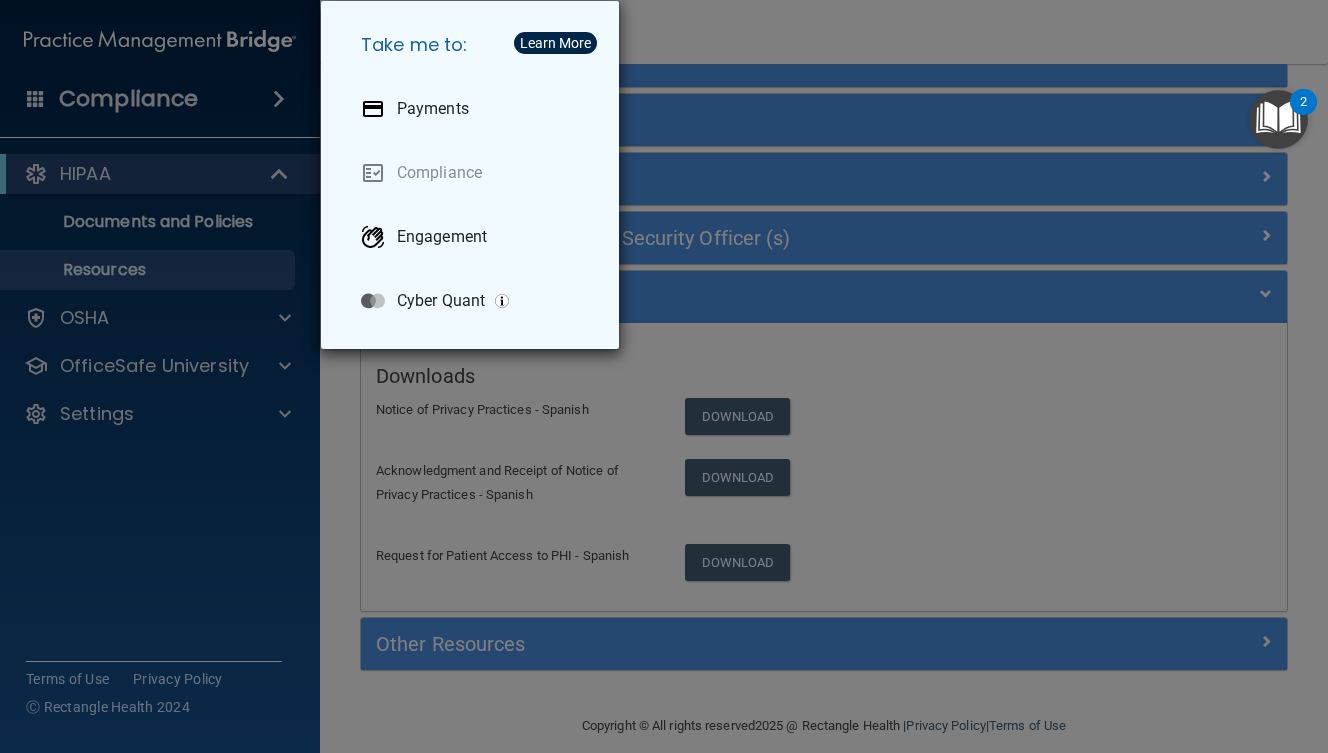 click on "Take me to:             Payments                   Compliance                     Engagement                     Cyber Quant" at bounding box center [664, 376] 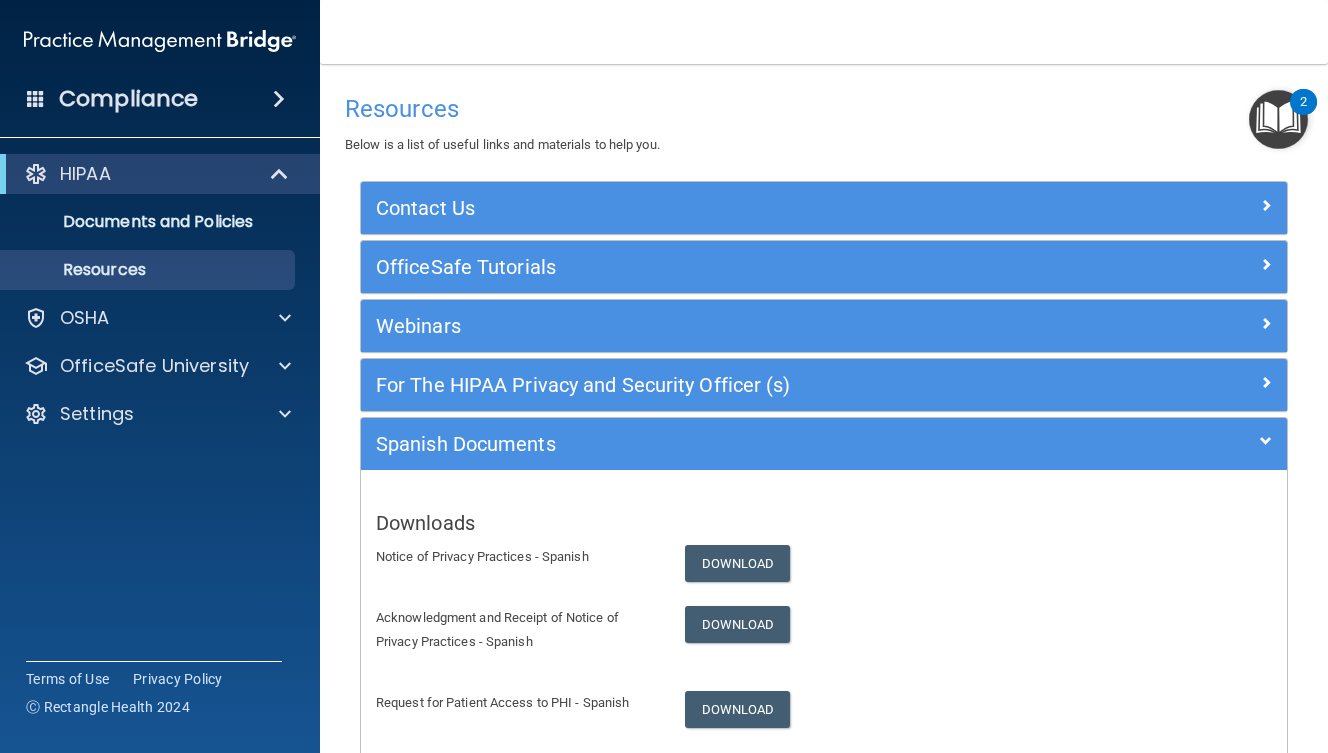 scroll, scrollTop: 0, scrollLeft: 0, axis: both 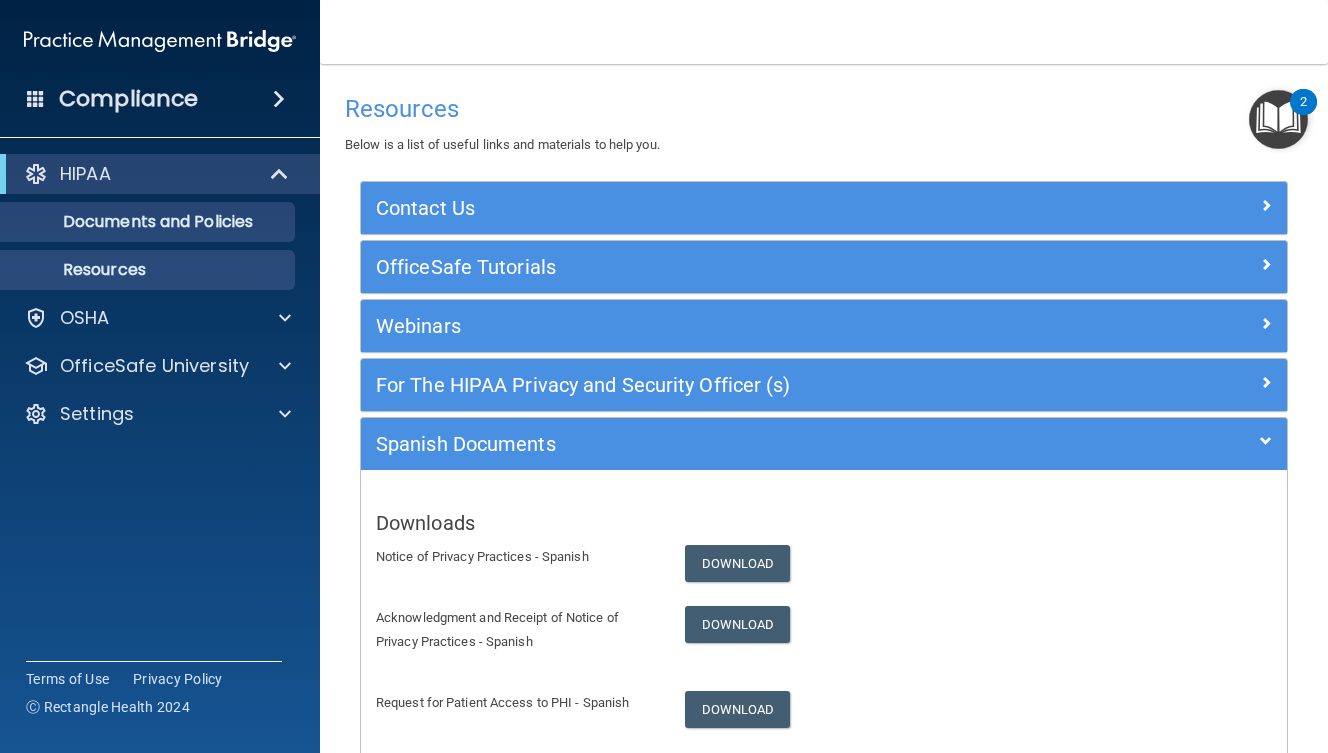 click on "Documents and Policies" at bounding box center (137, 222) 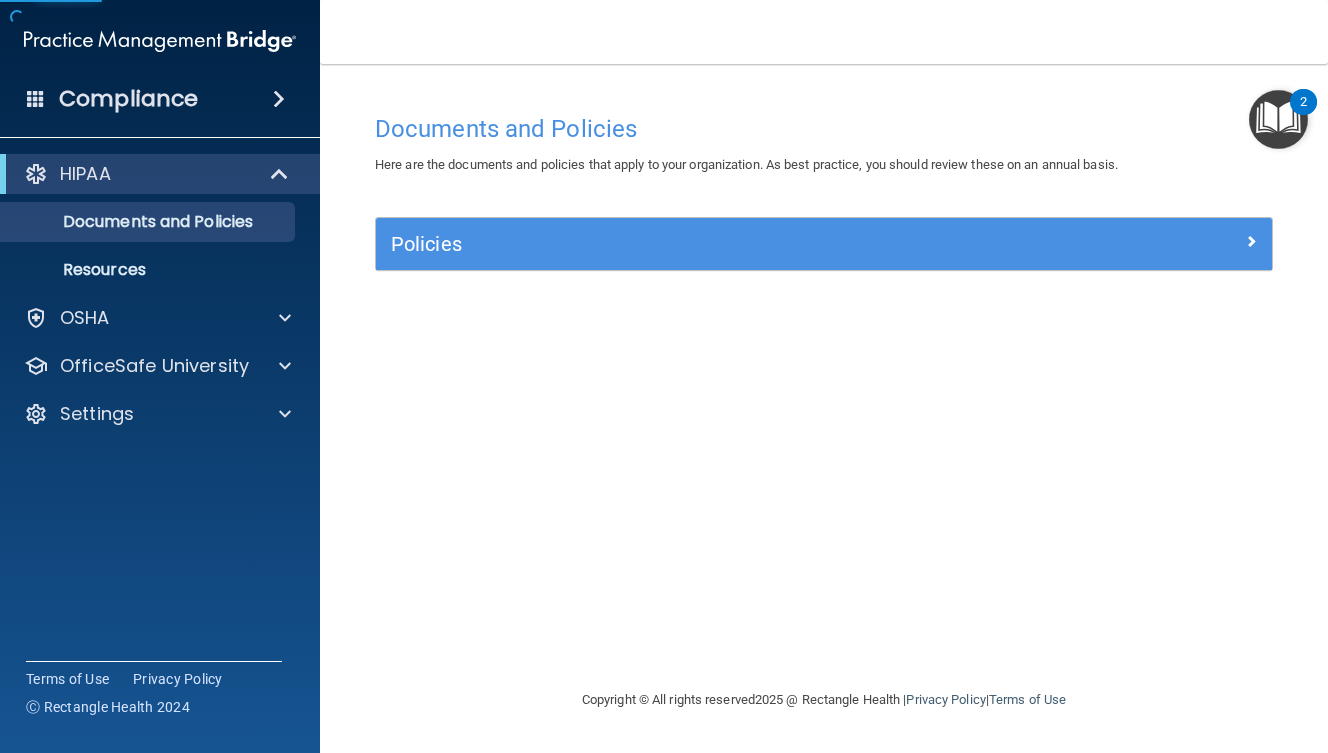click on "Policies" at bounding box center (712, 244) 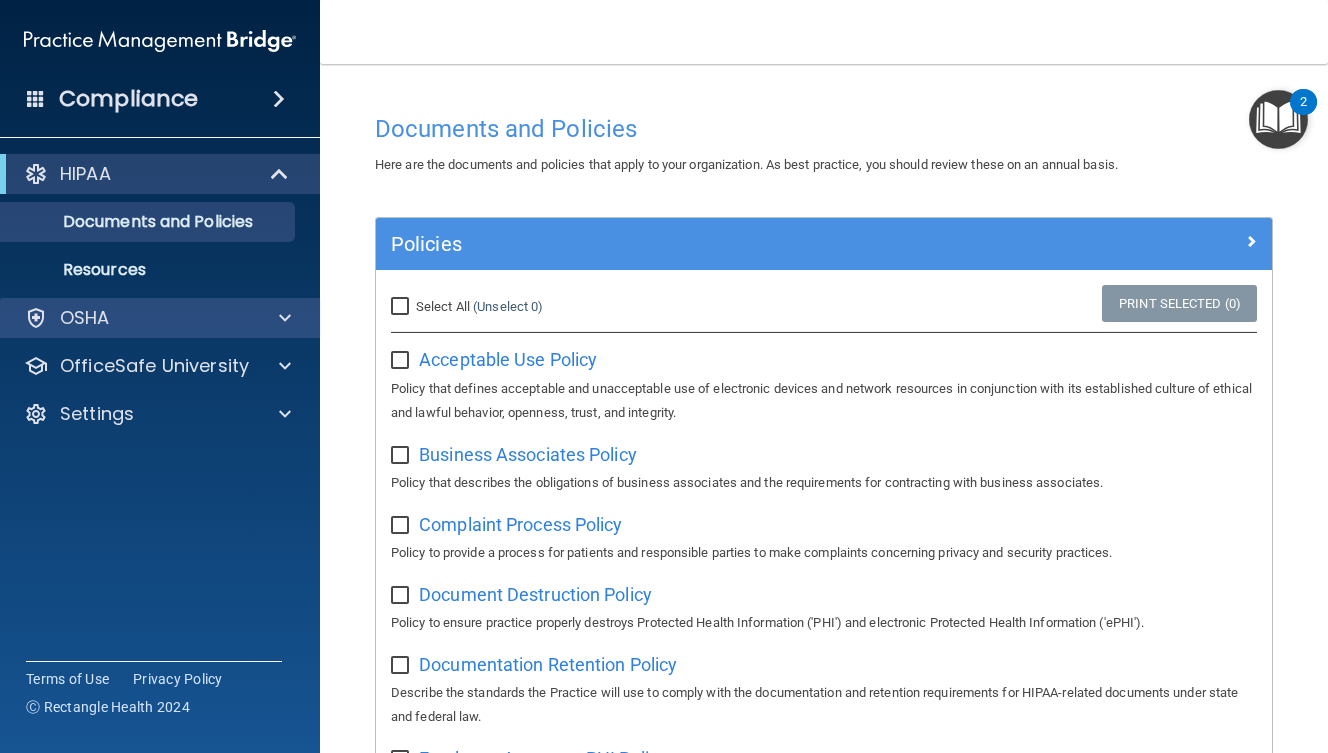 click at bounding box center (285, 318) 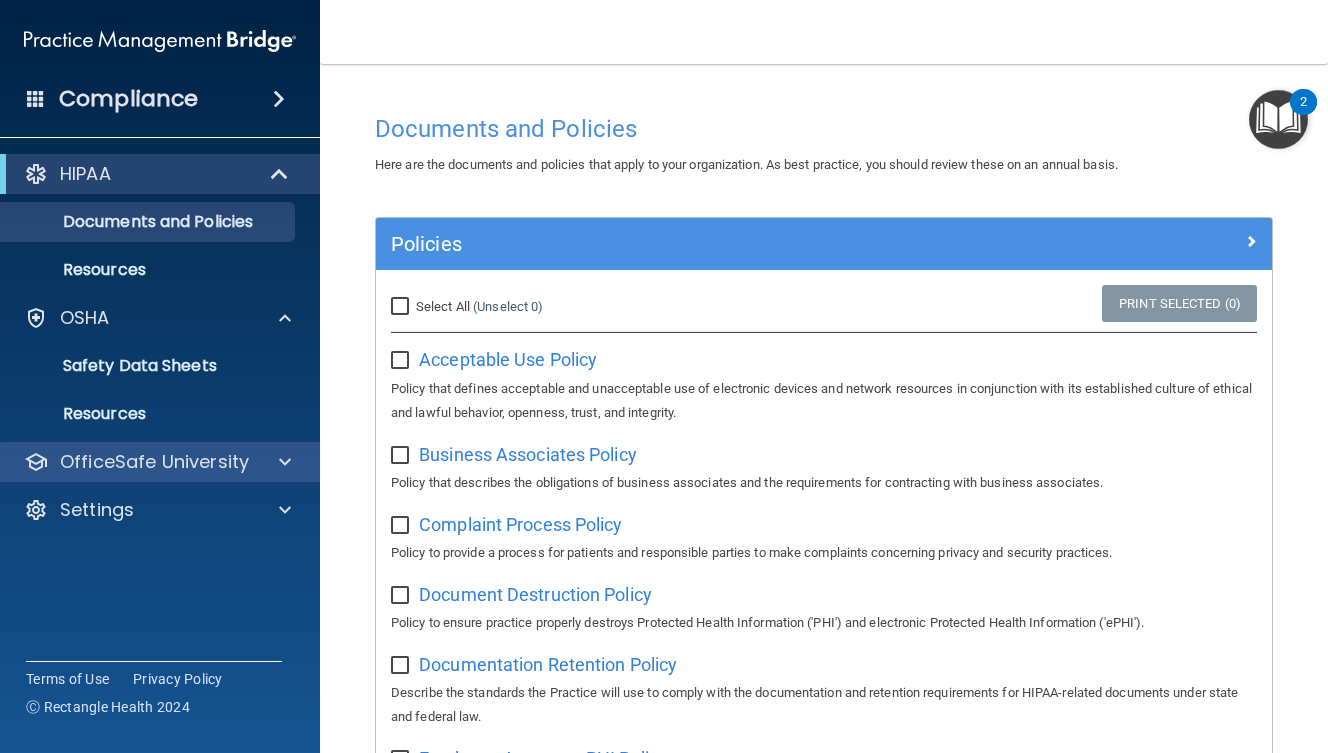 click at bounding box center (285, 462) 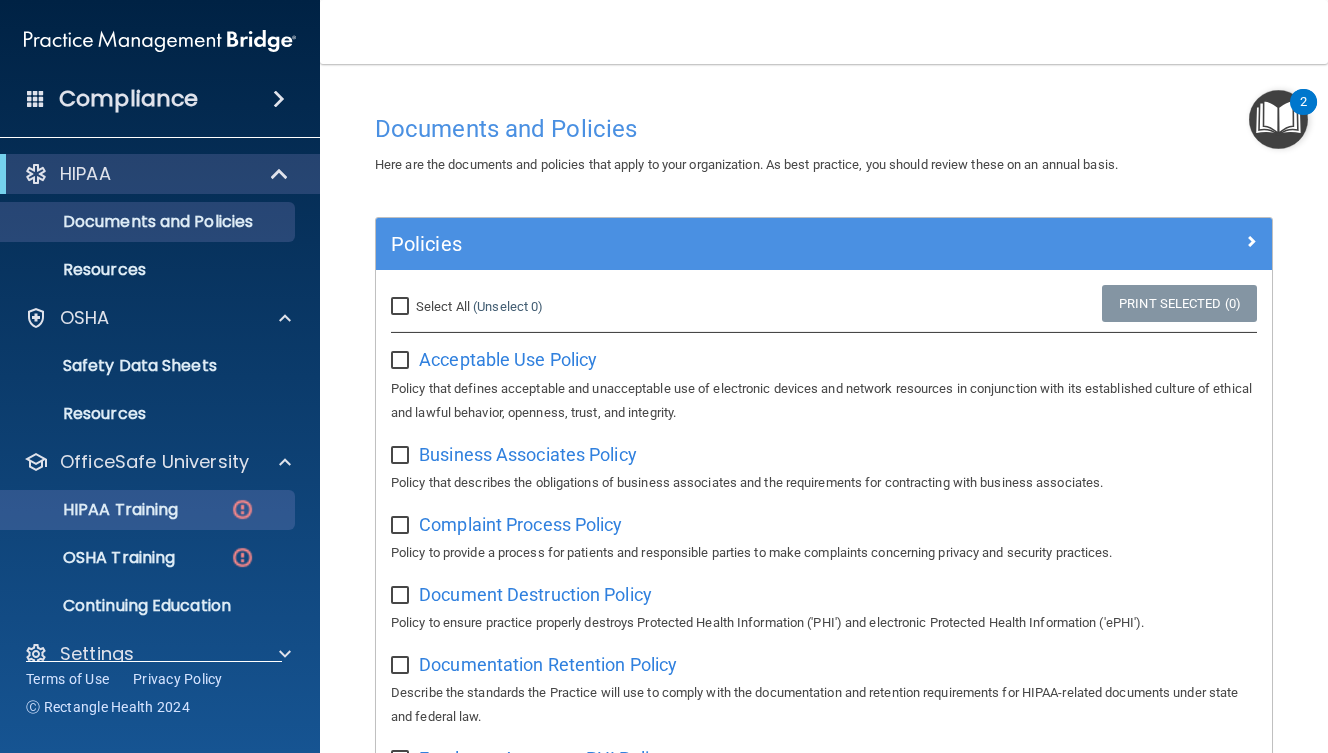 click at bounding box center (242, 509) 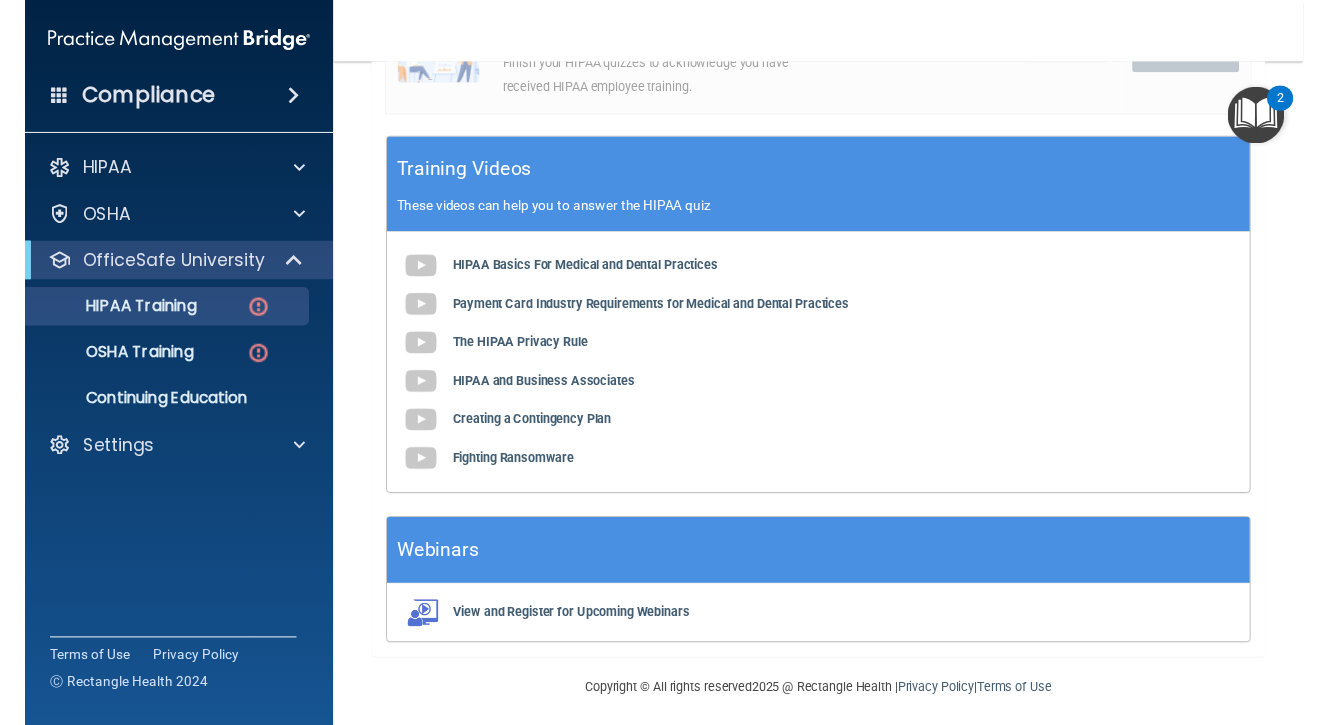 scroll, scrollTop: 694, scrollLeft: 0, axis: vertical 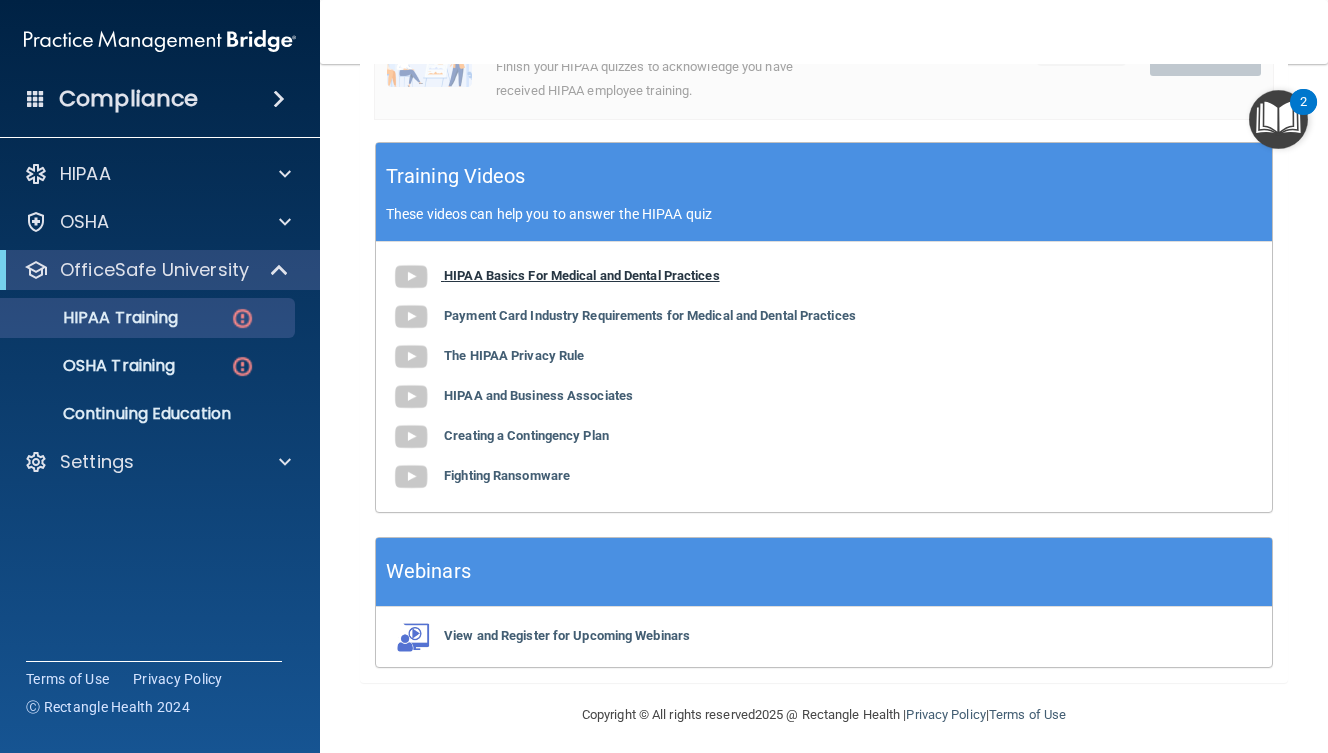 click at bounding box center [411, 277] 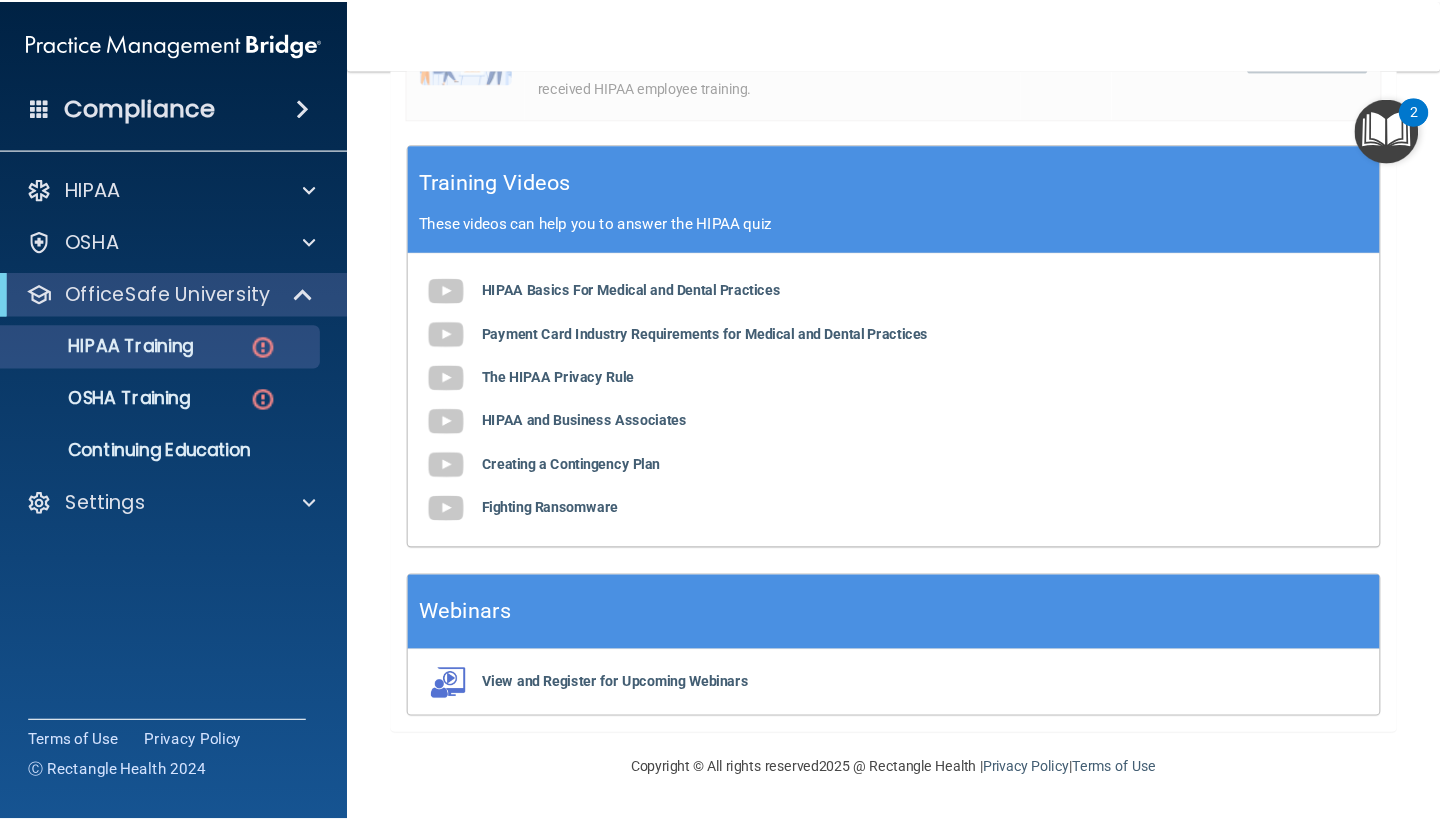 scroll, scrollTop: 694, scrollLeft: 0, axis: vertical 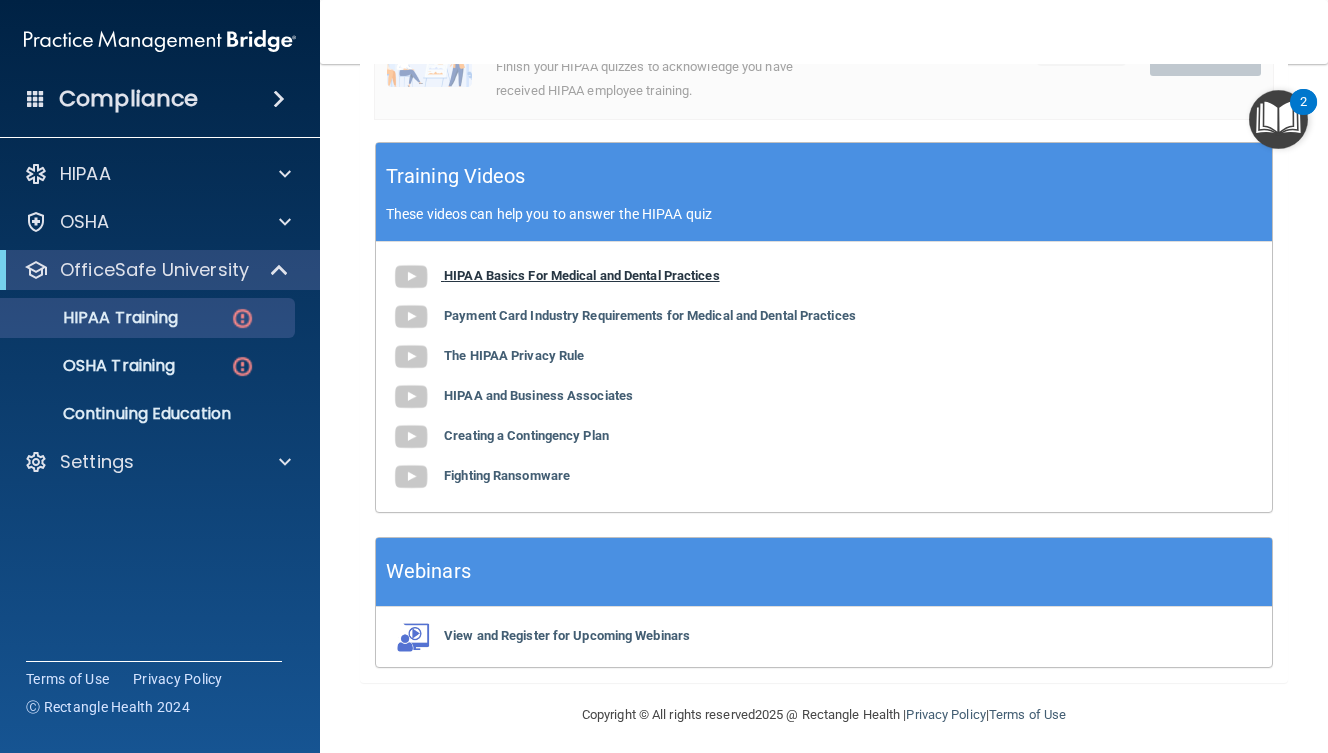 click on "HIPAA Basics For Medical and Dental Practices" at bounding box center [582, 275] 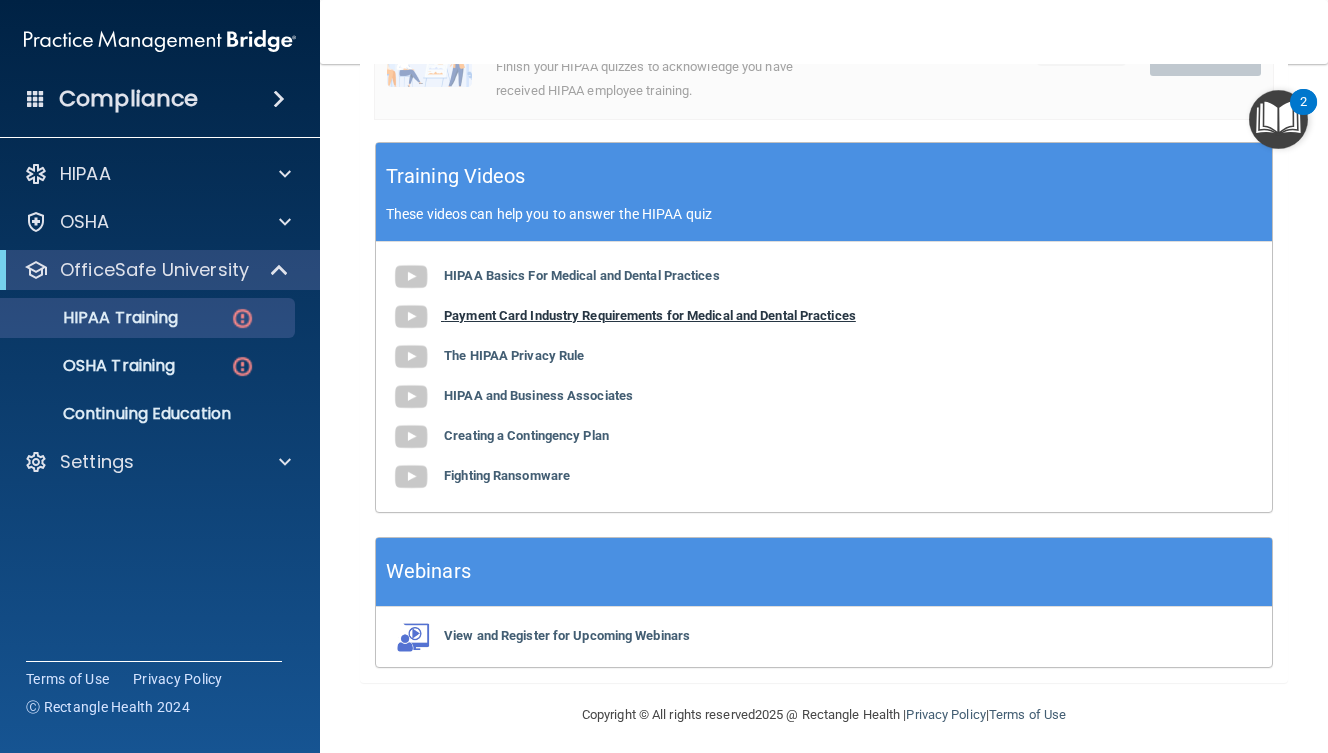 click at bounding box center [411, 317] 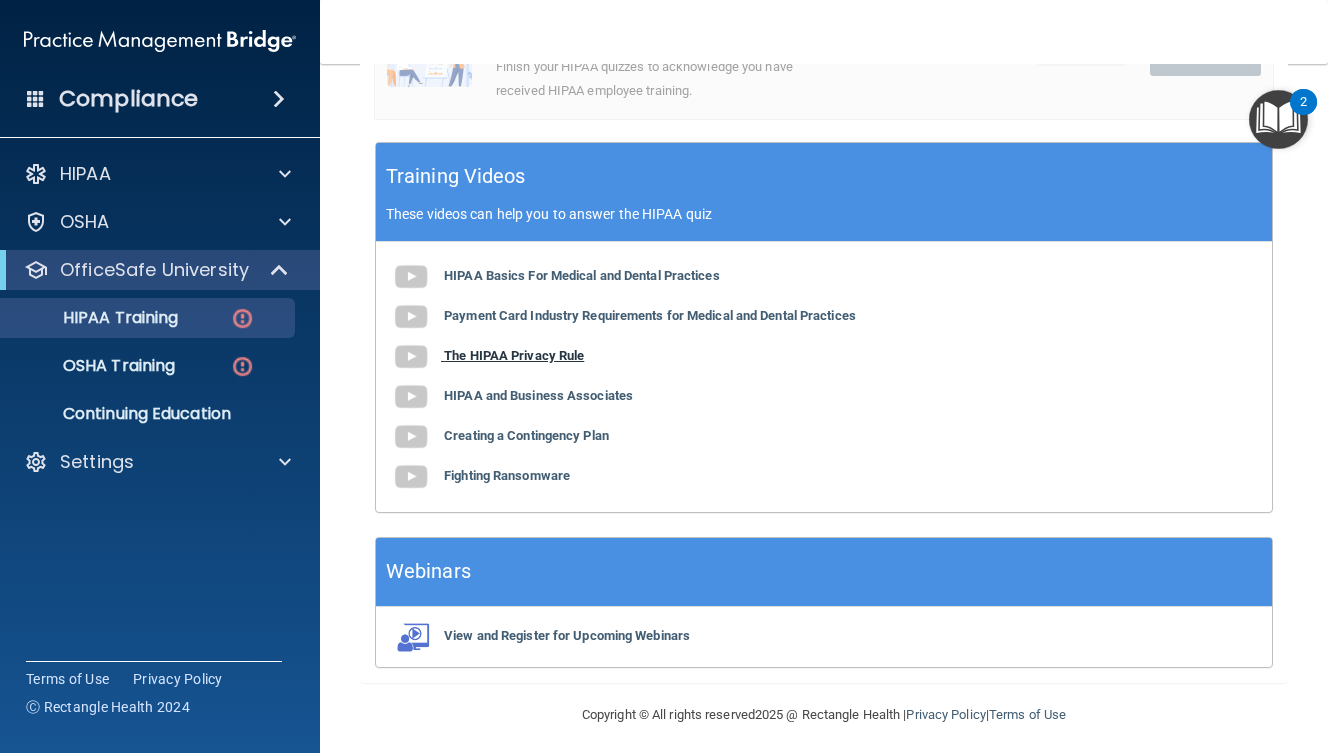 click at bounding box center (411, 357) 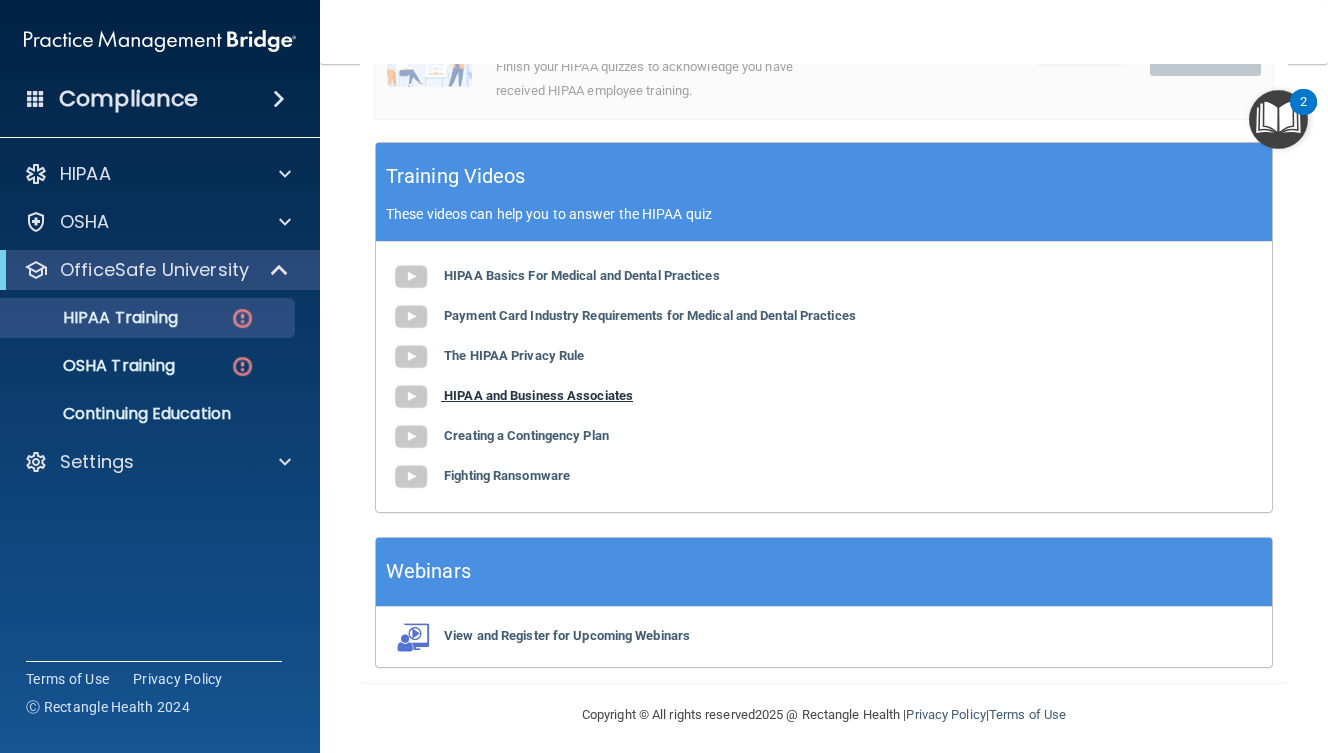 click at bounding box center (411, 397) 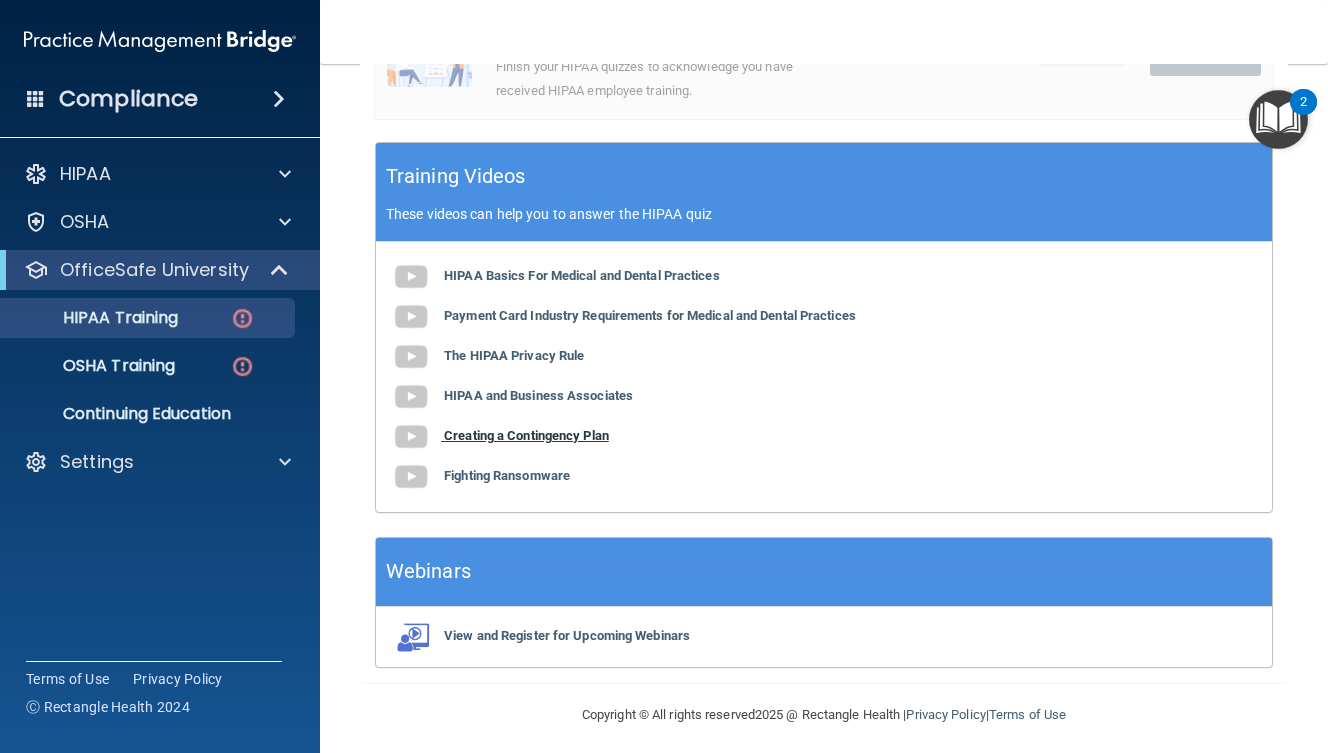 click at bounding box center (411, 437) 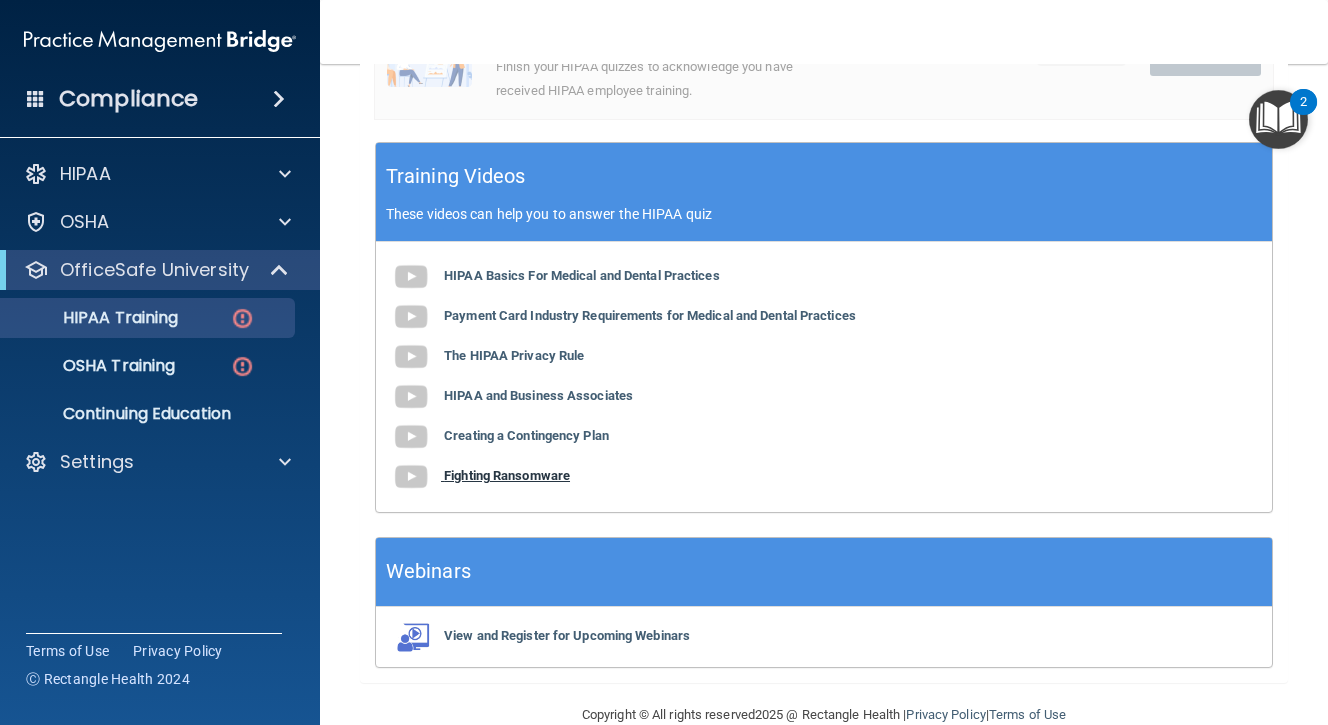click at bounding box center [411, 477] 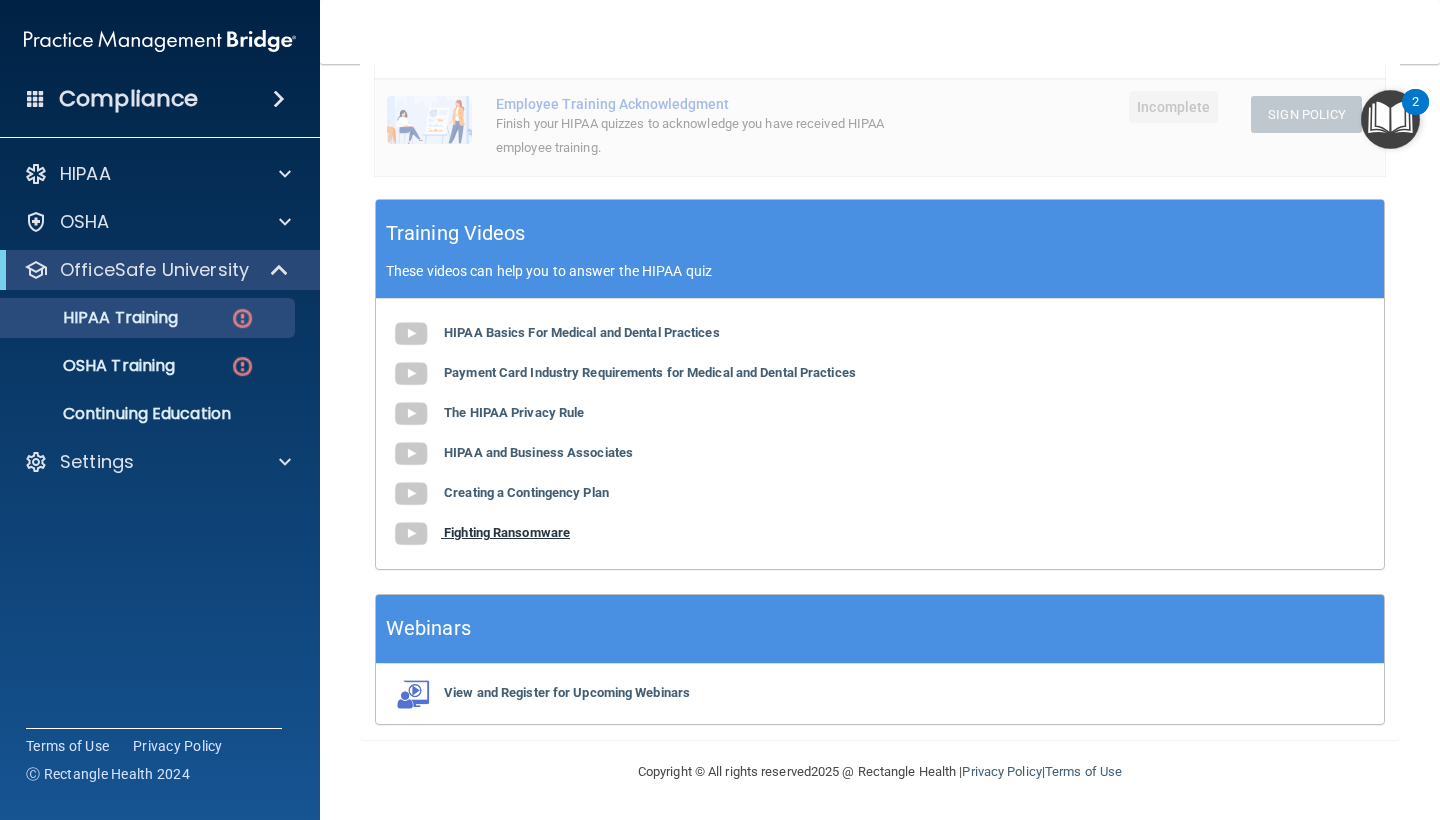scroll, scrollTop: 604, scrollLeft: 0, axis: vertical 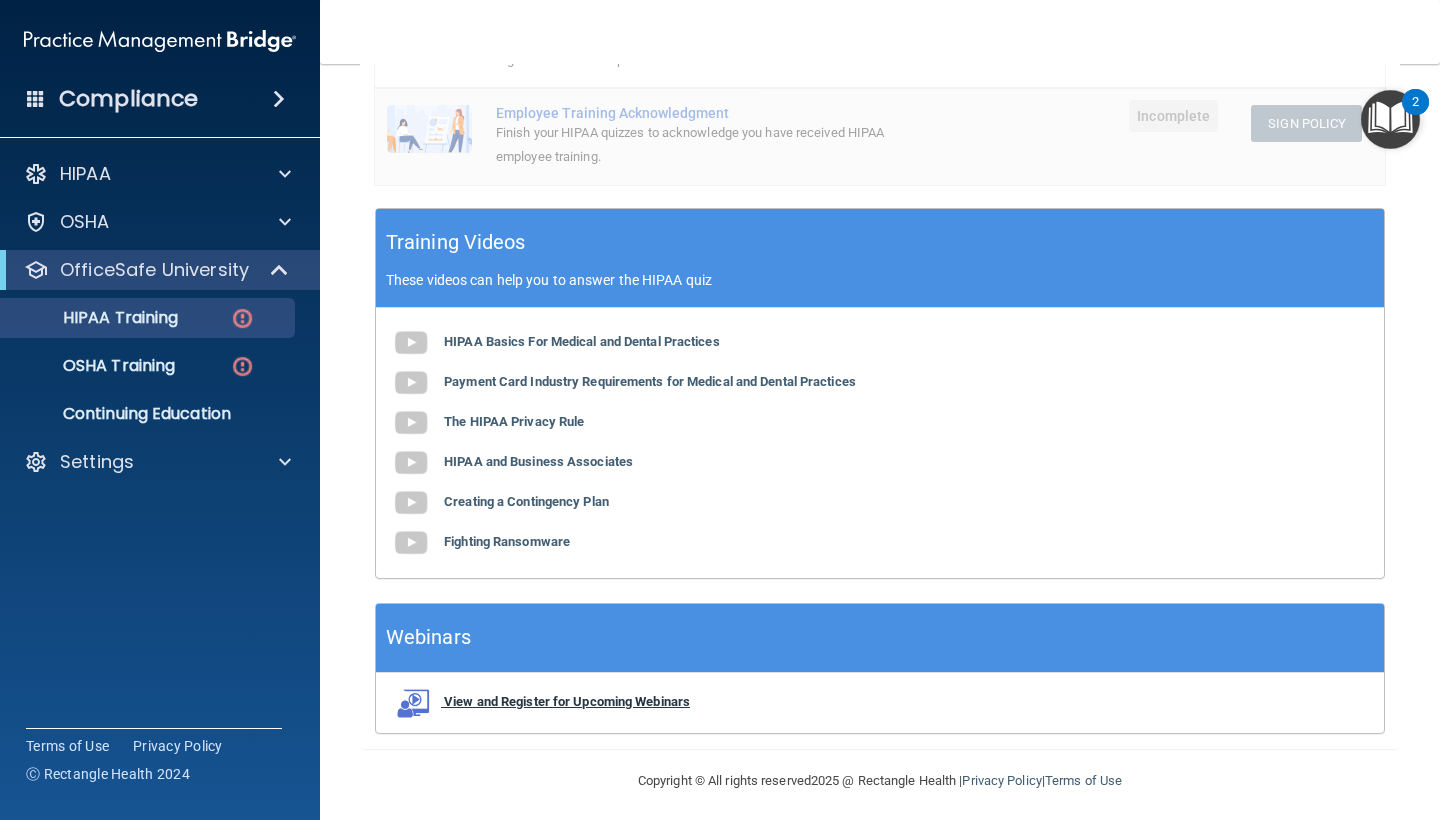 click on "View and Register for Upcoming Webinars" at bounding box center [567, 701] 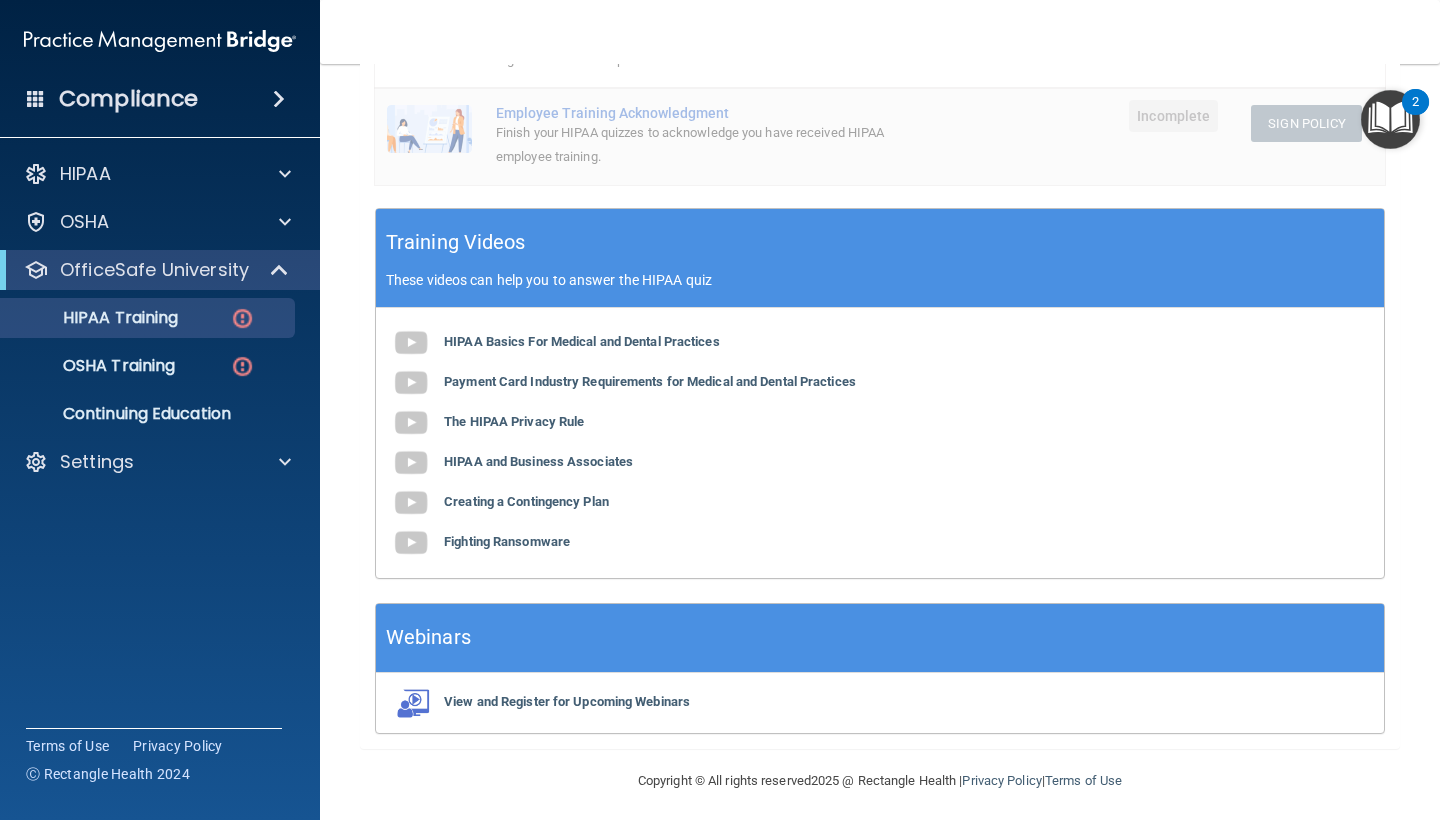 scroll, scrollTop: 602, scrollLeft: 0, axis: vertical 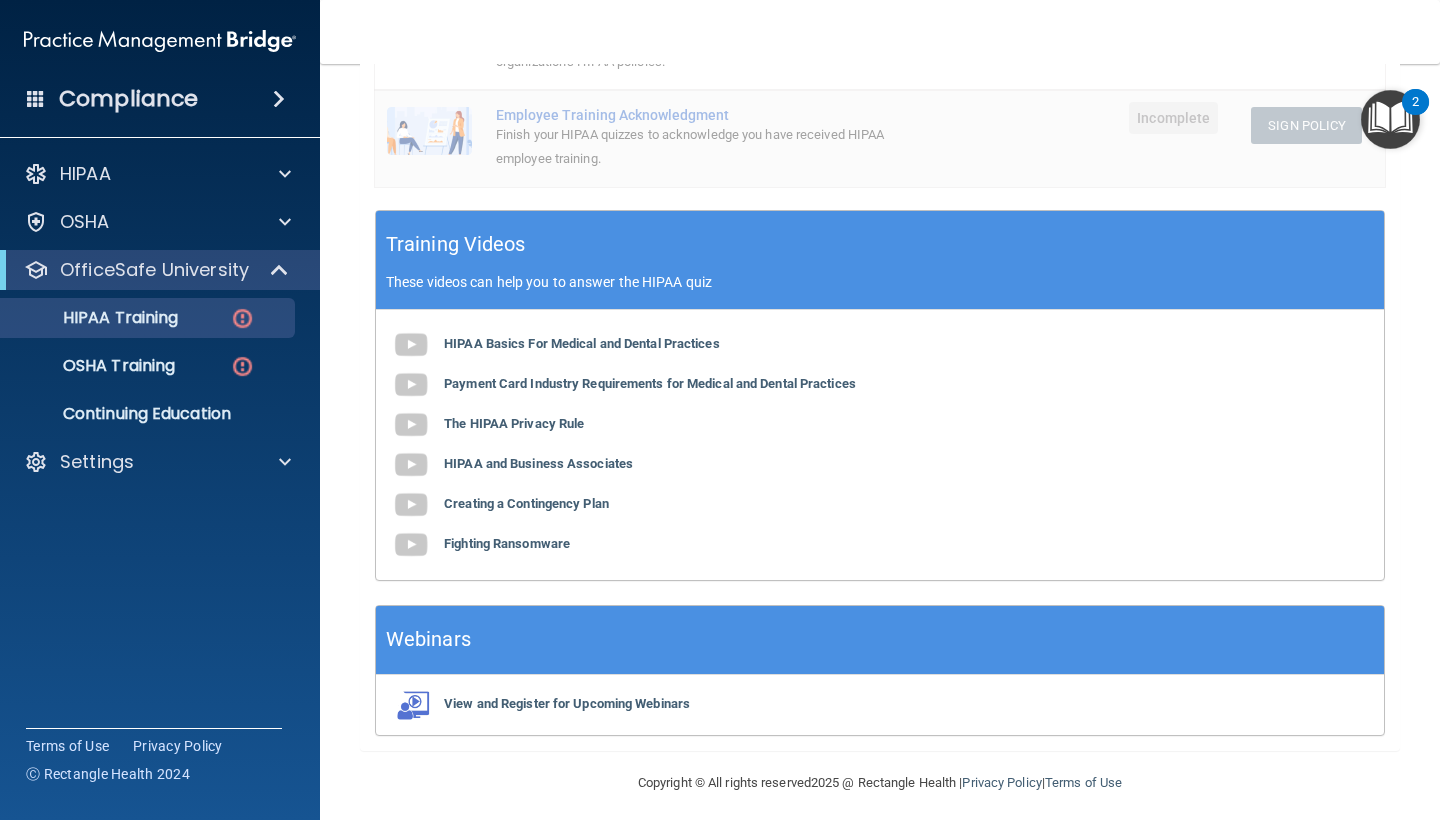 click at bounding box center [1390, 119] 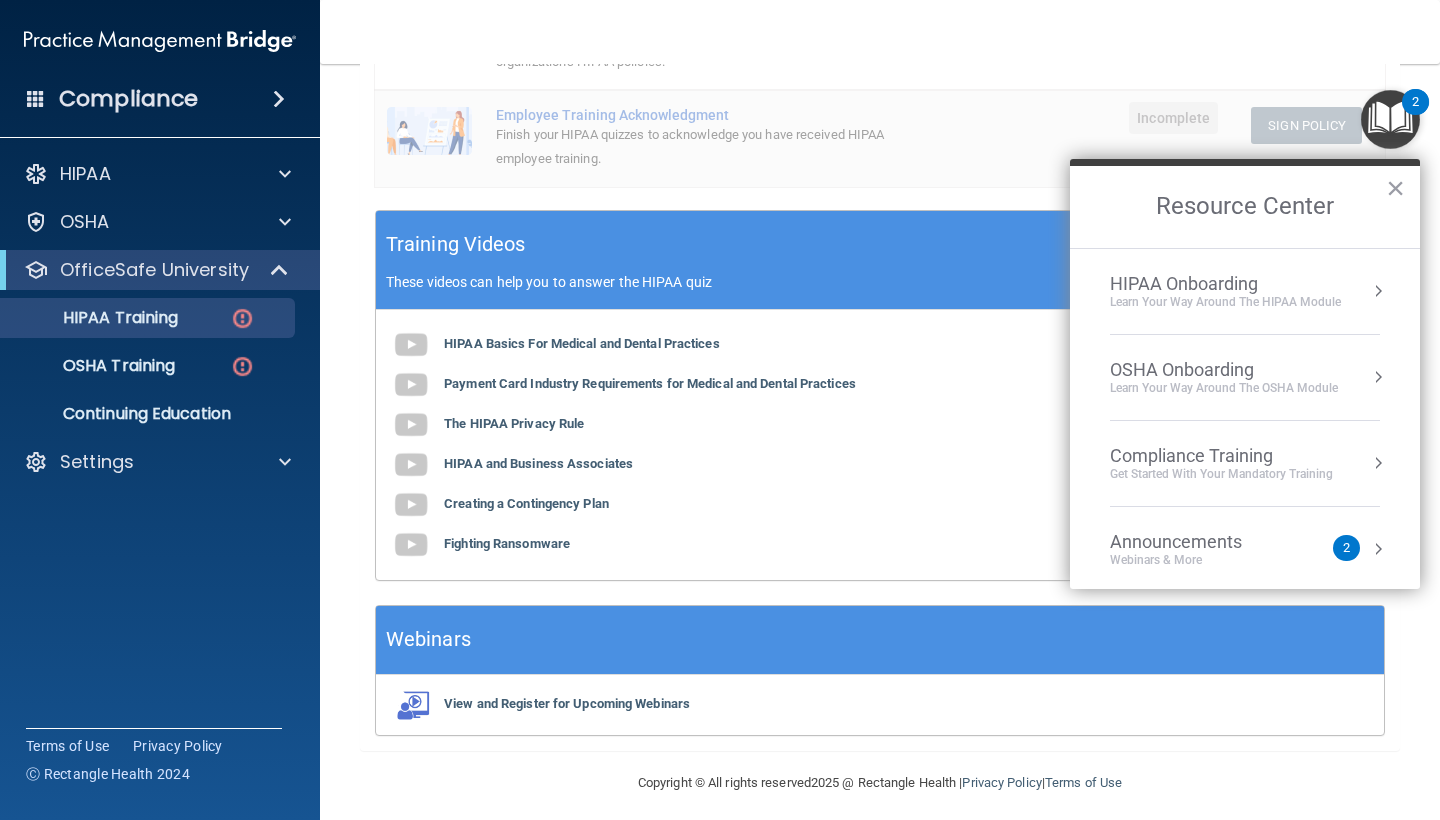 click on "Learn Your Way around the HIPAA module" at bounding box center (1225, 302) 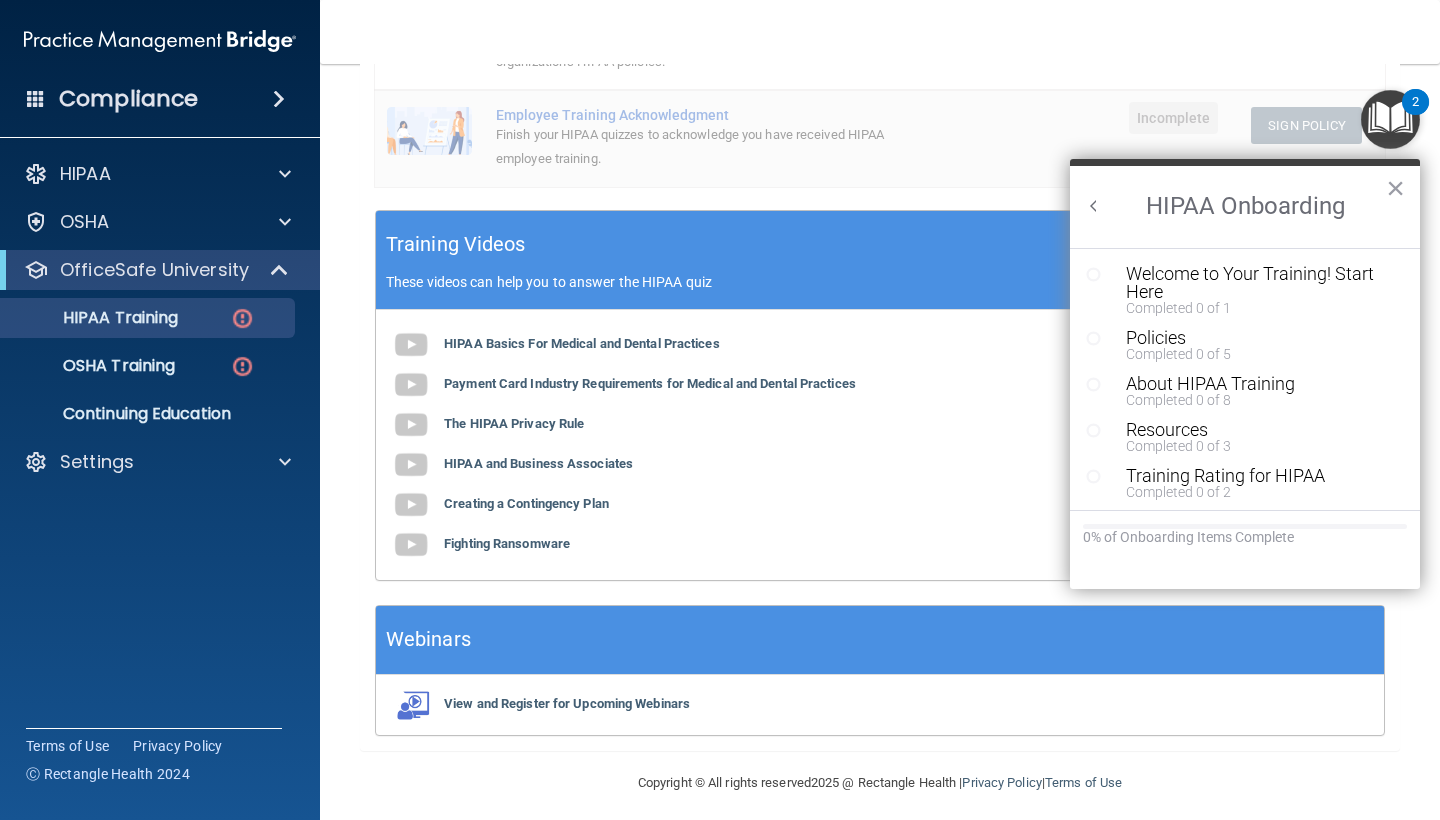scroll, scrollTop: 0, scrollLeft: 0, axis: both 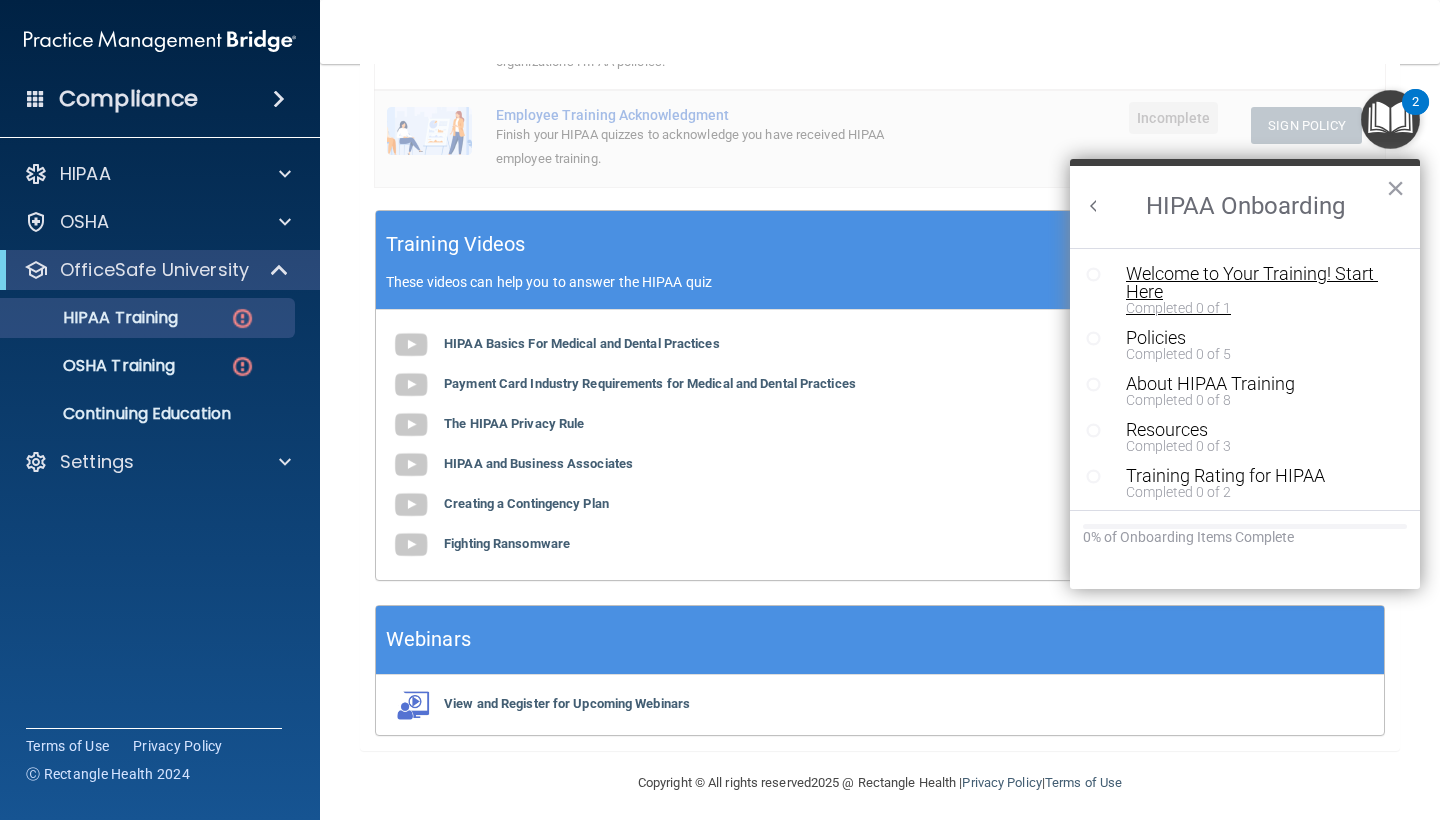 click on "Completed 0 of 1" at bounding box center [1260, 308] 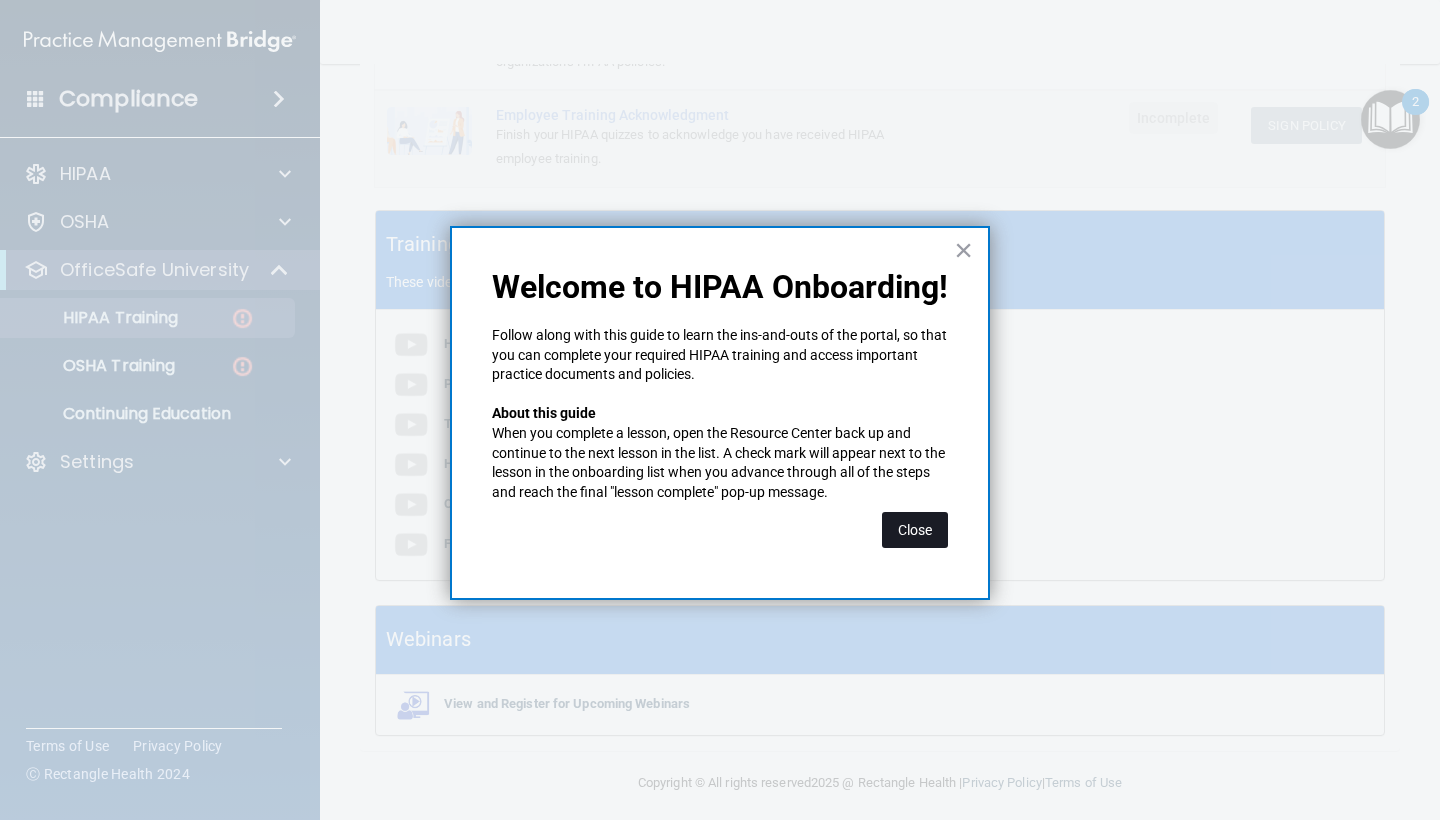 click on "Close" at bounding box center [915, 530] 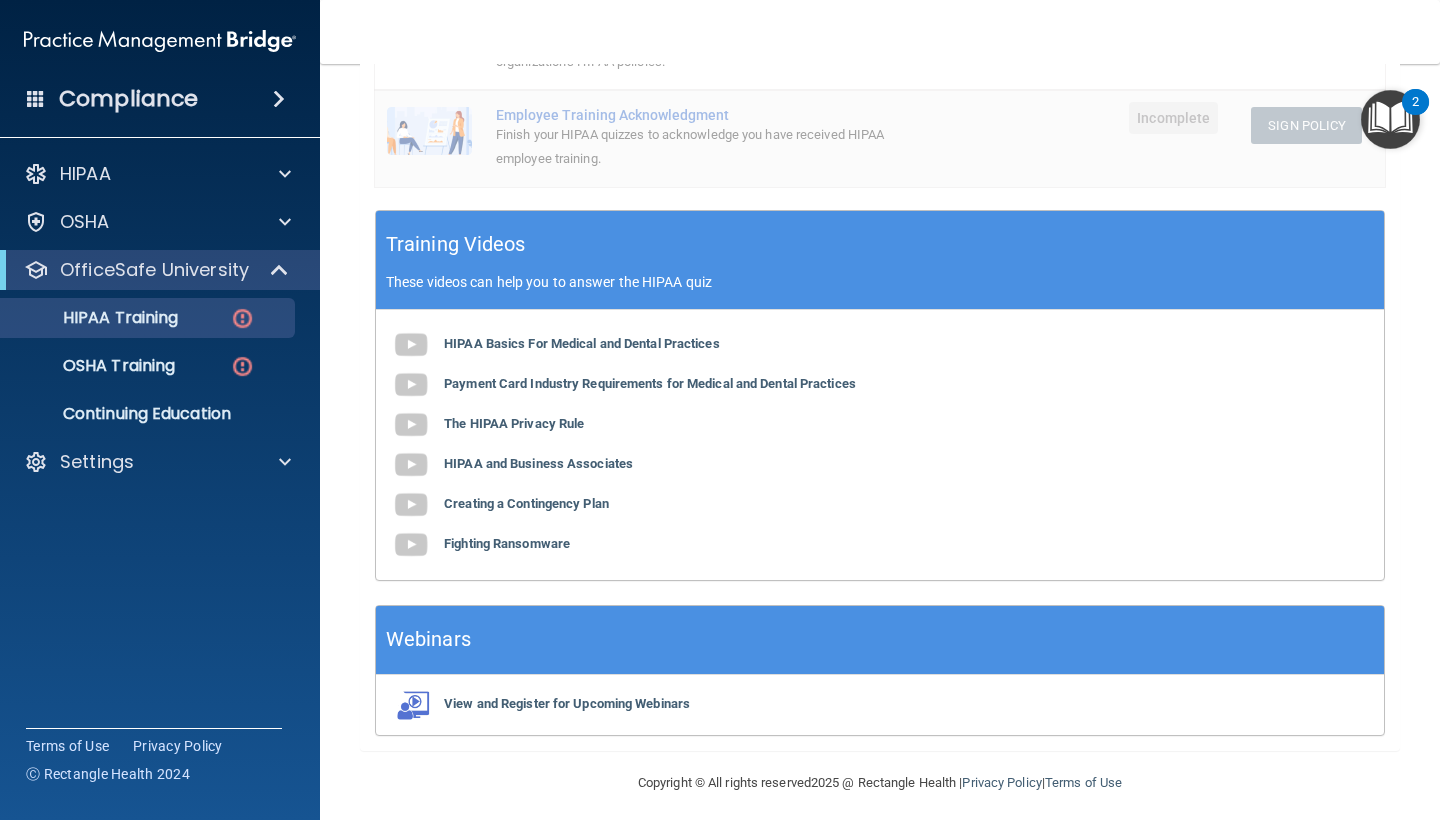 click at bounding box center [1390, 119] 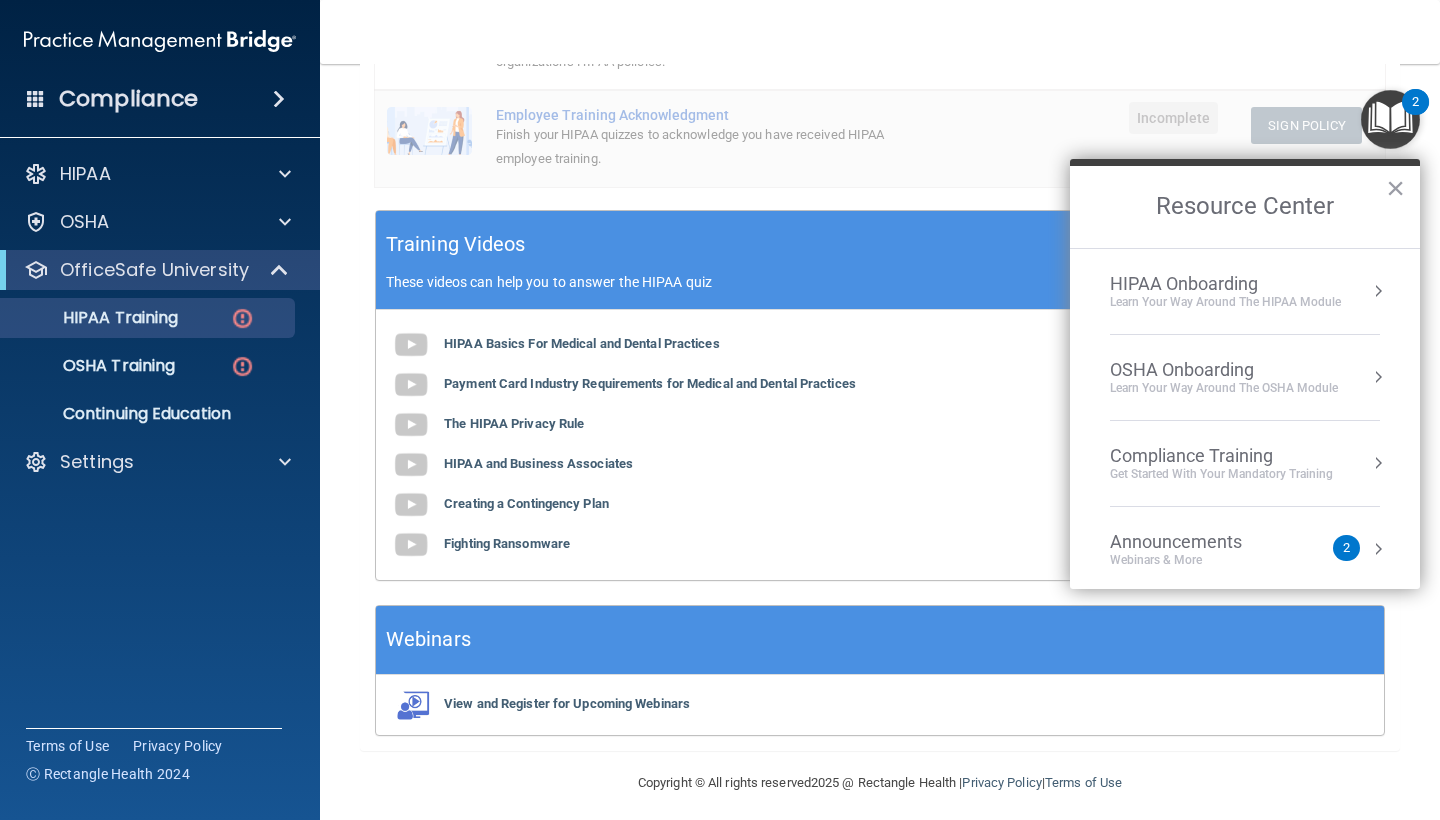 click on "Learn Your Way around the HIPAA module" at bounding box center (1225, 302) 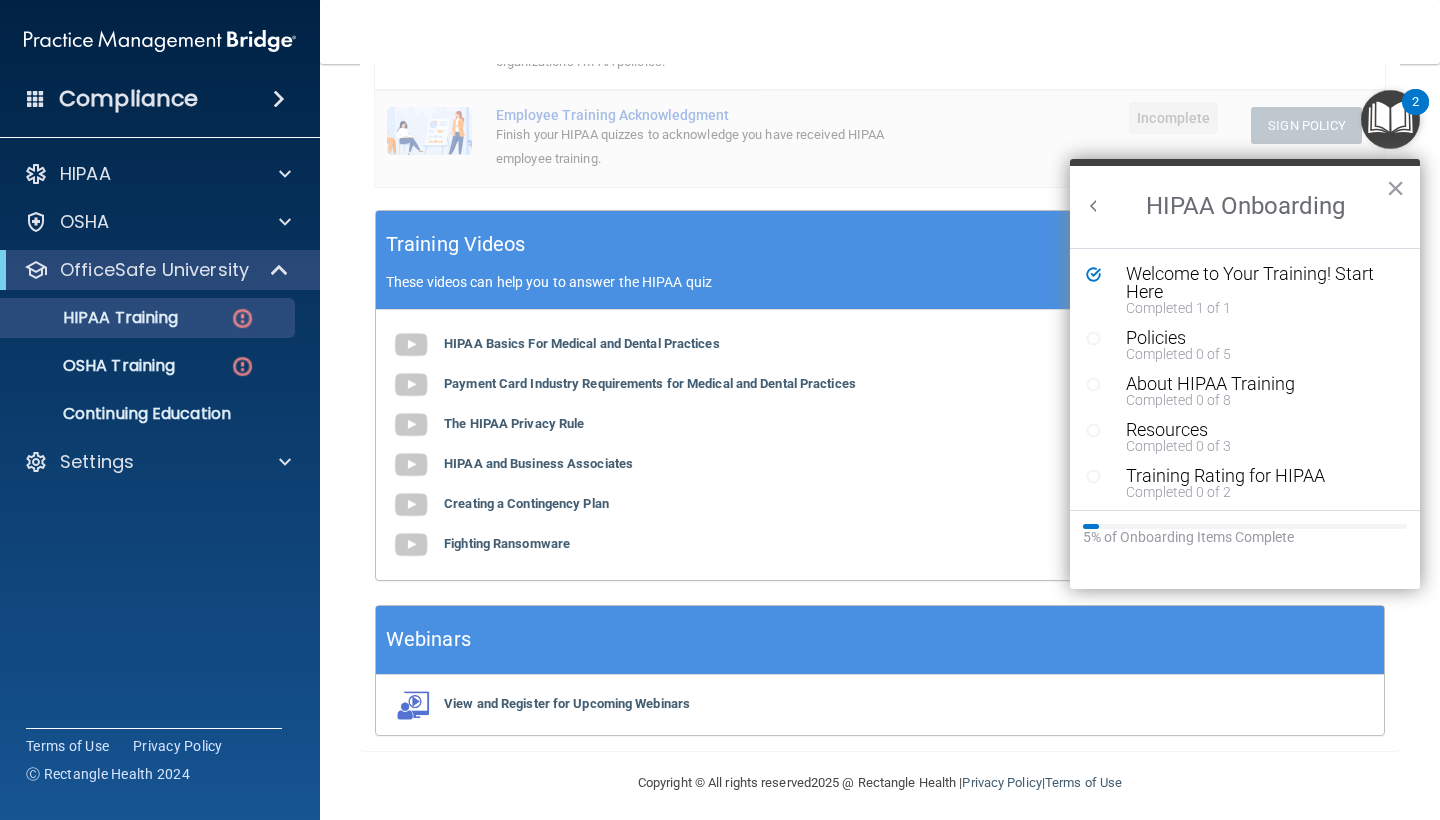 scroll, scrollTop: 0, scrollLeft: 0, axis: both 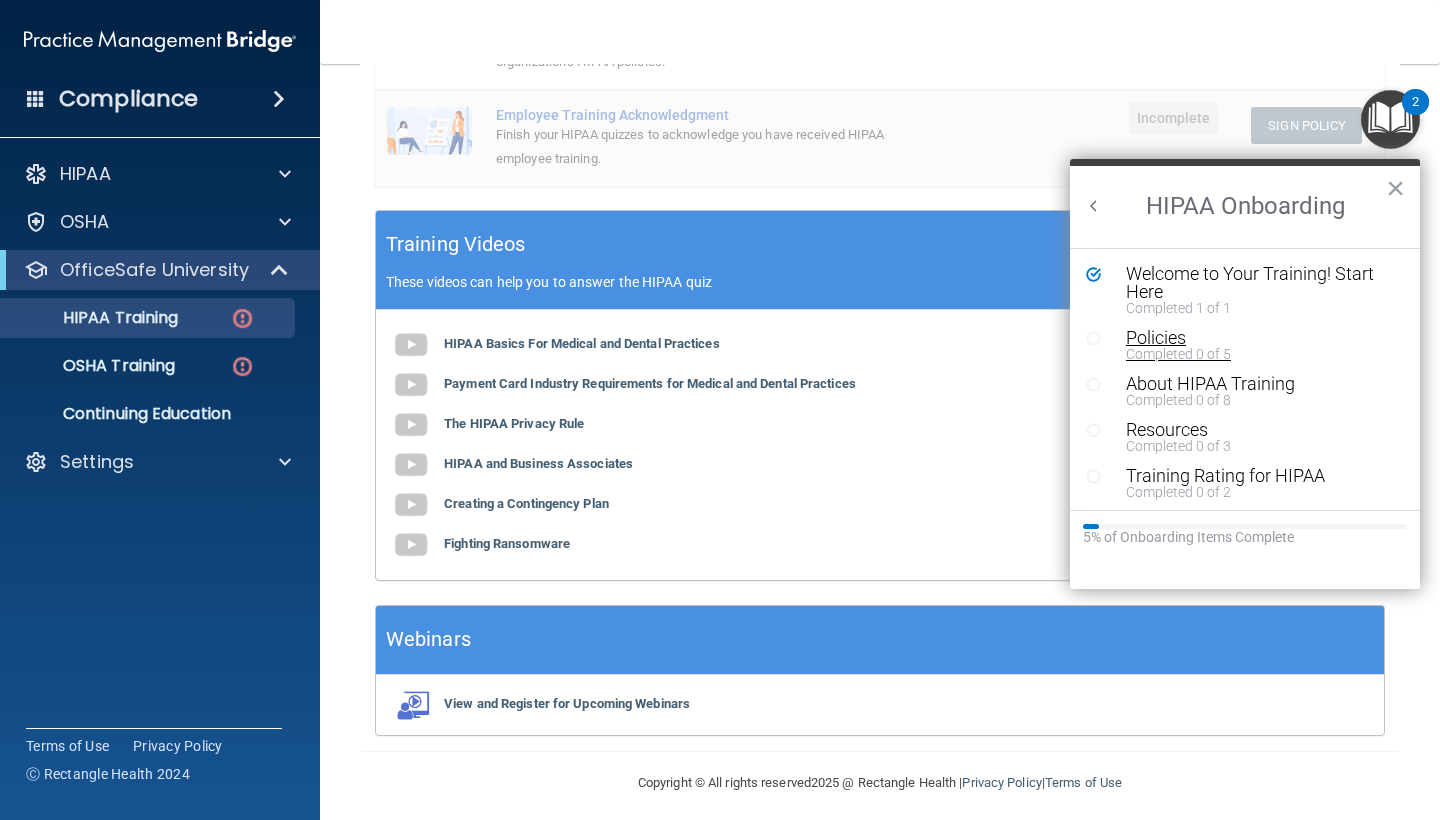 click on "Completed 0 of 5" at bounding box center (1260, 354) 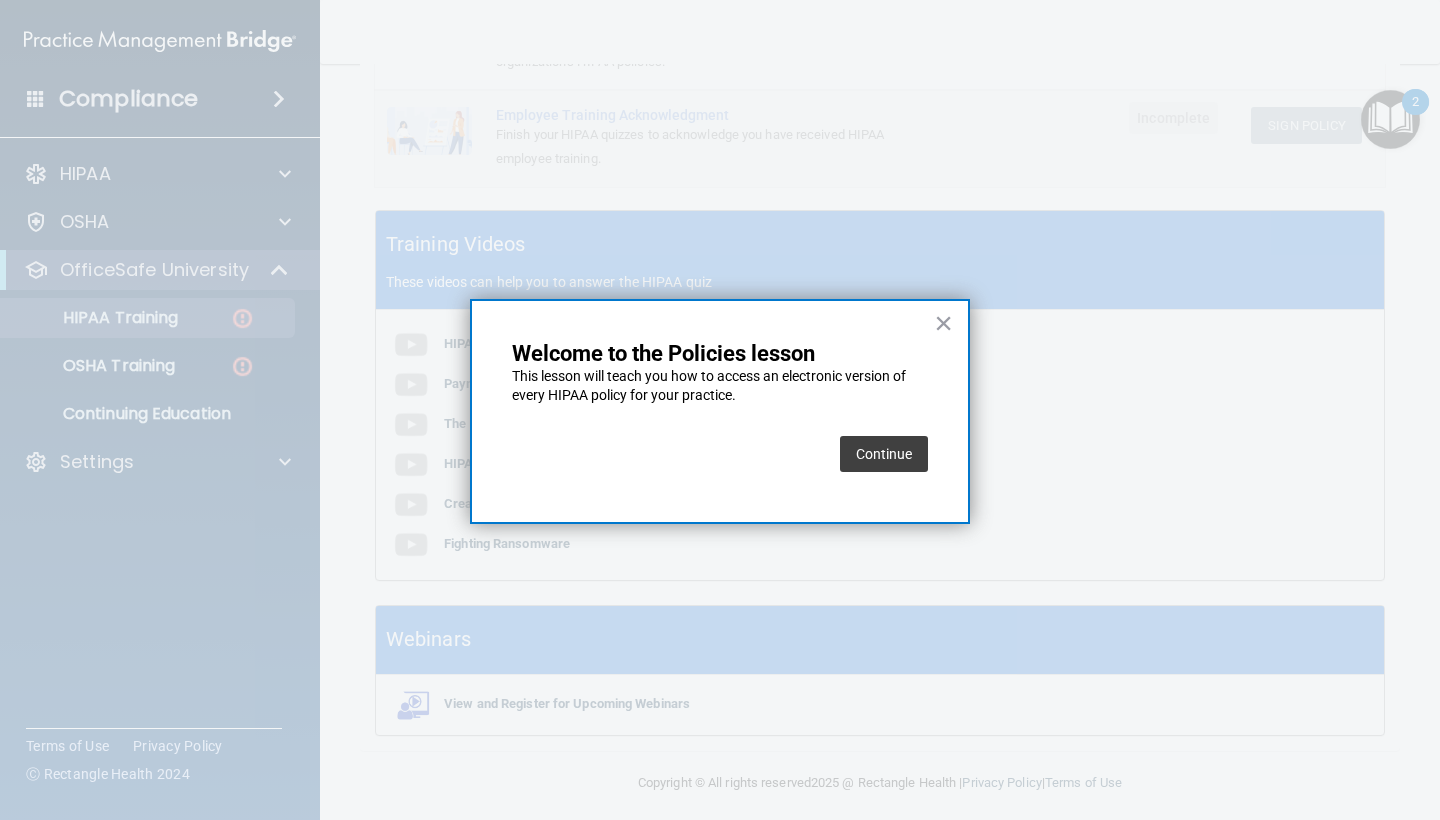 click on "Continue" at bounding box center [884, 454] 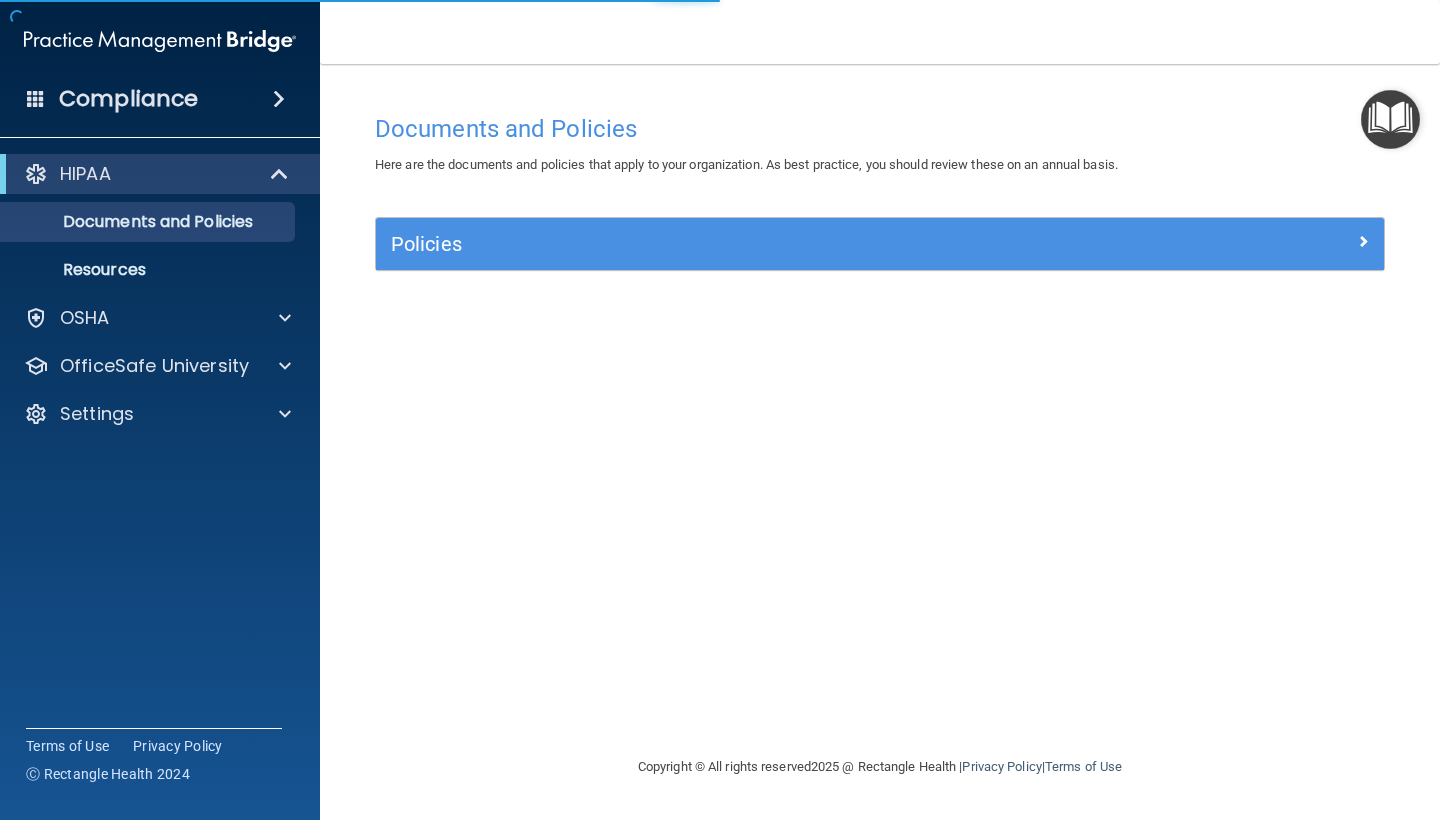 scroll, scrollTop: 0, scrollLeft: 0, axis: both 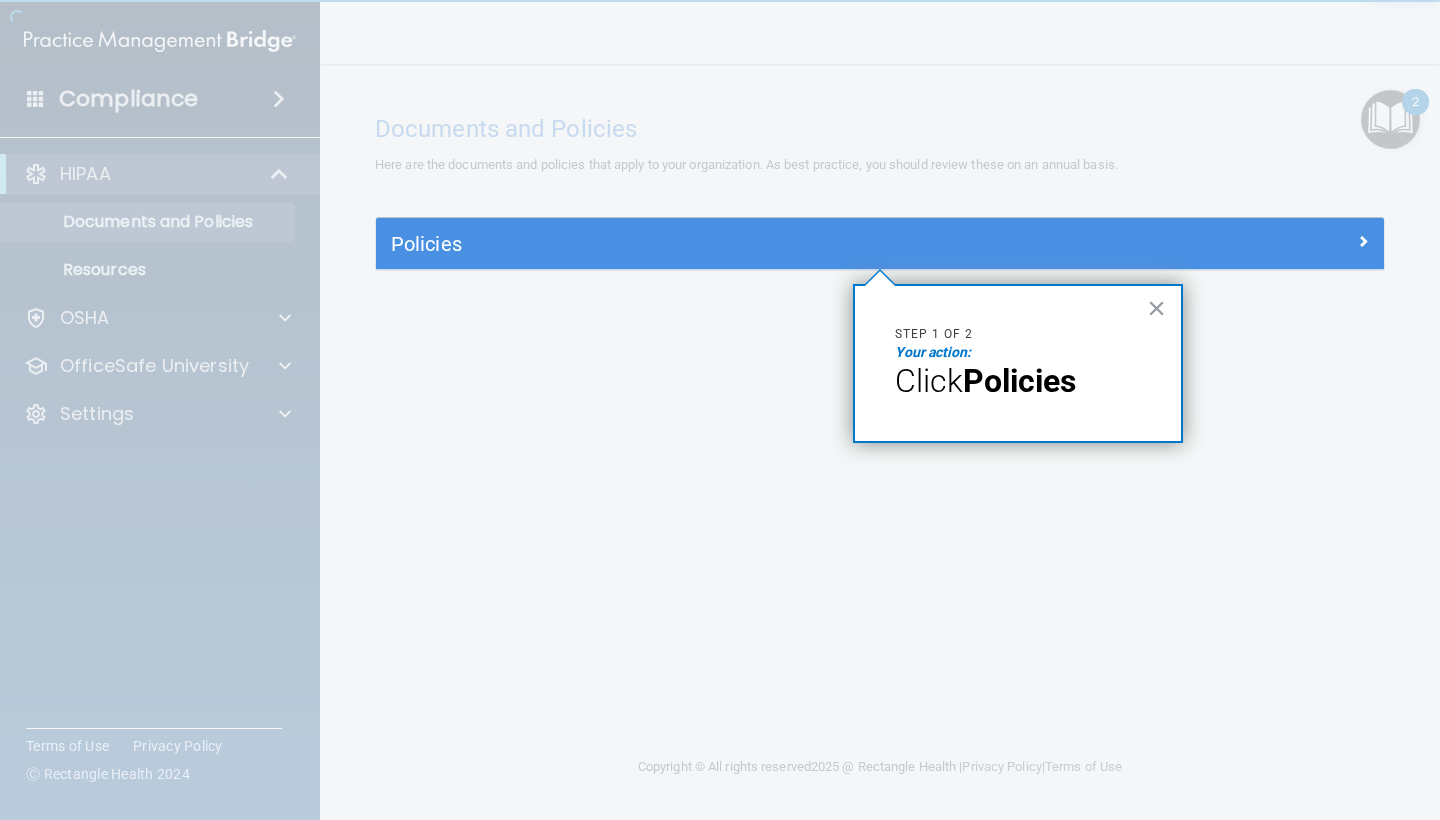 click on "Policies" at bounding box center (1019, 381) 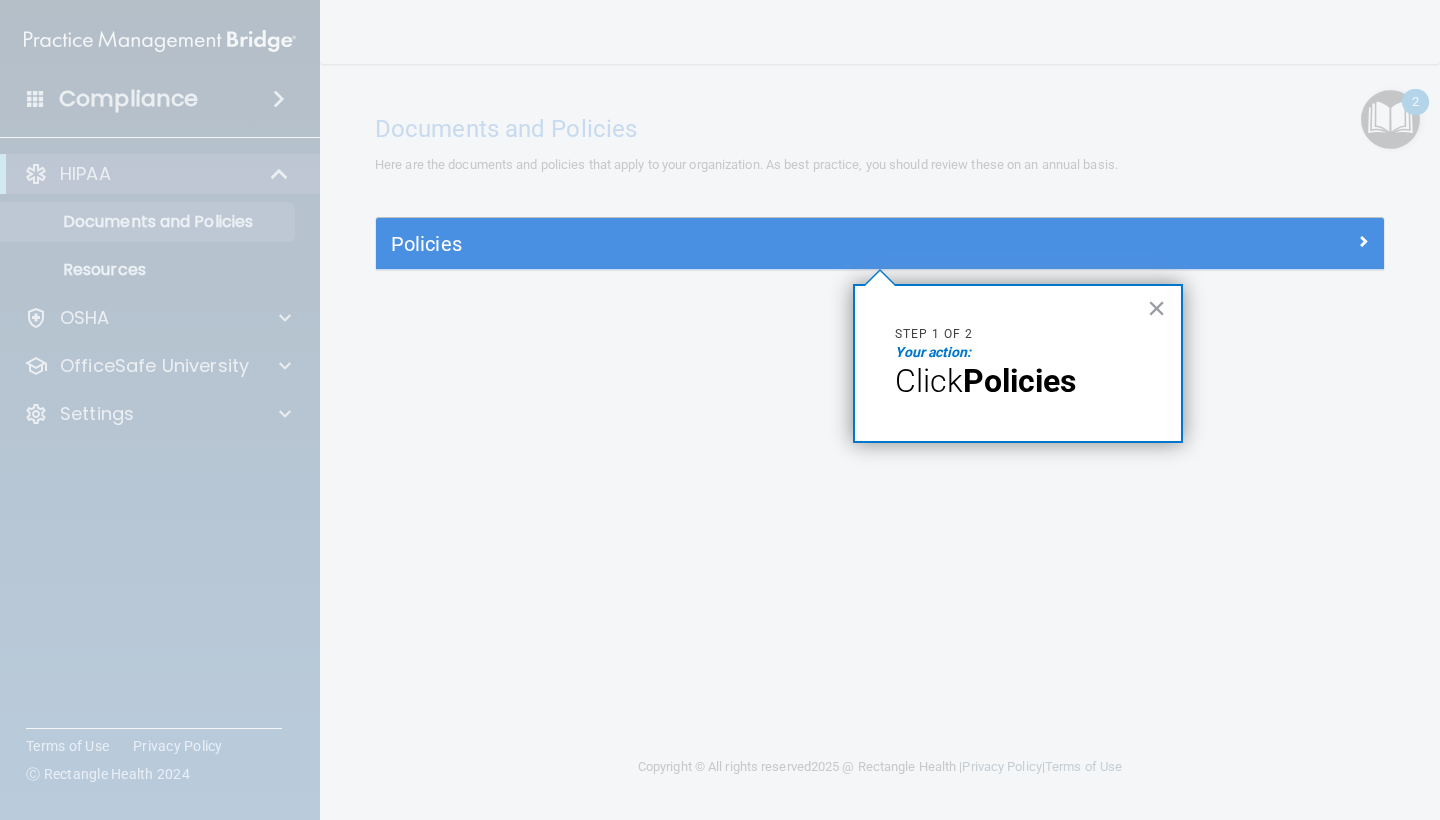 click on "Click" at bounding box center (929, 381) 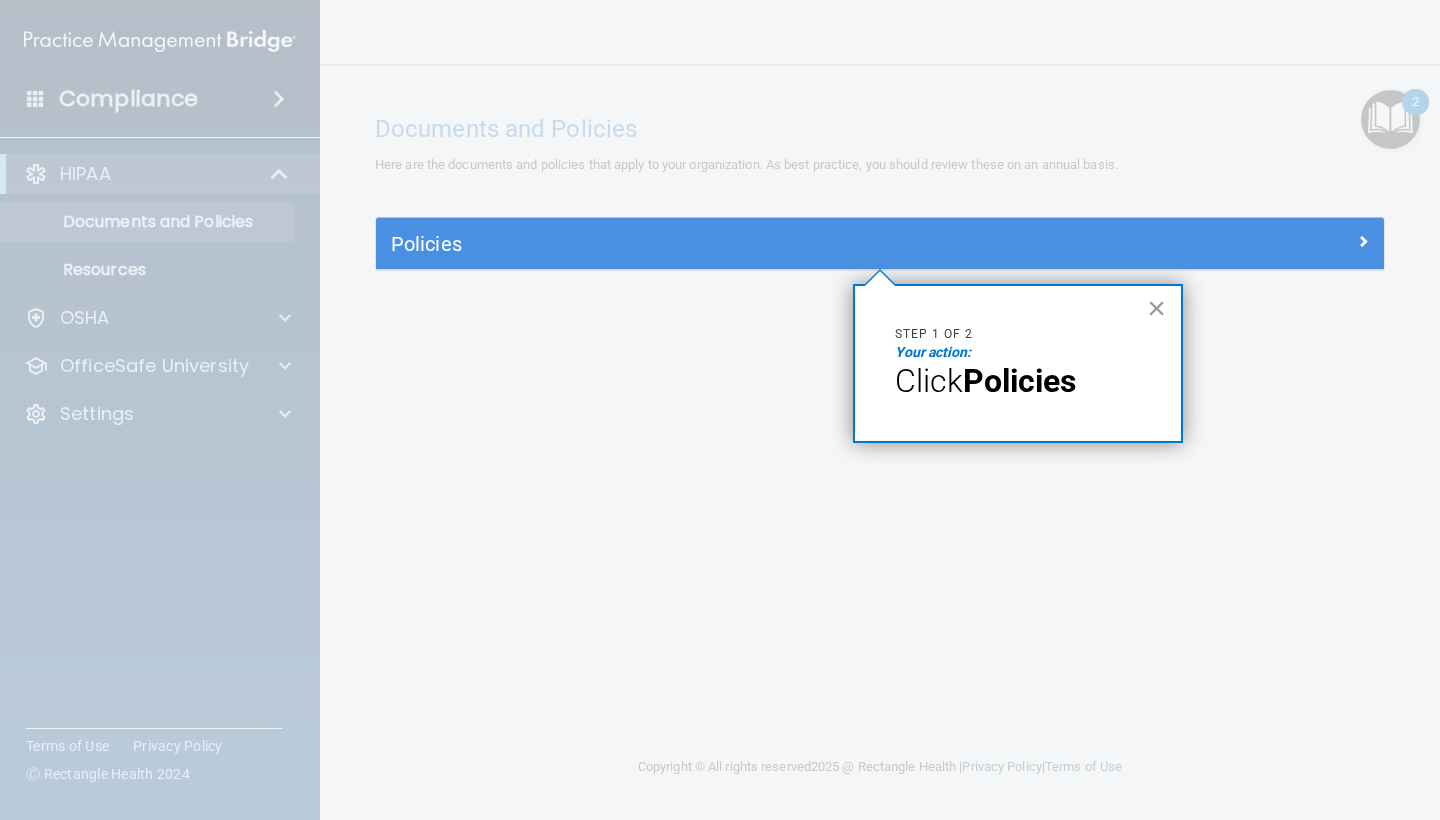 click on "×" at bounding box center [1156, 308] 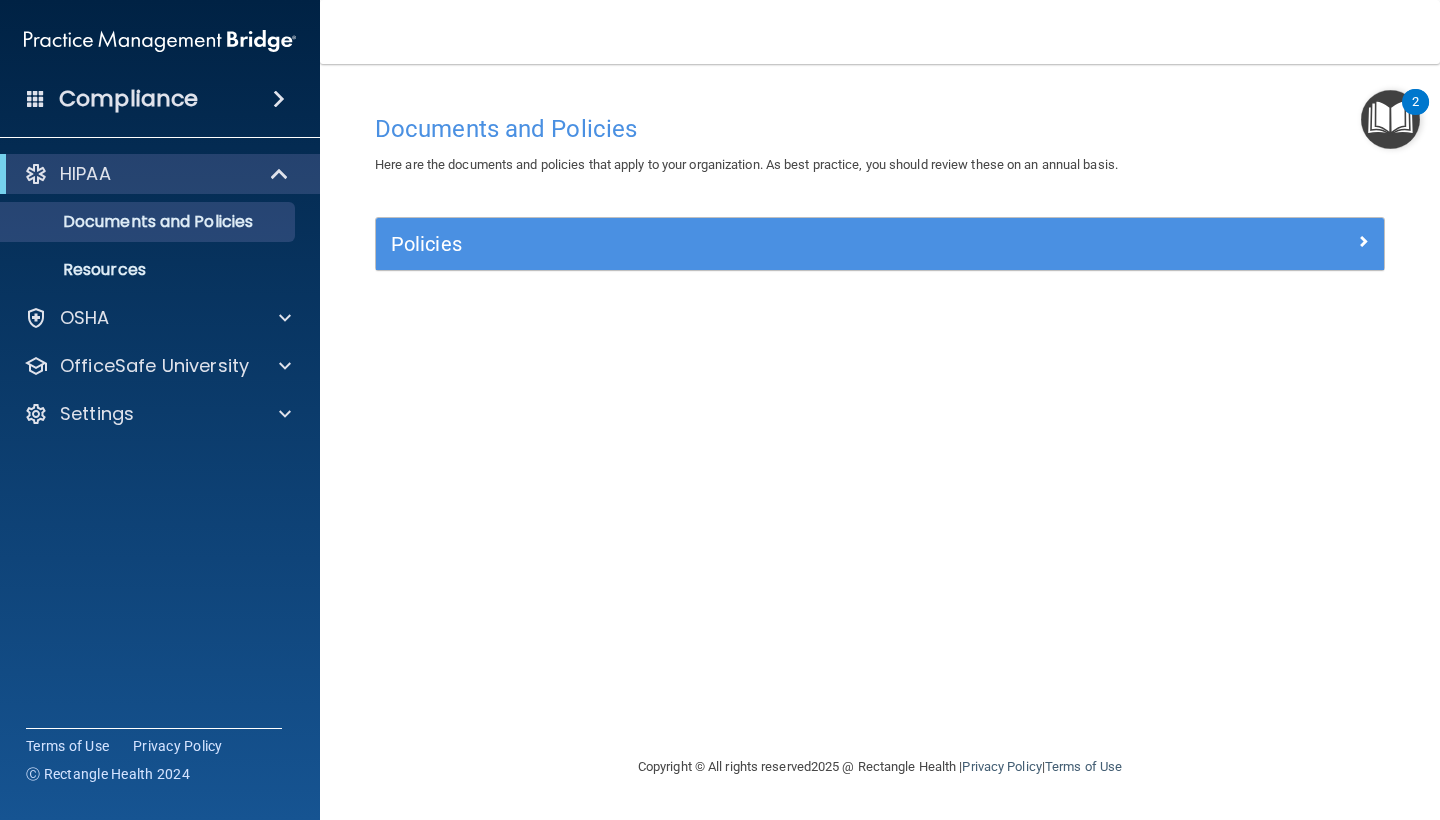click at bounding box center (1258, 240) 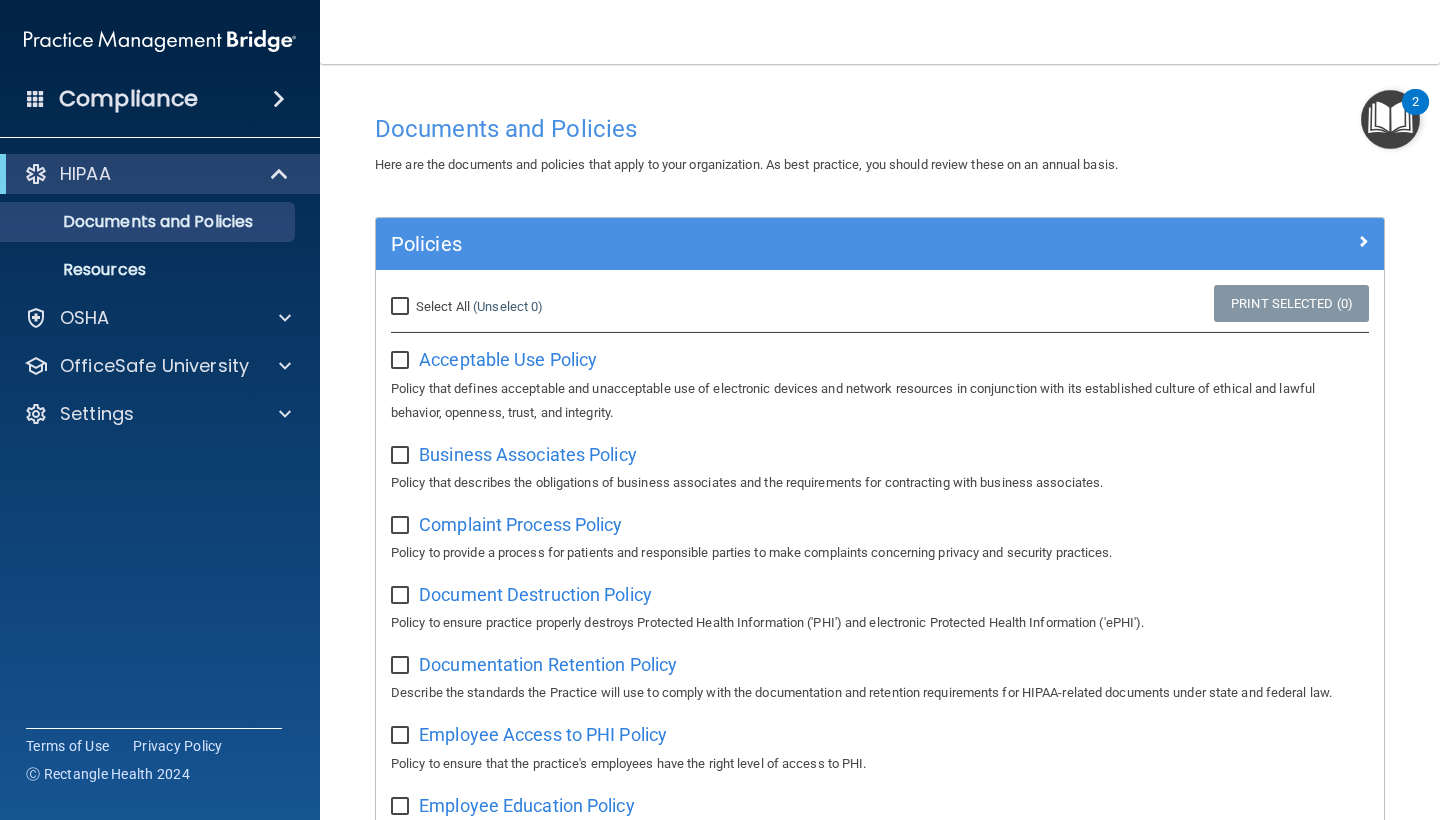 click on "Select All   (Unselect 0)    Unselect All" at bounding box center (402, 307) 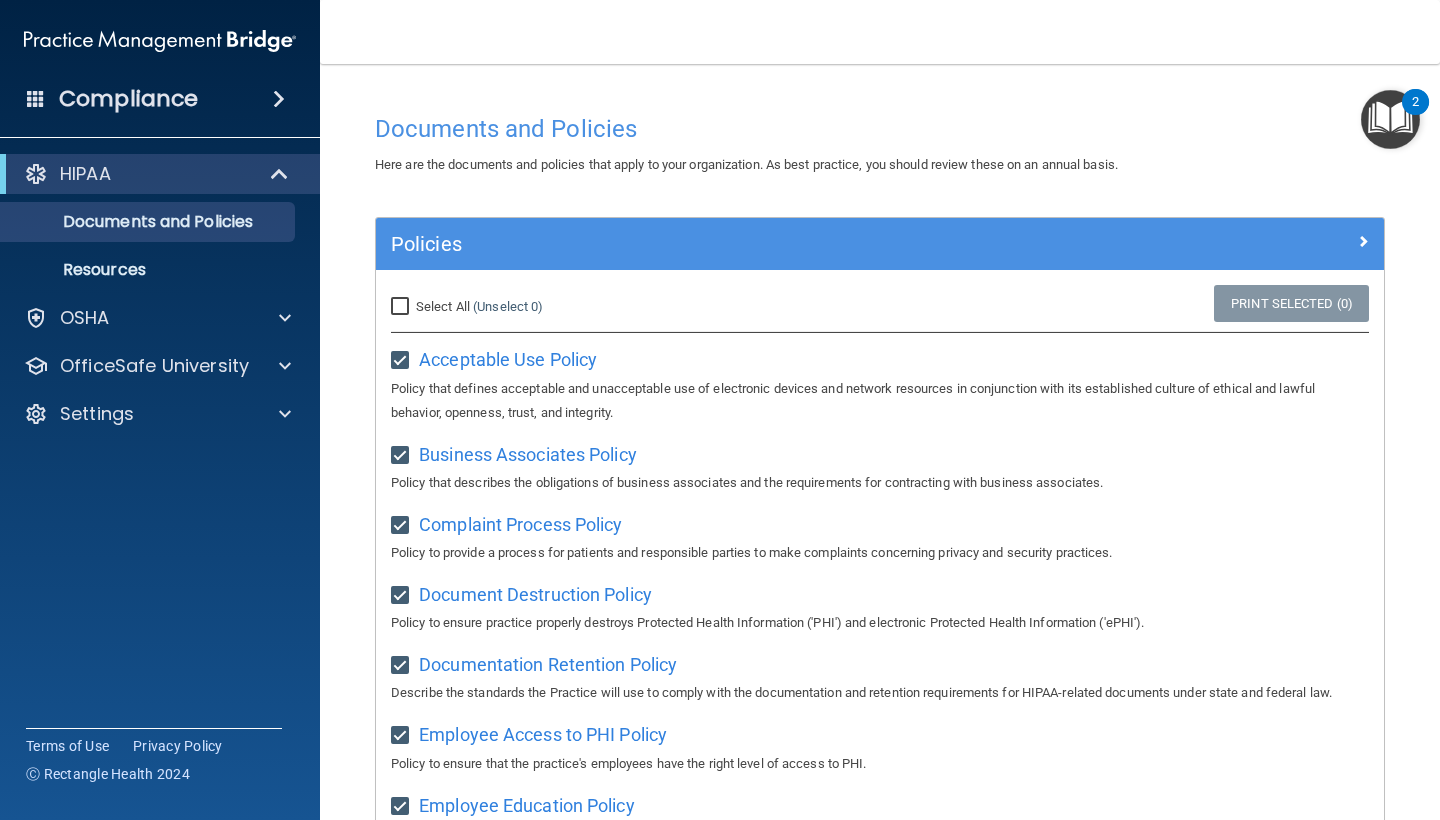 checkbox on "true" 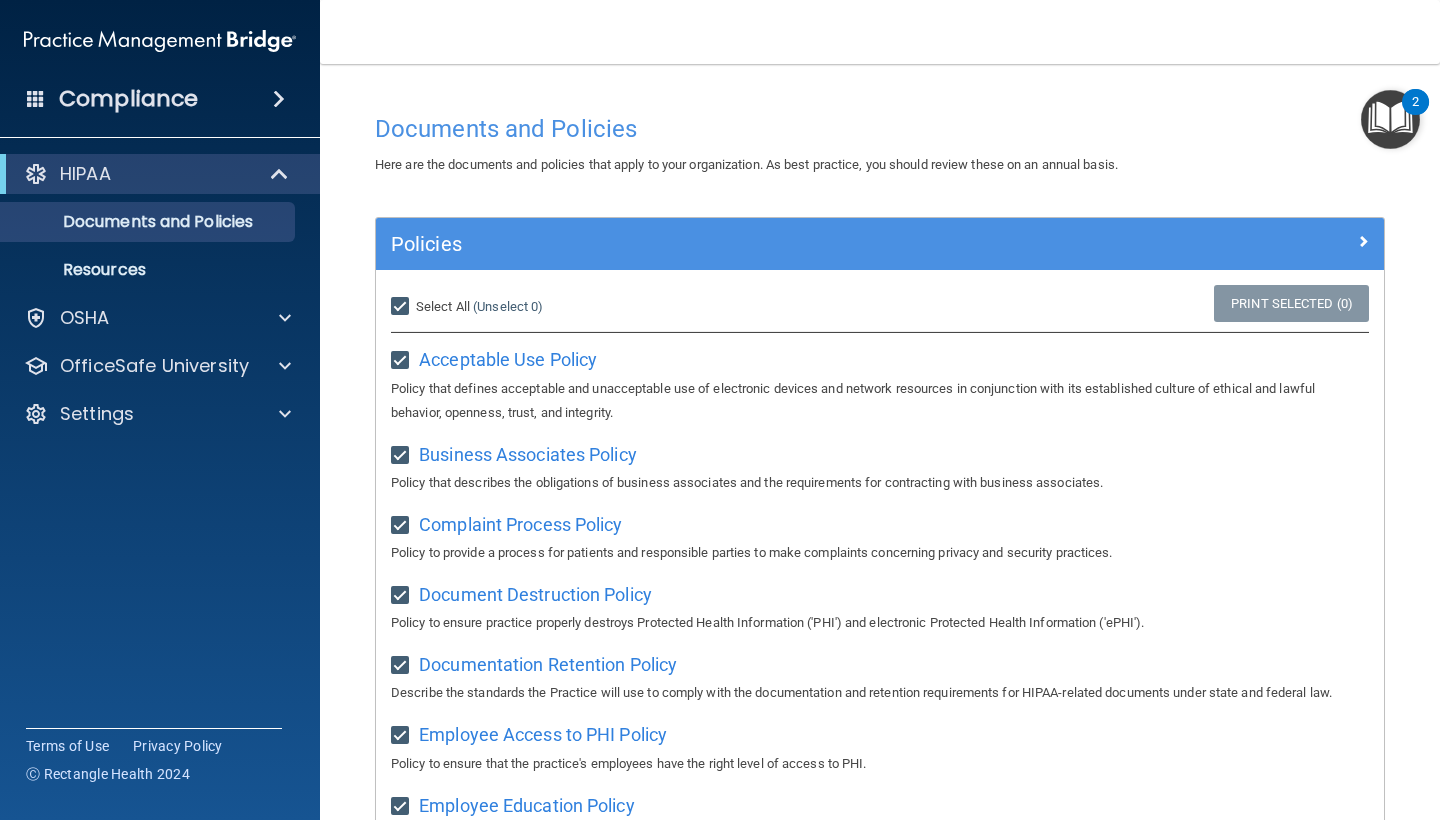 checkbox on "true" 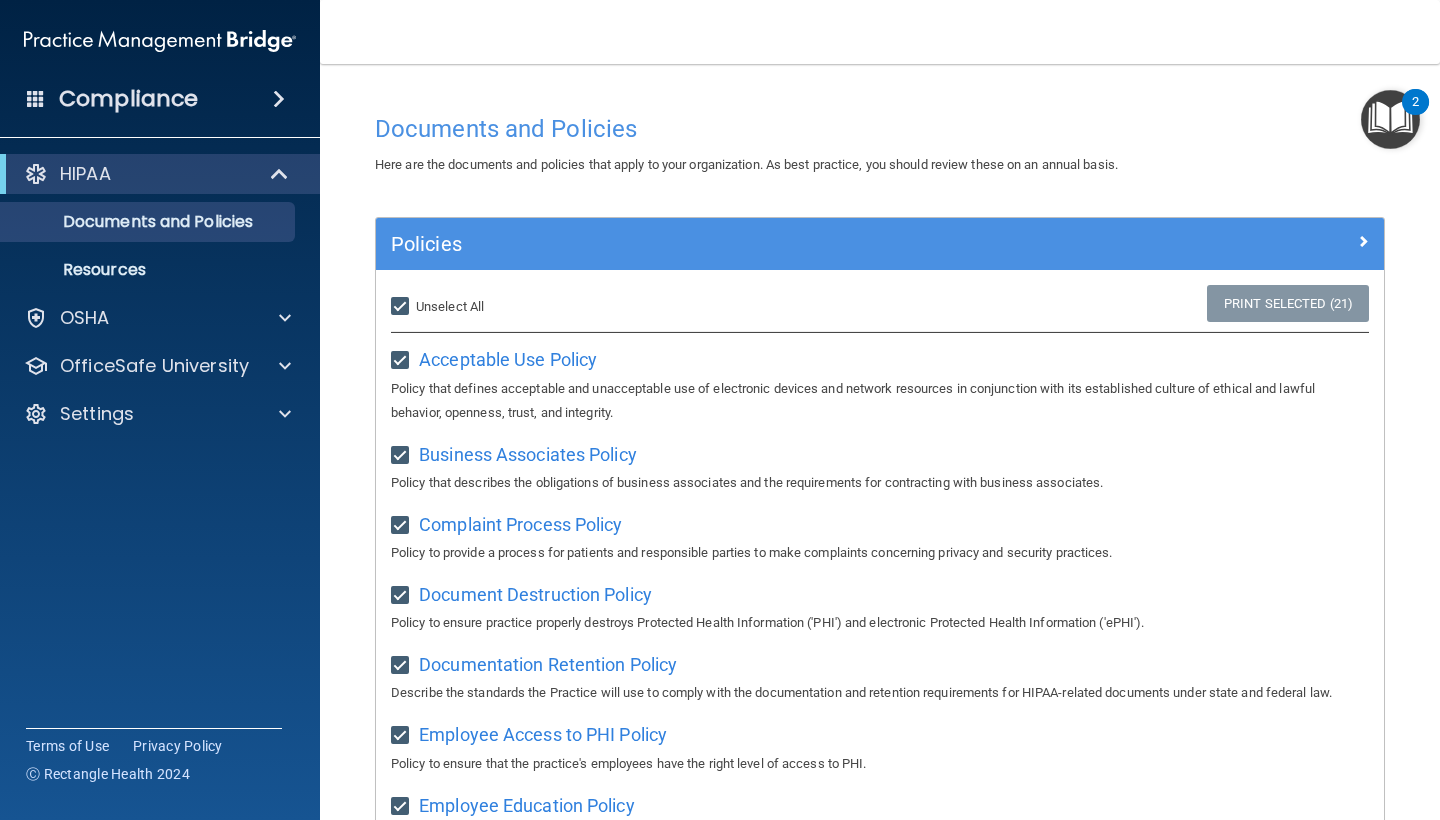 scroll, scrollTop: 0, scrollLeft: 0, axis: both 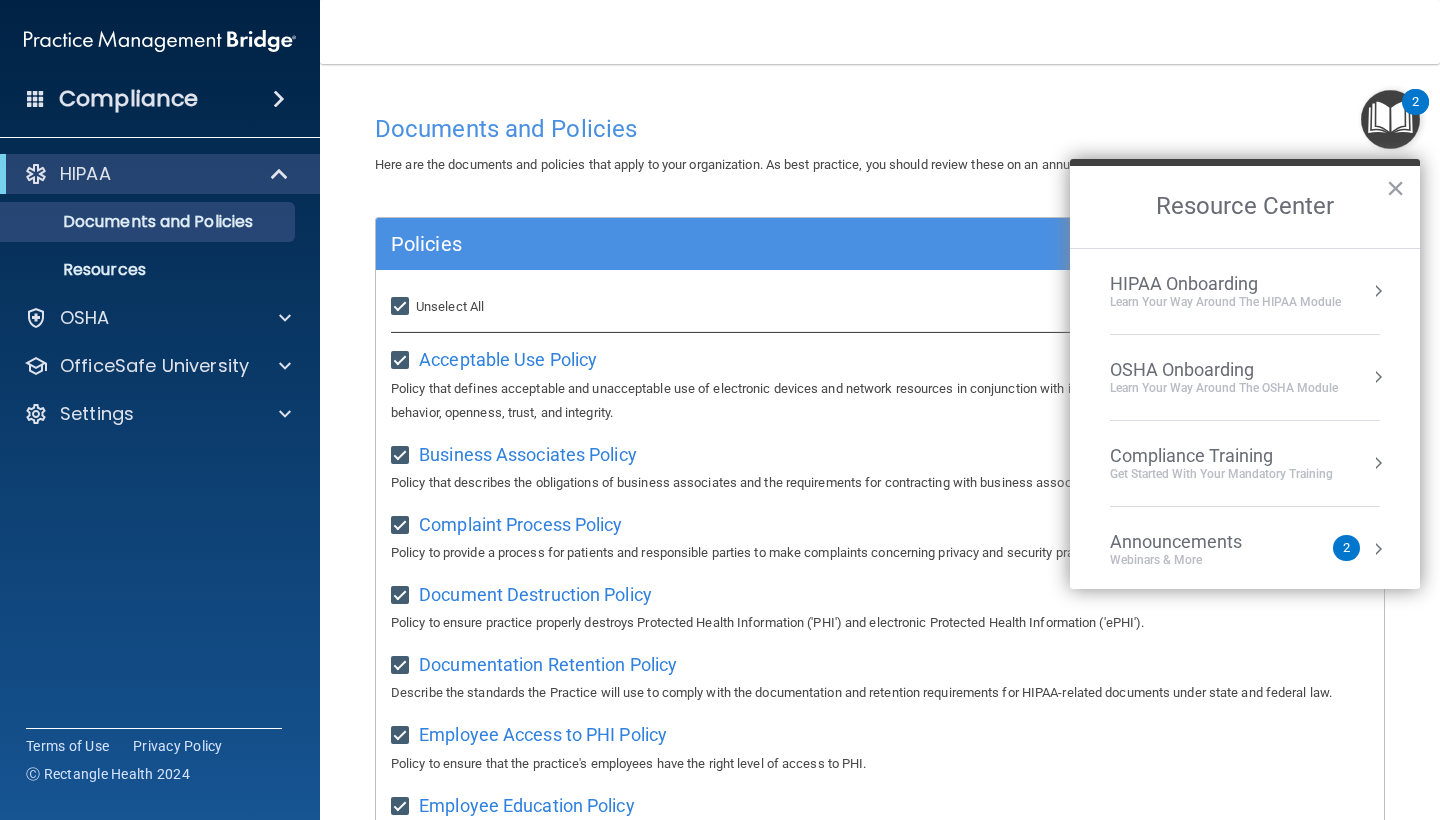 click on "HIPAA Onboarding" at bounding box center [1225, 284] 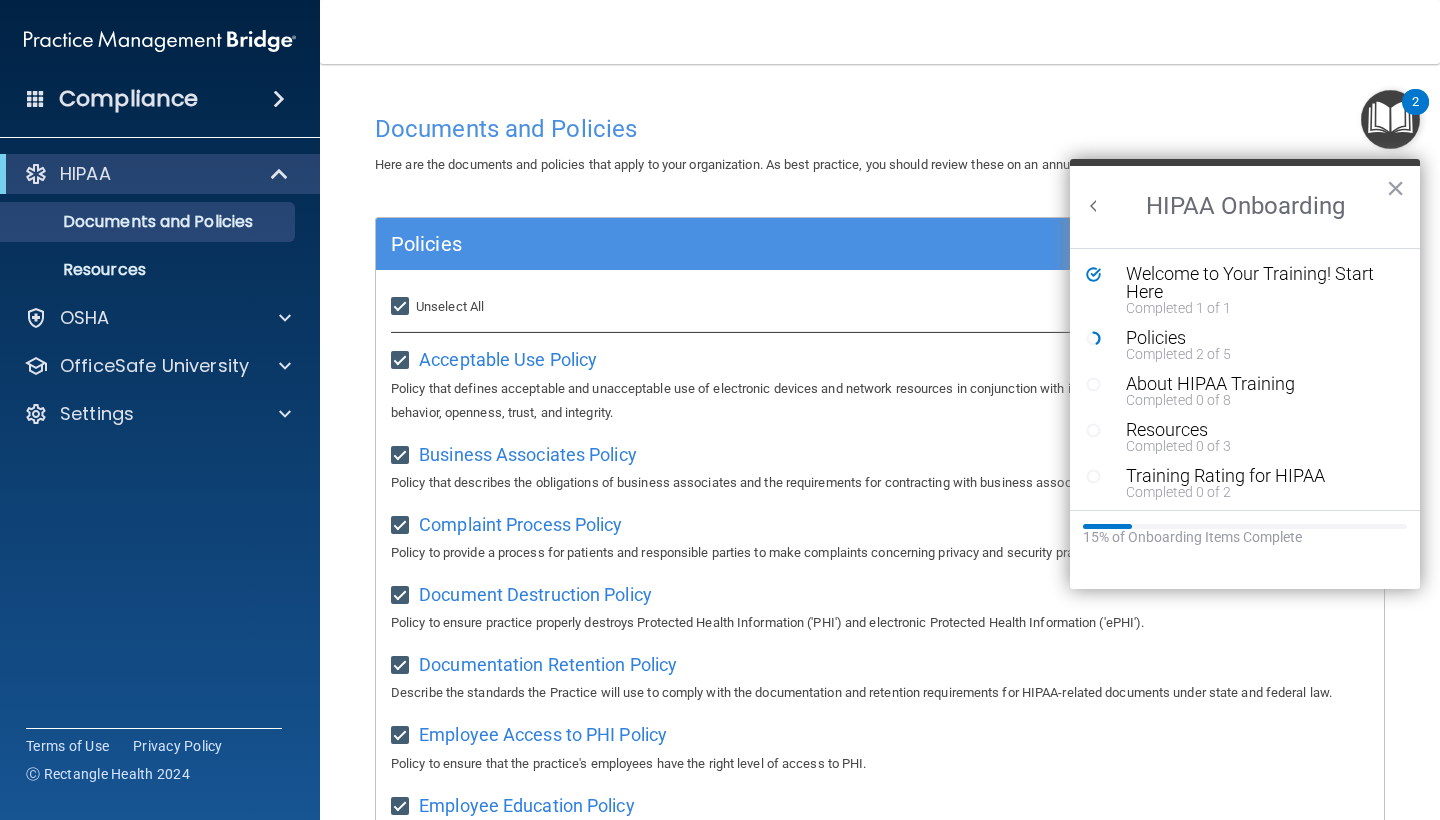 scroll, scrollTop: 0, scrollLeft: 0, axis: both 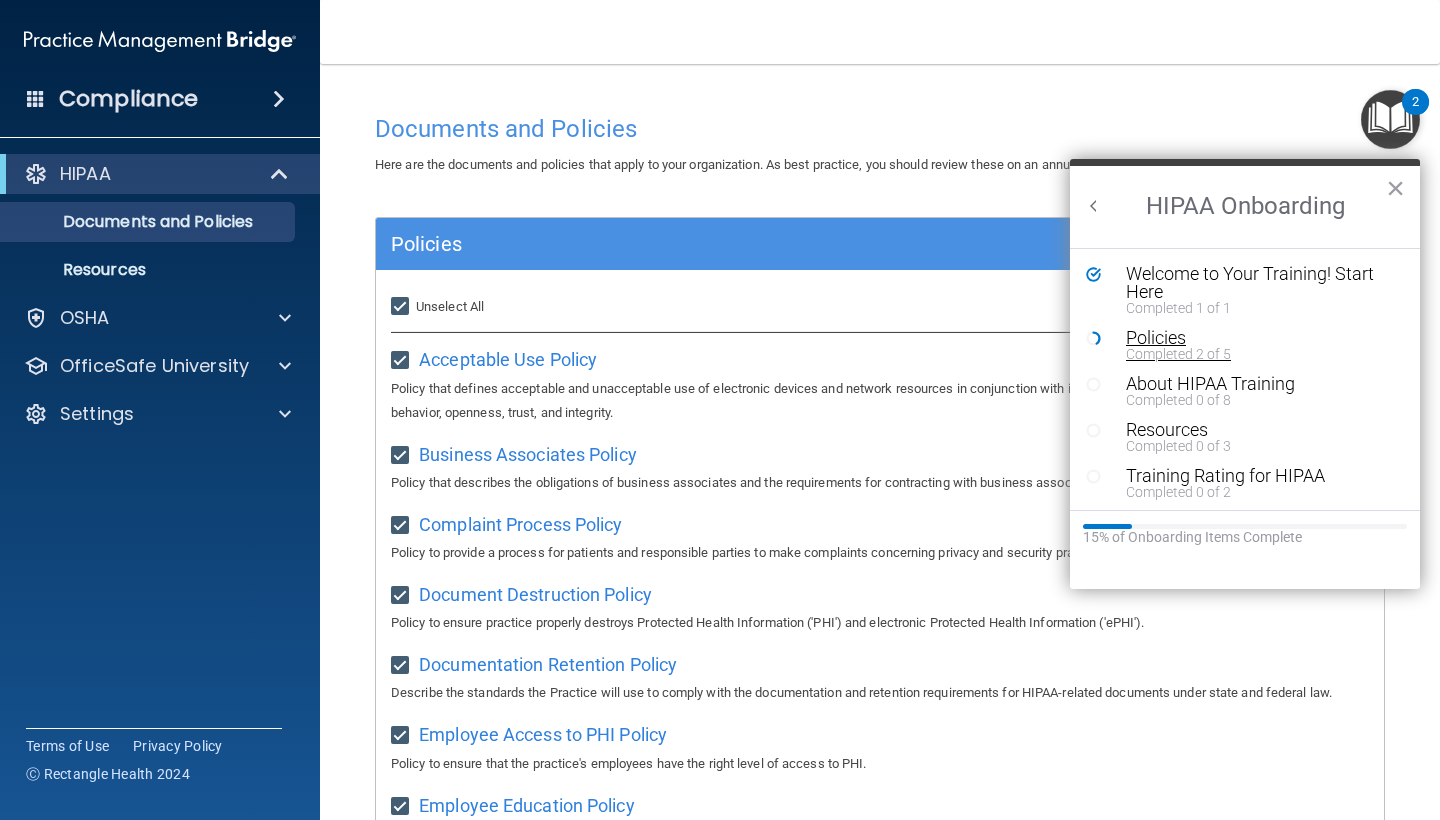 click on "Completed 2 of 5" at bounding box center [1260, 354] 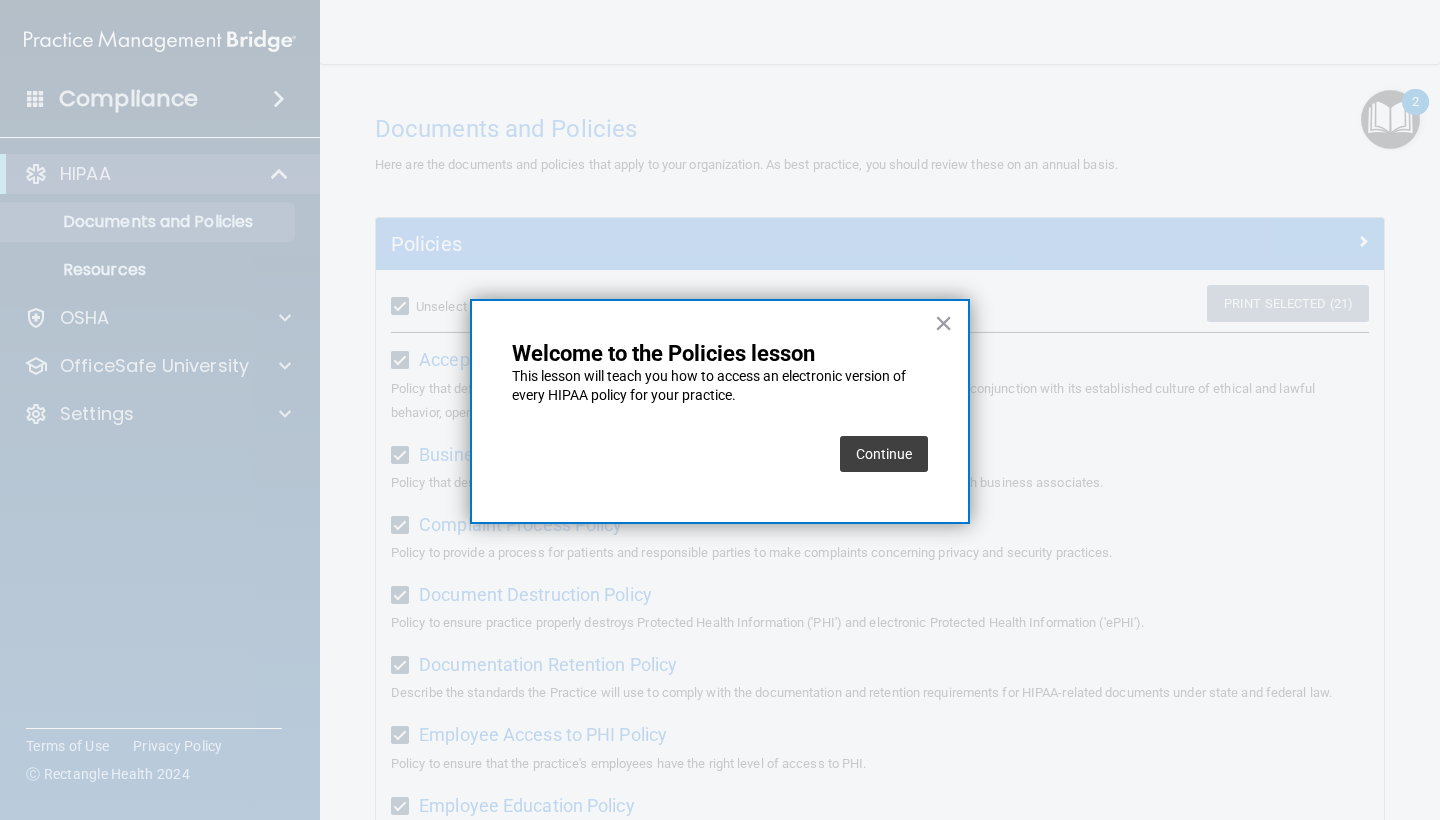 click on "× Welcome to the Policies lesson This lesson will teach you how to access an electronic version of every HIPAA policy for your practice. Continue" at bounding box center [720, 411] 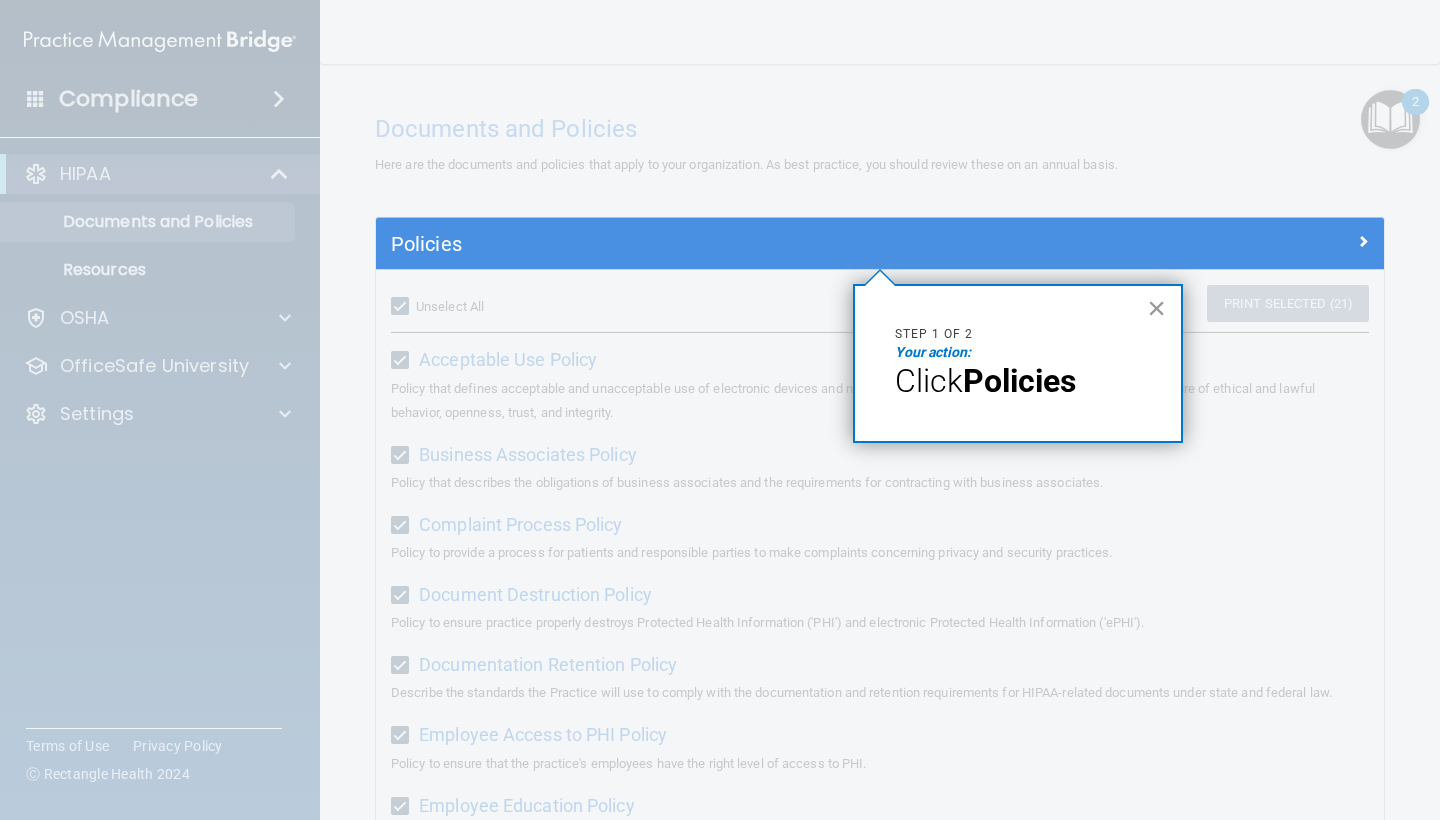 click on "×" at bounding box center (1156, 308) 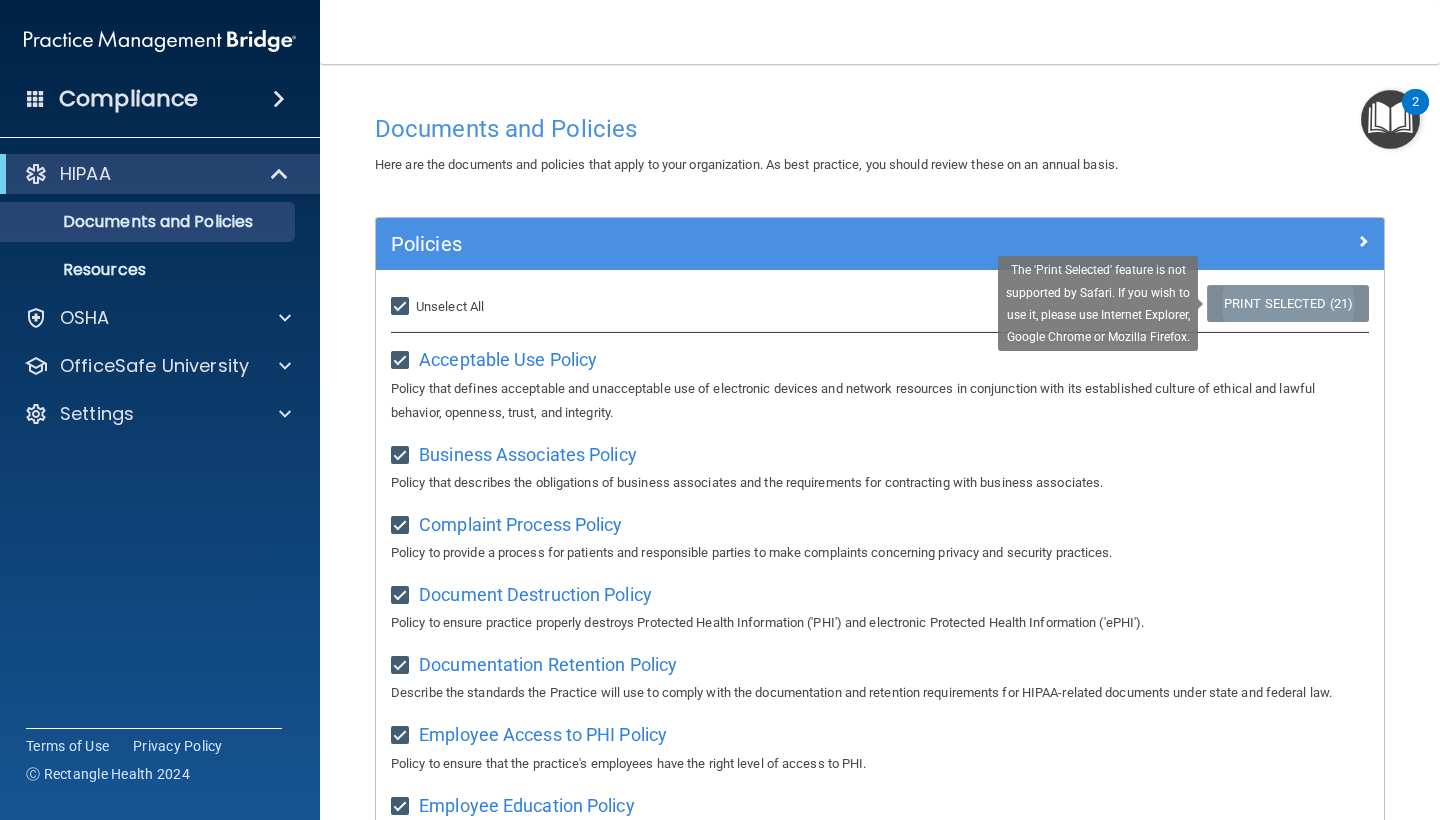 click on "Print Selected (21)" at bounding box center [1288, 303] 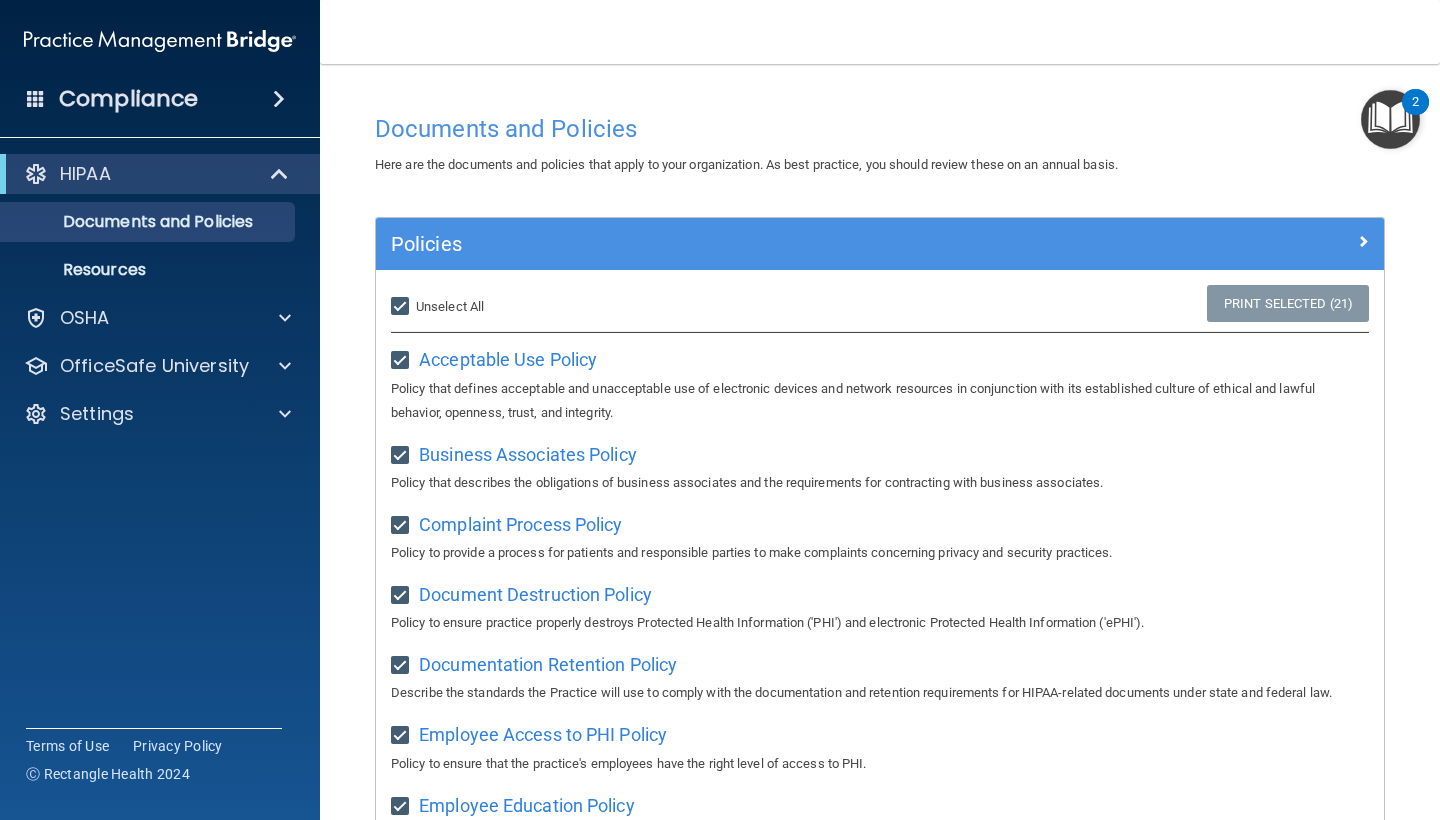 click at bounding box center [1390, 119] 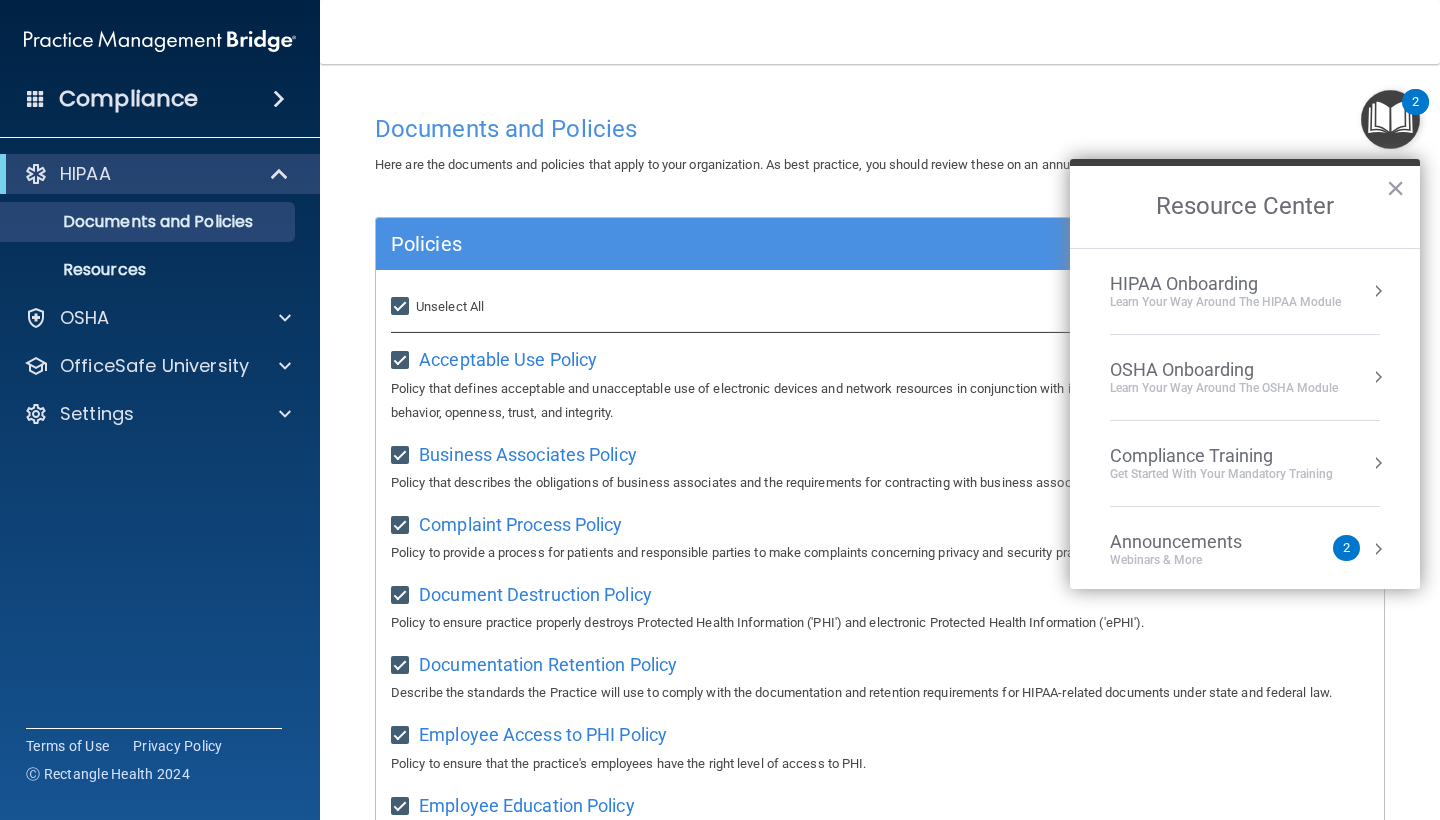 click on "HIPAA Onboarding" at bounding box center (1225, 284) 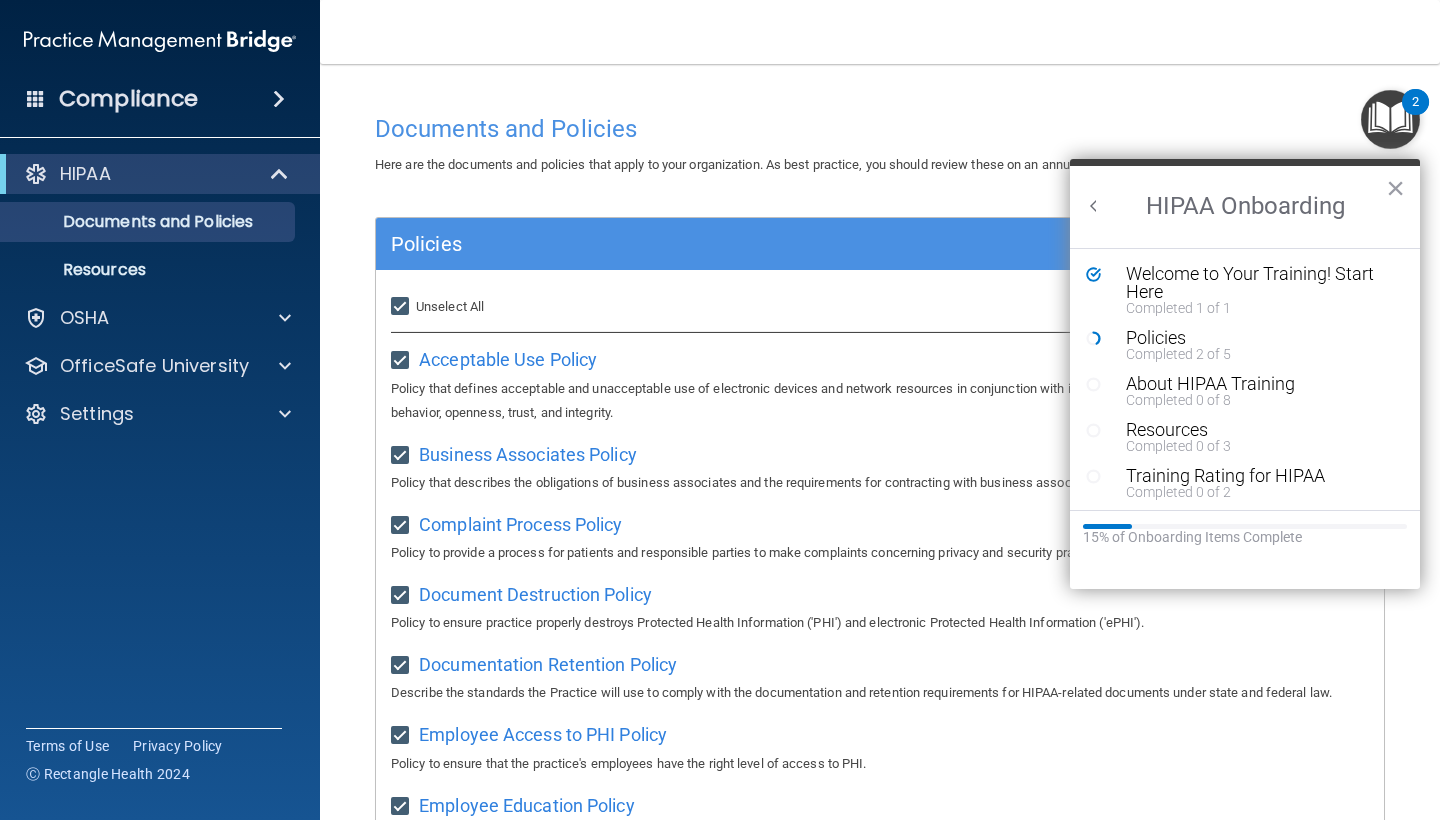 scroll, scrollTop: 0, scrollLeft: 0, axis: both 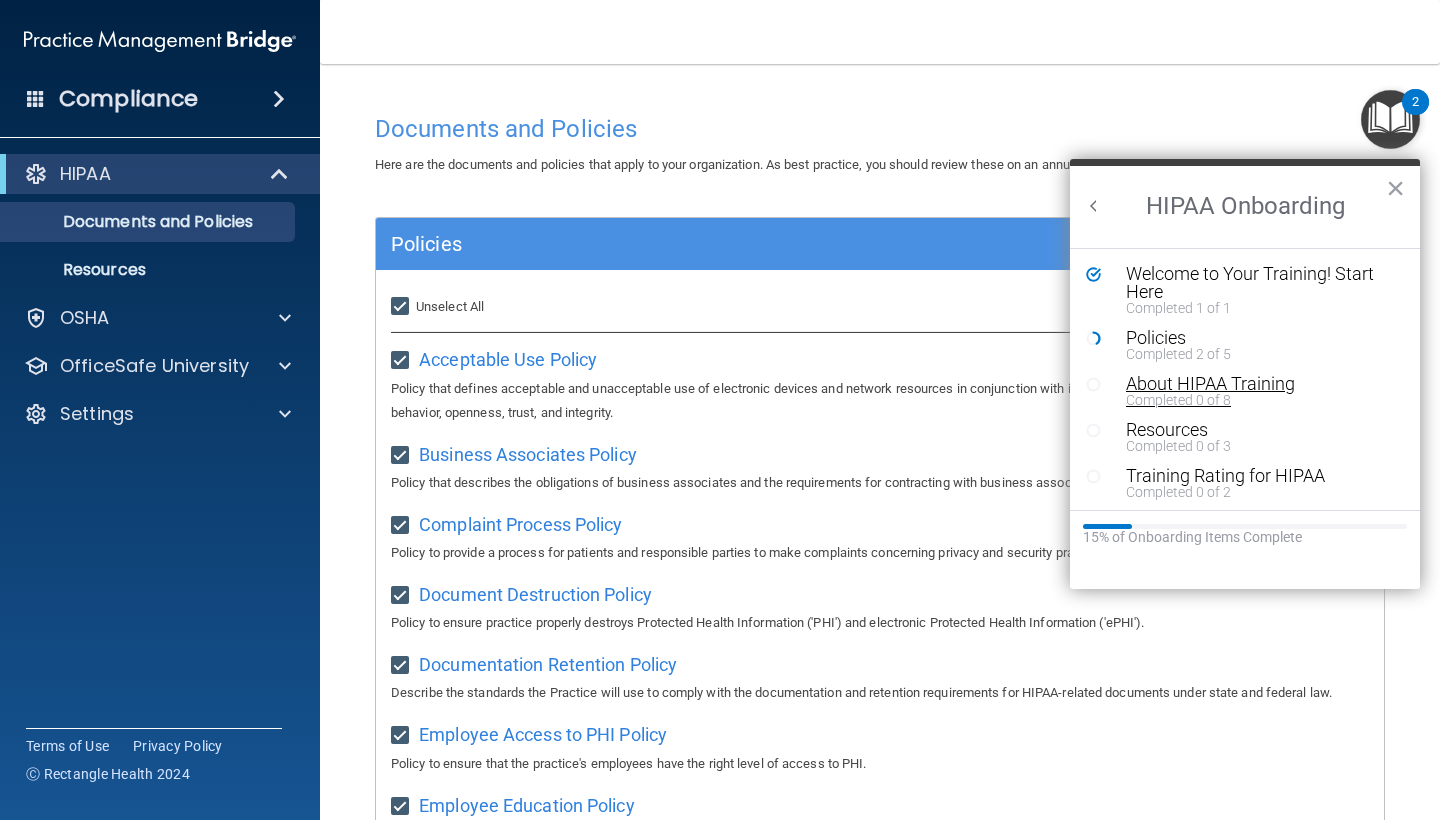click on "About HIPAA Training" at bounding box center (1260, 384) 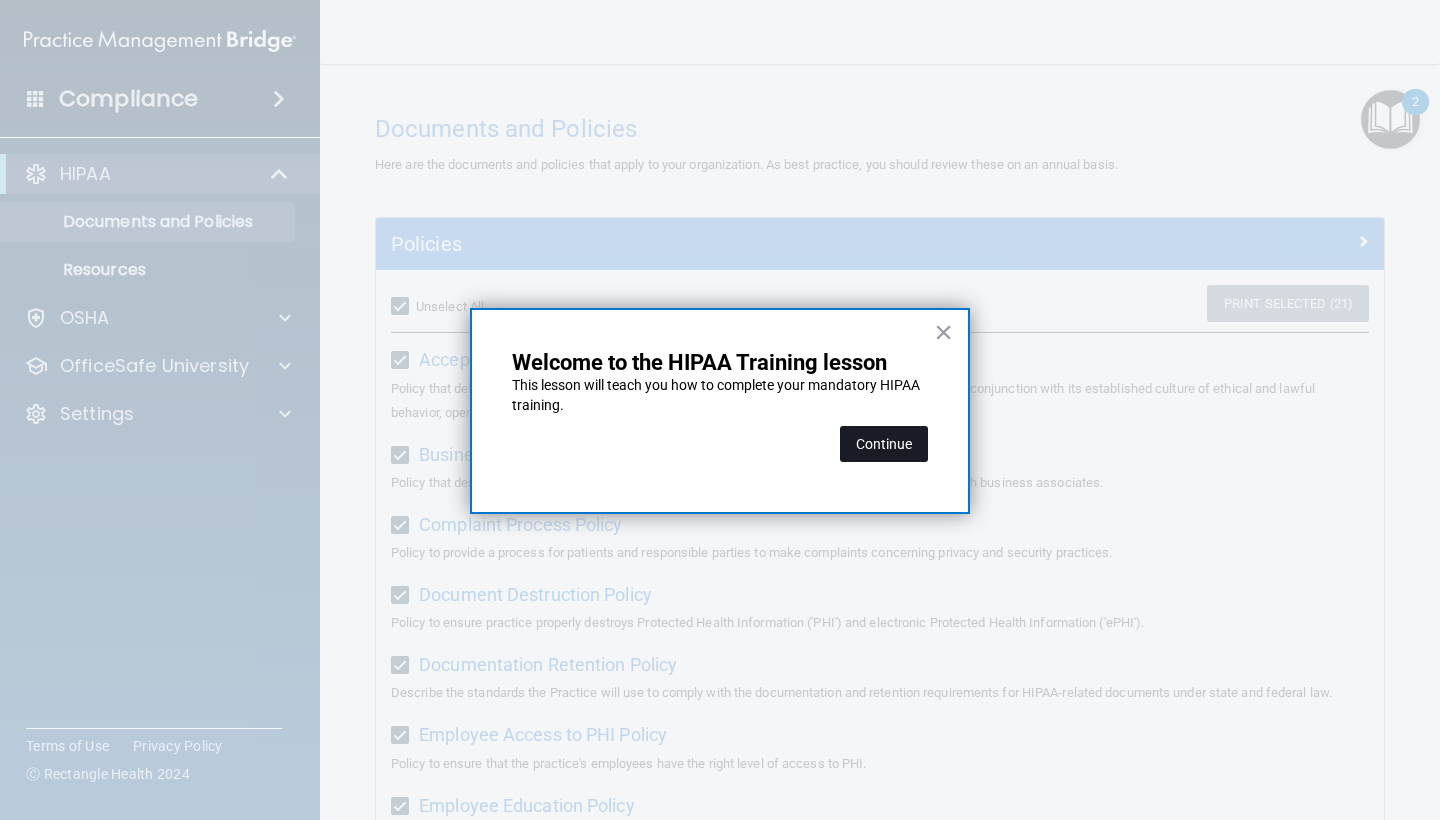 click on "Continue" at bounding box center [884, 444] 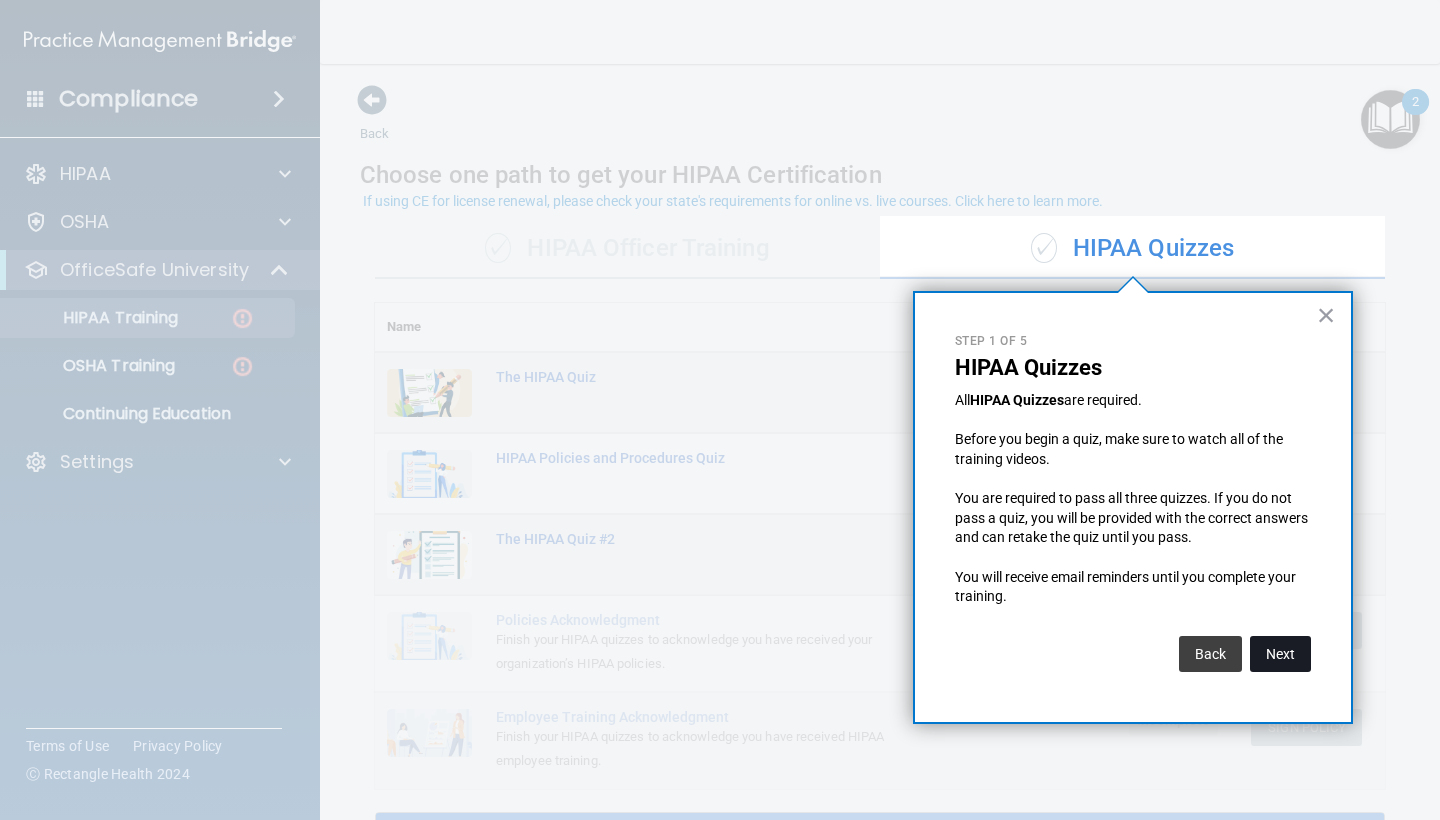 click on "Next" at bounding box center [1280, 654] 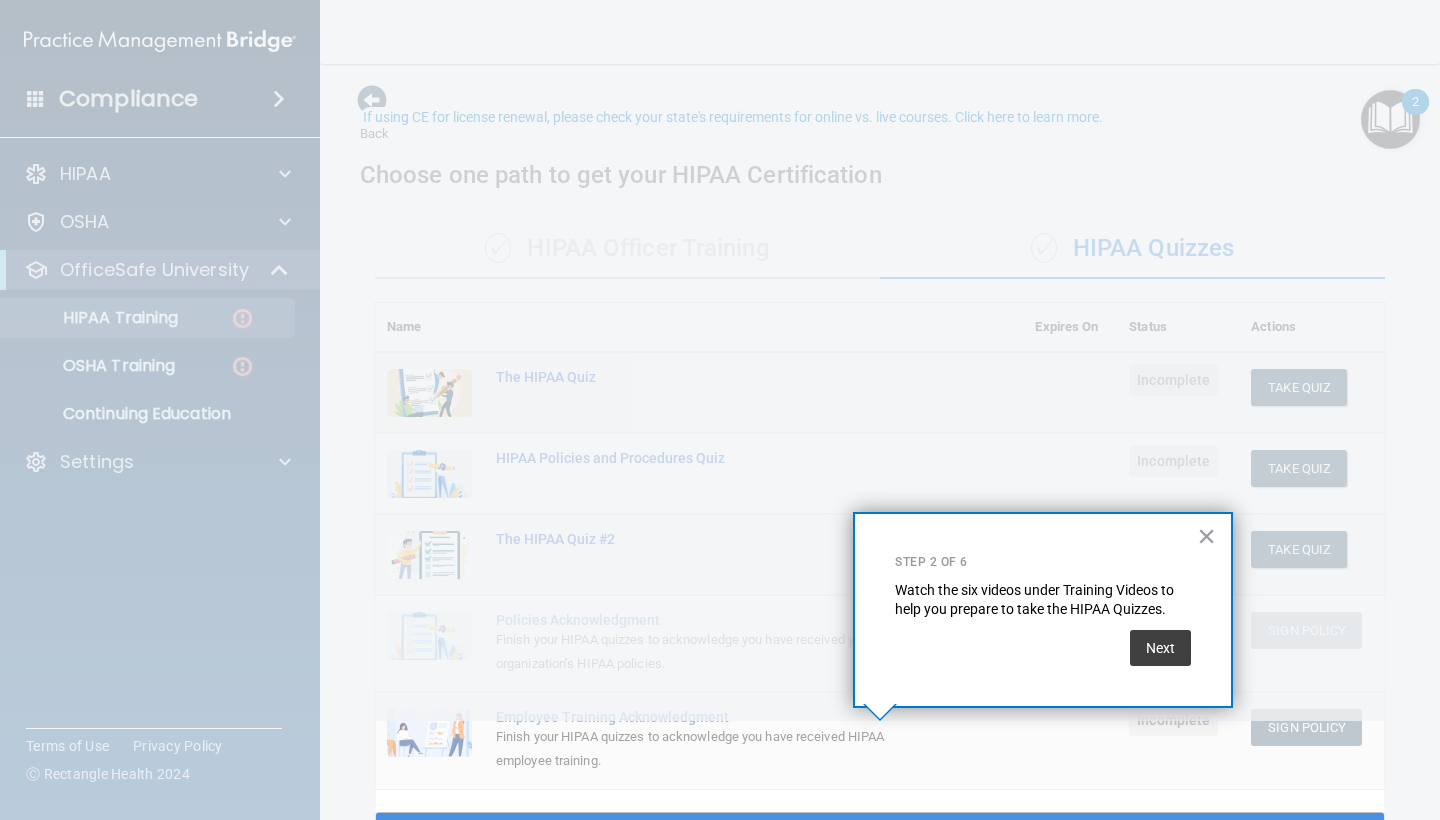 scroll, scrollTop: 84, scrollLeft: 0, axis: vertical 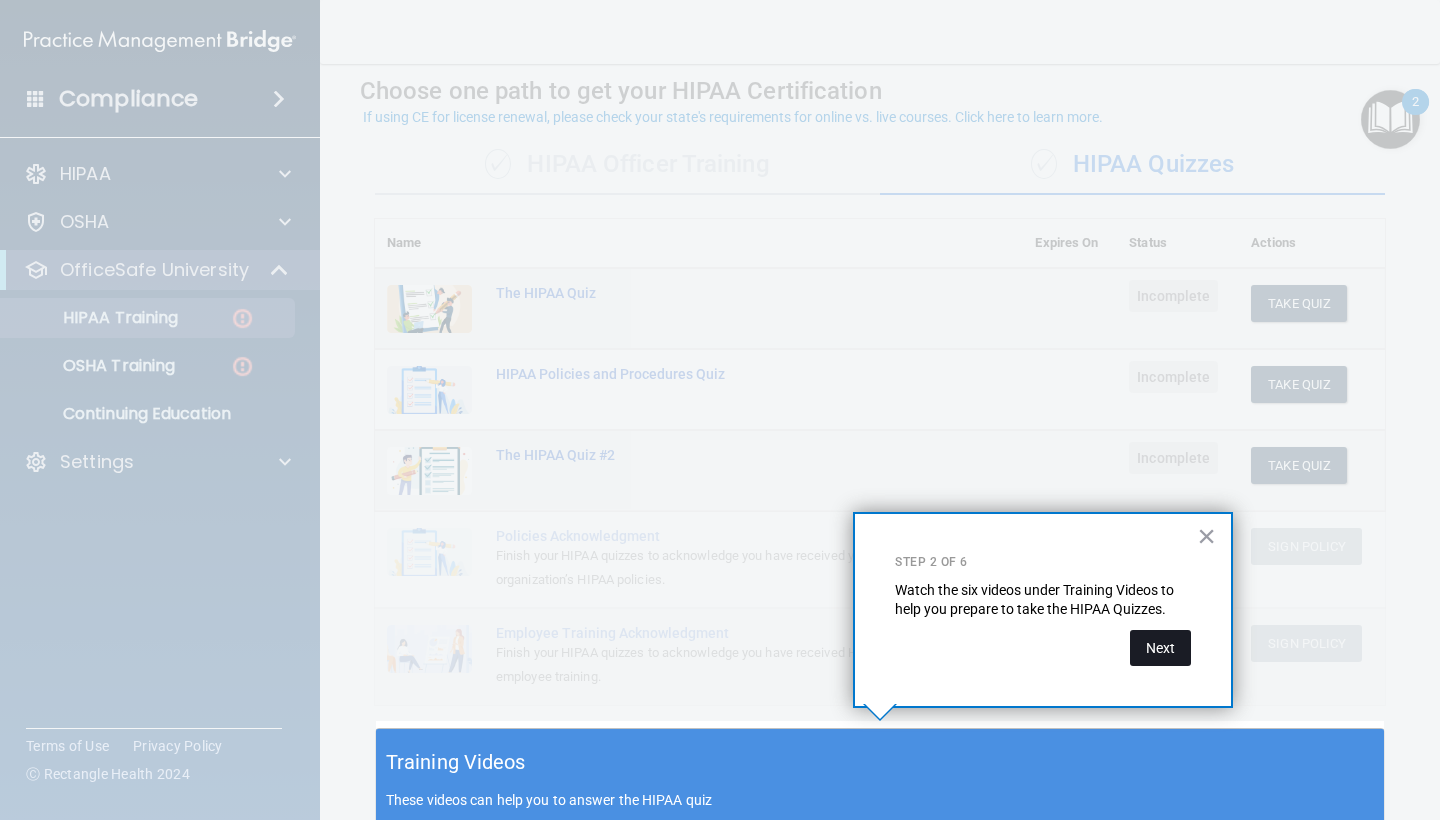 click on "Next" at bounding box center (1160, 648) 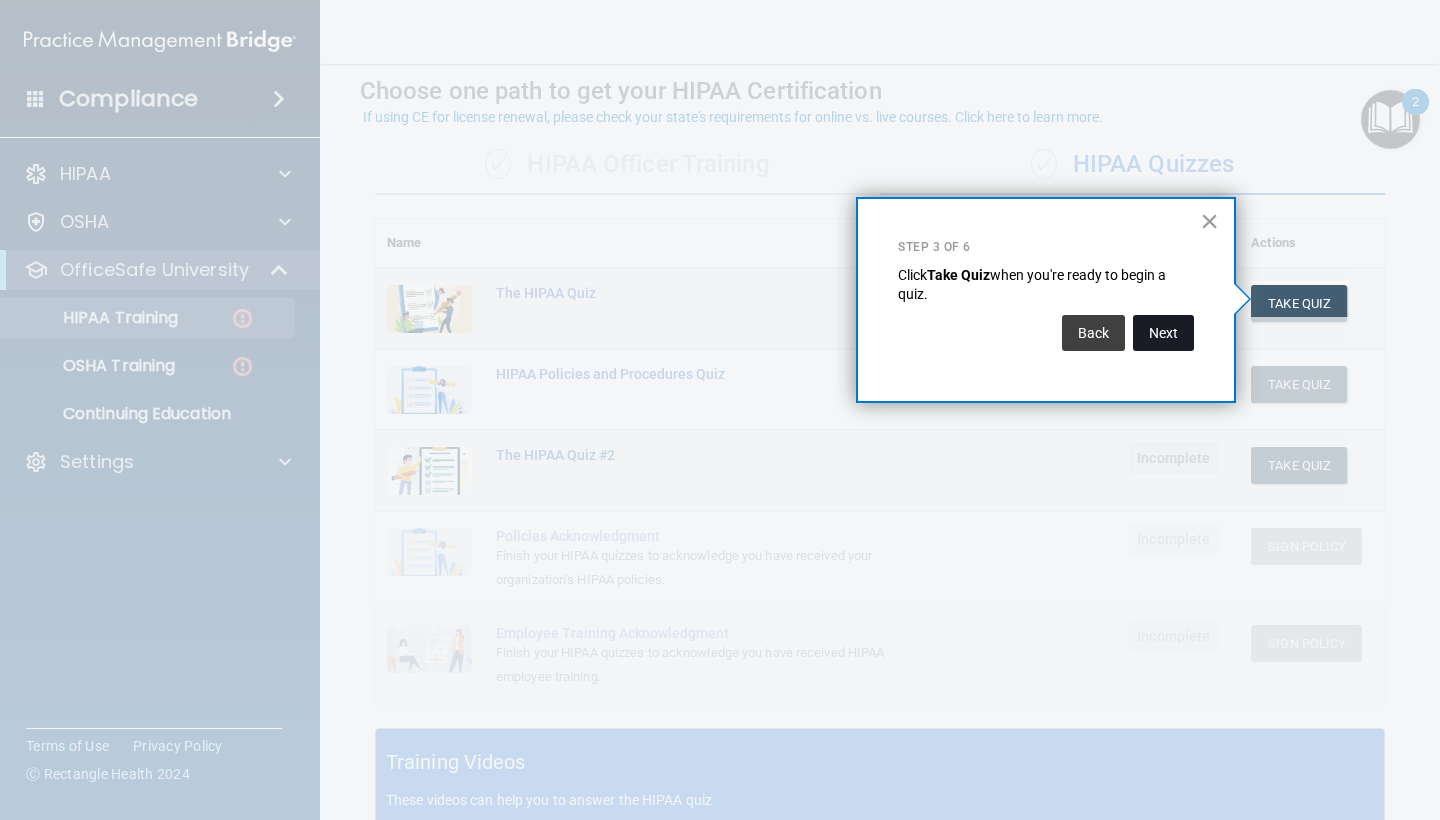 click on "Next" at bounding box center (1163, 333) 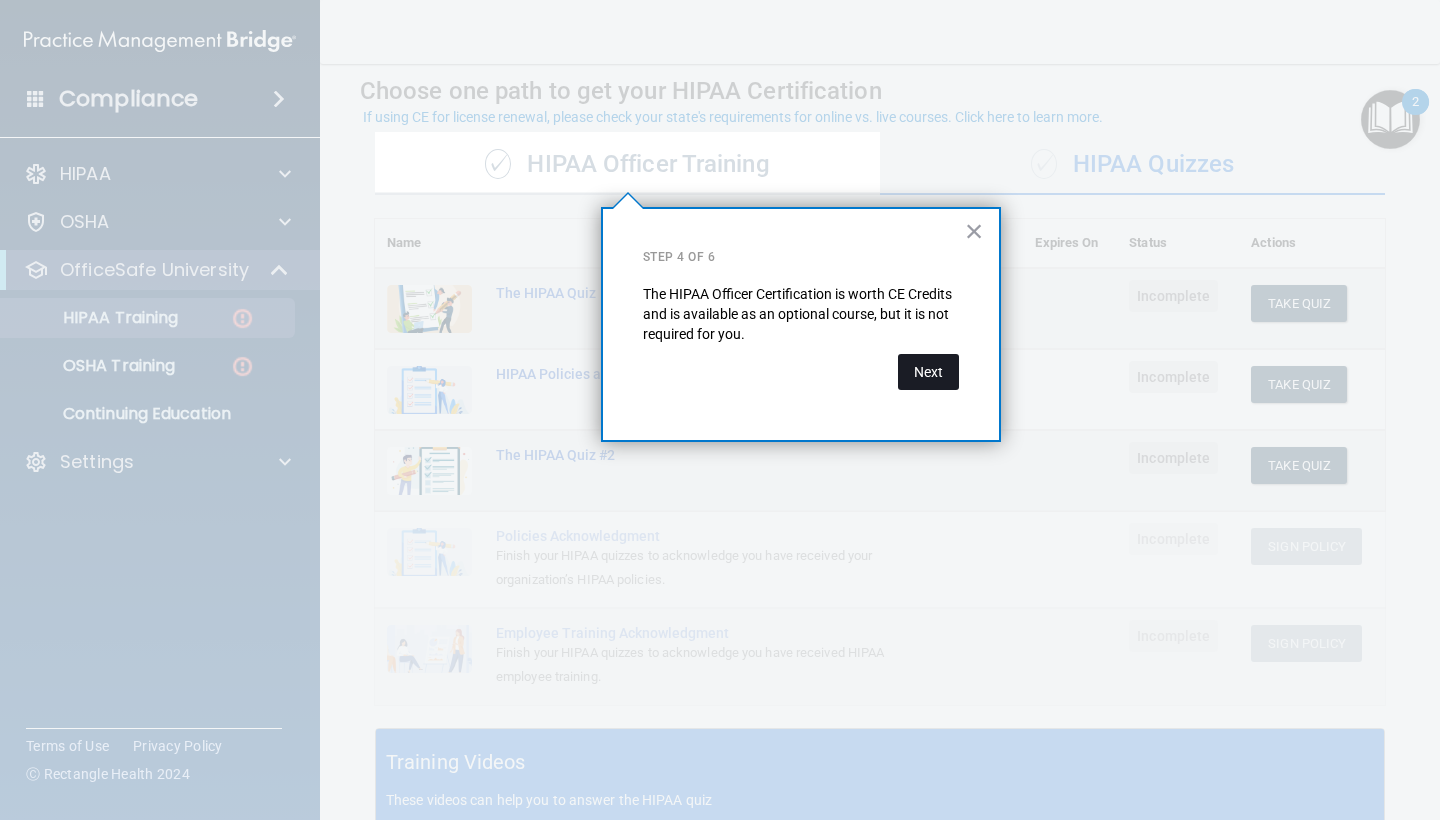 click on "Next" at bounding box center [928, 372] 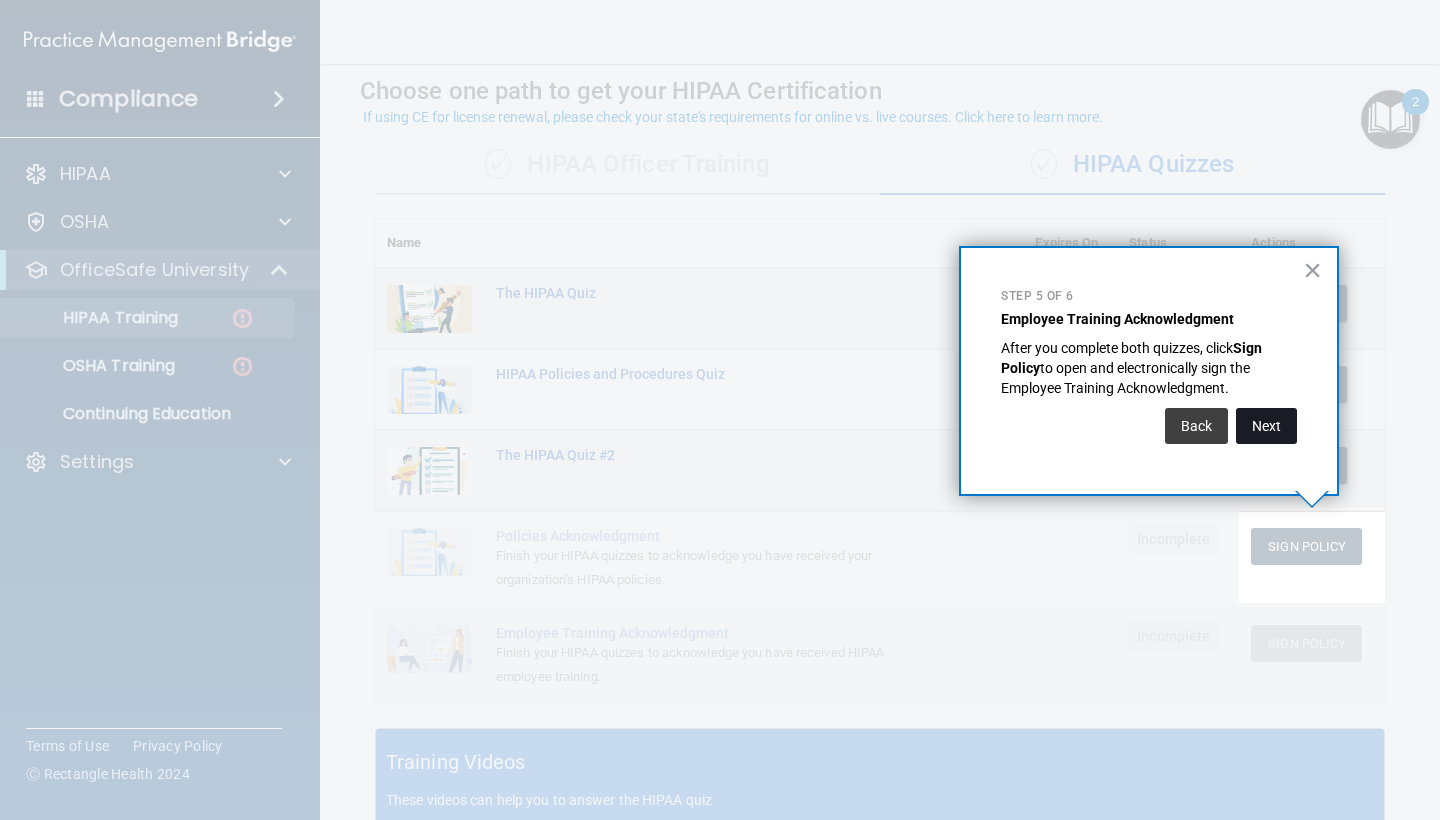 click on "Next" at bounding box center (1266, 426) 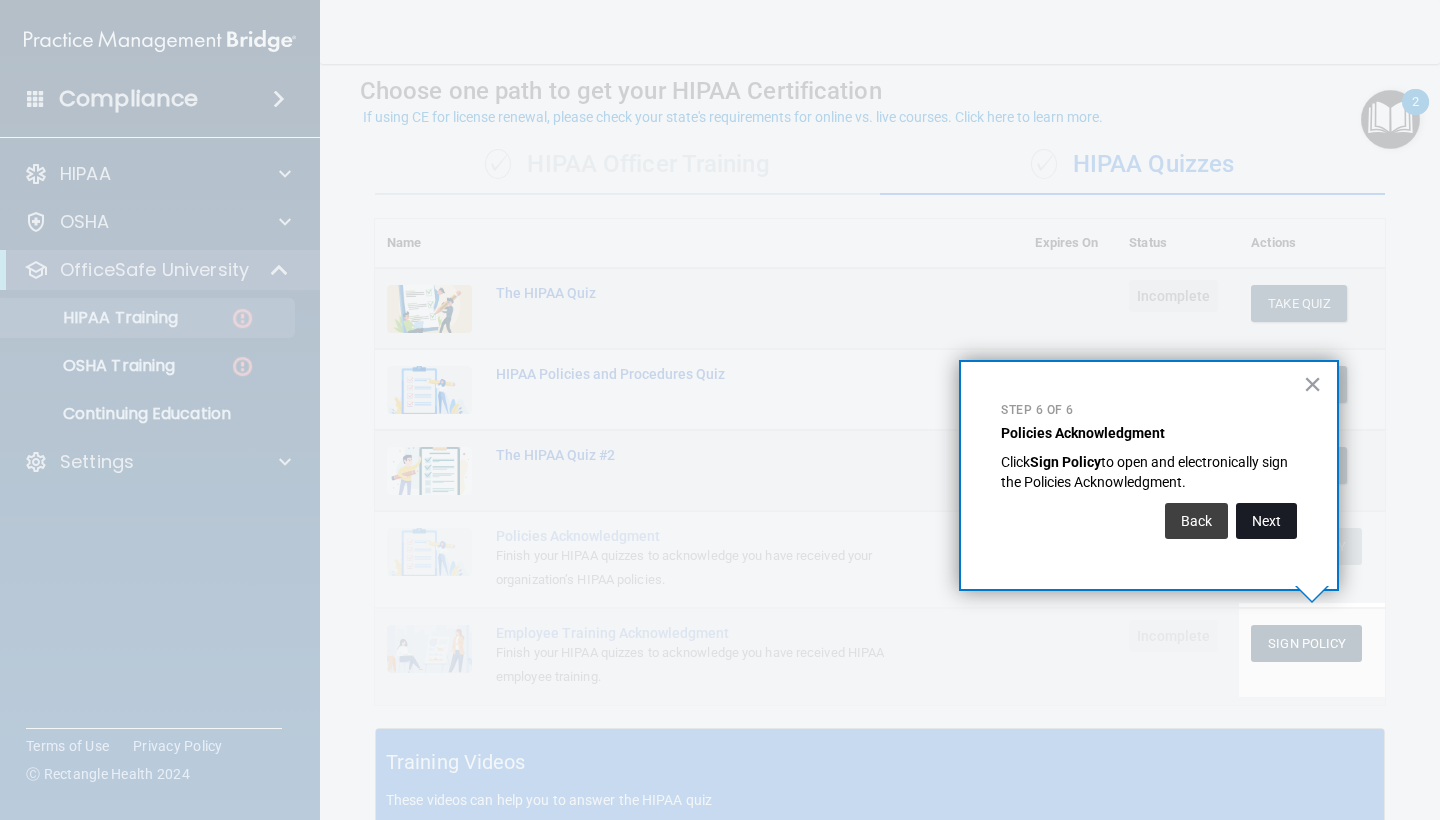 click on "Next" at bounding box center (1266, 521) 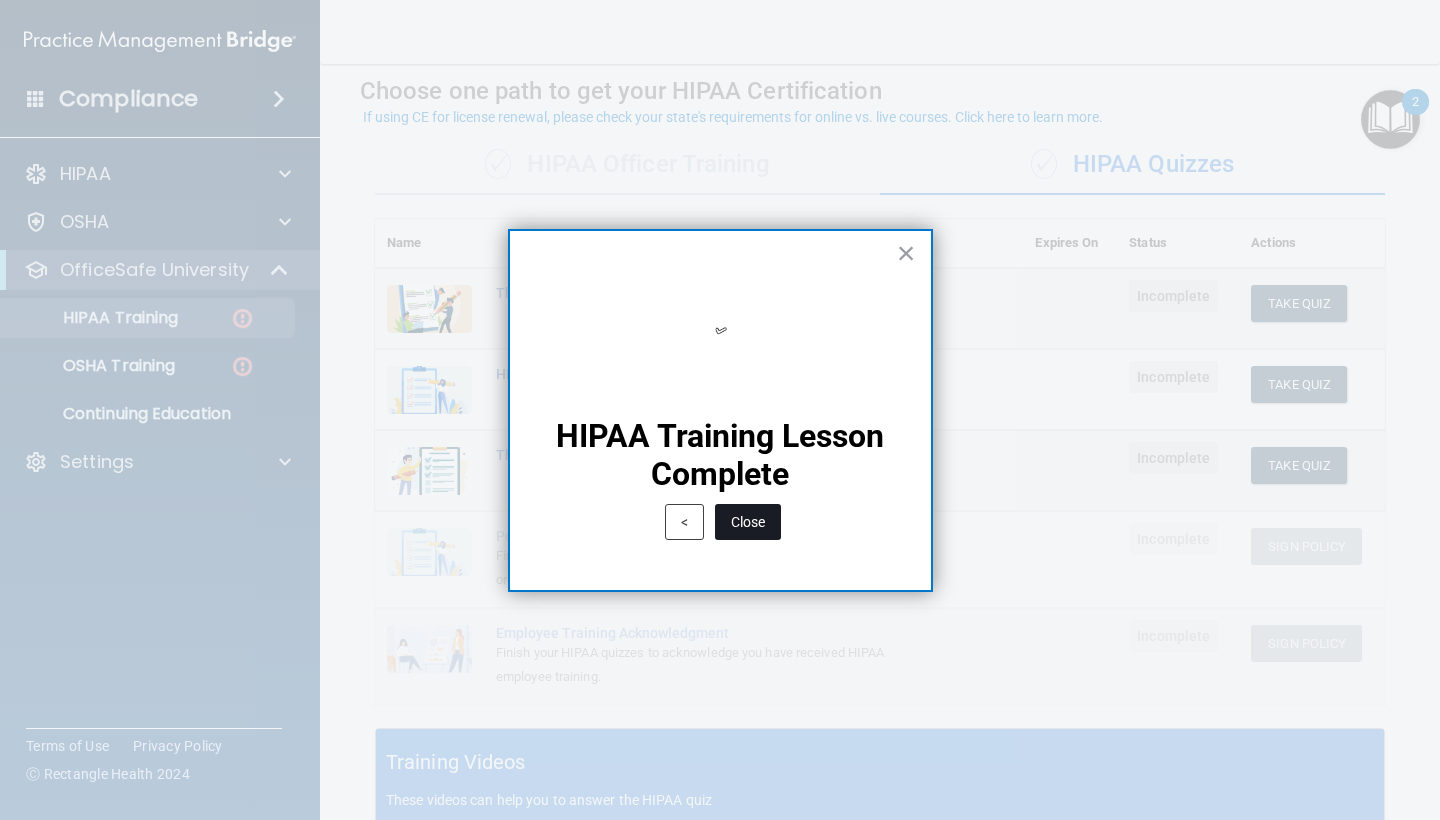 click on "Close" at bounding box center [748, 522] 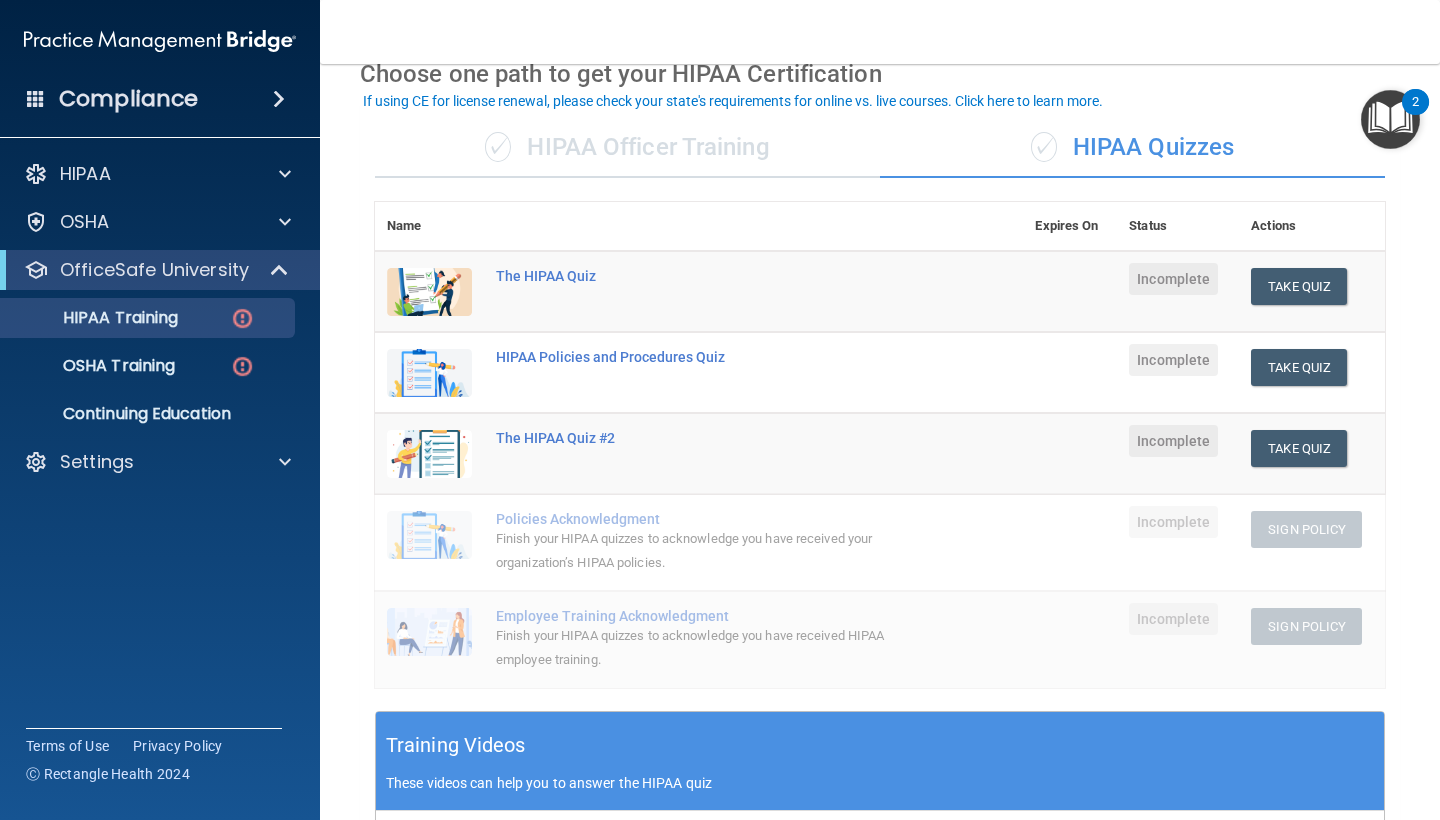 scroll, scrollTop: 100, scrollLeft: 0, axis: vertical 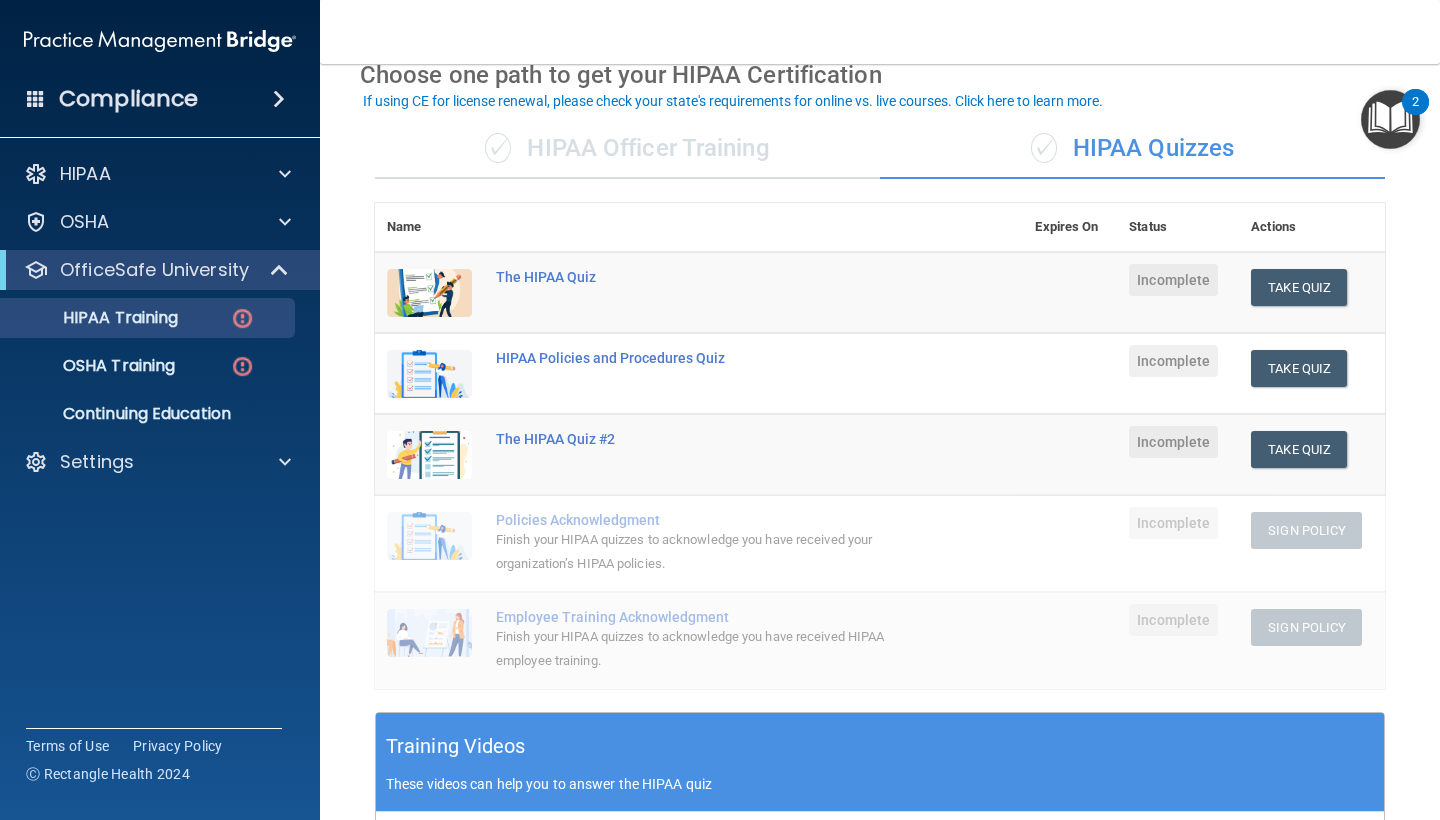 click at bounding box center (1390, 119) 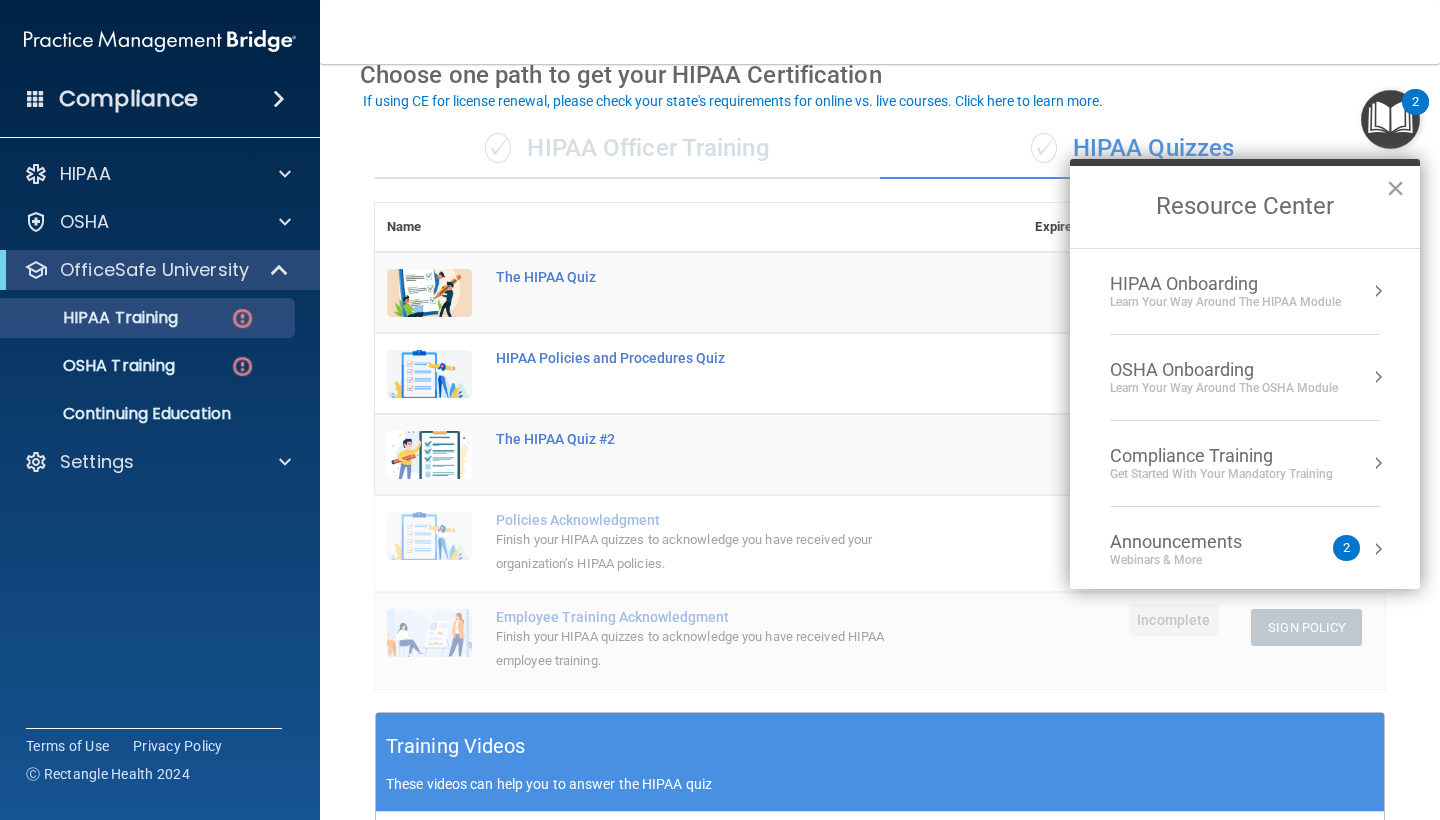 click on "Learn Your Way around the HIPAA module" at bounding box center (1225, 302) 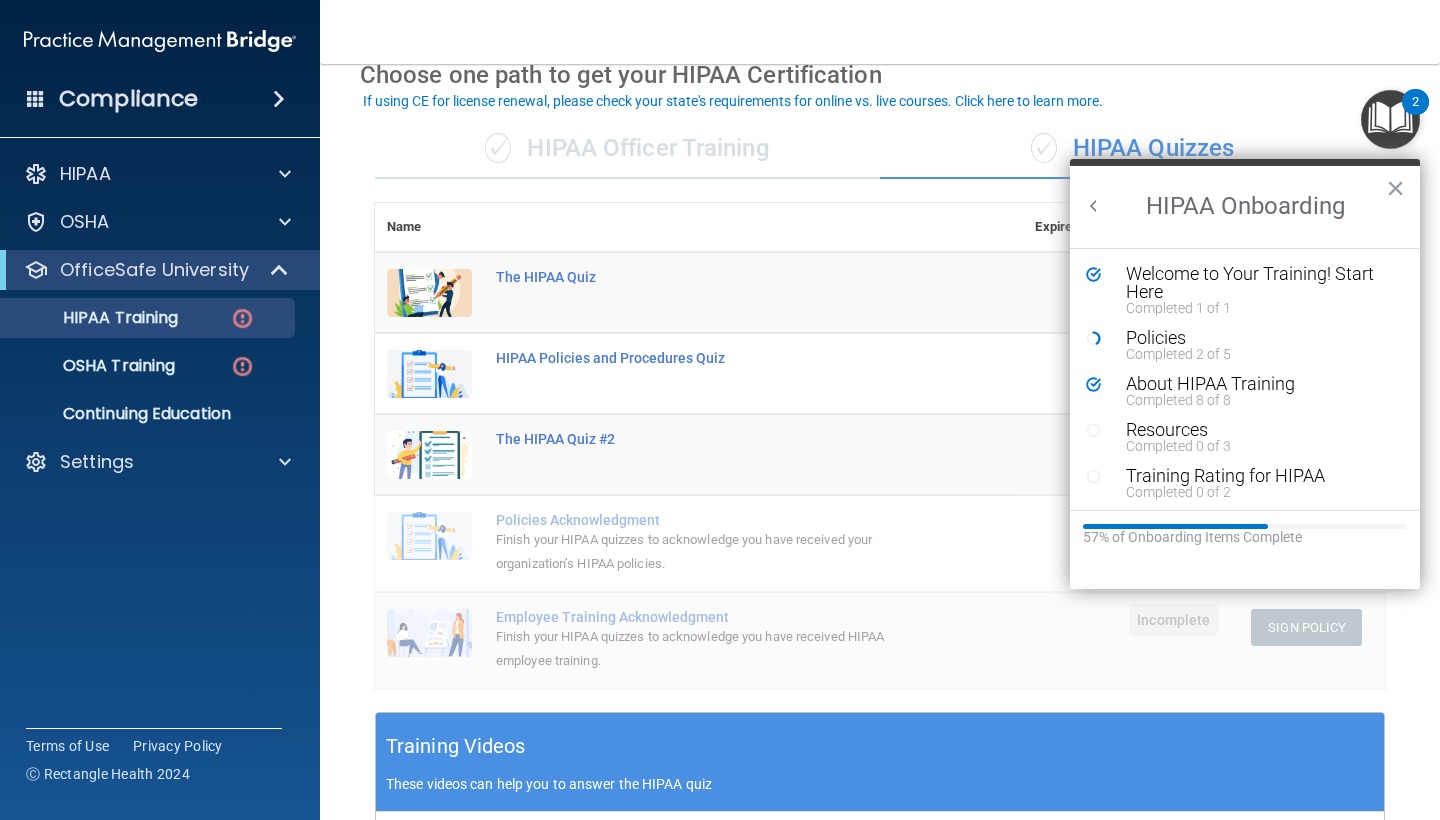 scroll, scrollTop: 0, scrollLeft: 0, axis: both 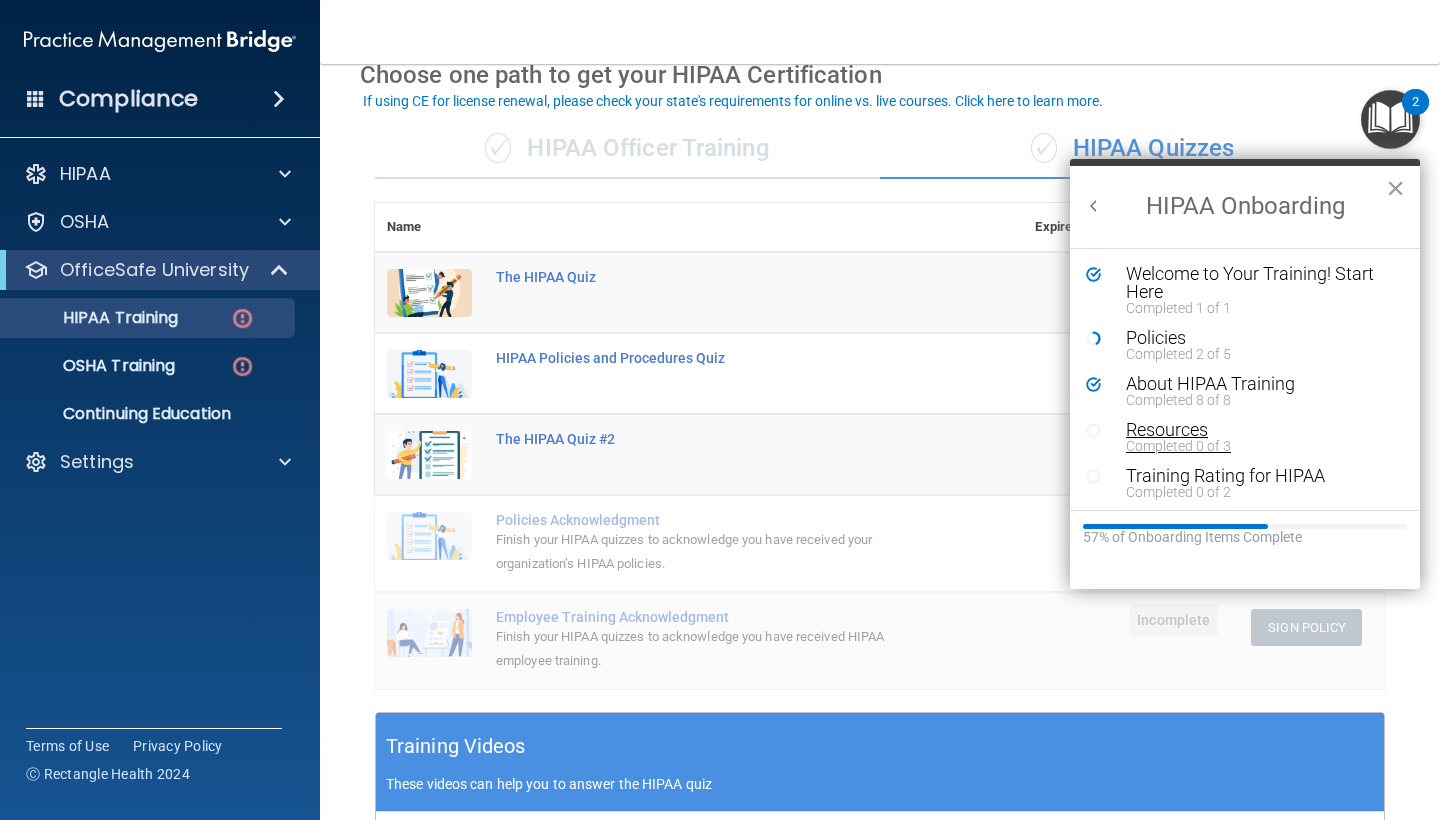 click on "Completed 0 of 3" at bounding box center [1260, 446] 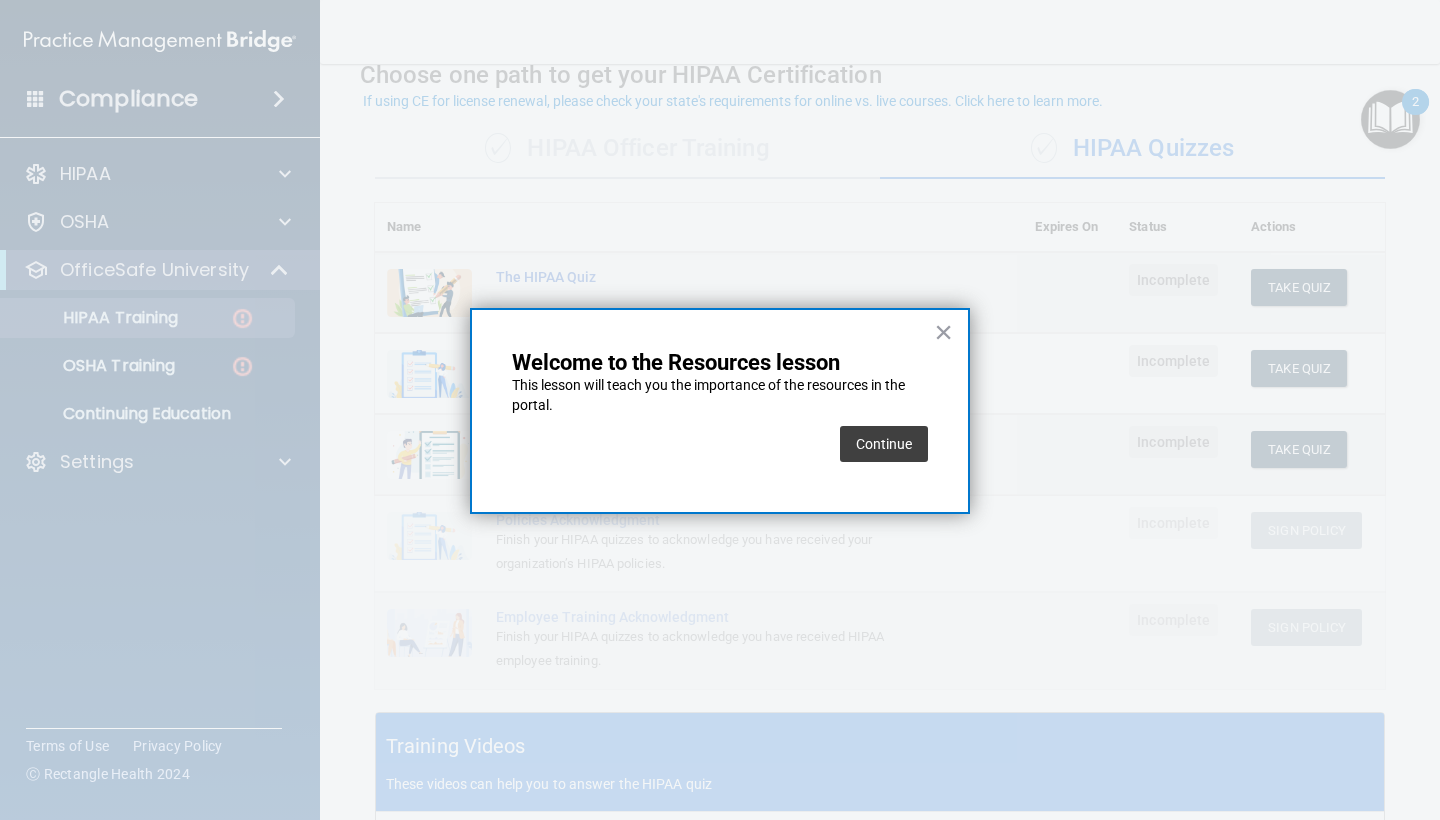 click on "× Welcome to the Resources lesson This lesson will teach you the importance of the resources in the portal.  Continue" at bounding box center [720, 411] 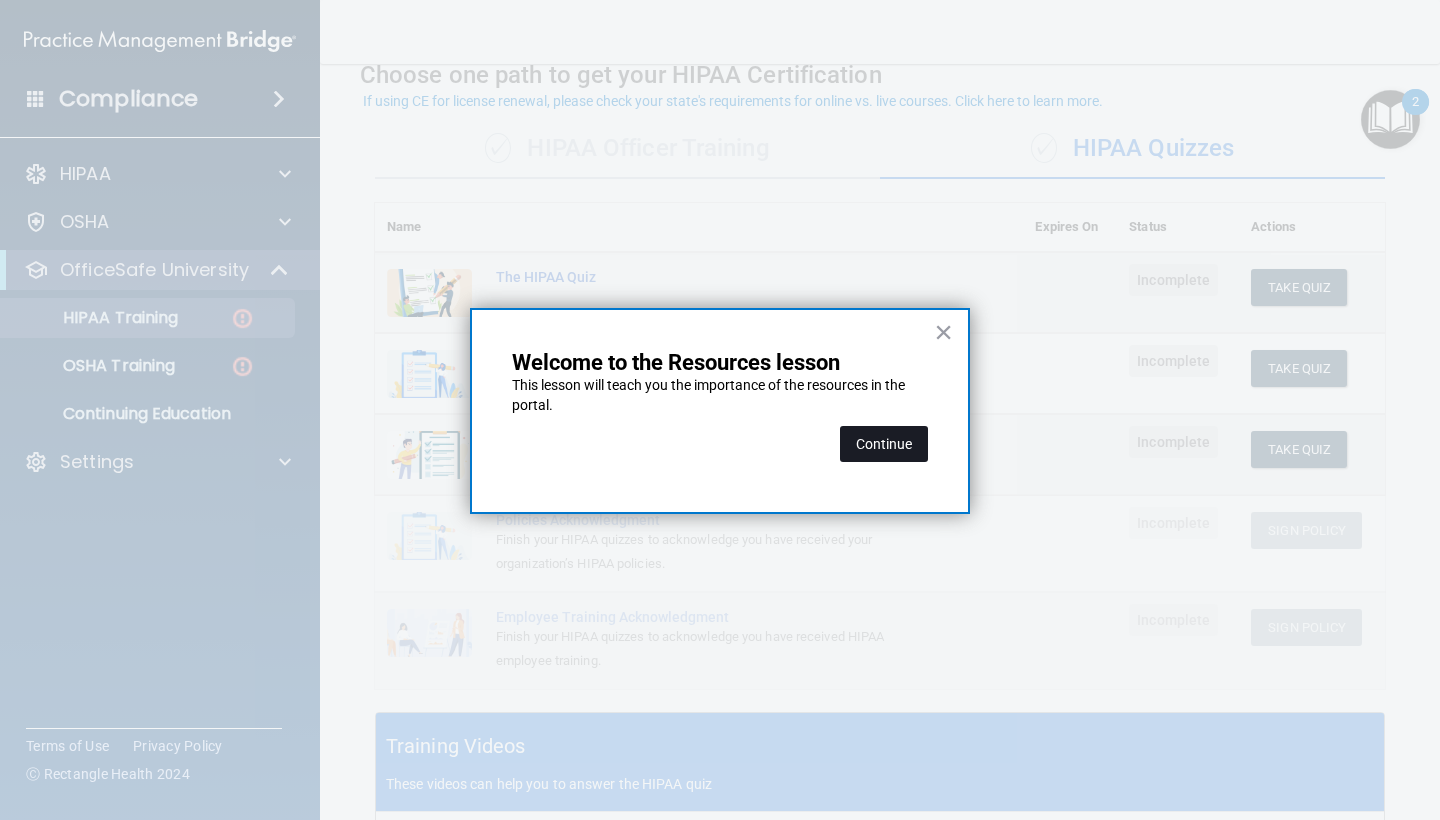 click on "Continue" at bounding box center (884, 444) 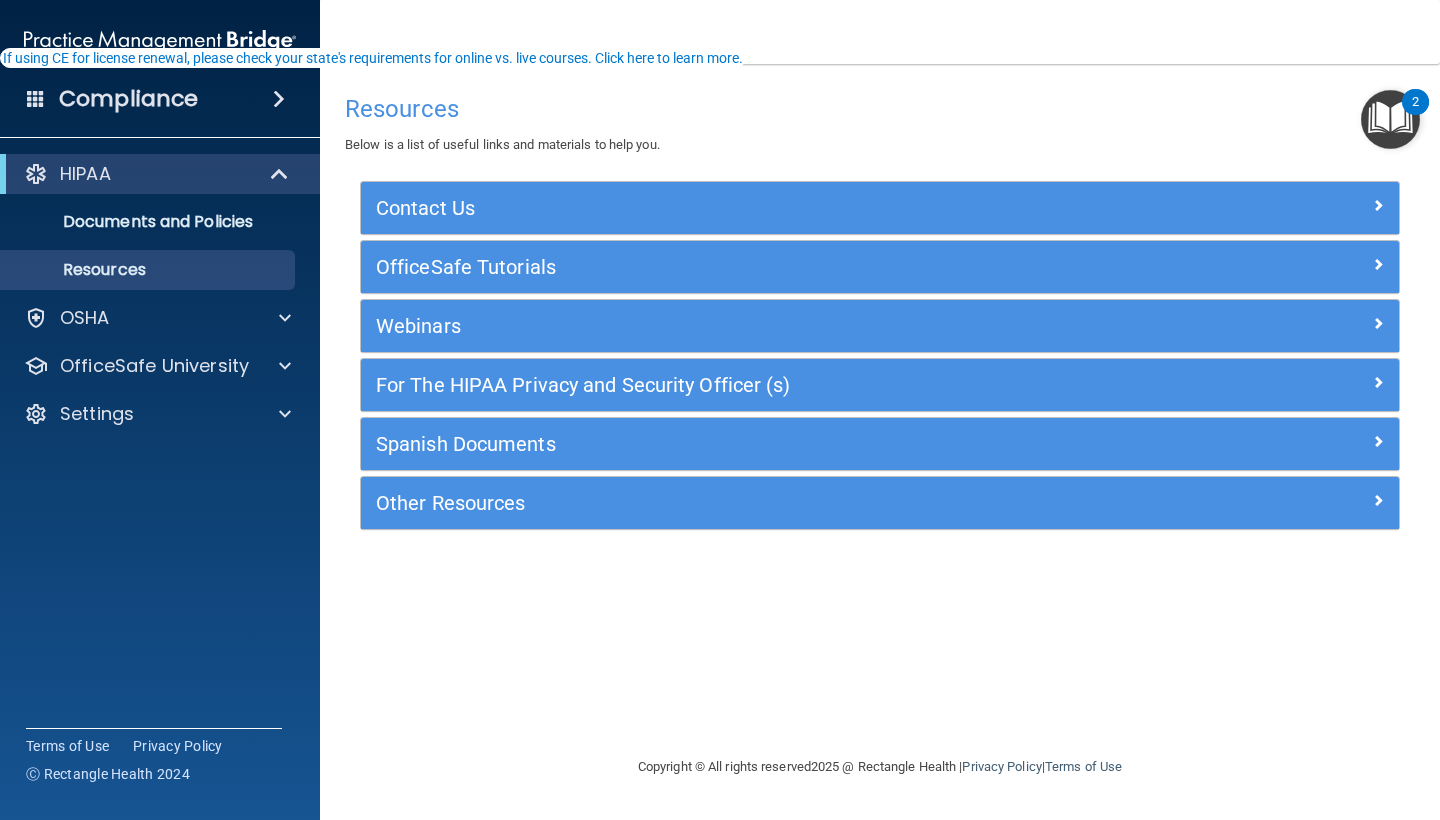 scroll, scrollTop: 0, scrollLeft: 0, axis: both 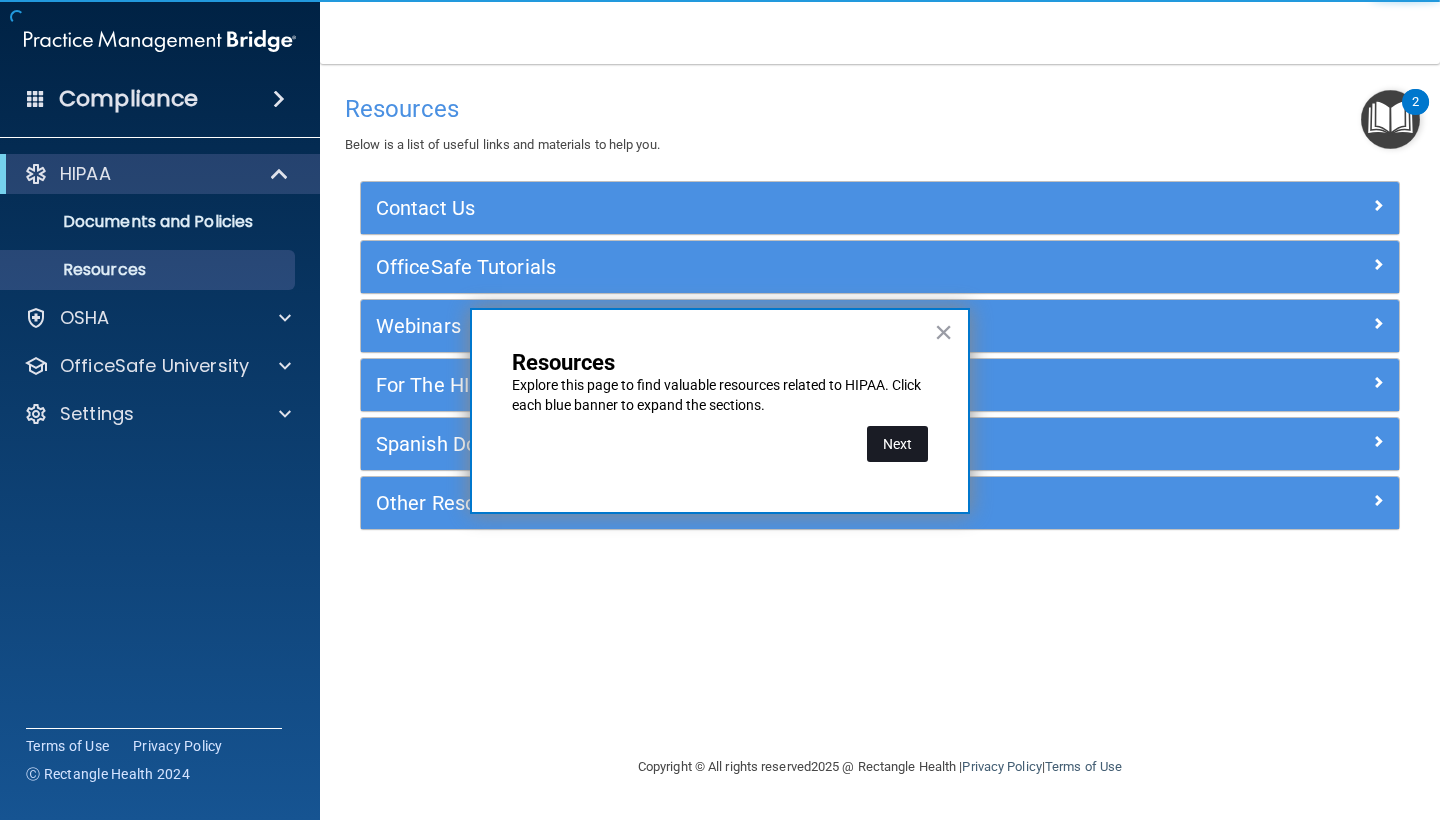 click on "Next" at bounding box center [897, 444] 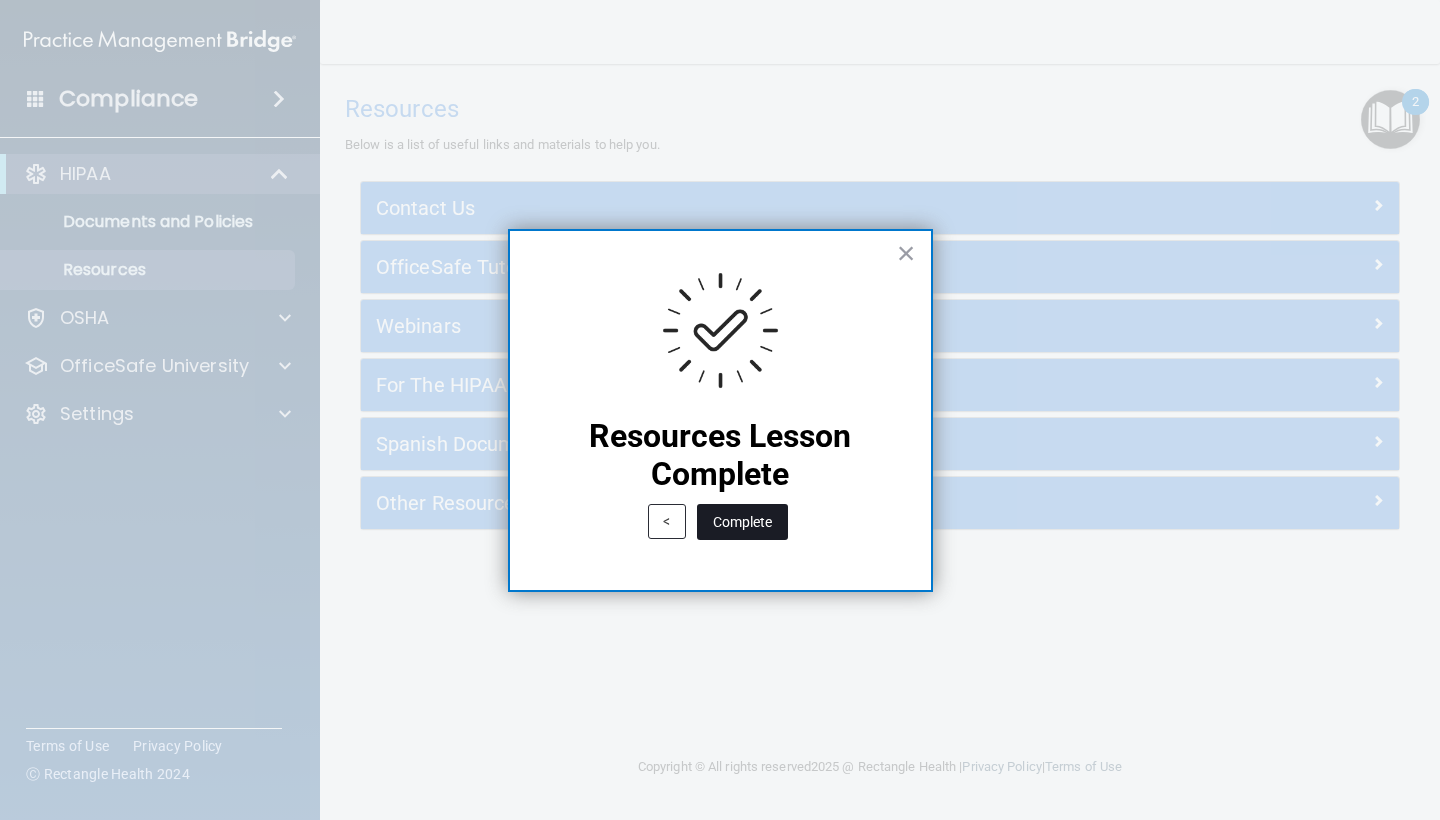 click on "Complete" at bounding box center [742, 522] 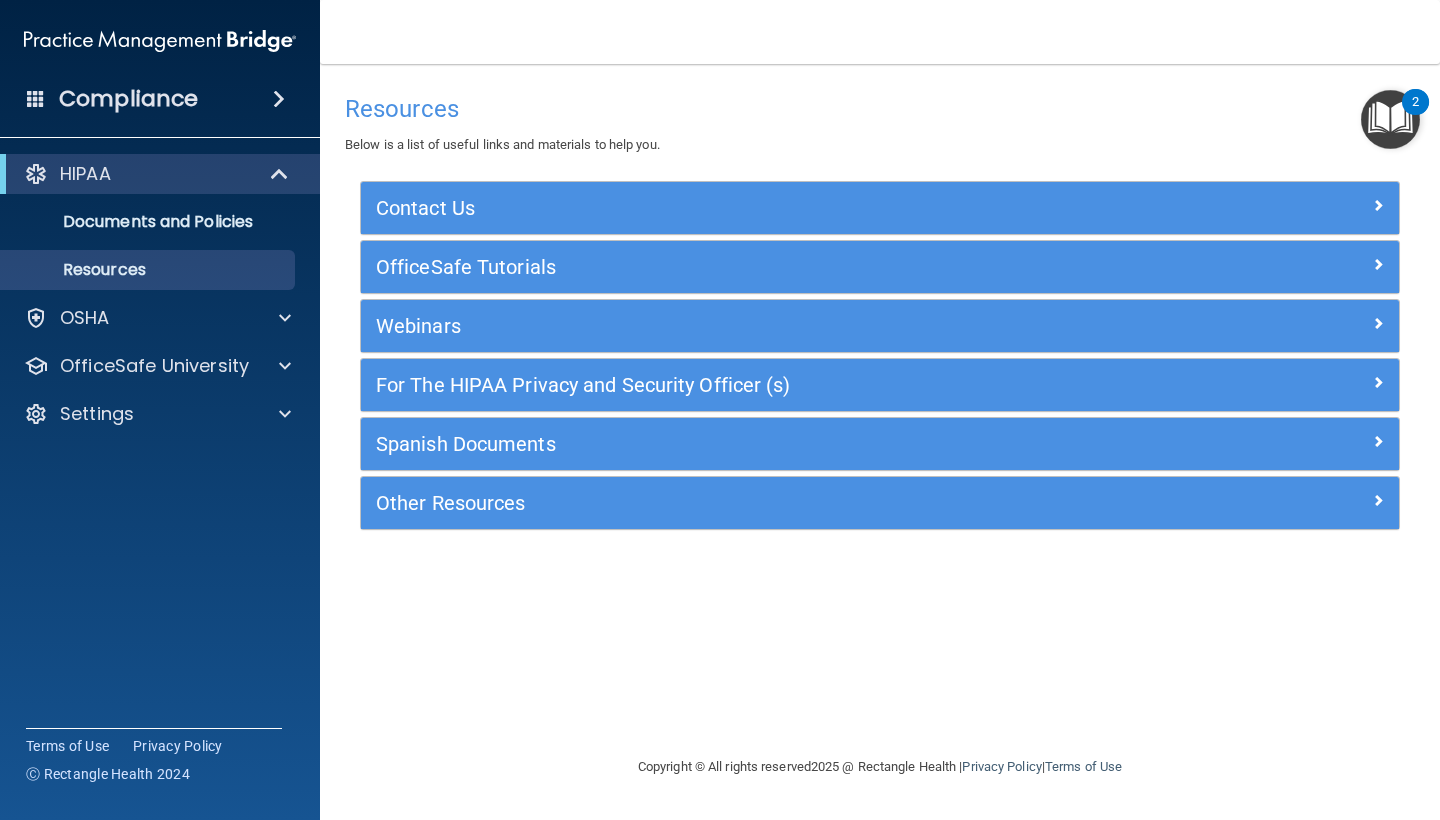 click at bounding box center [1390, 119] 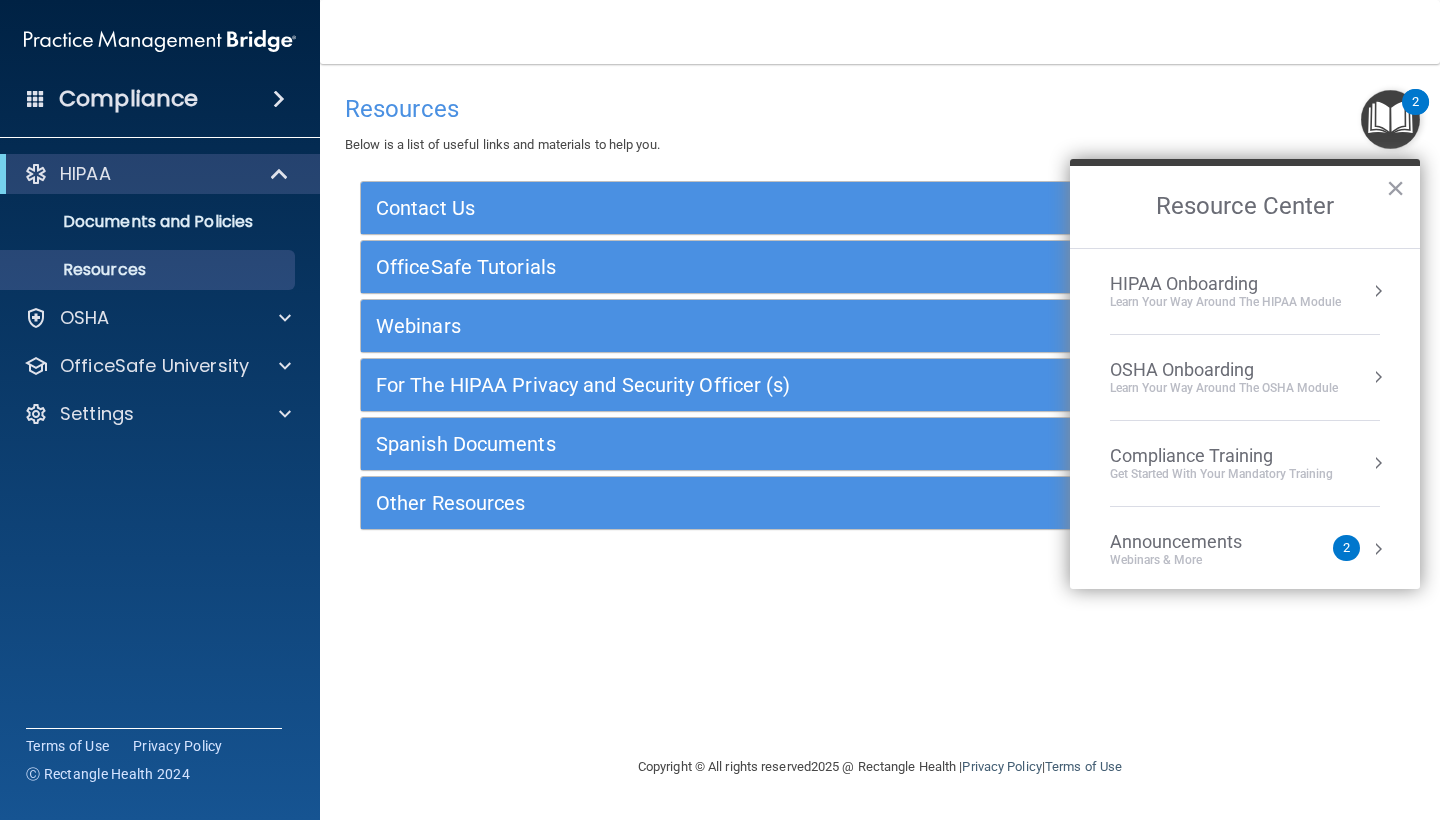 click on "Announcements" at bounding box center (1196, 542) 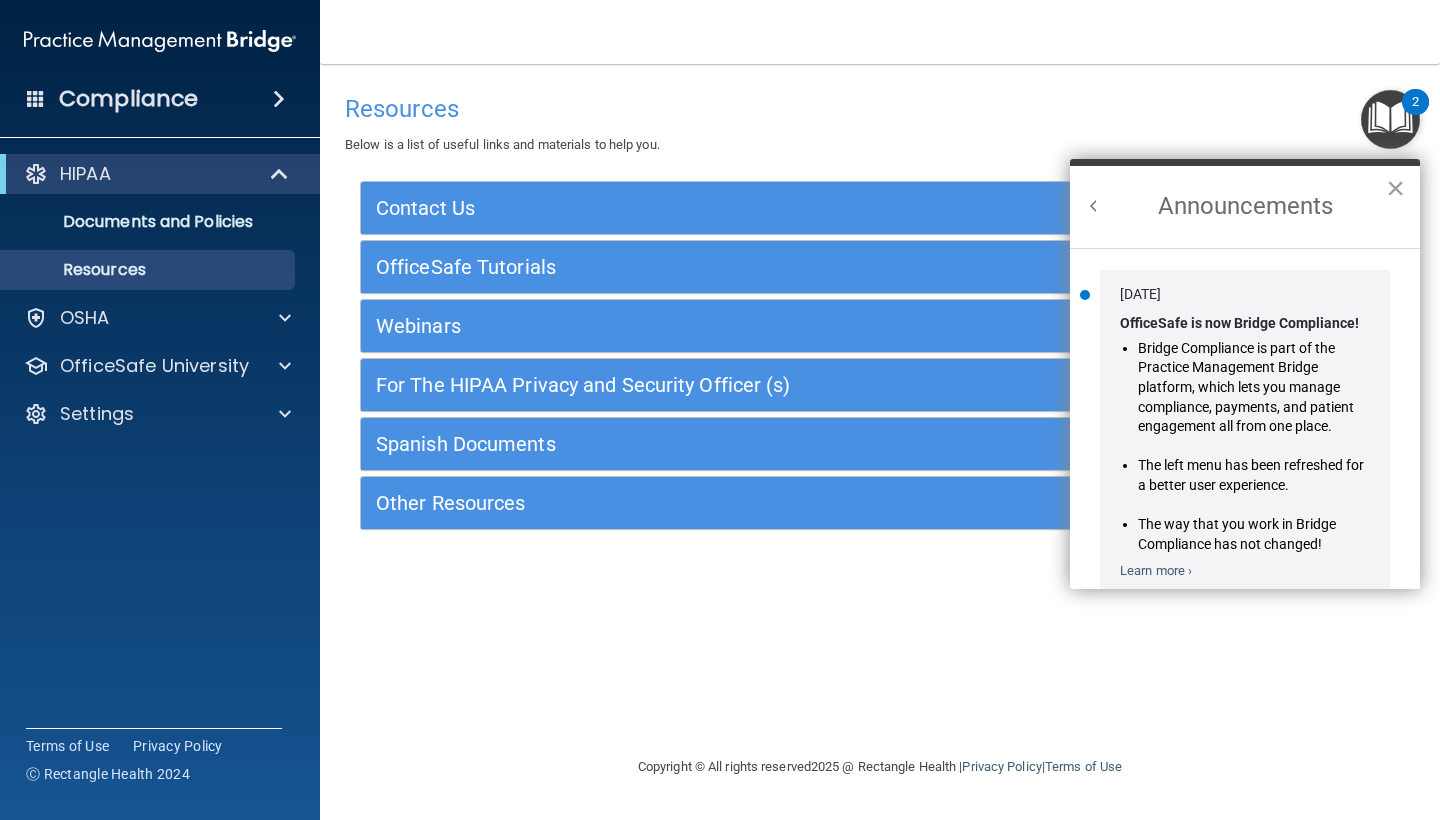 scroll, scrollTop: 0, scrollLeft: 0, axis: both 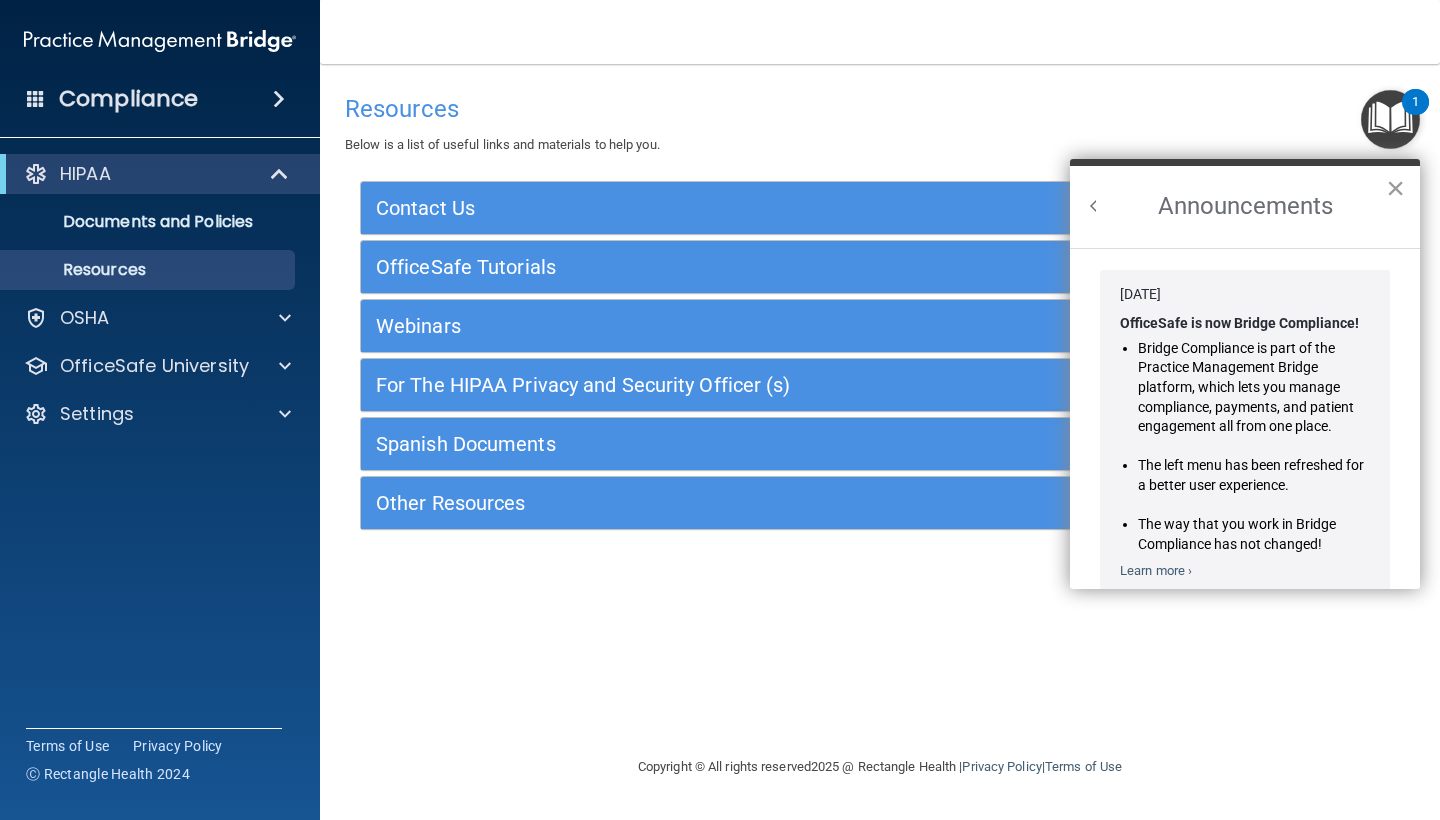click on "×" at bounding box center [1395, 188] 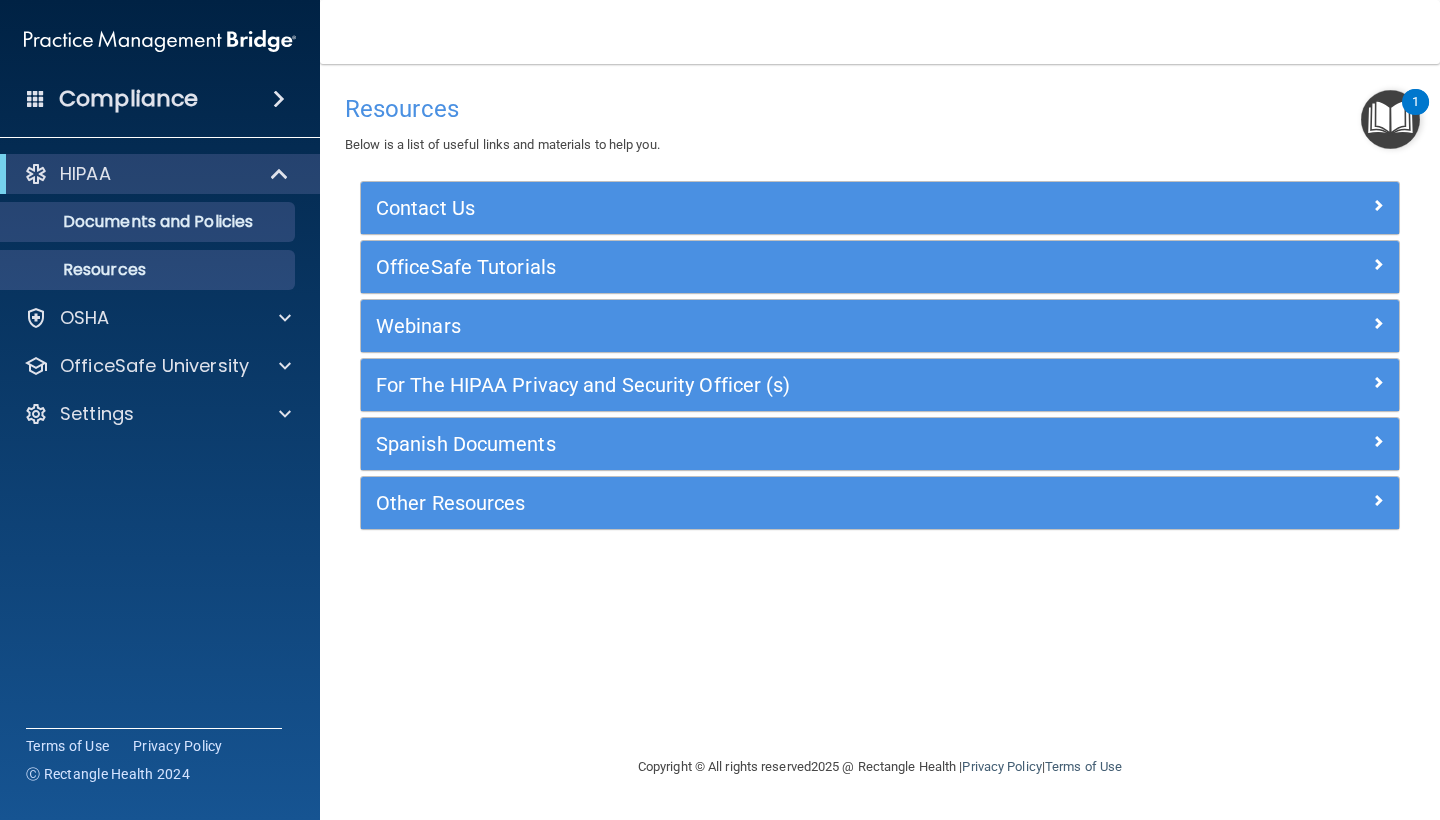 click on "Documents and Policies" at bounding box center (149, 222) 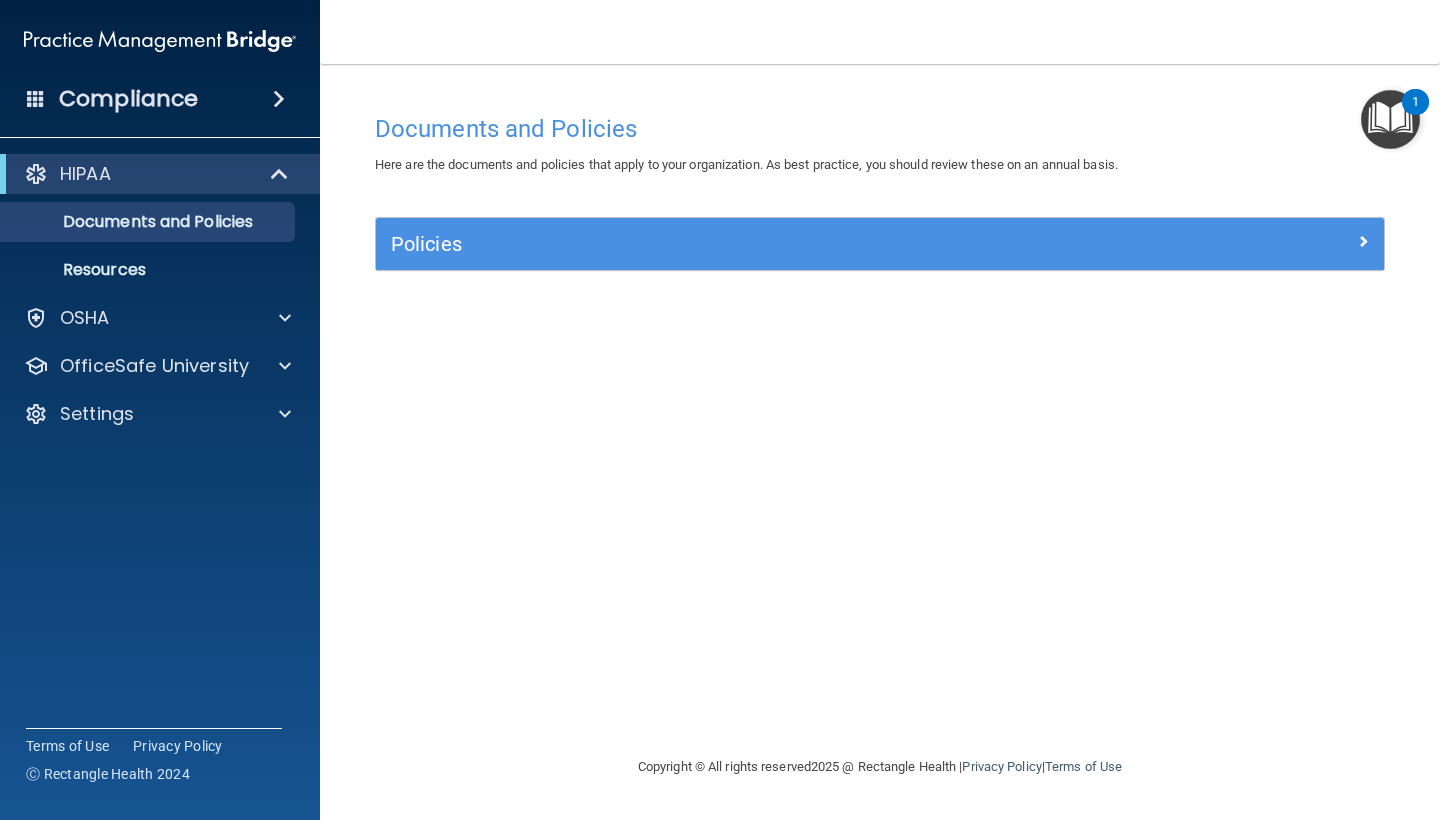 click at bounding box center [1390, 119] 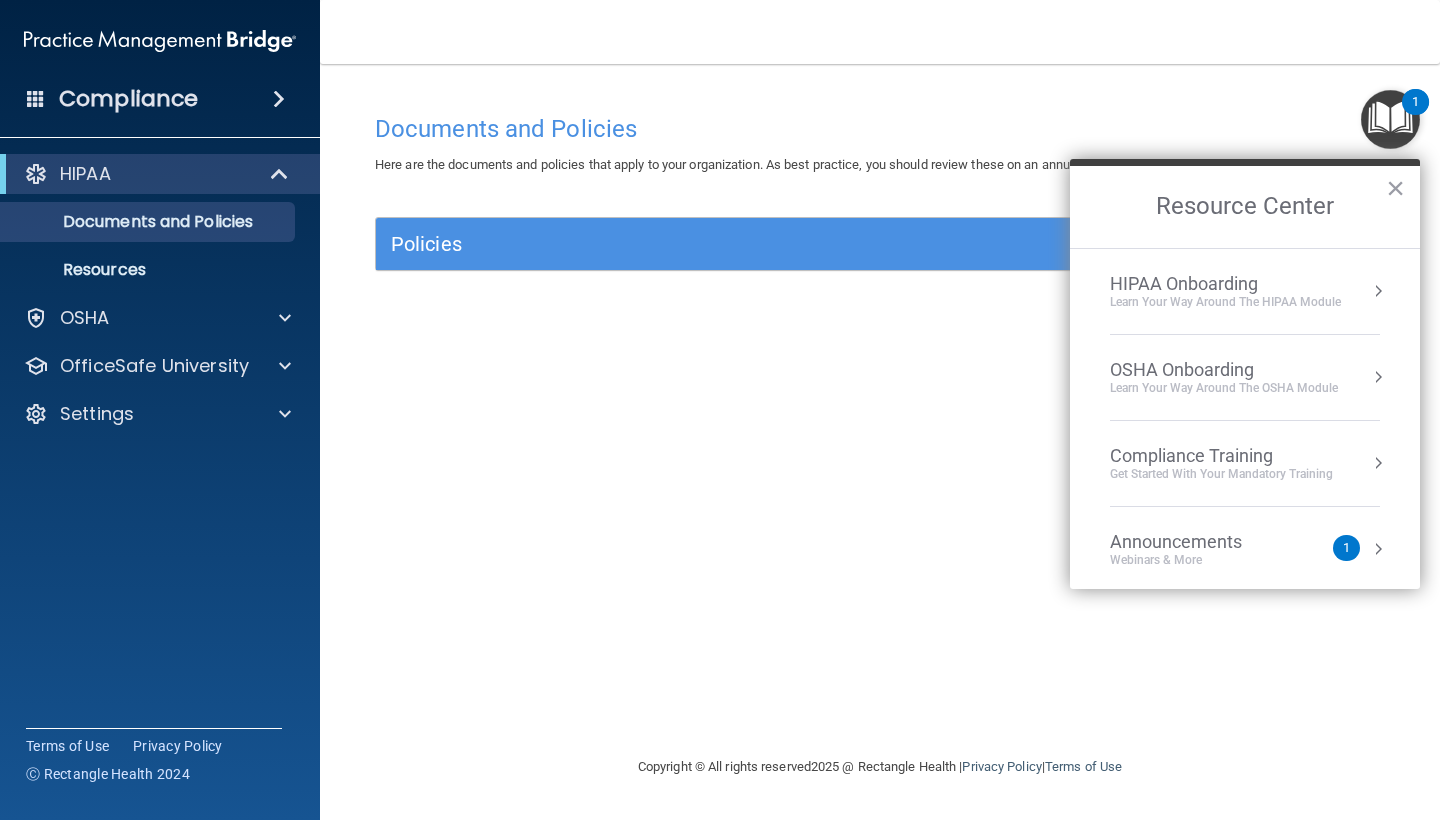 click on "HIPAA Onboarding" at bounding box center [1225, 284] 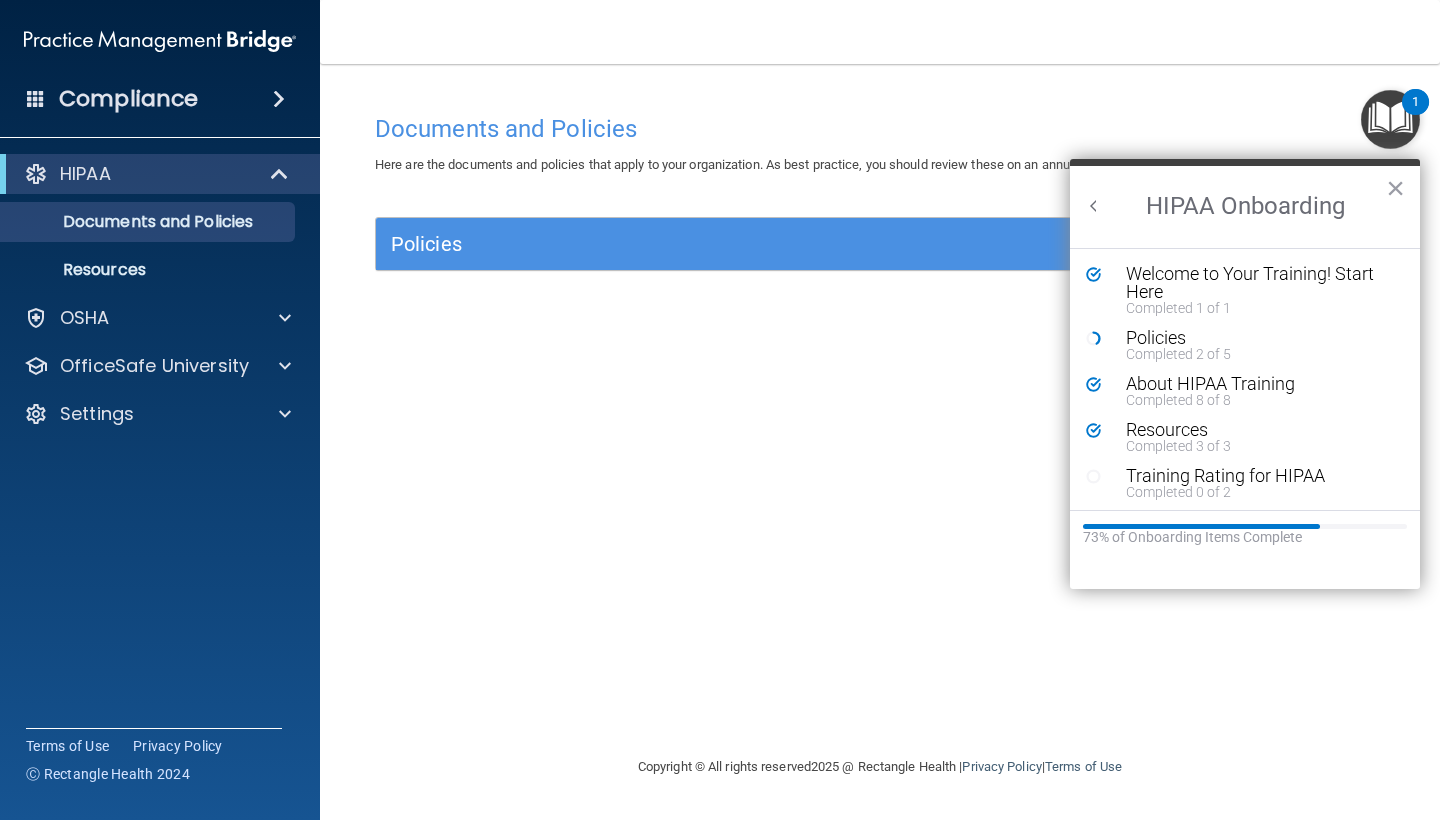 scroll, scrollTop: 0, scrollLeft: 0, axis: both 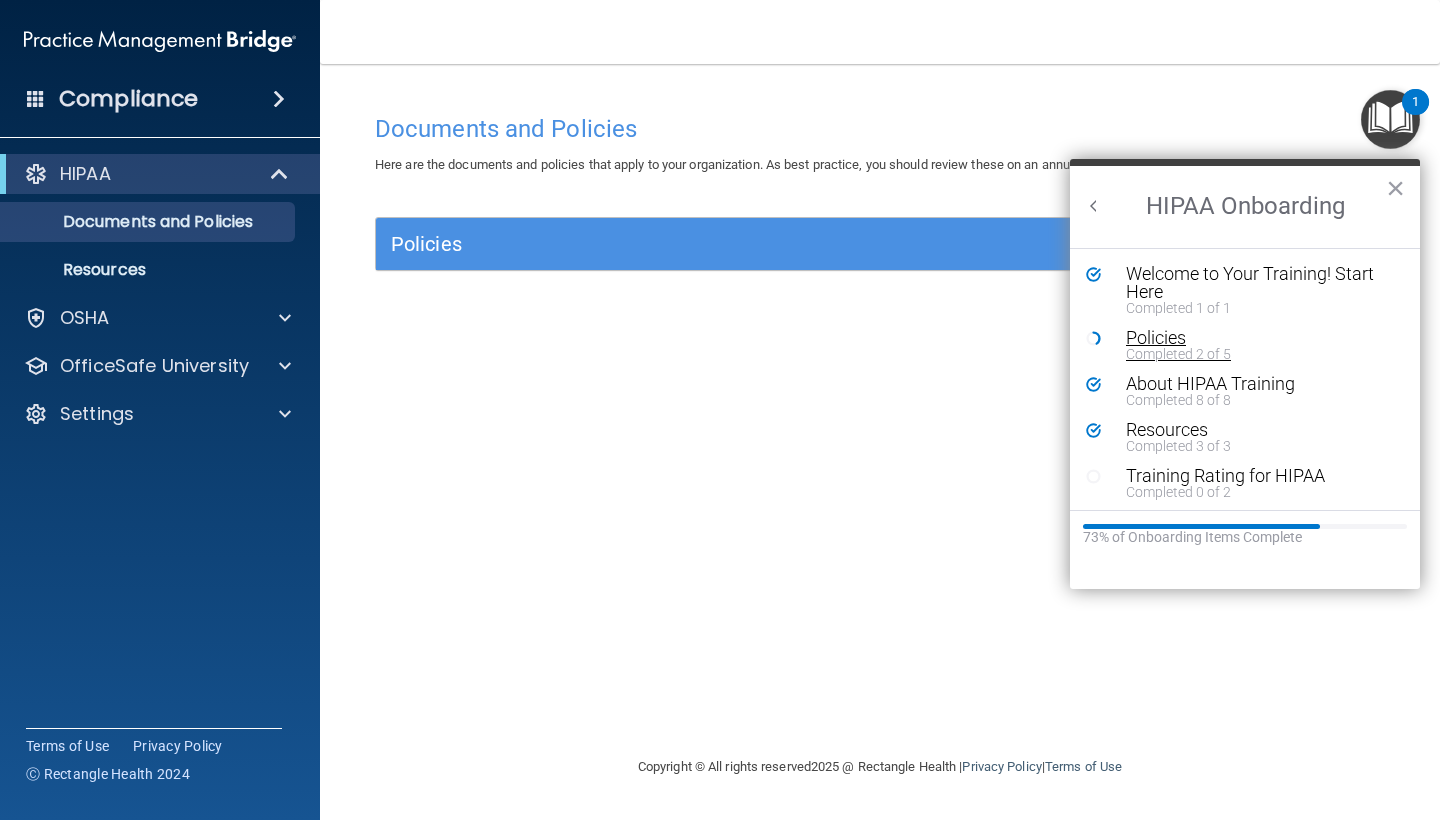 click on "Completed 2 of 5" at bounding box center [1260, 354] 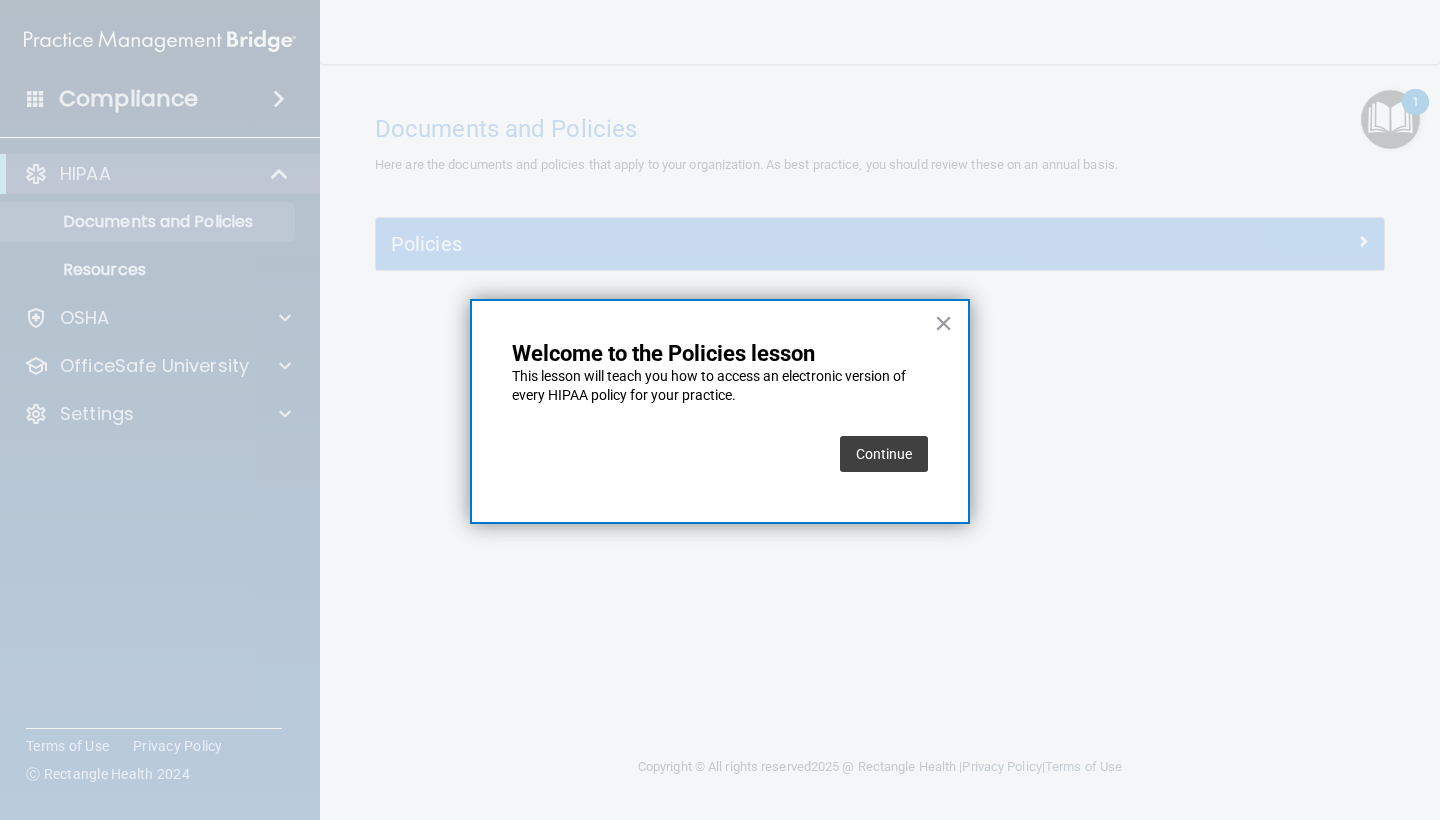 click on "Continue" at bounding box center (884, 454) 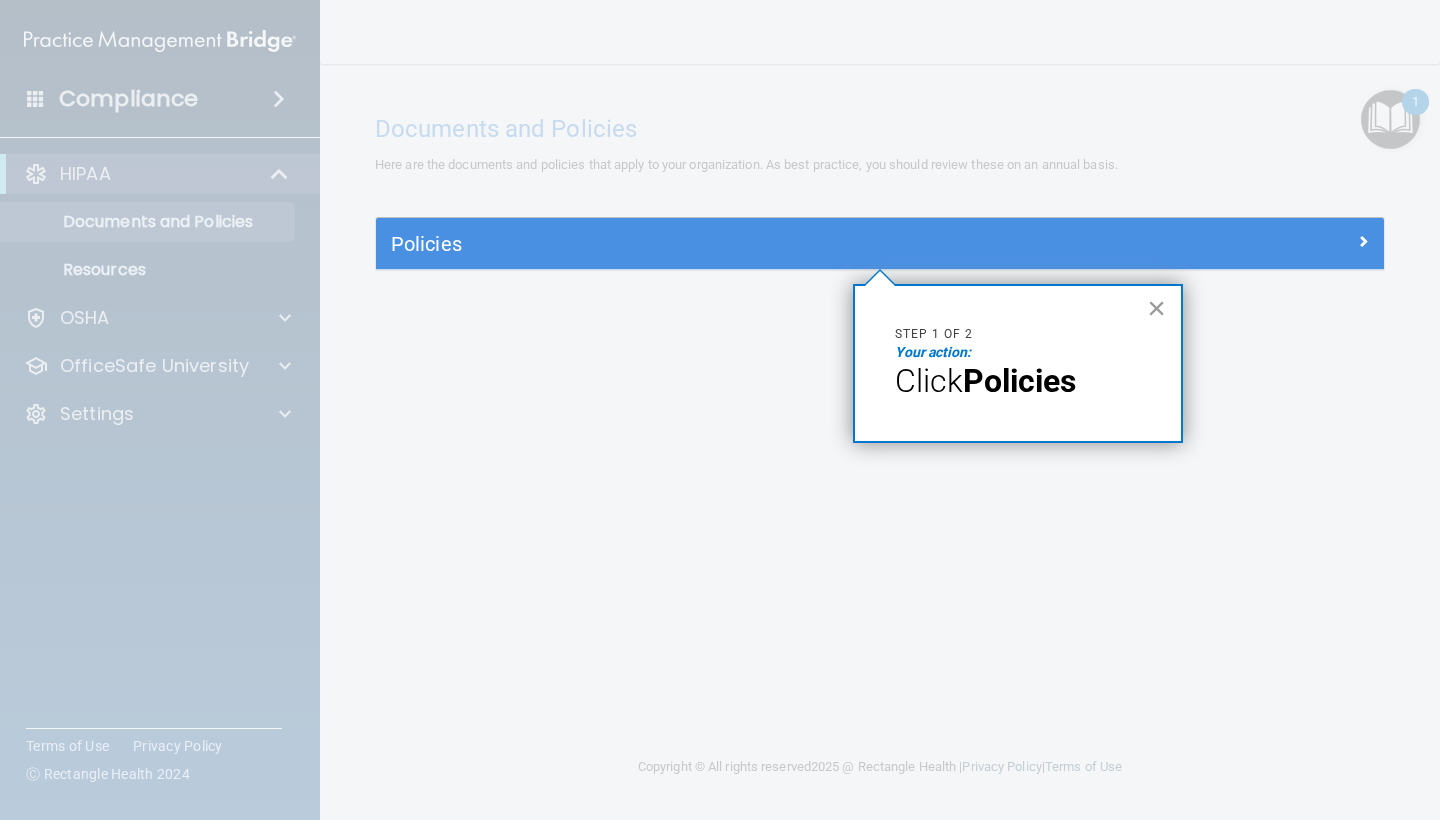 click on "×" at bounding box center (1156, 308) 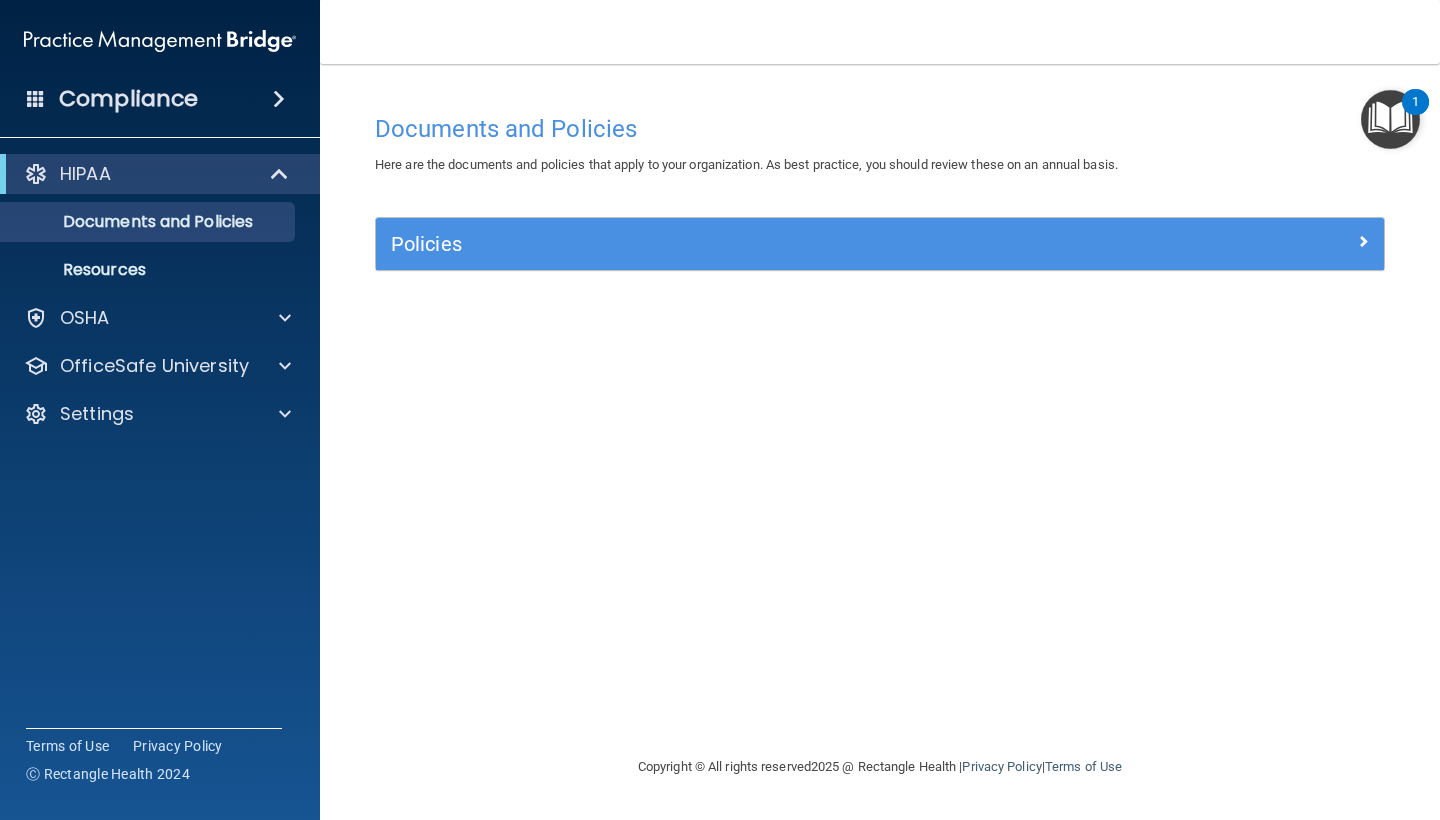 click at bounding box center [1390, 119] 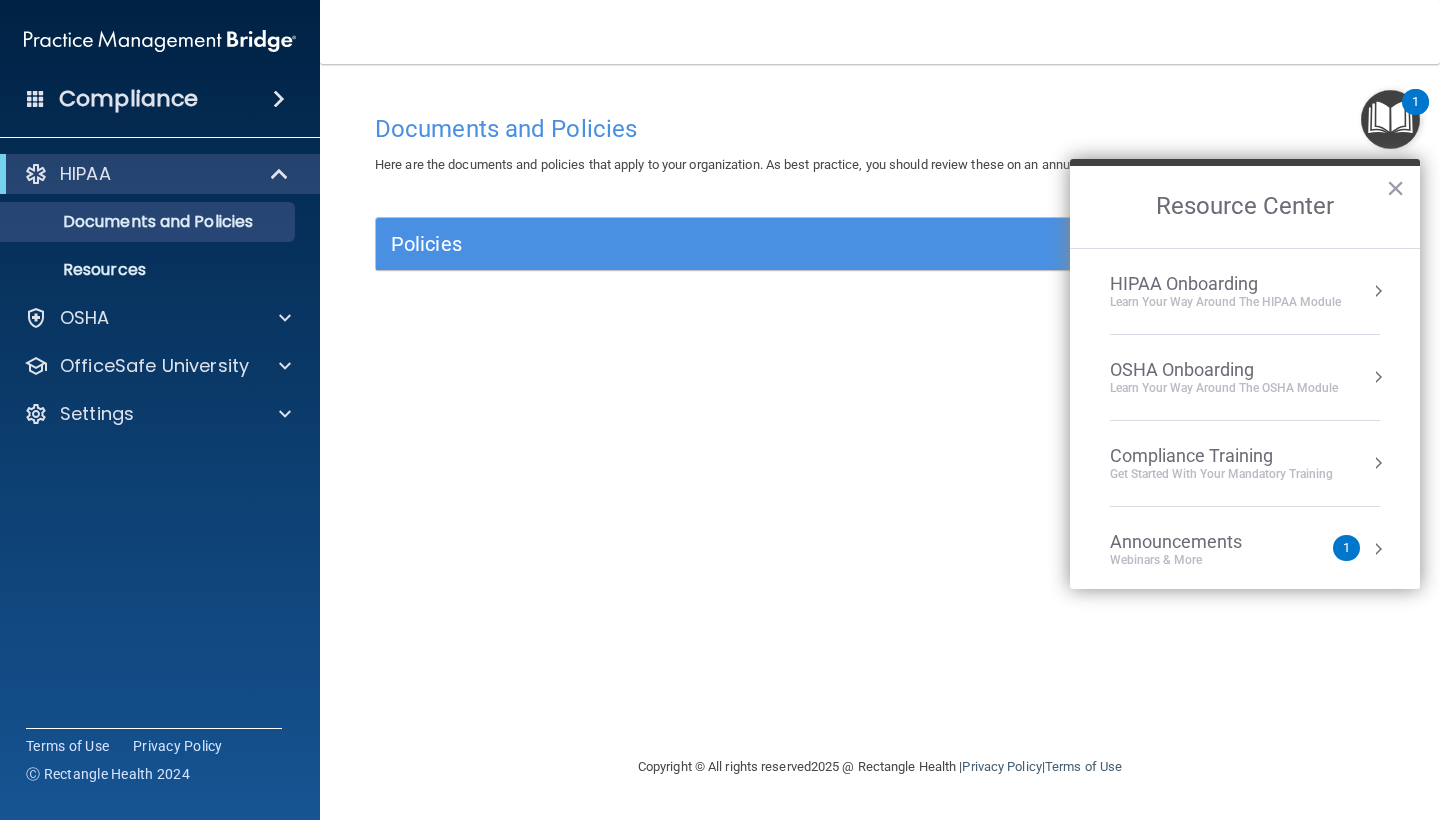 click on "HIPAA Onboarding" at bounding box center (1225, 284) 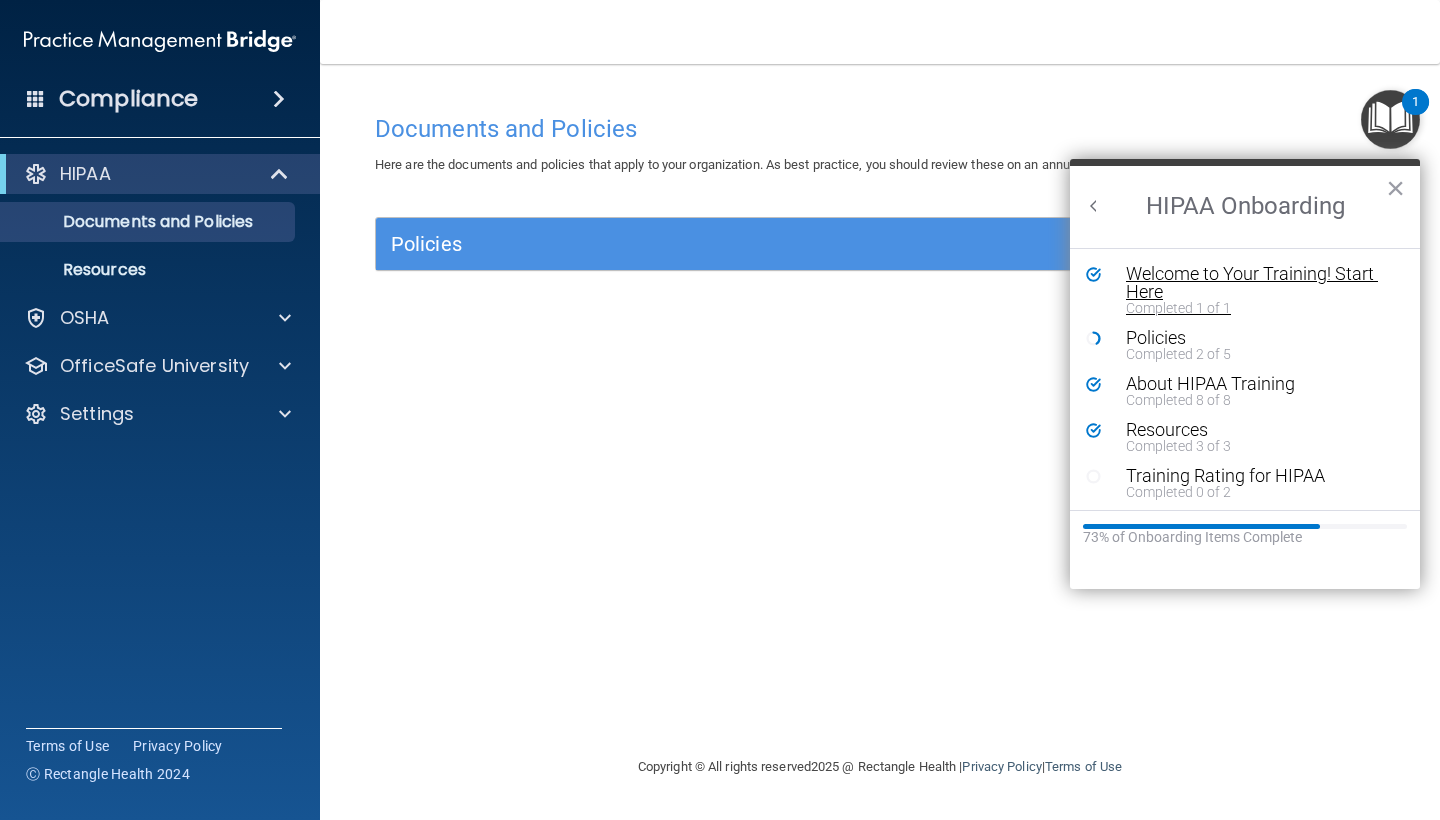 scroll, scrollTop: 0, scrollLeft: 0, axis: both 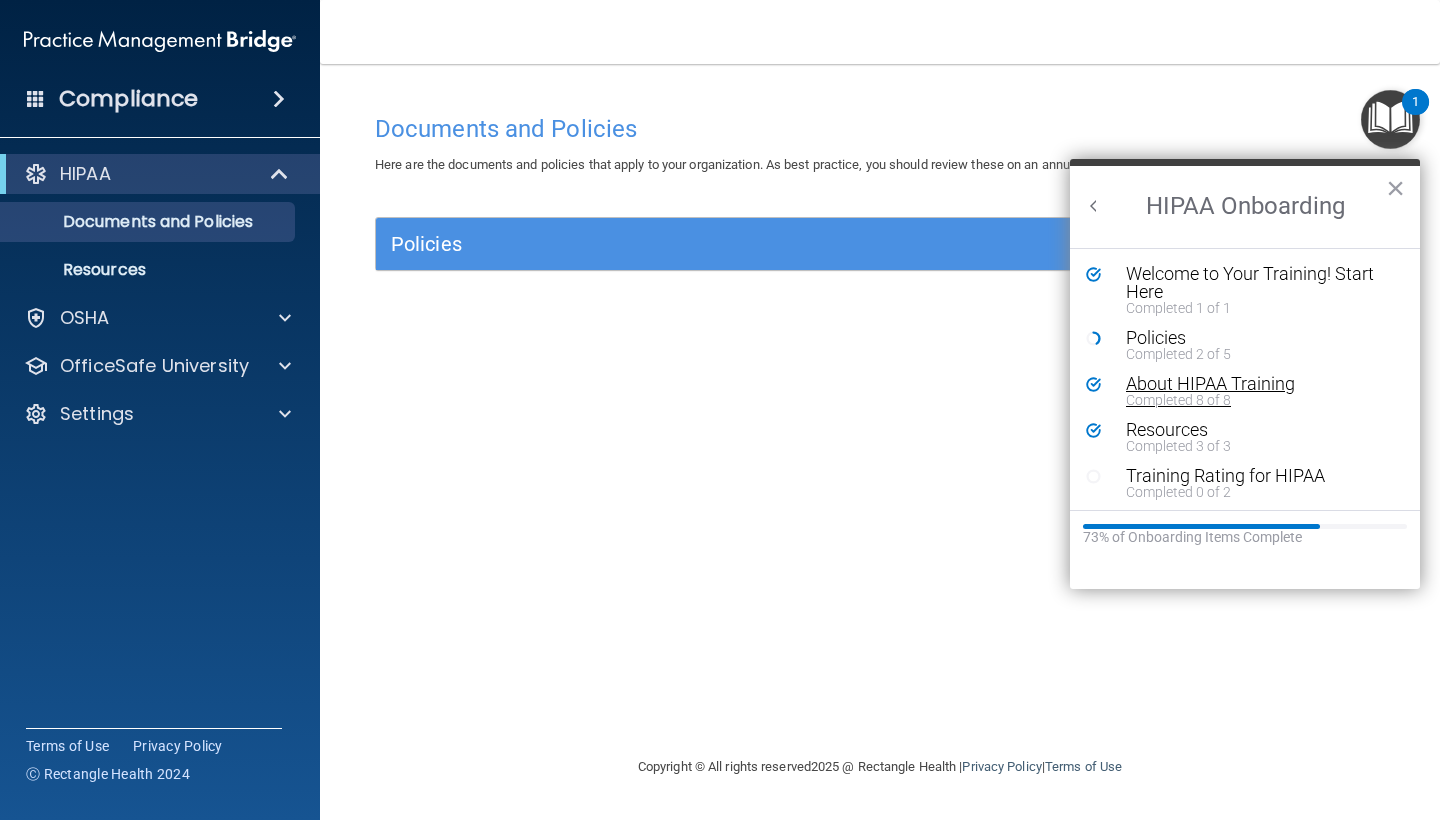 click on "About HIPAA Training" at bounding box center (1260, 384) 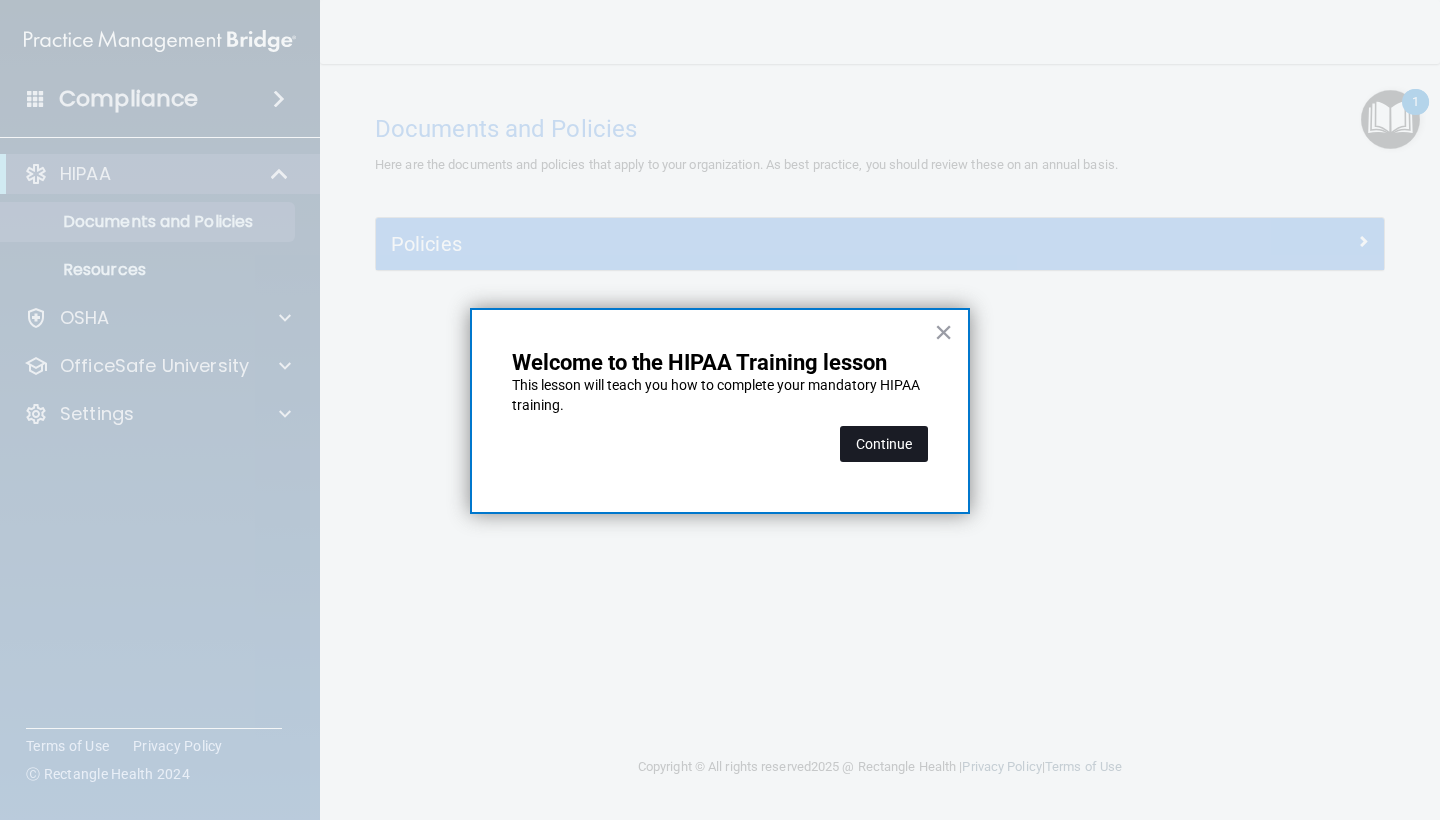 click on "Continue" at bounding box center [884, 444] 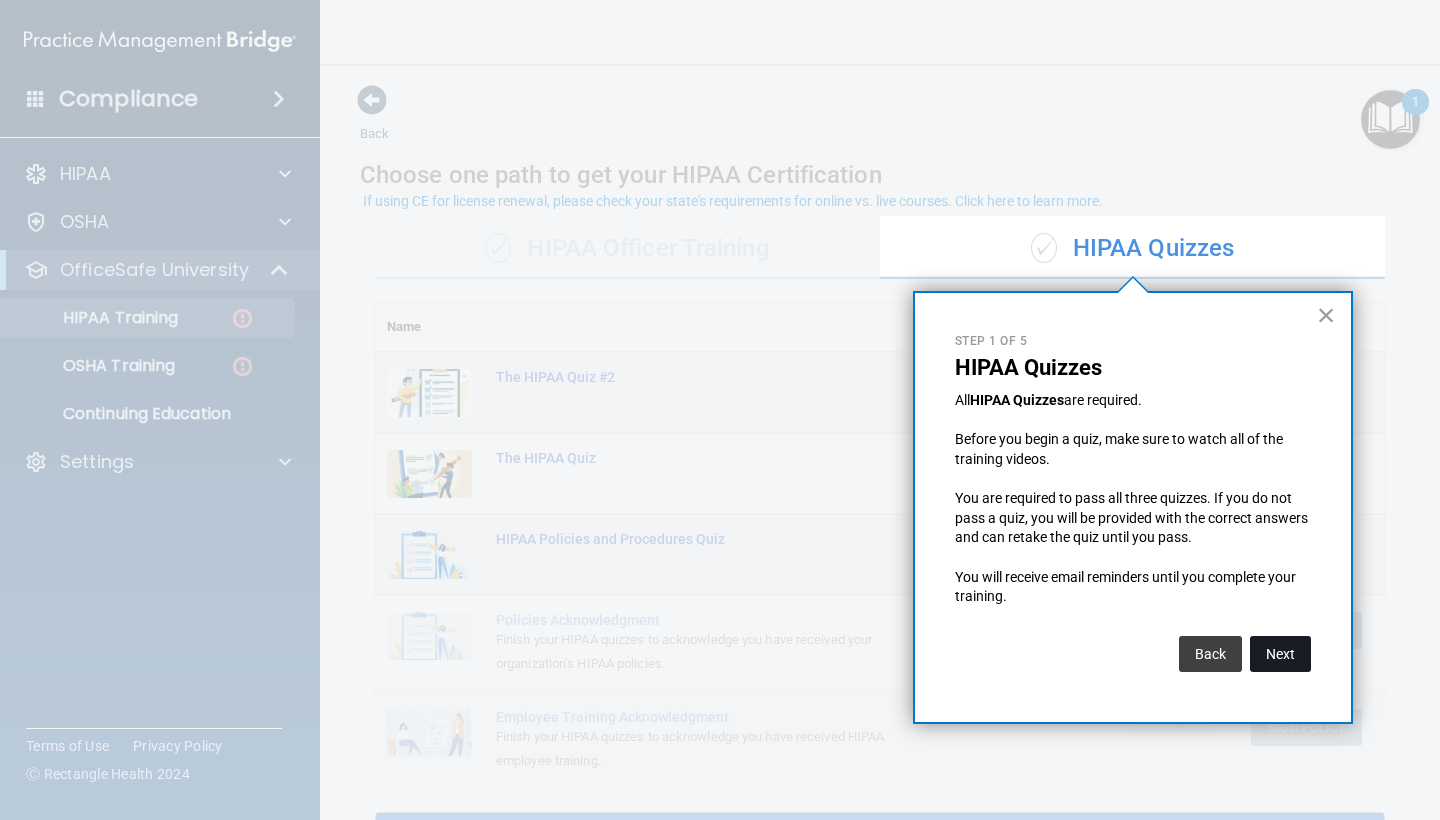 click on "Next" at bounding box center (1280, 654) 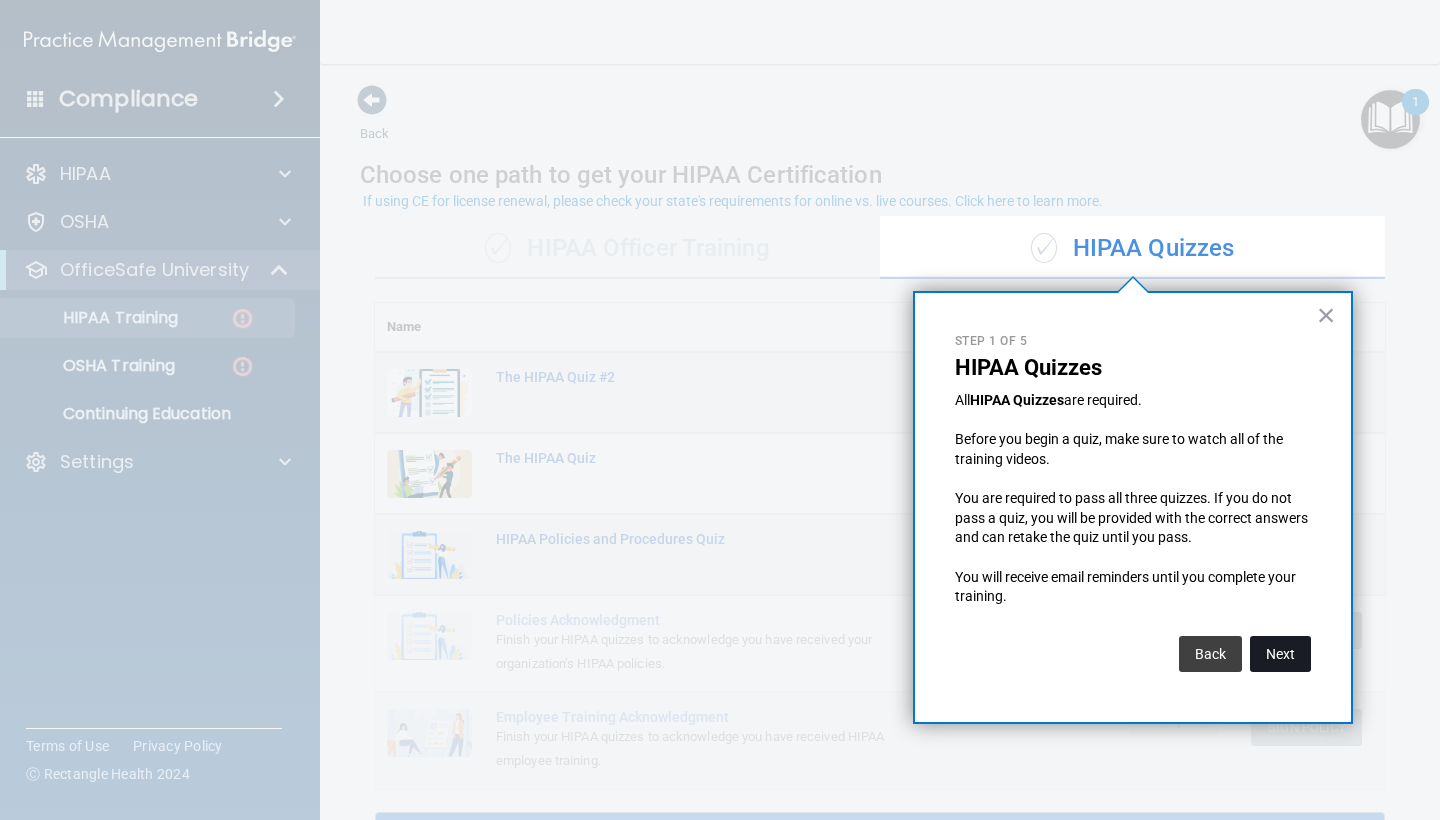 scroll, scrollTop: 84, scrollLeft: 0, axis: vertical 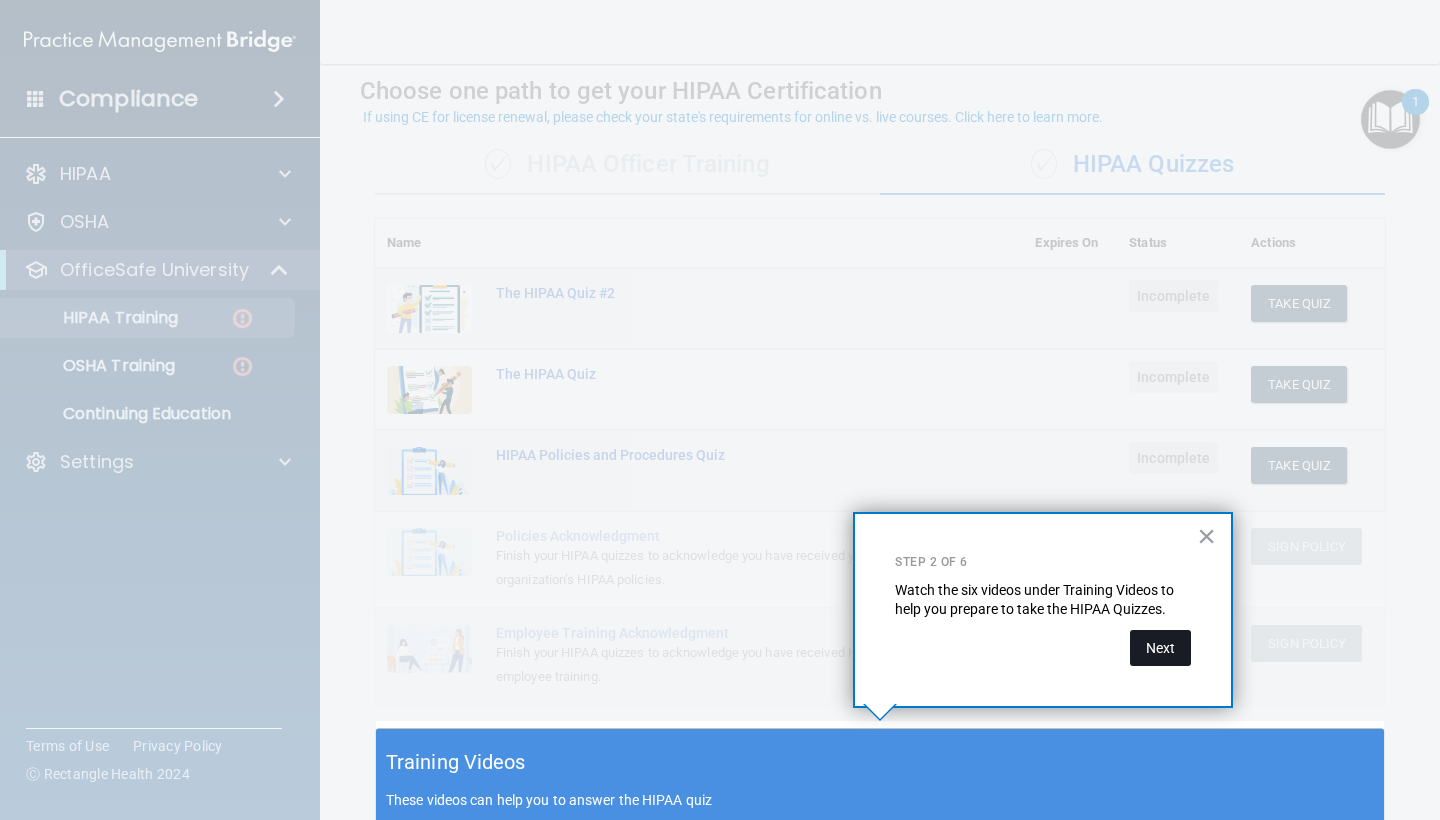 click on "Next" at bounding box center (1160, 648) 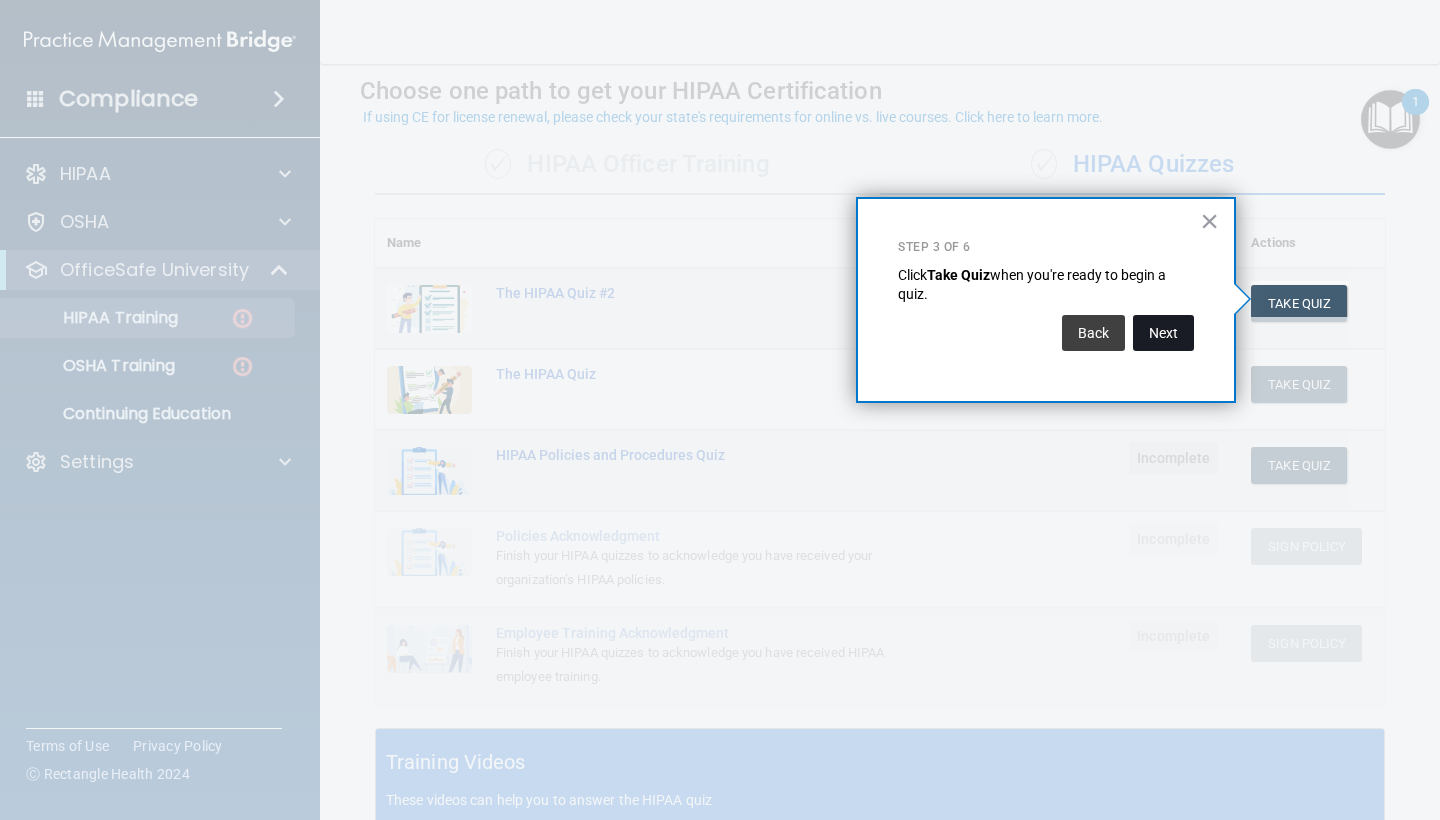 click on "Next" at bounding box center (1163, 333) 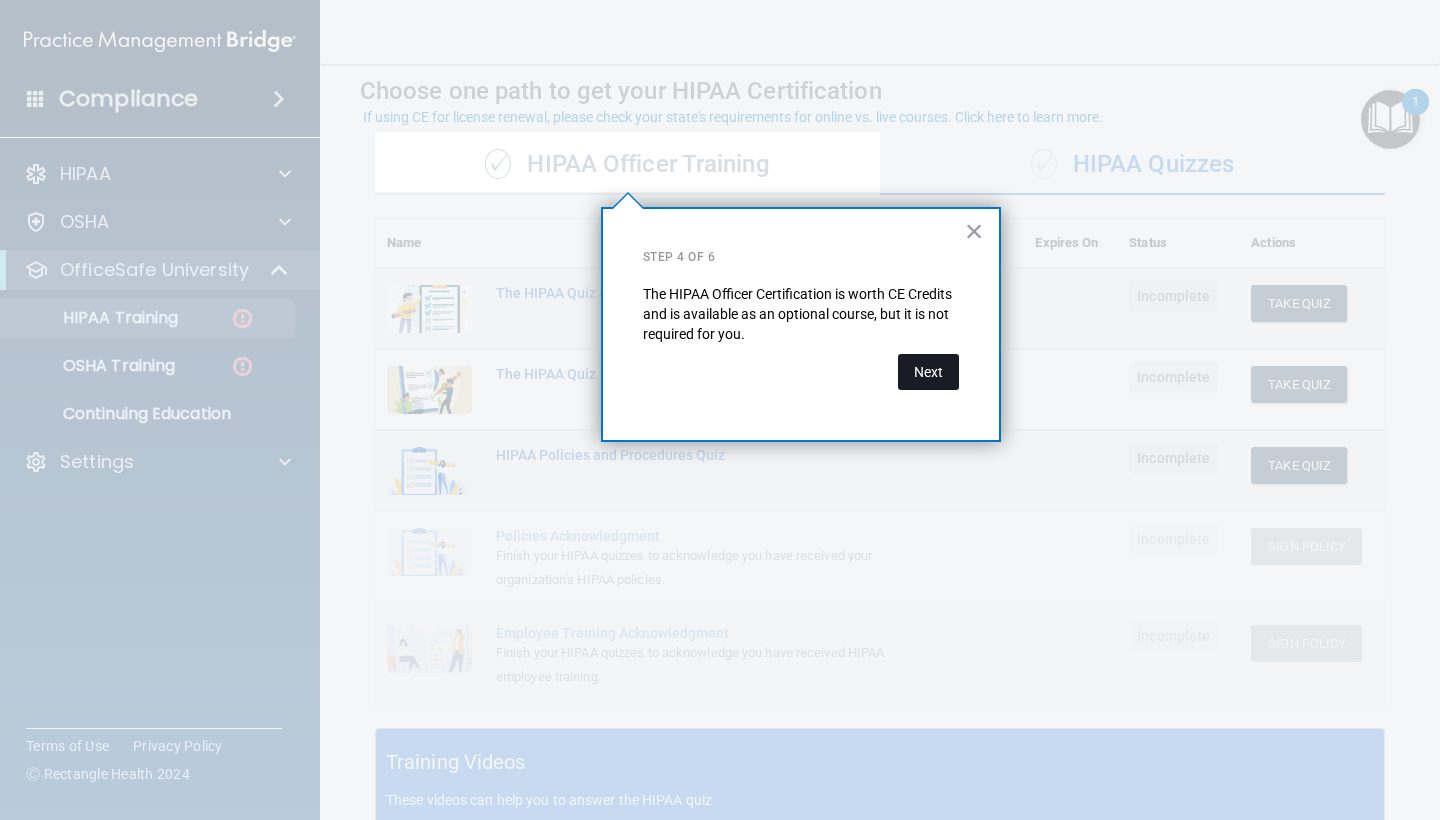 click on "Next" at bounding box center [928, 372] 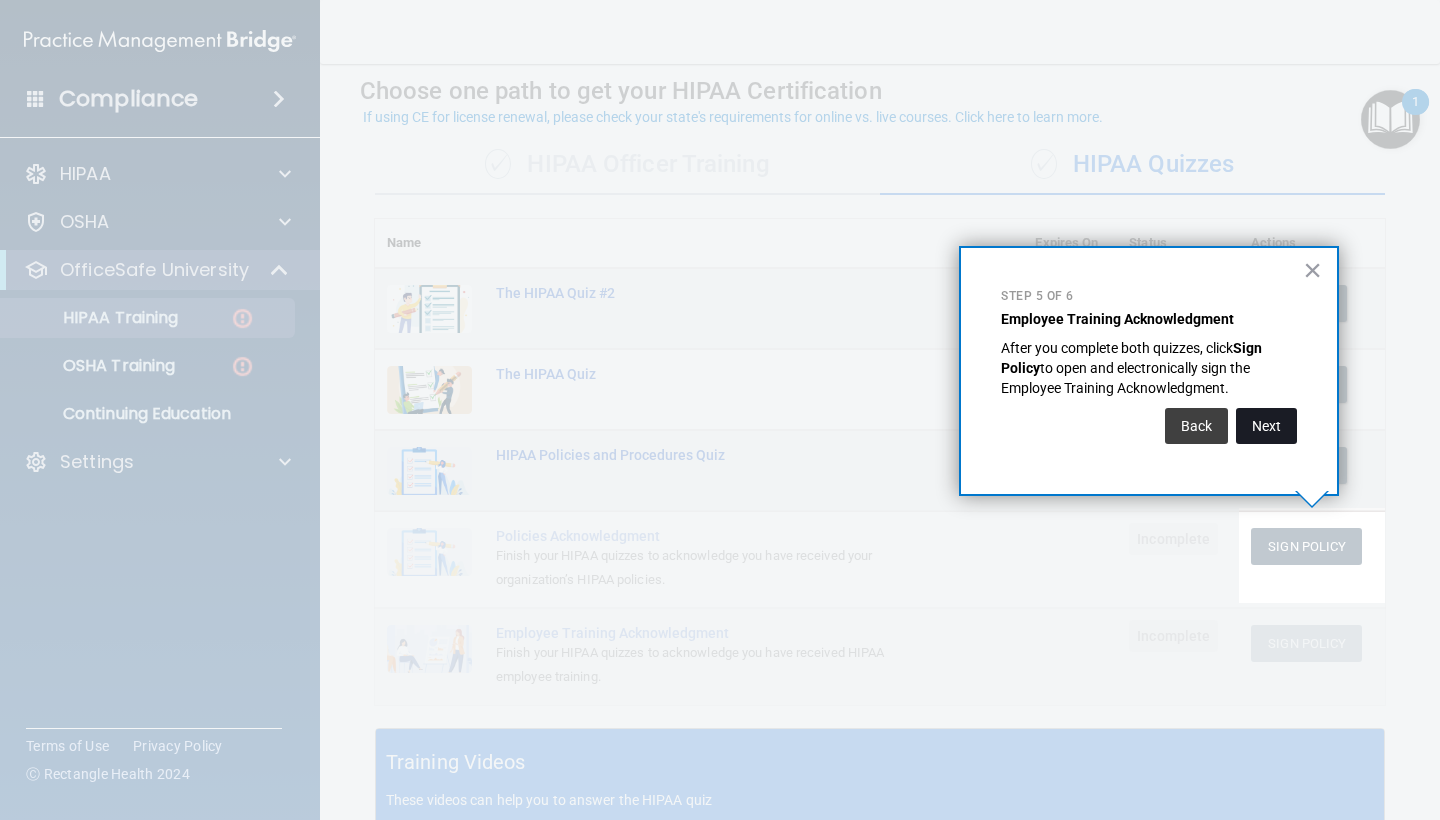 click on "Next" at bounding box center (1266, 426) 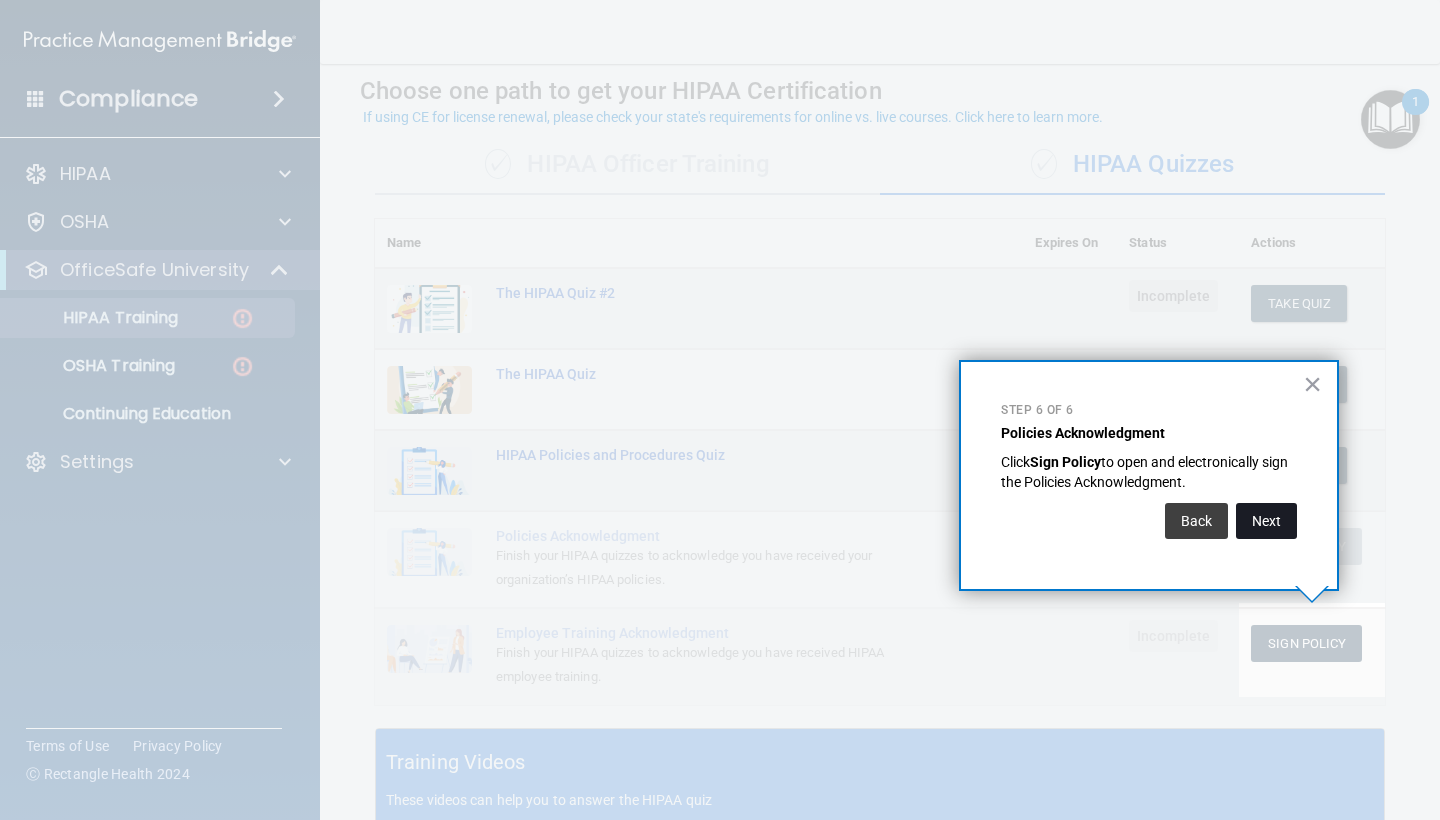 click on "Next" at bounding box center (1266, 521) 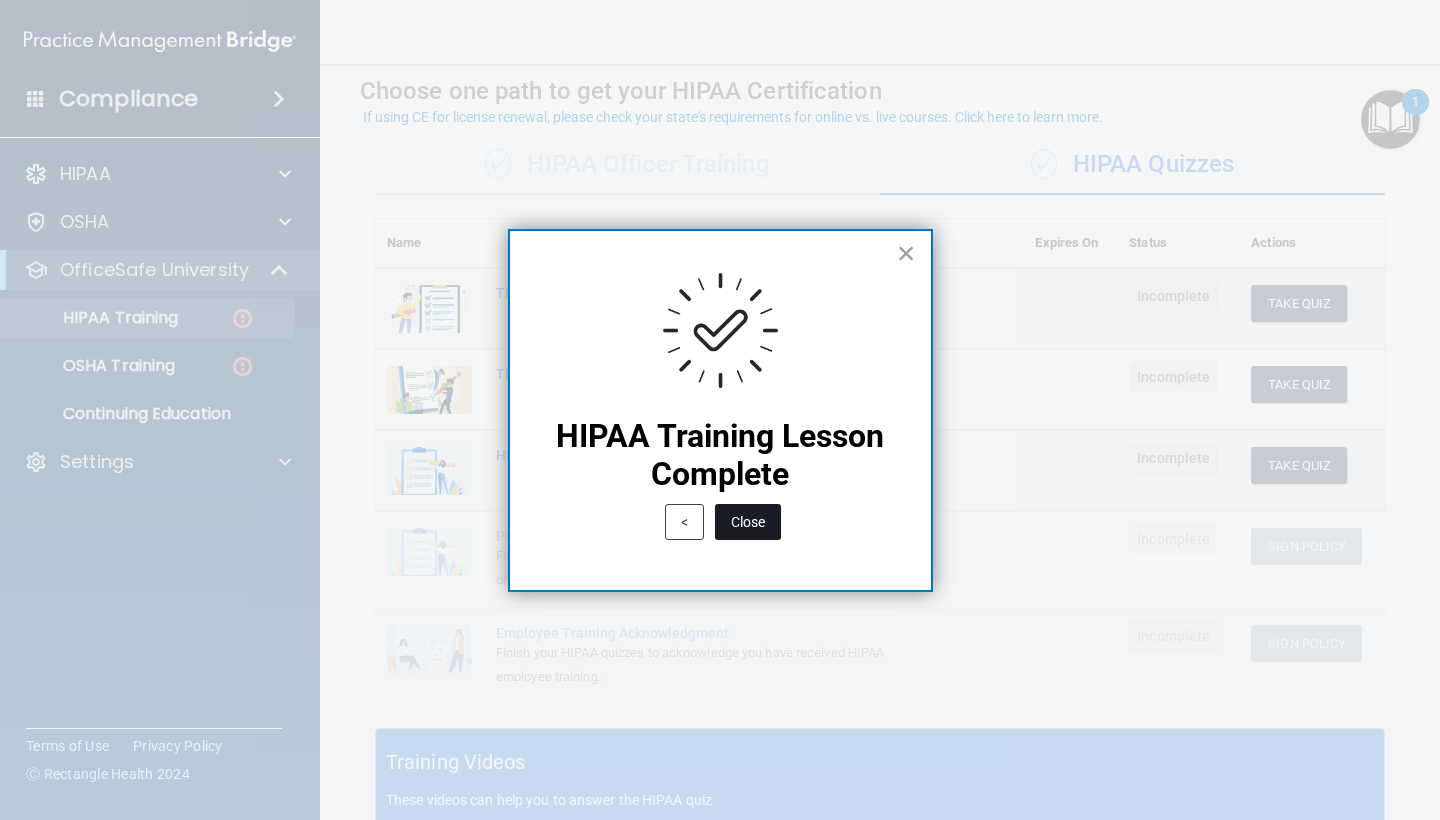 click on "Close" at bounding box center (748, 522) 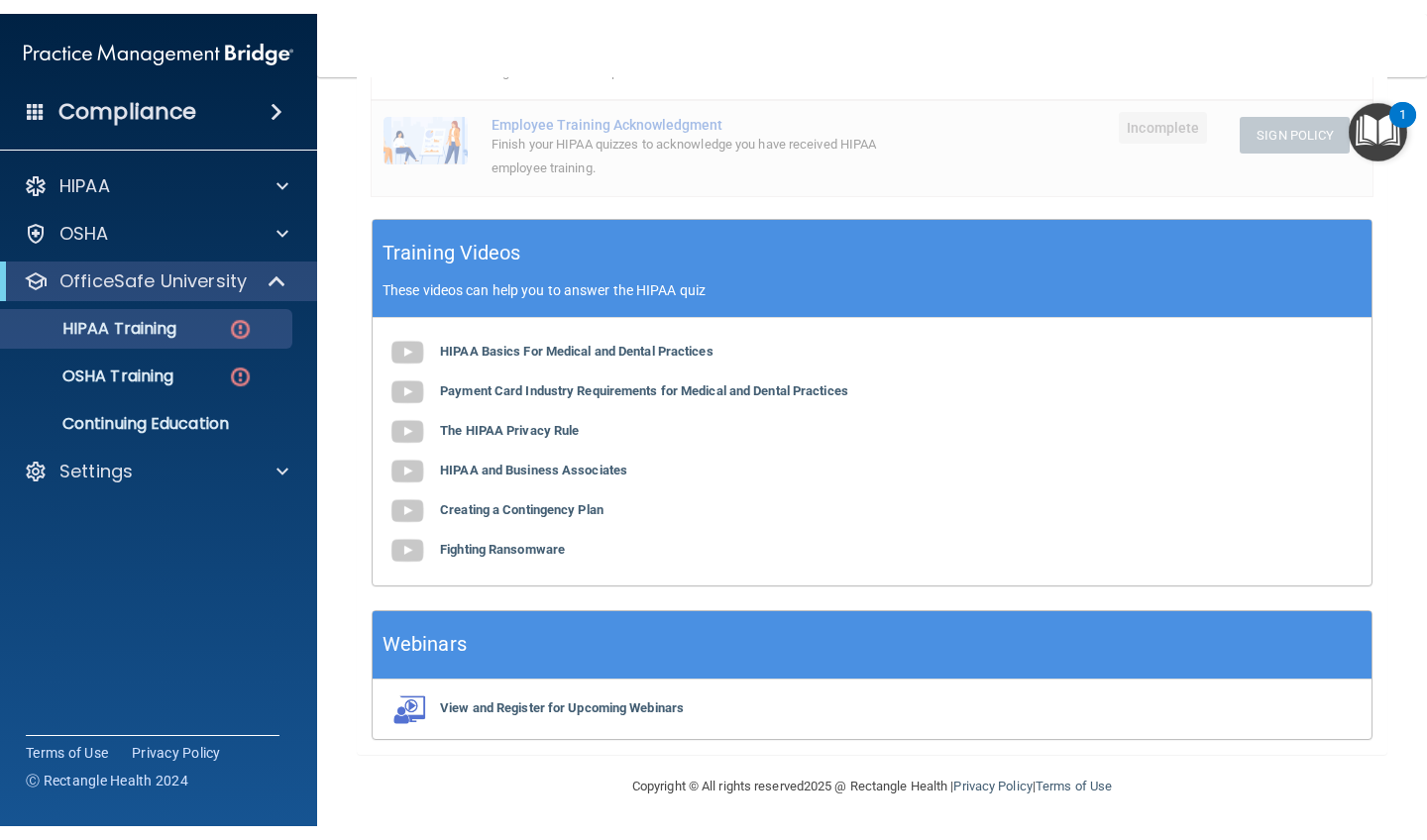 scroll, scrollTop: 598, scrollLeft: 0, axis: vertical 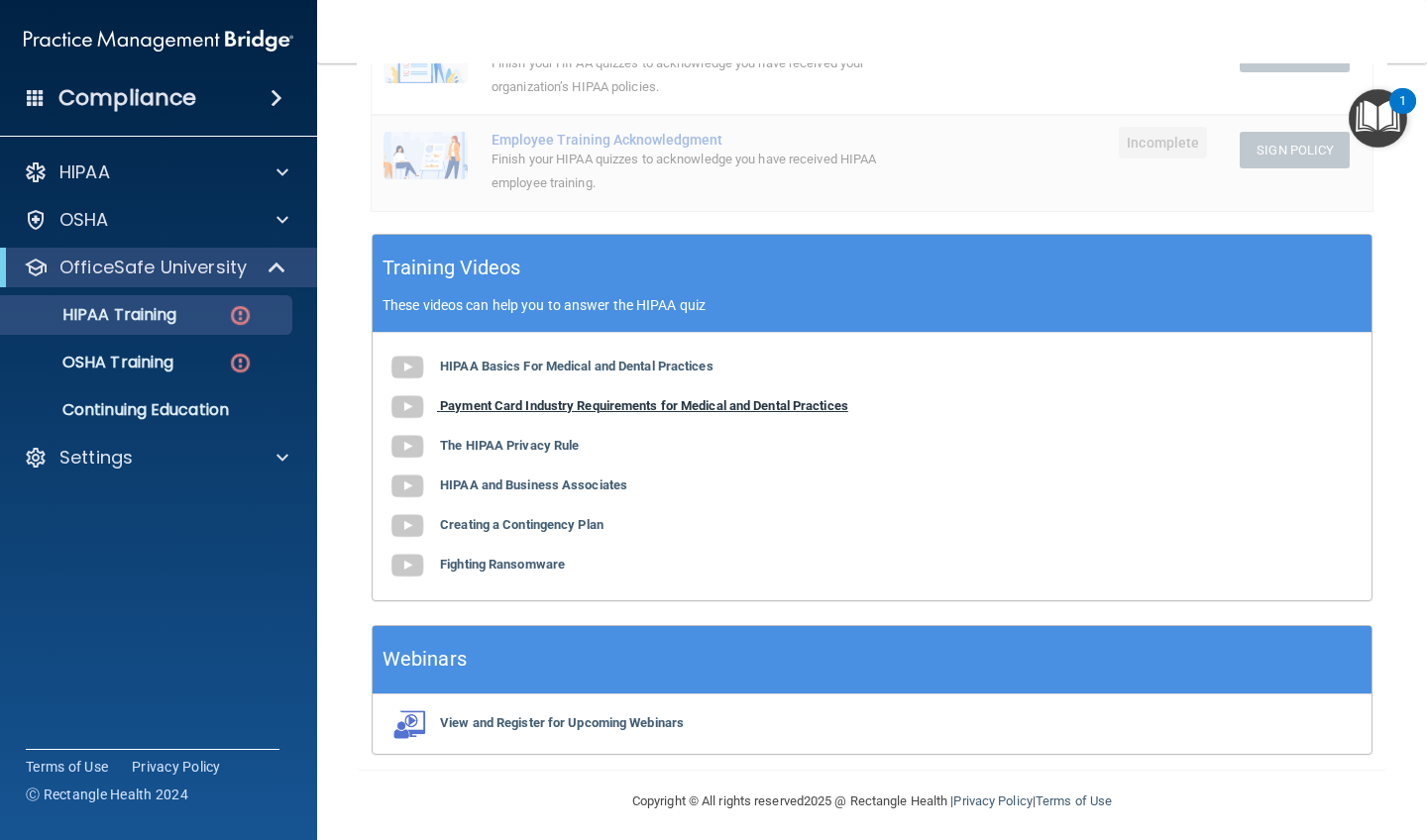 click on "Payment Card Industry Requirements for Medical and Dental Practices" at bounding box center [644, 405] 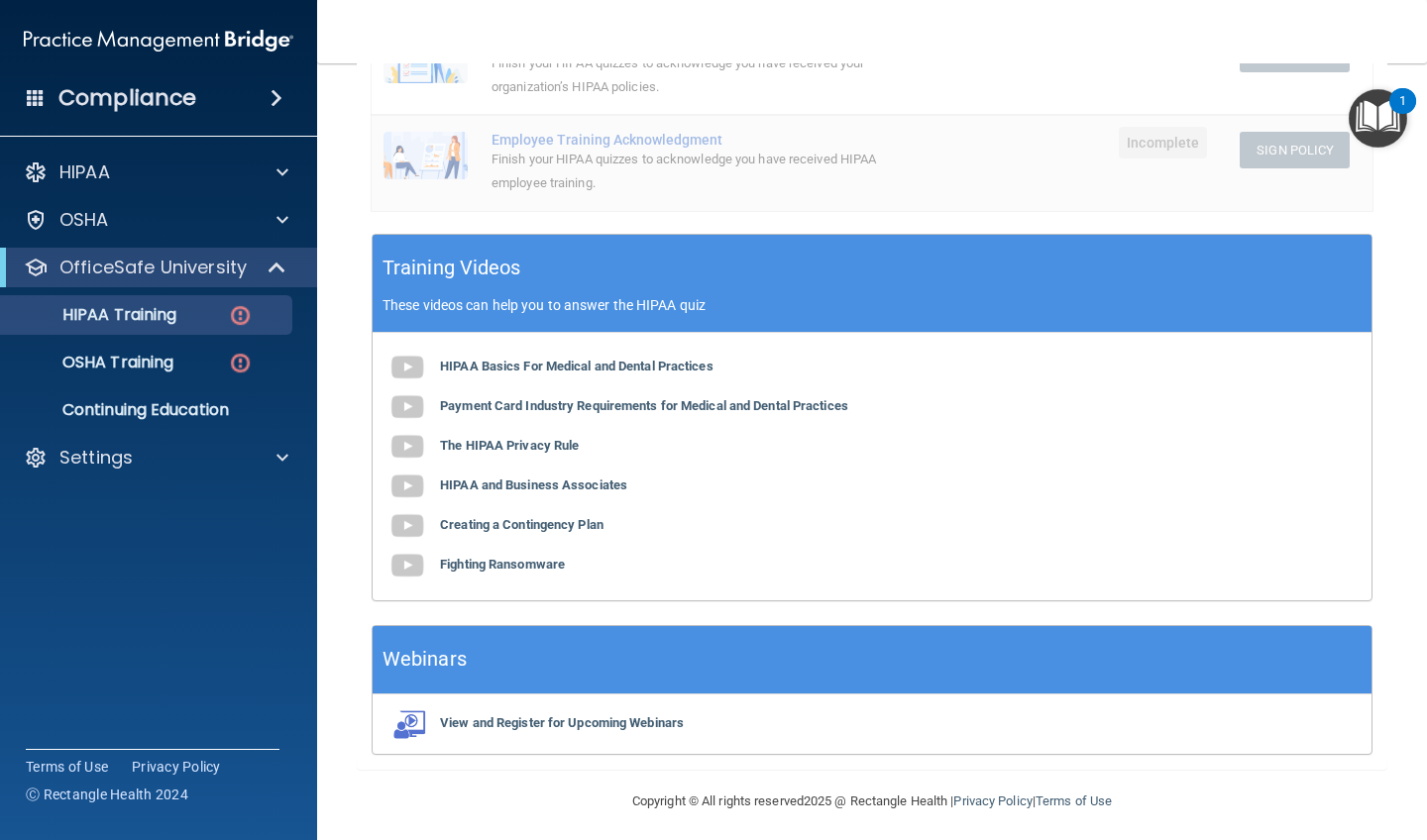click on "HIPAA Basics For Medical and Dental Practices                     Payment Card Industry Requirements for Medical and Dental Practices                     The HIPAA Privacy Rule                     HIPAA and Business Associates                     Creating a Contingency Plan                     Fighting Ransomware" at bounding box center [872, 467] 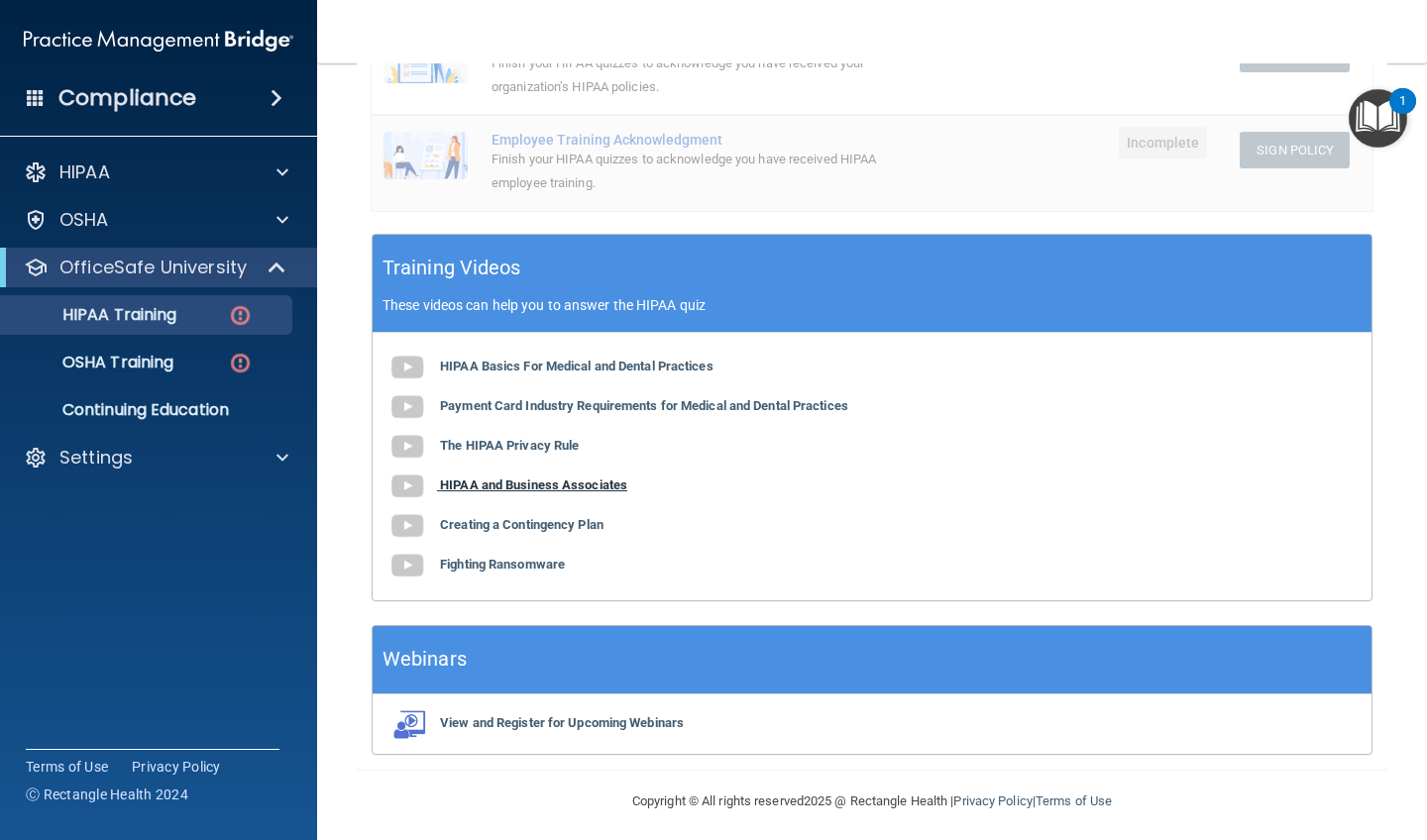 click on "HIPAA and Business Associates" at bounding box center [533, 484] 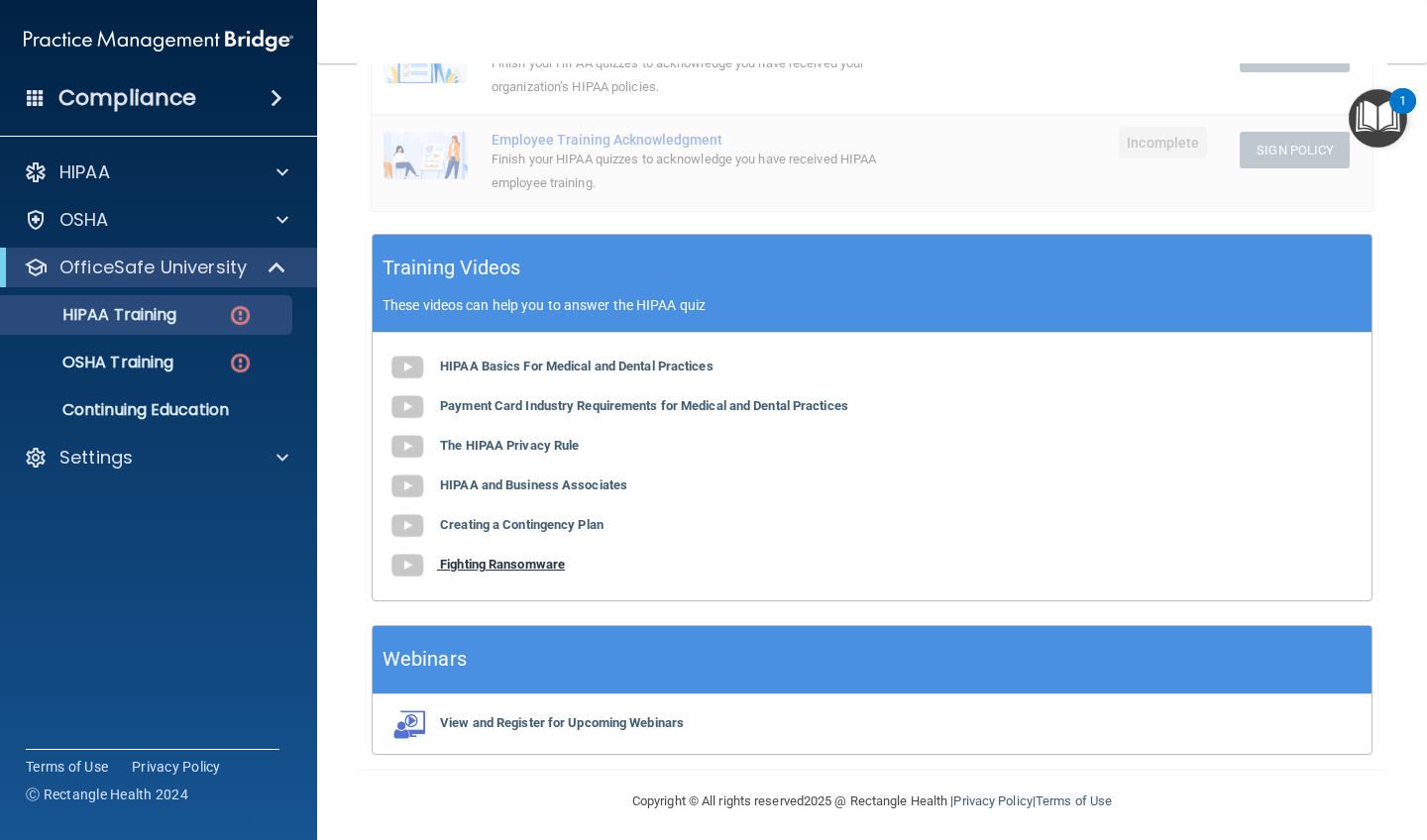 click on "Fighting Ransomware" at bounding box center [502, 564] 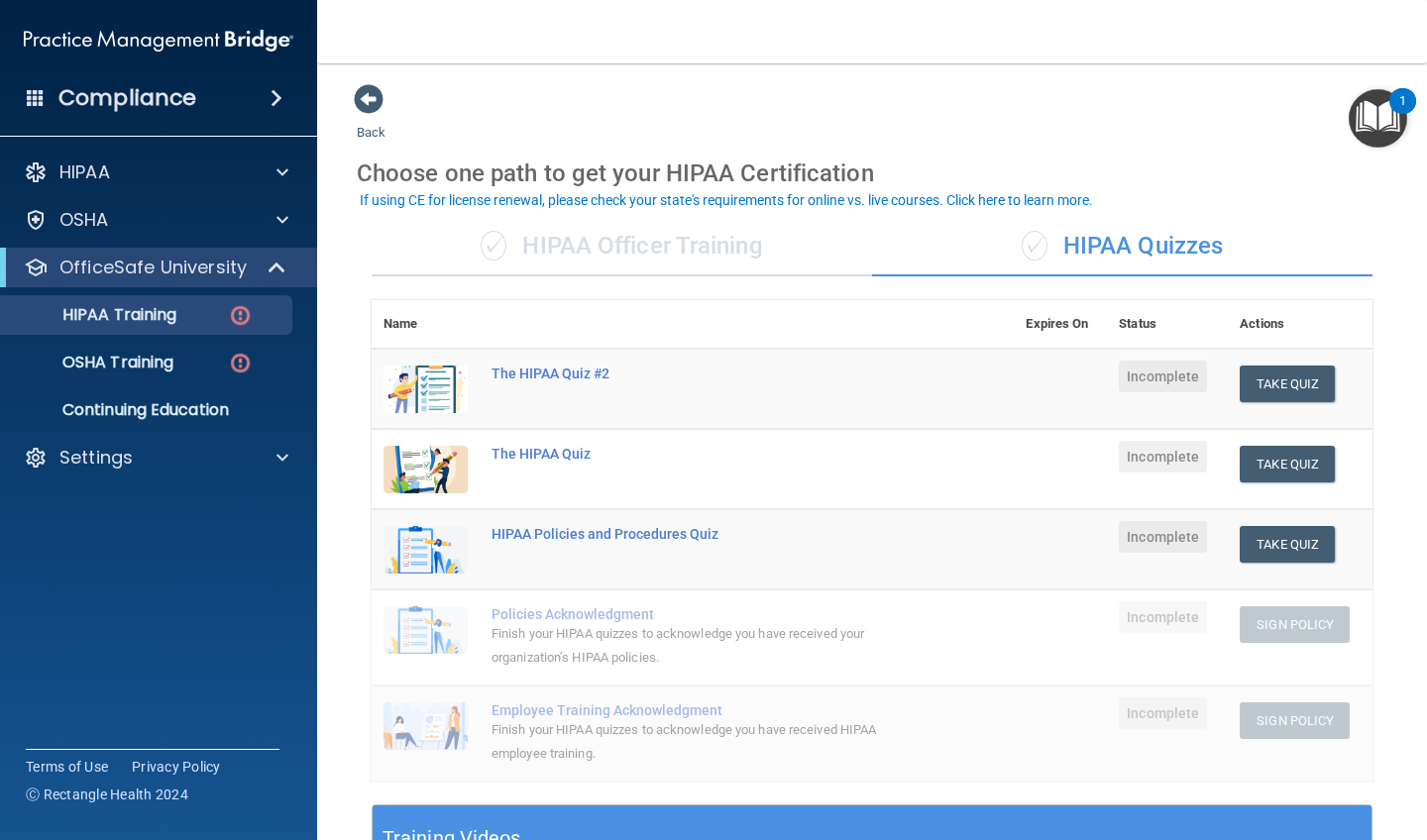 scroll, scrollTop: 0, scrollLeft: 0, axis: both 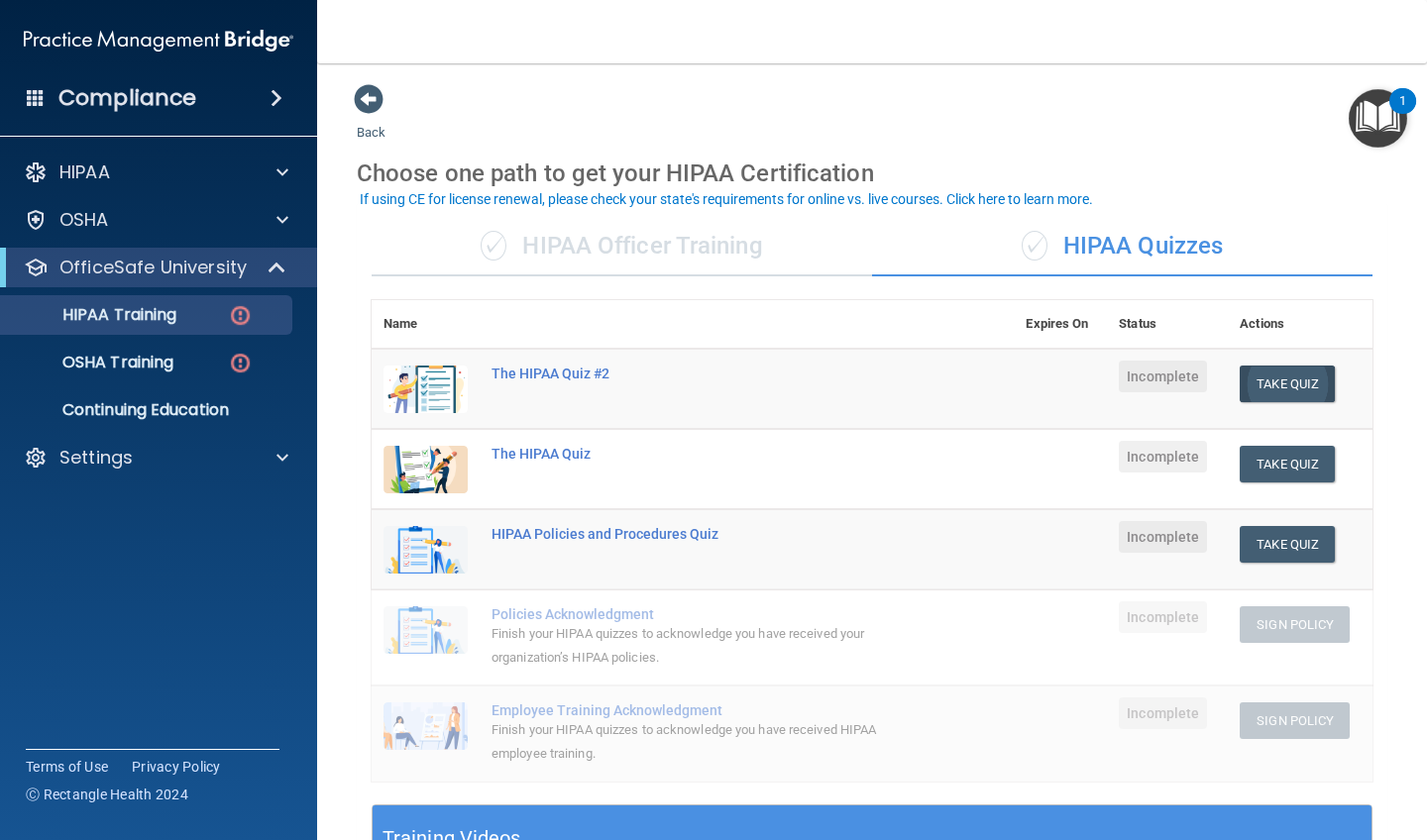 click on "Take Quiz" at bounding box center [1287, 383] 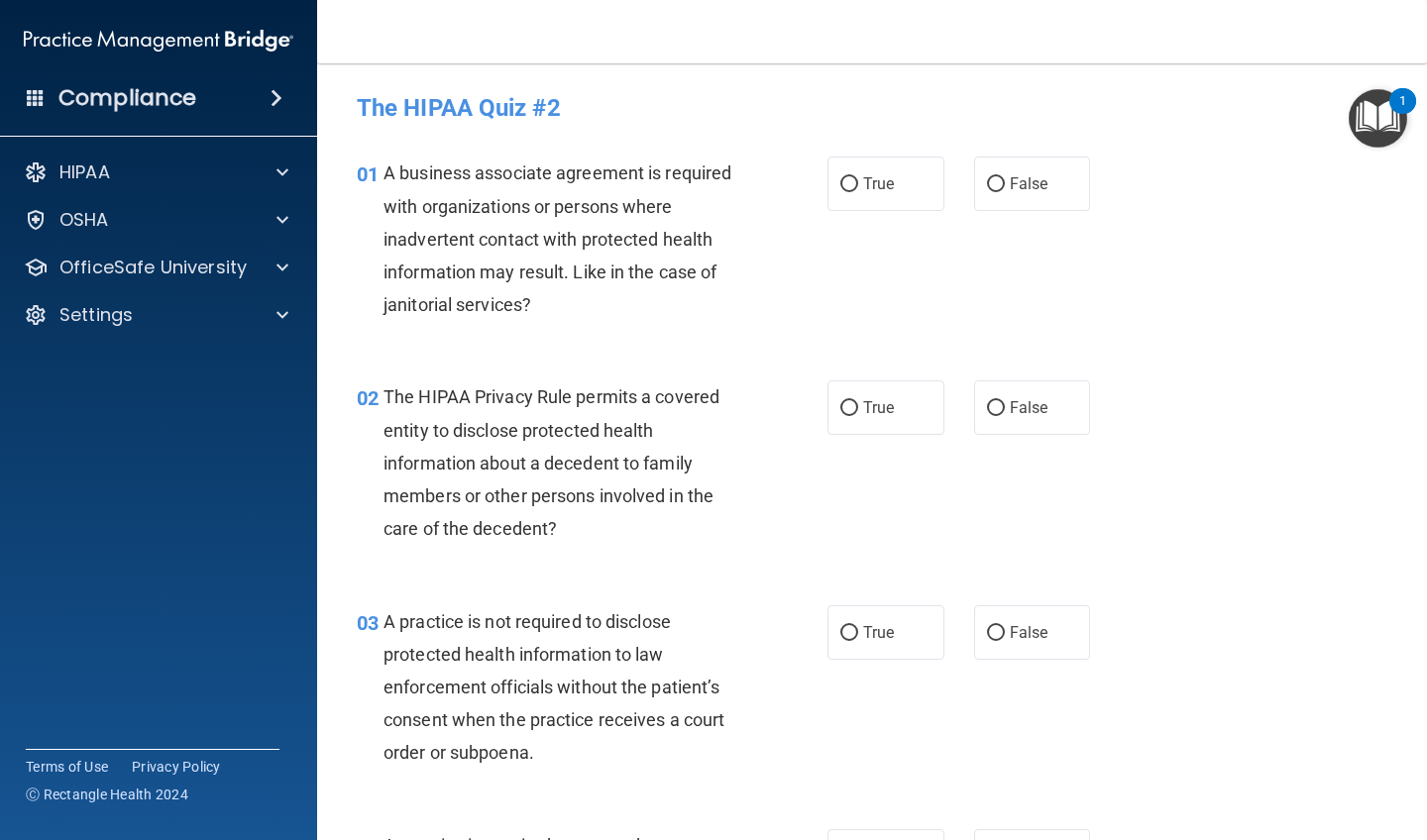 scroll, scrollTop: 0, scrollLeft: 0, axis: both 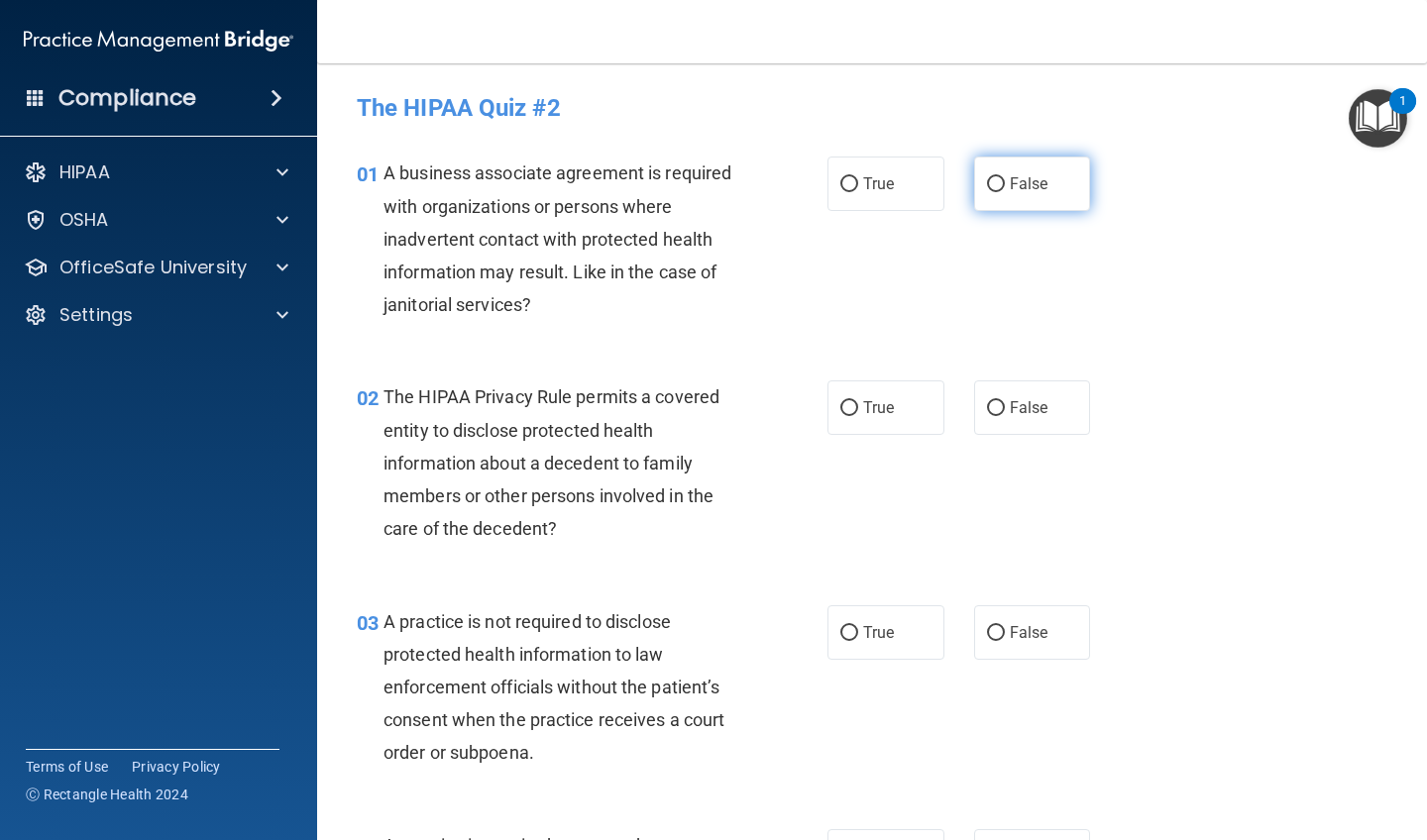 click on "False" at bounding box center [1033, 183] 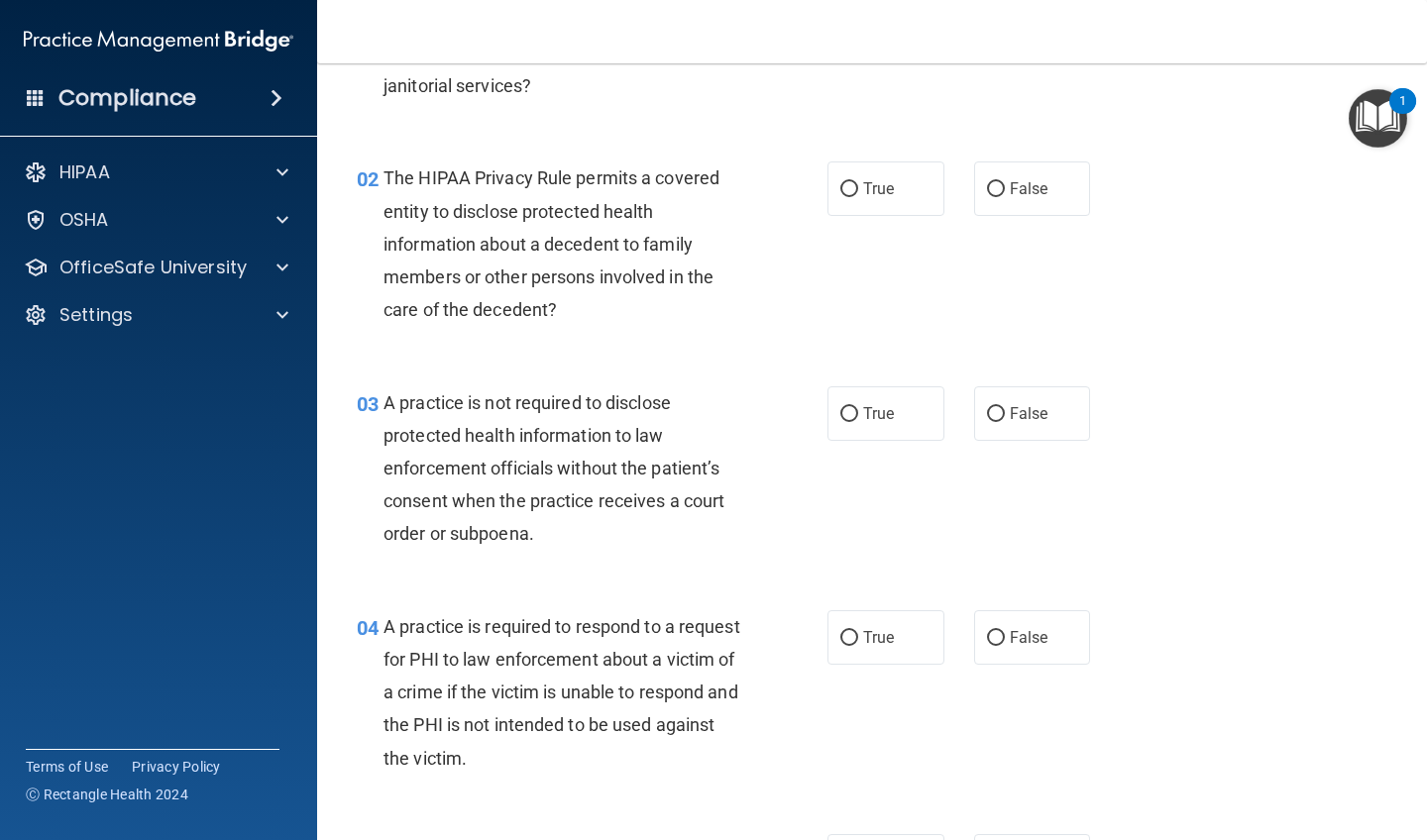 scroll, scrollTop: 233, scrollLeft: 0, axis: vertical 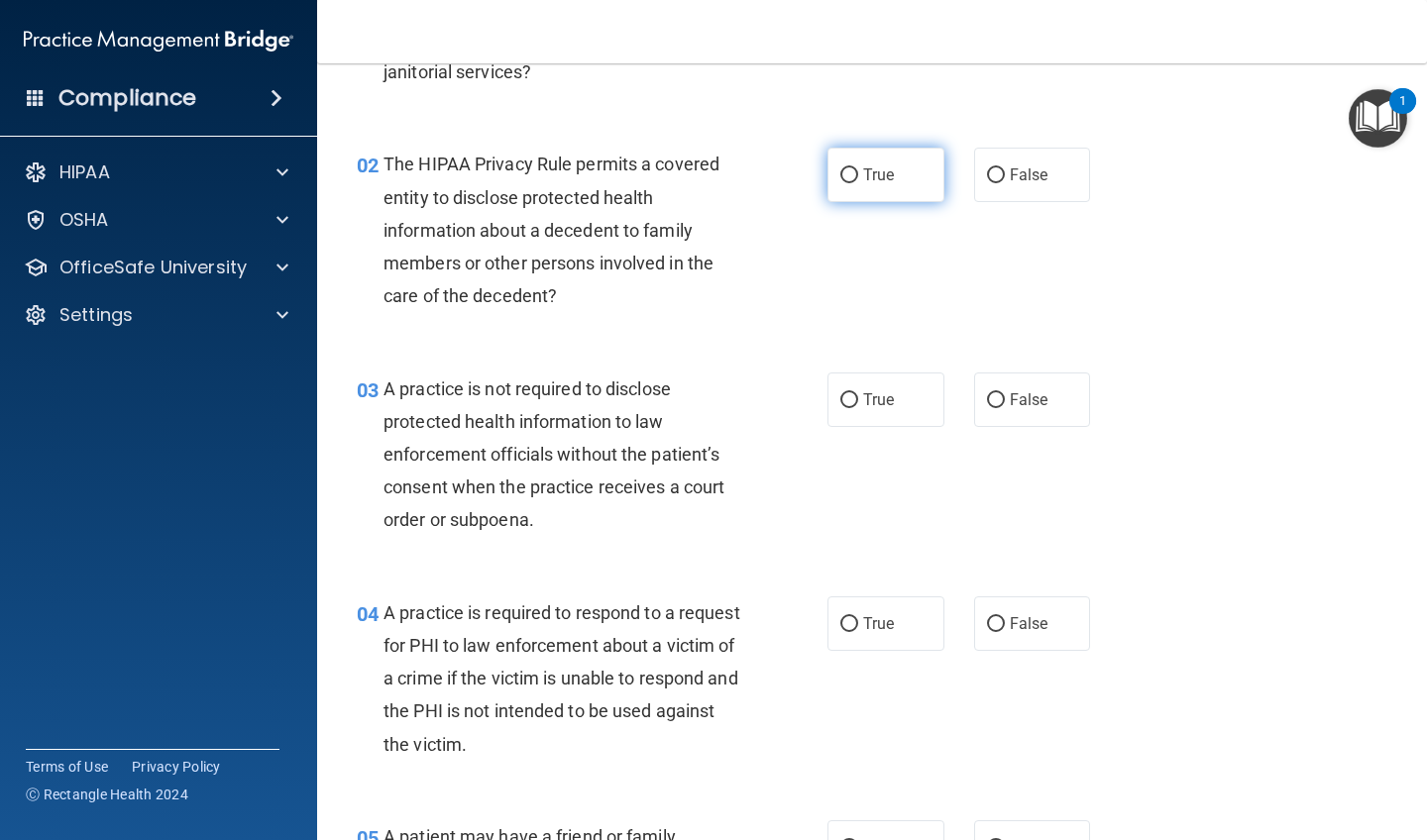 click on "True" at bounding box center (849, 175) 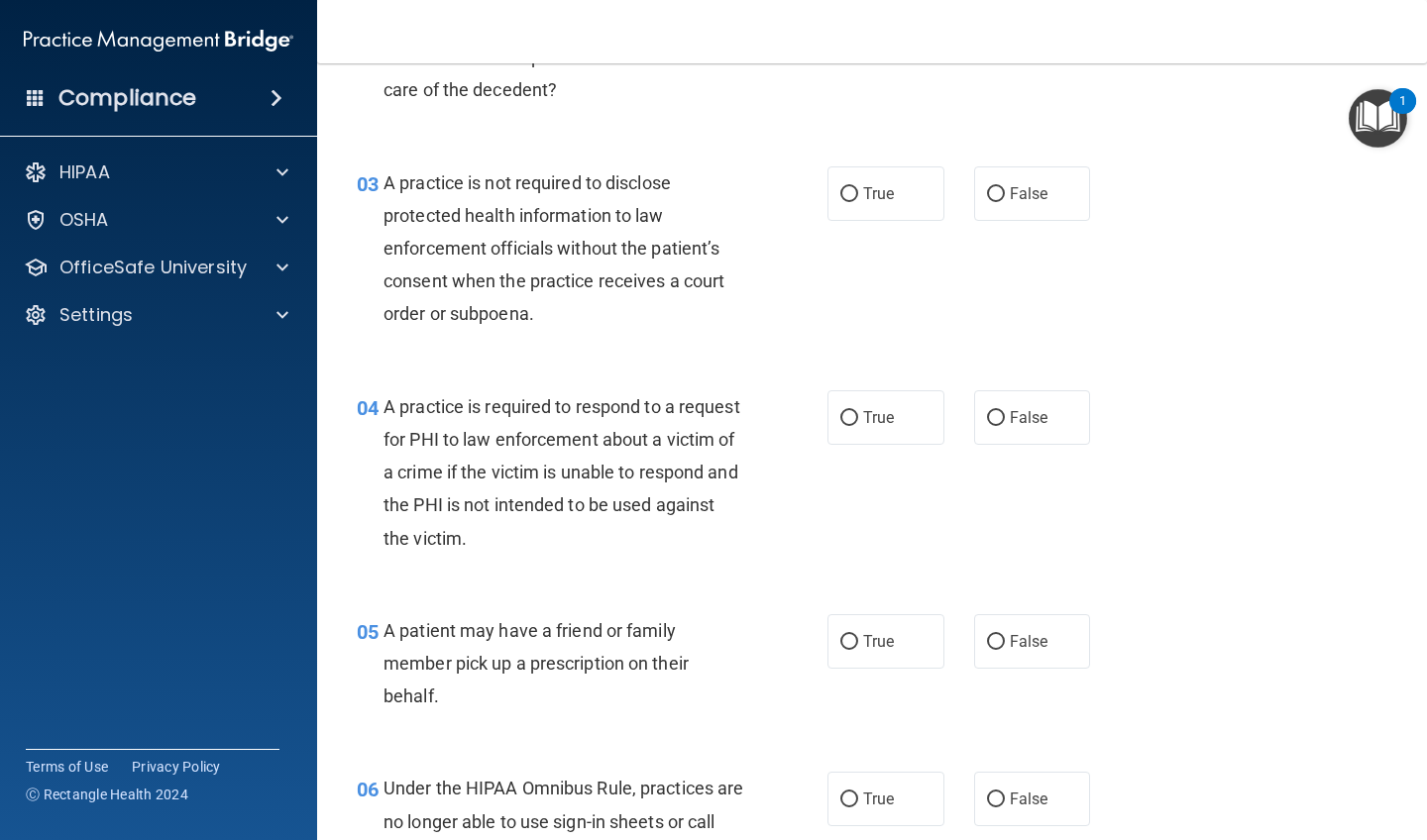 scroll, scrollTop: 441, scrollLeft: 0, axis: vertical 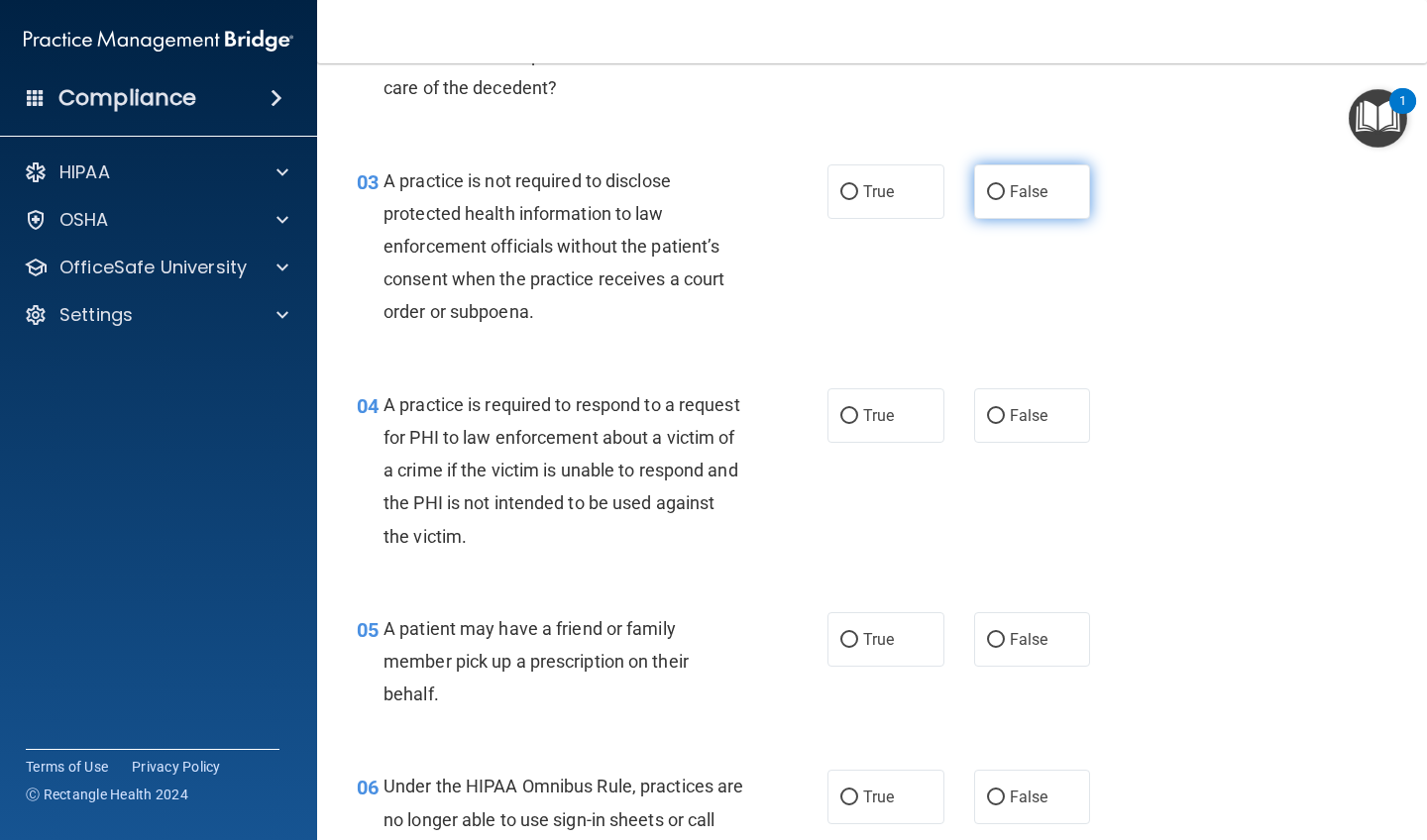 click on "False" at bounding box center (1033, 191) 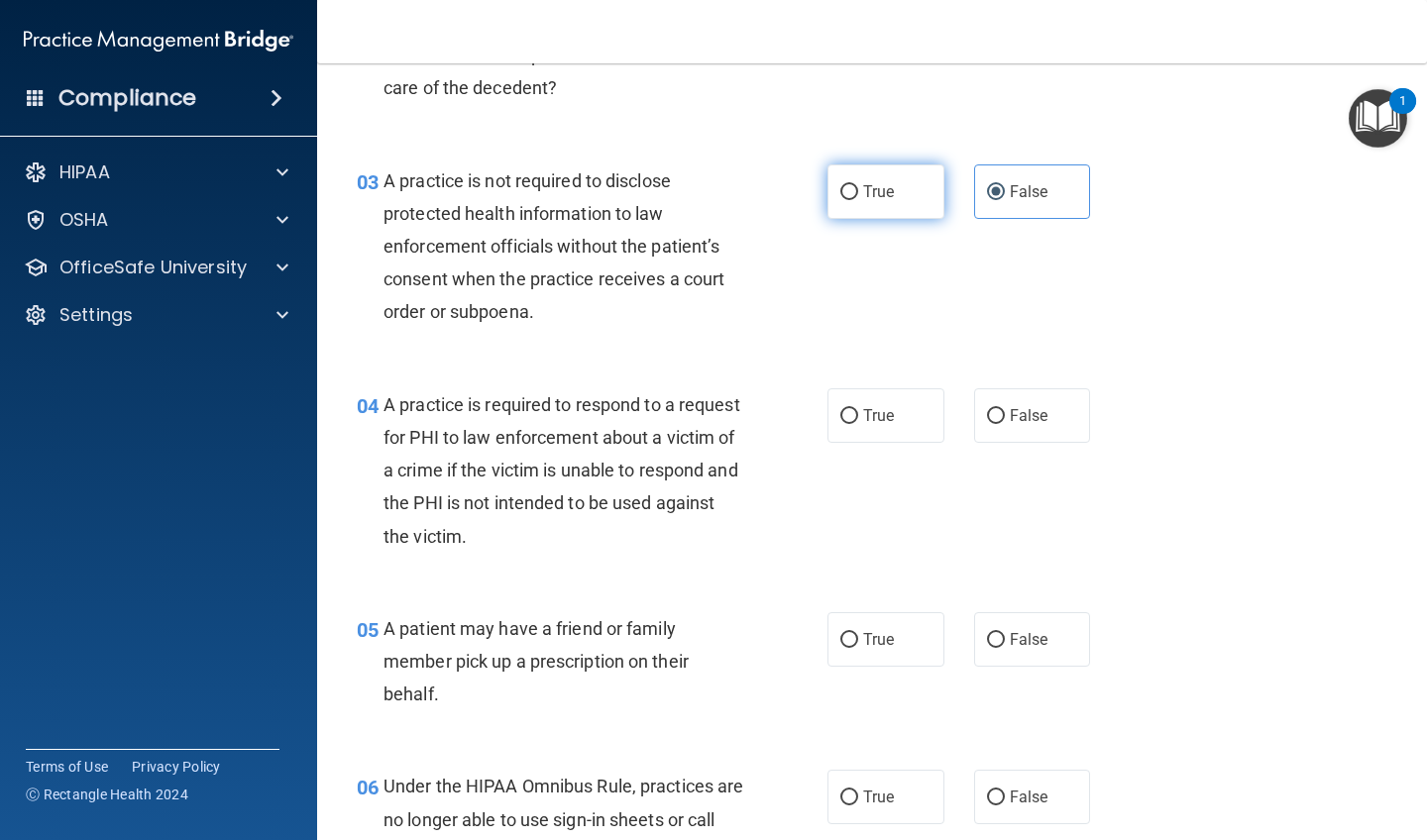click on "True" at bounding box center (878, 191) 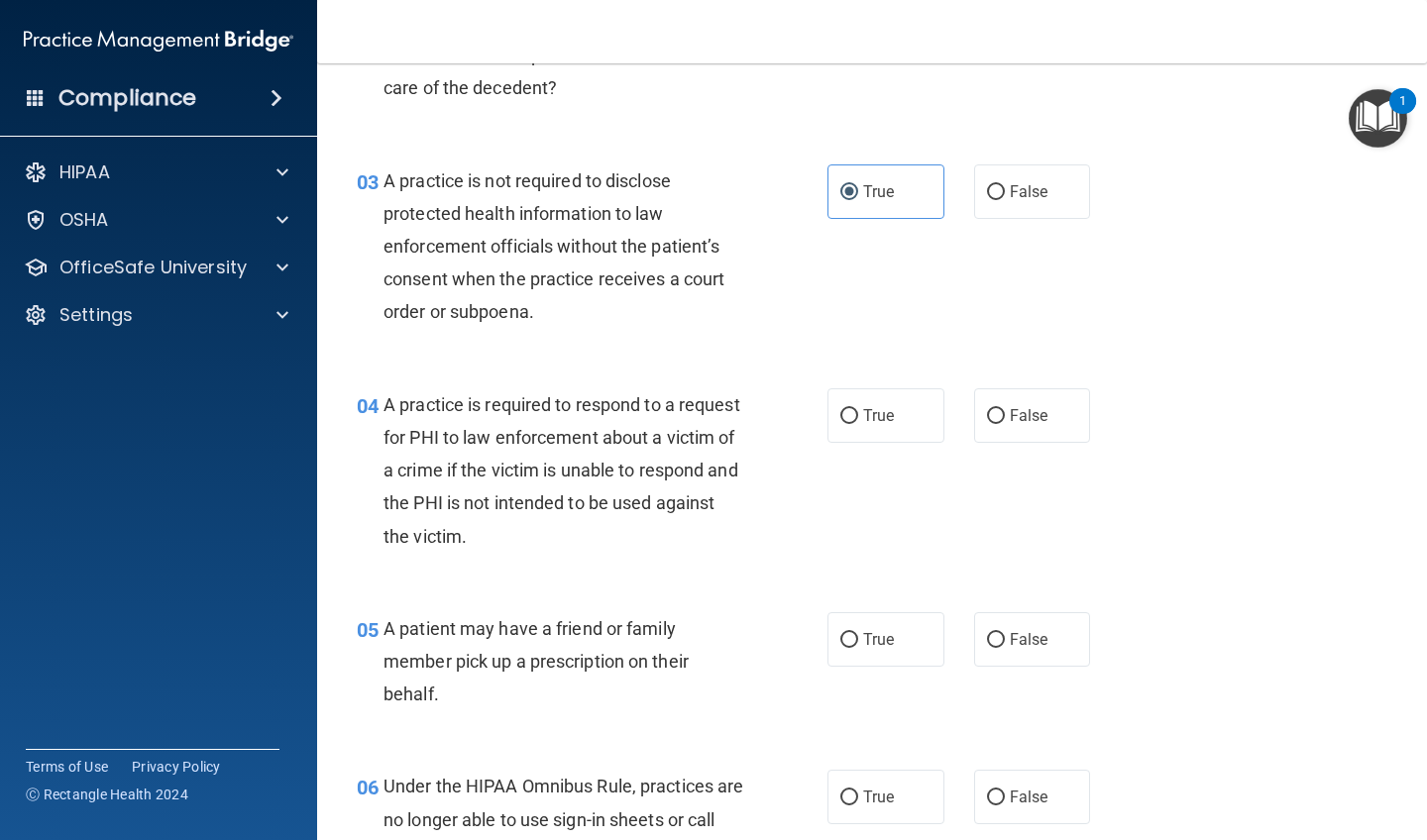 click on "03       A practice is not required to disclose protected health information to law enforcement officials without the patient’s consent when the practice receives  a court order or subpoena." at bounding box center (592, 252) 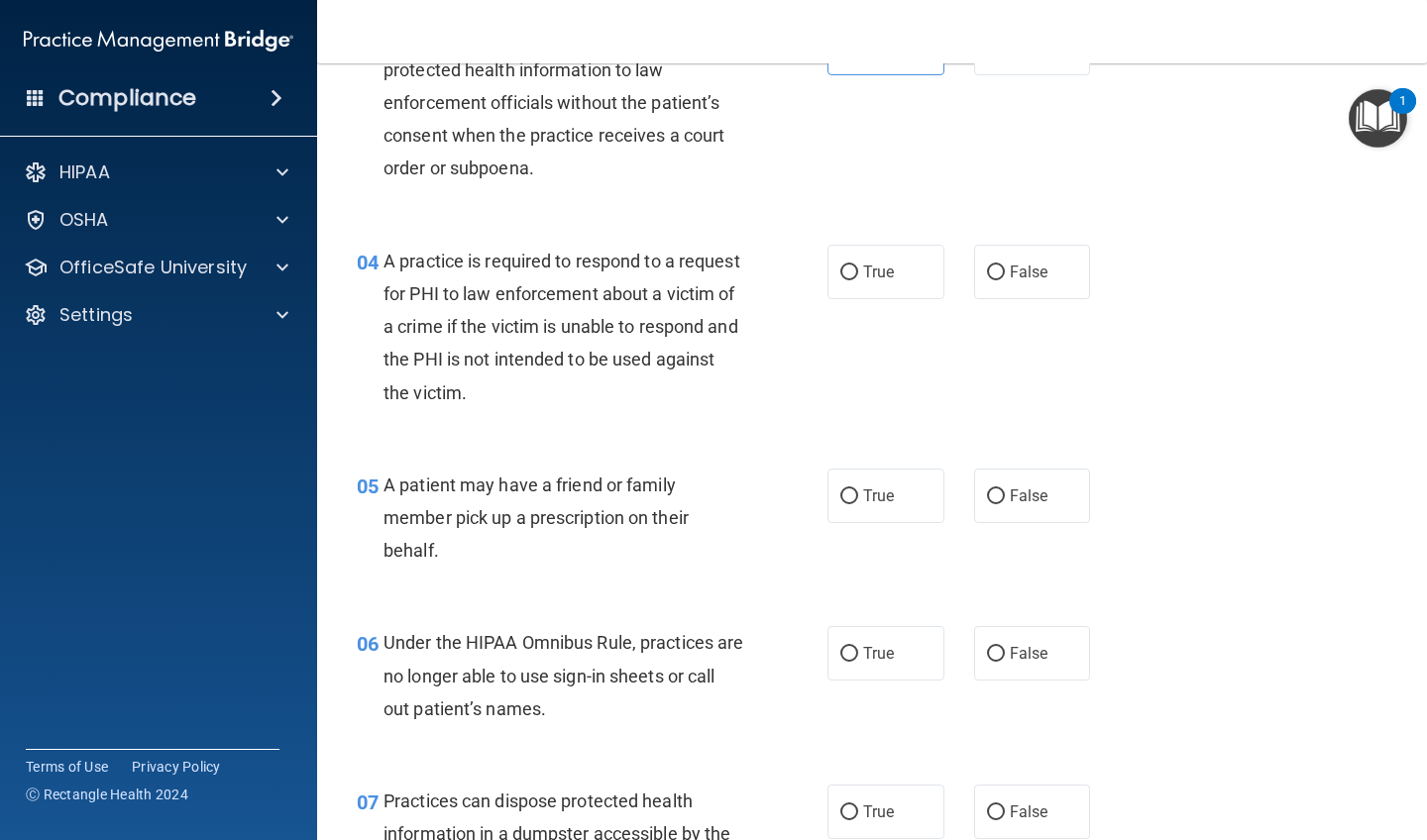 scroll, scrollTop: 586, scrollLeft: 0, axis: vertical 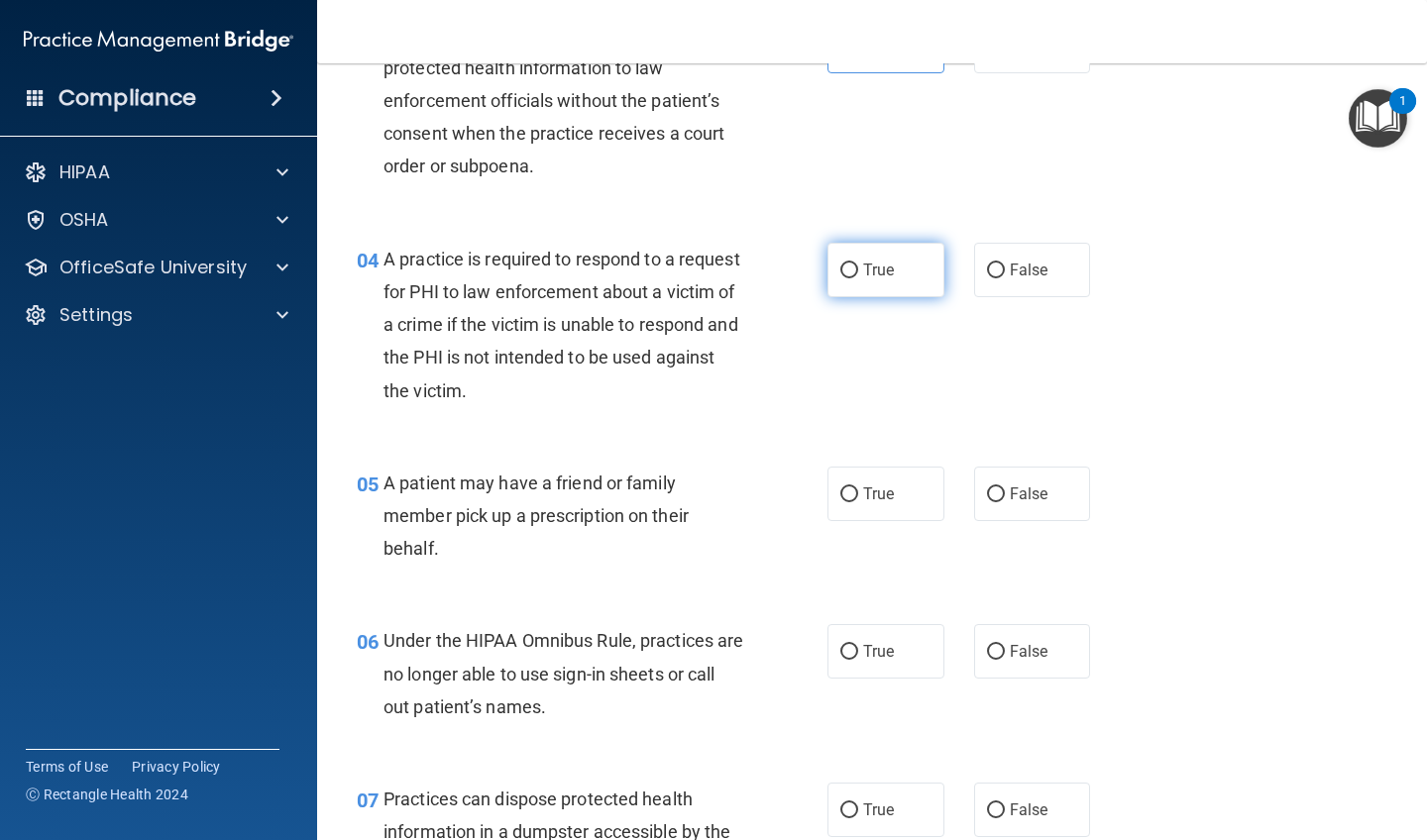 click on "True" at bounding box center [886, 269] 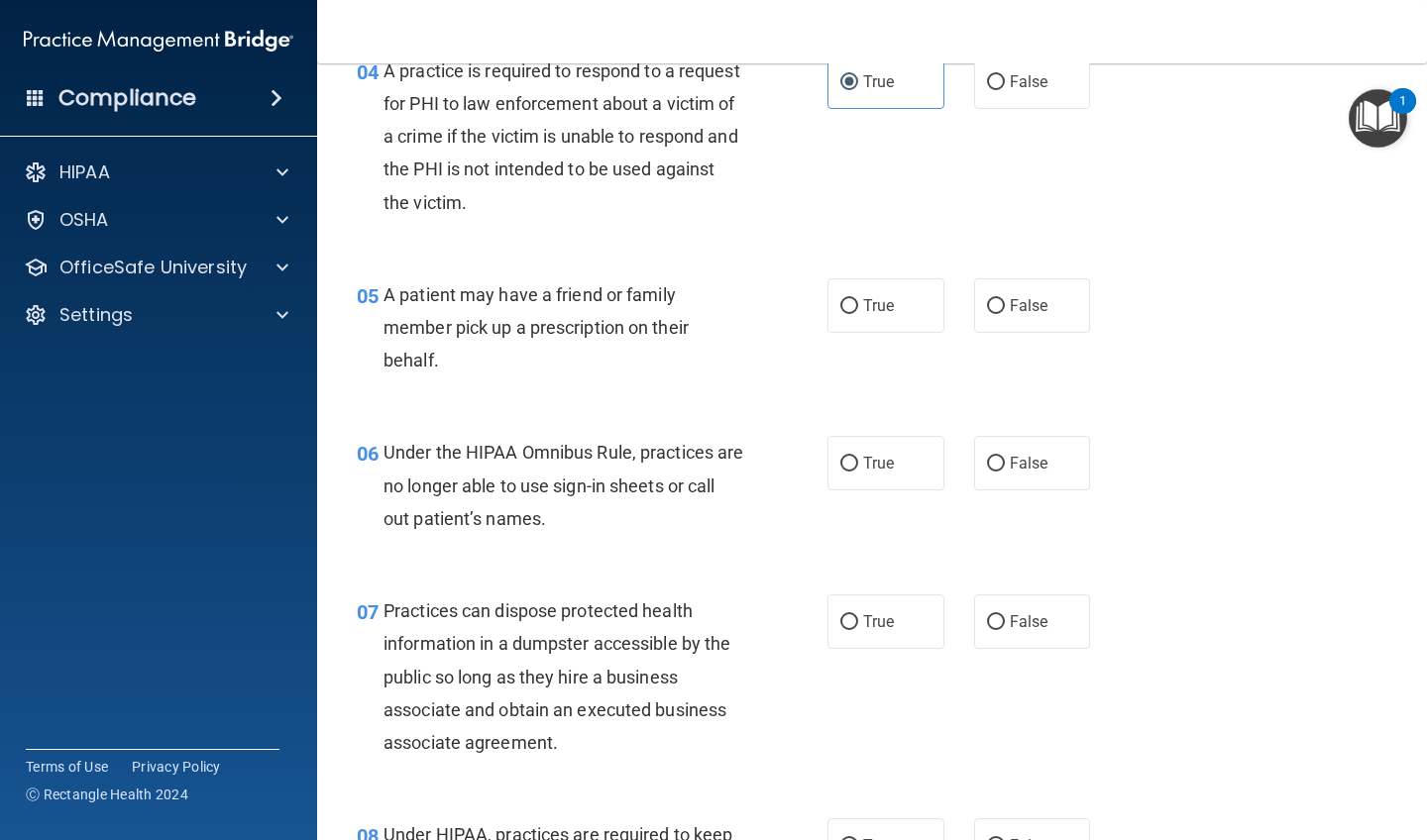 scroll, scrollTop: 787, scrollLeft: 0, axis: vertical 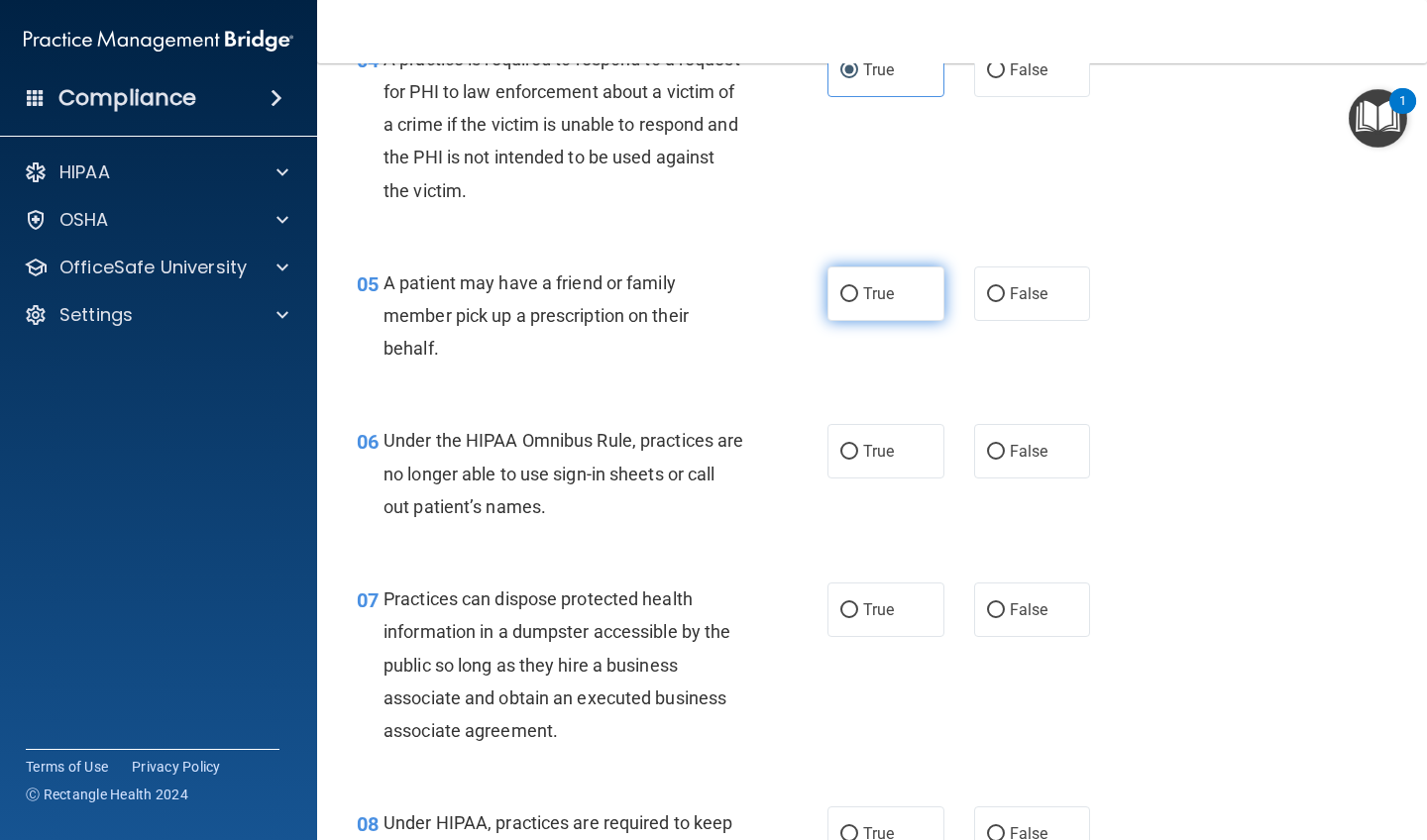 click on "True" at bounding box center [878, 293] 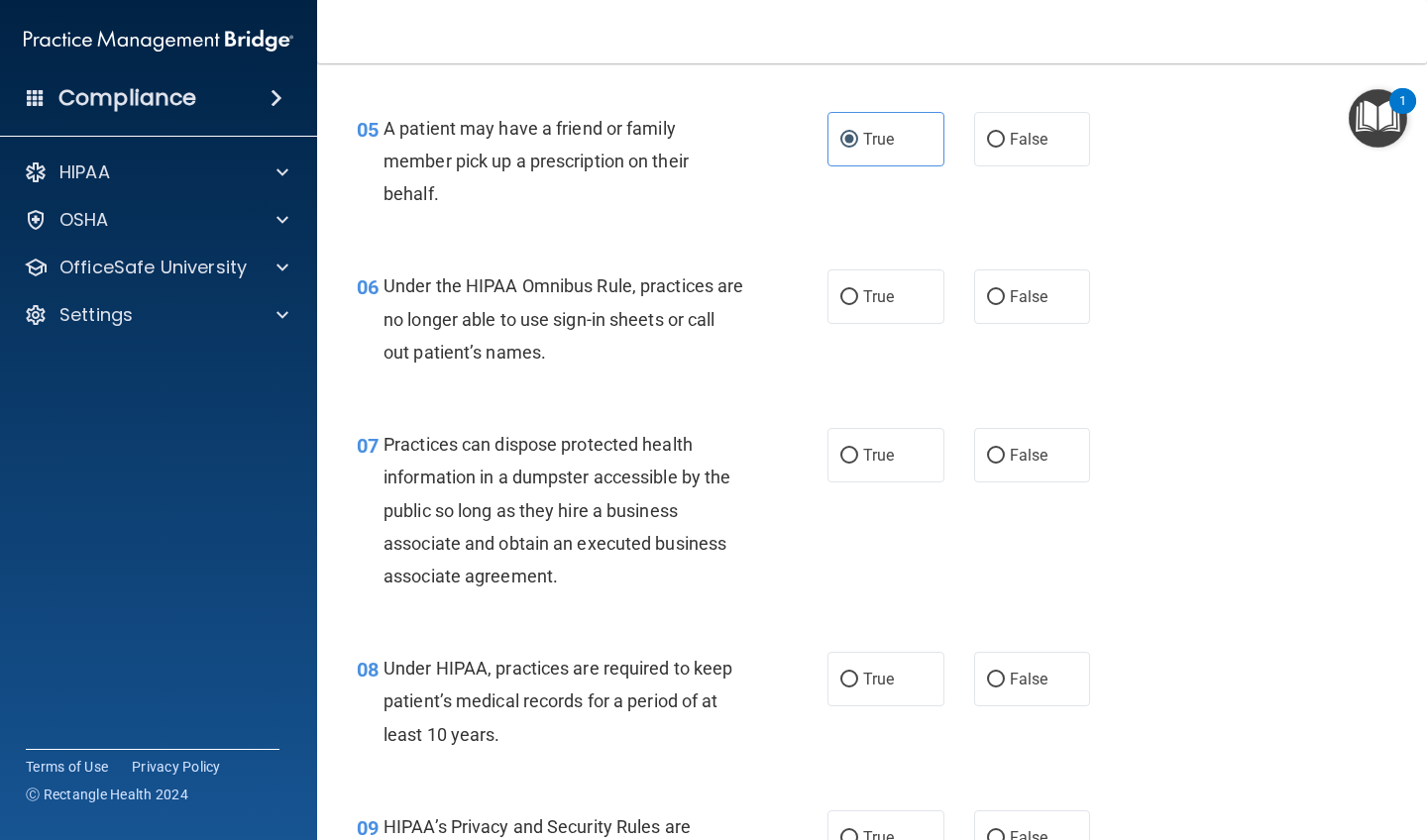 scroll, scrollTop: 942, scrollLeft: 0, axis: vertical 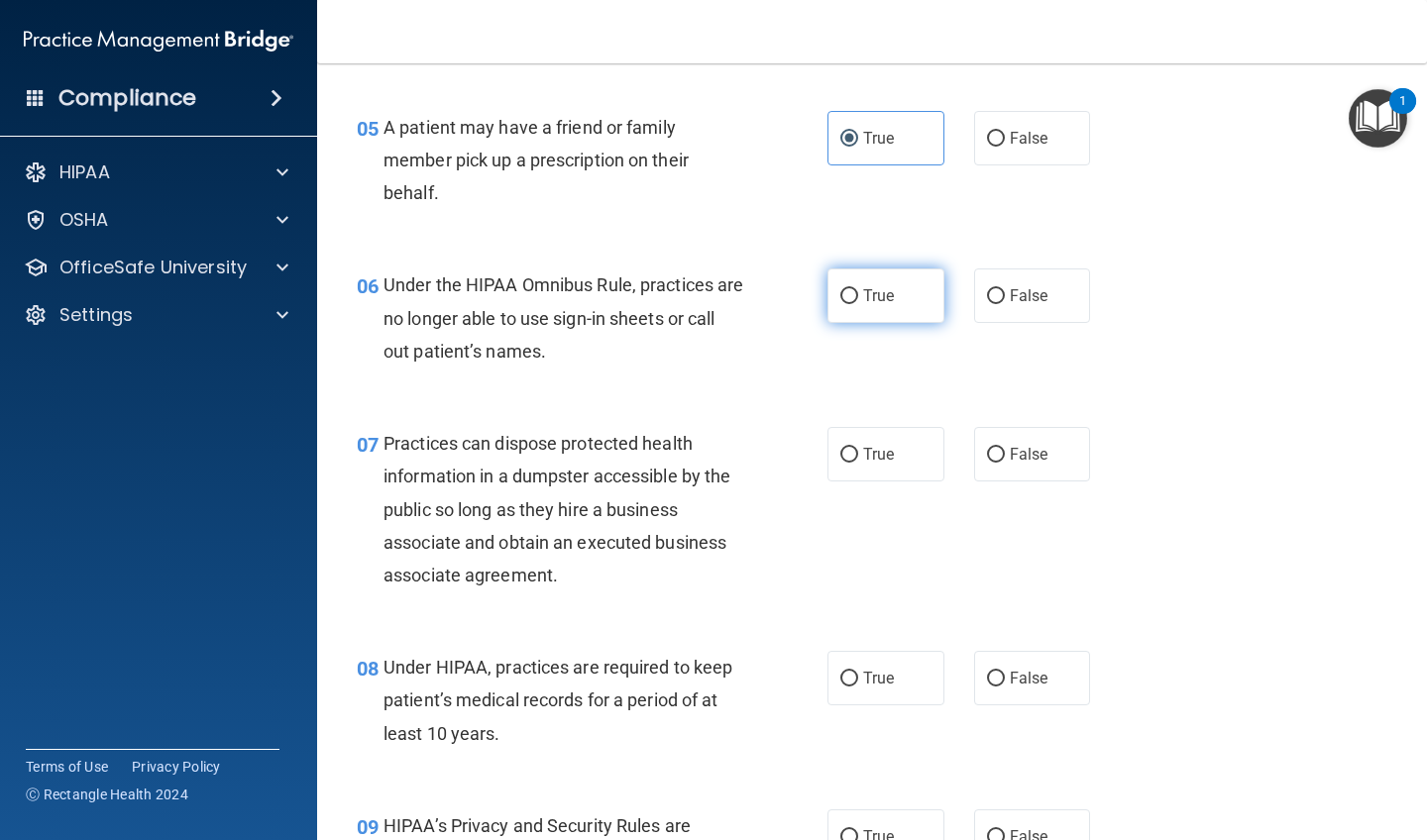 click on "True" at bounding box center (886, 295) 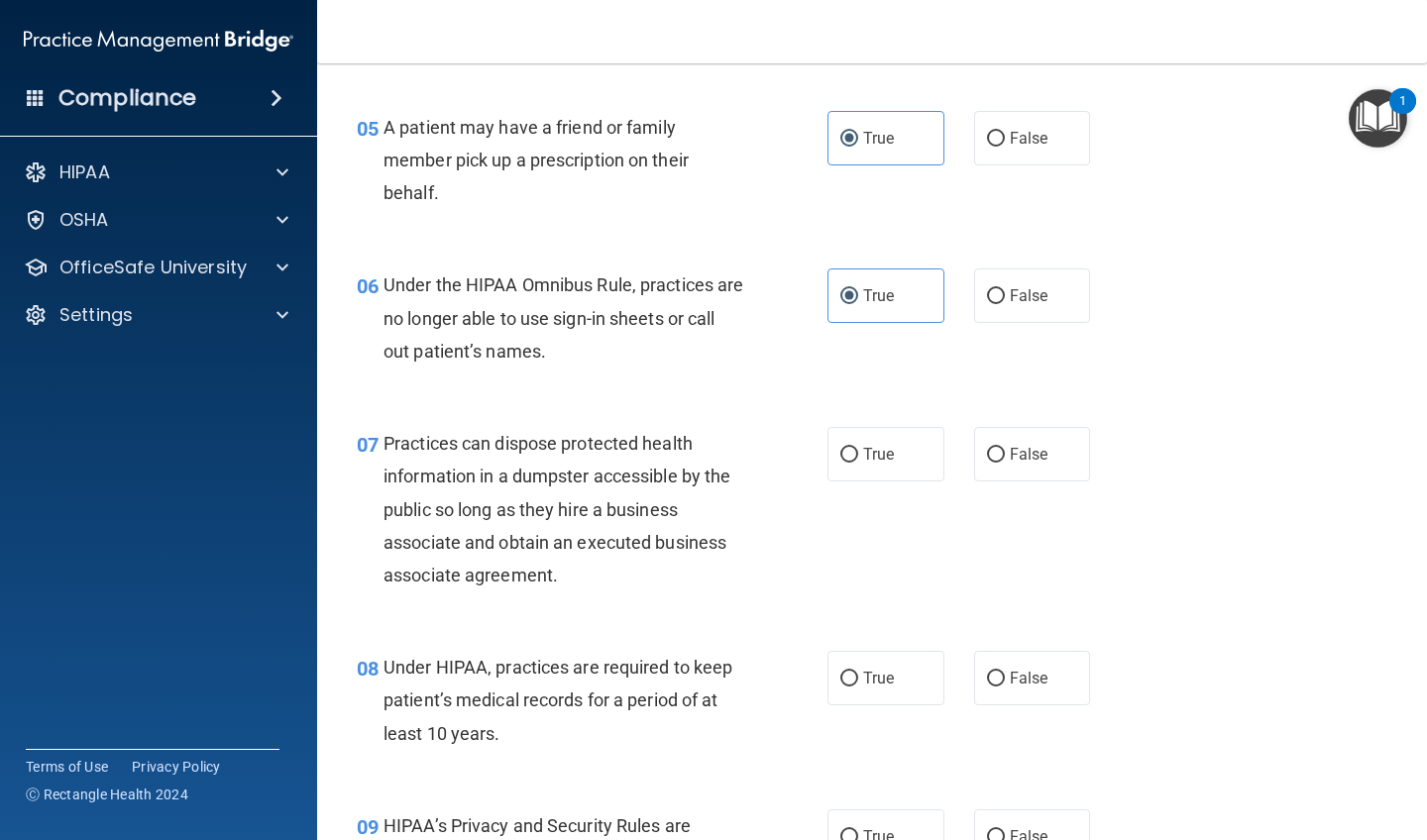 click on "07       Practices can dispose protected health information in a dumpster accessible by the public so long as they hire a business associate and obtain an executed business associate agreement.                 True           False" at bounding box center [872, 514] 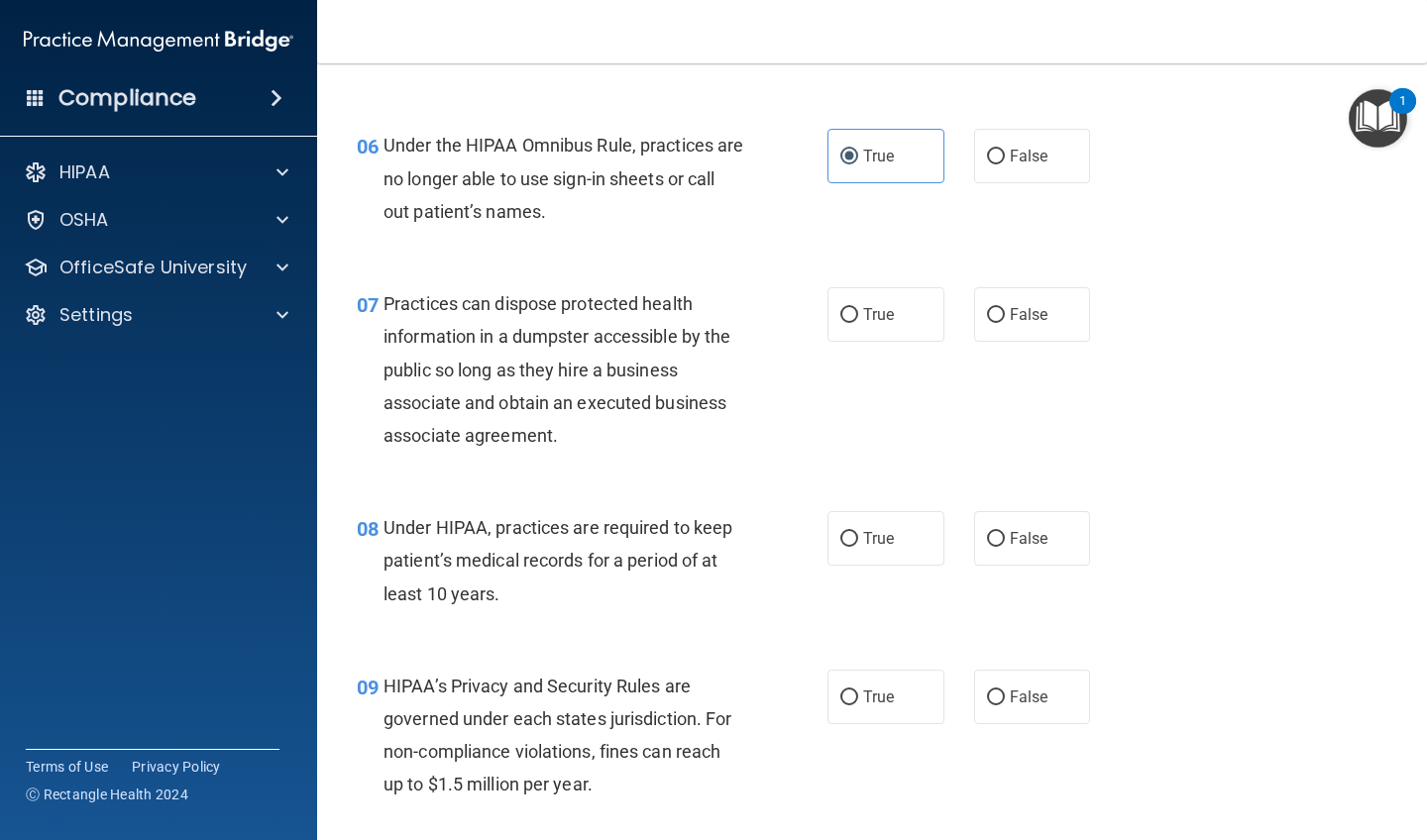 scroll, scrollTop: 1086, scrollLeft: 0, axis: vertical 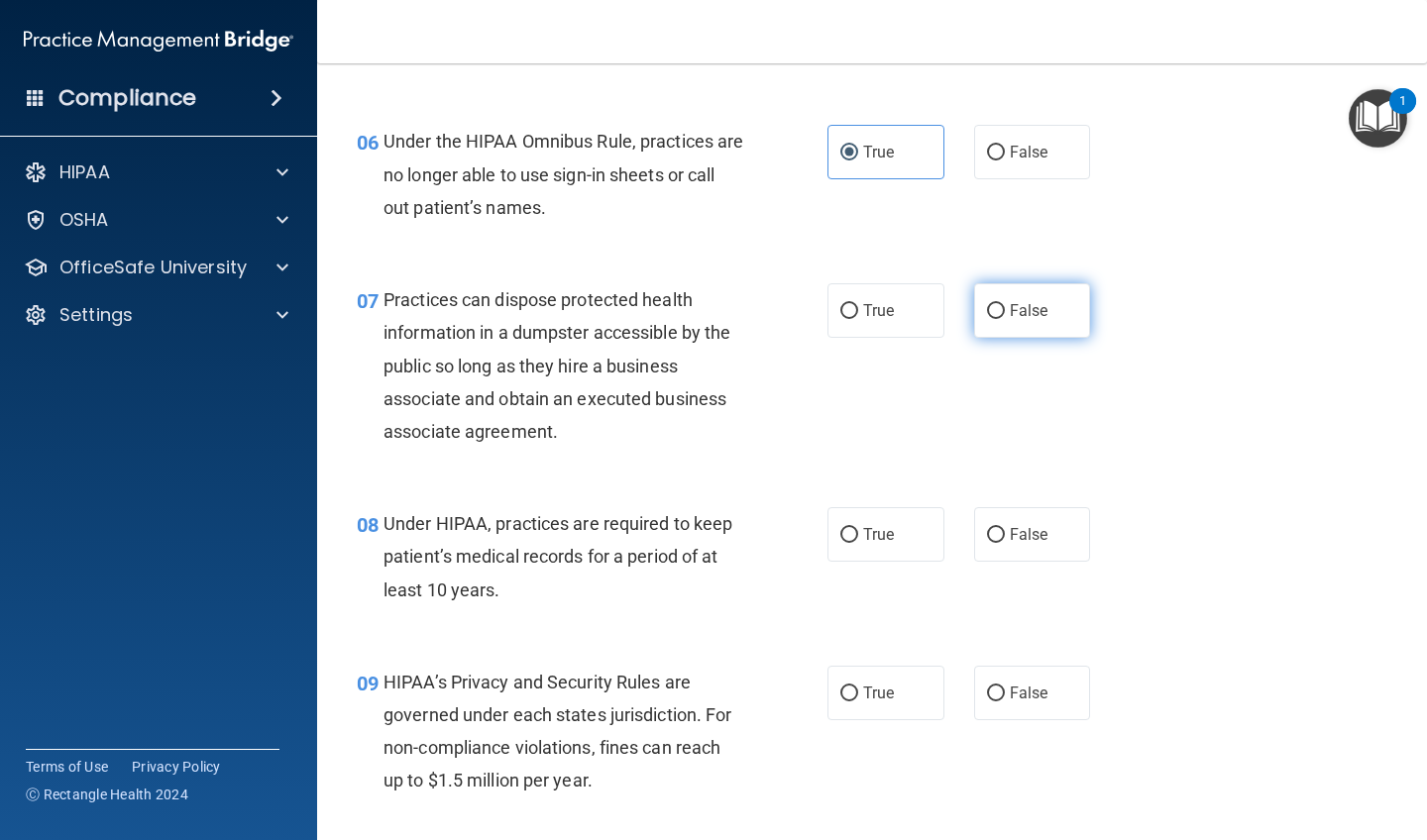 click on "False" at bounding box center [1033, 310] 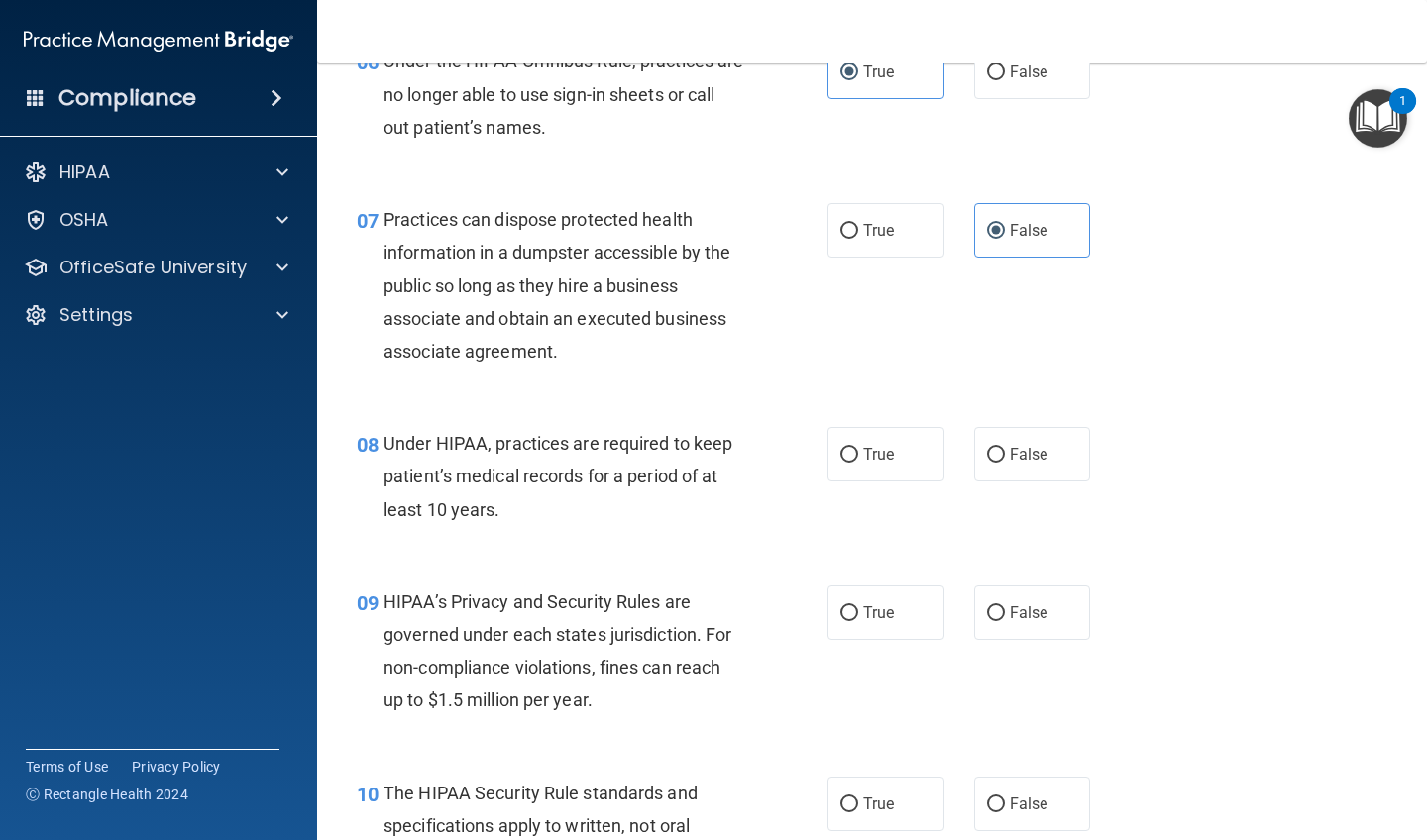 scroll, scrollTop: 1265, scrollLeft: 0, axis: vertical 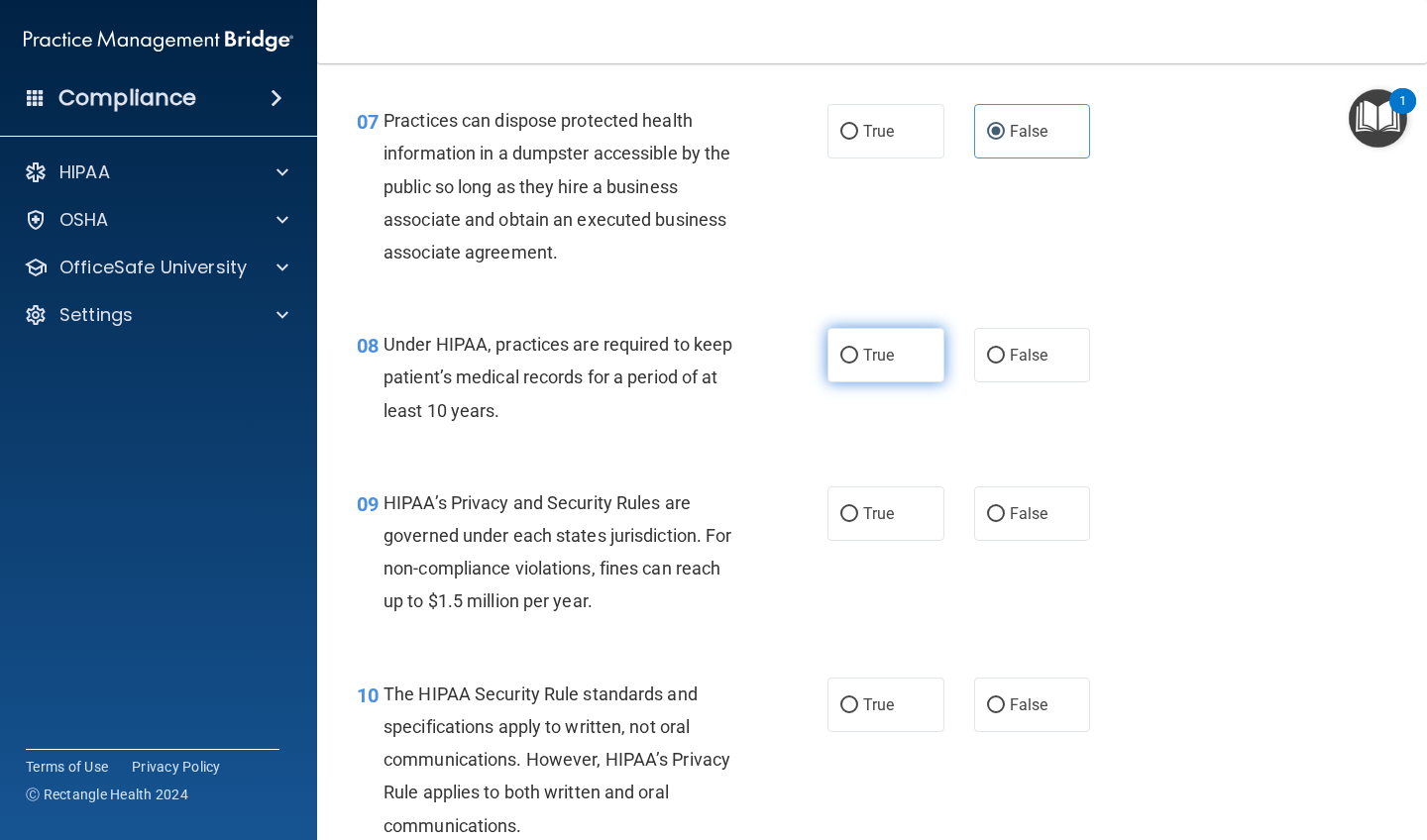 click on "True" at bounding box center (886, 355) 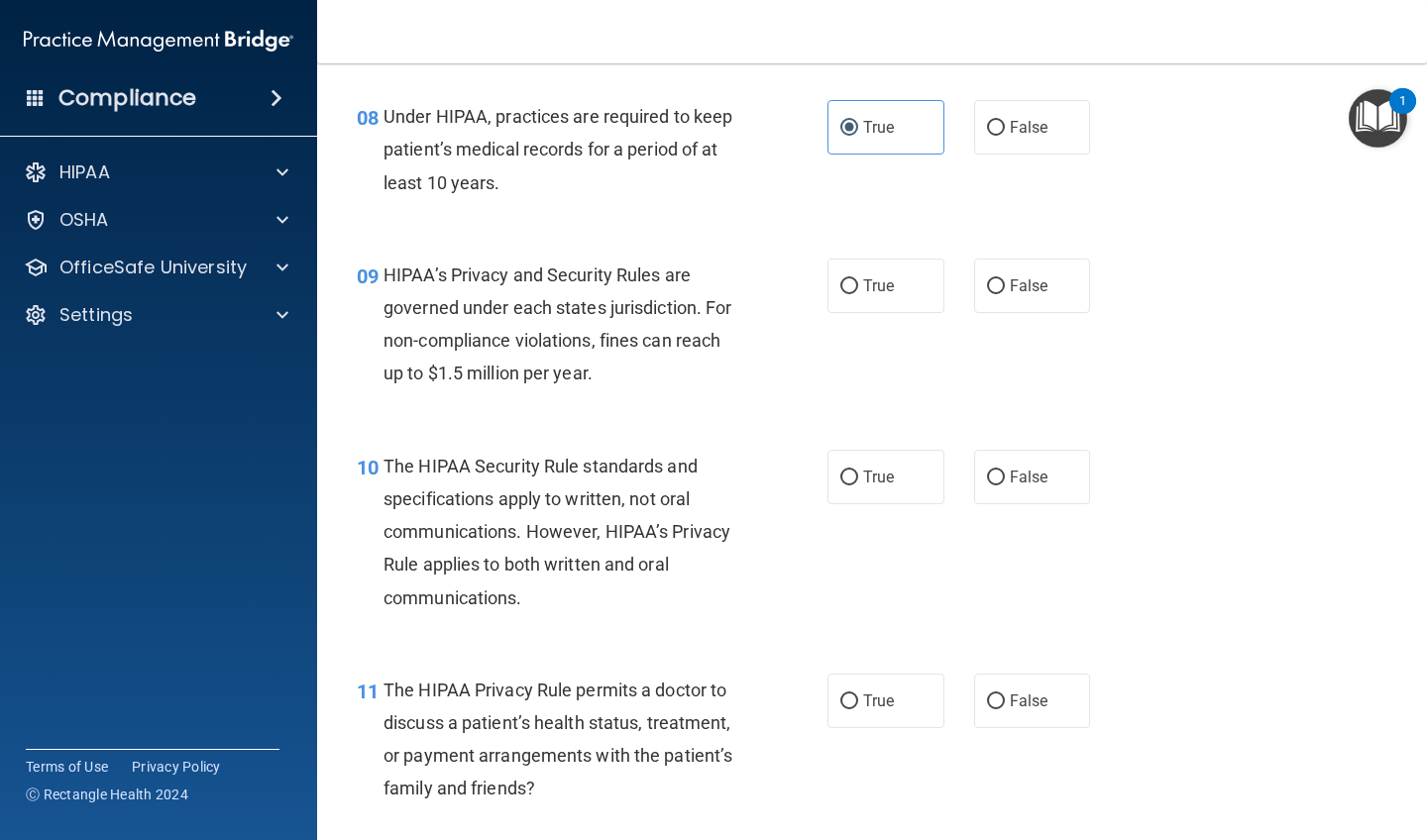 scroll, scrollTop: 1499, scrollLeft: 0, axis: vertical 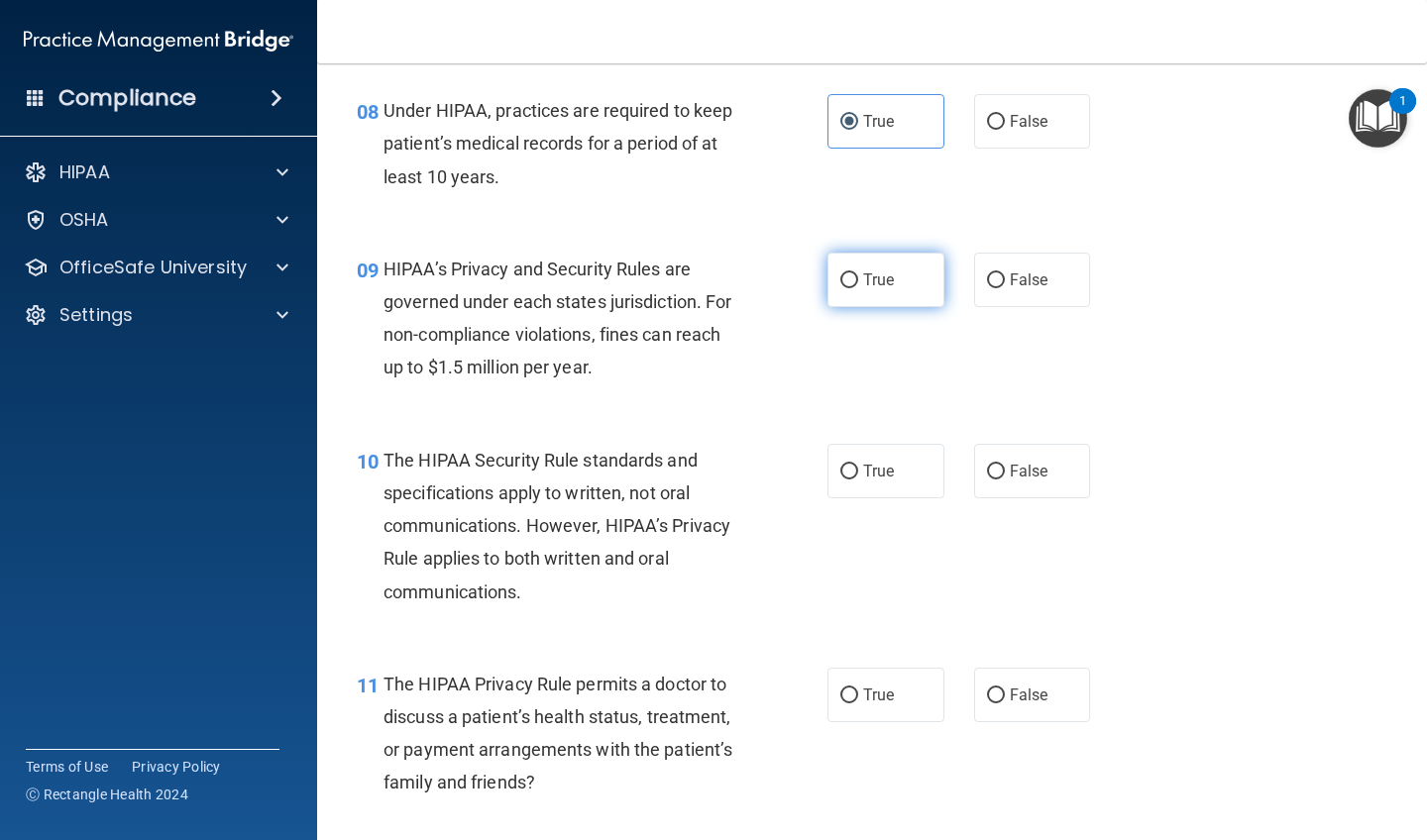 click on "True" at bounding box center [886, 279] 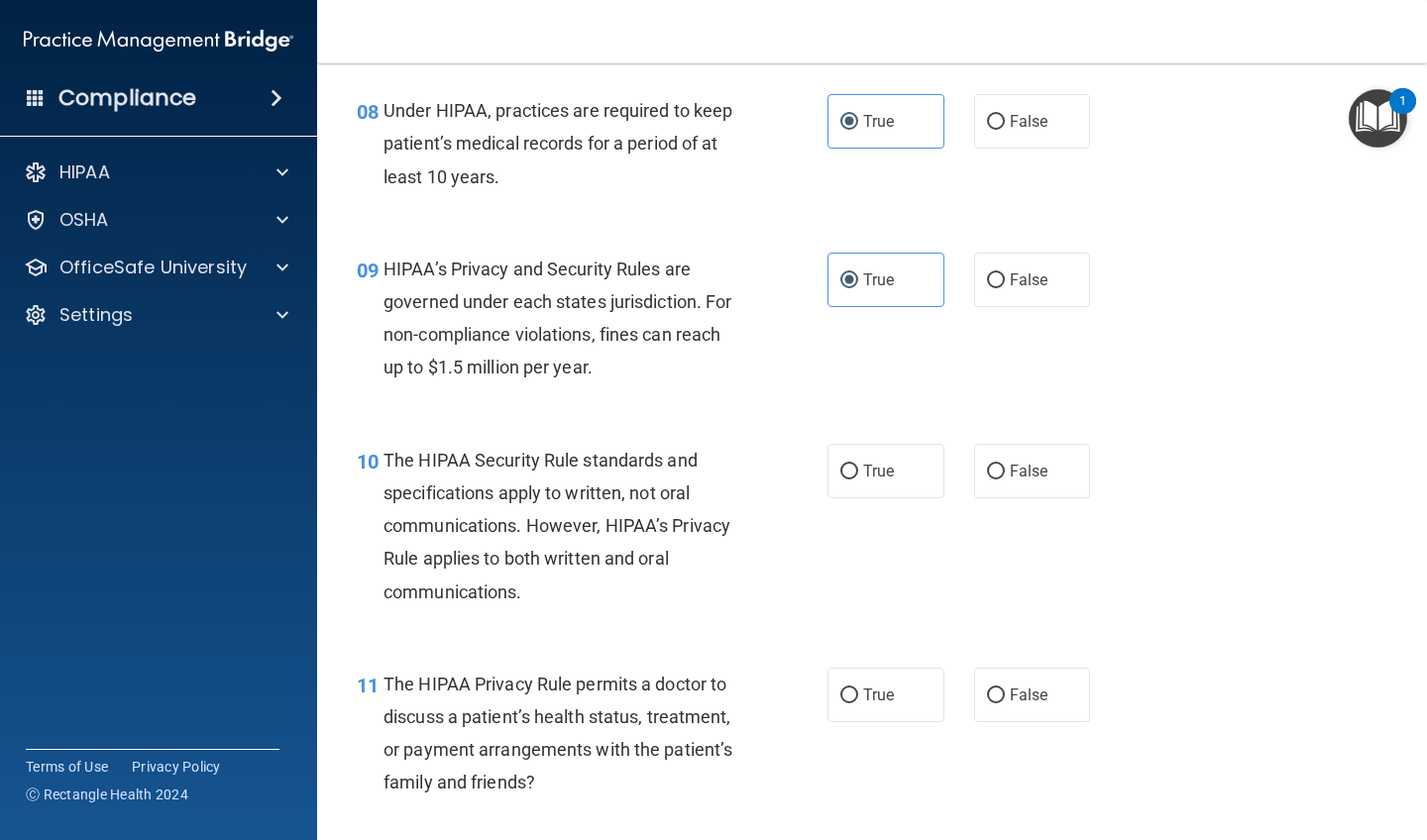 click on "The HIPAA Security Rule standards and specifications apply to written, not oral communications. However, HIPAA’s Privacy Rule applies to both written and oral communications." at bounding box center [571, 526] 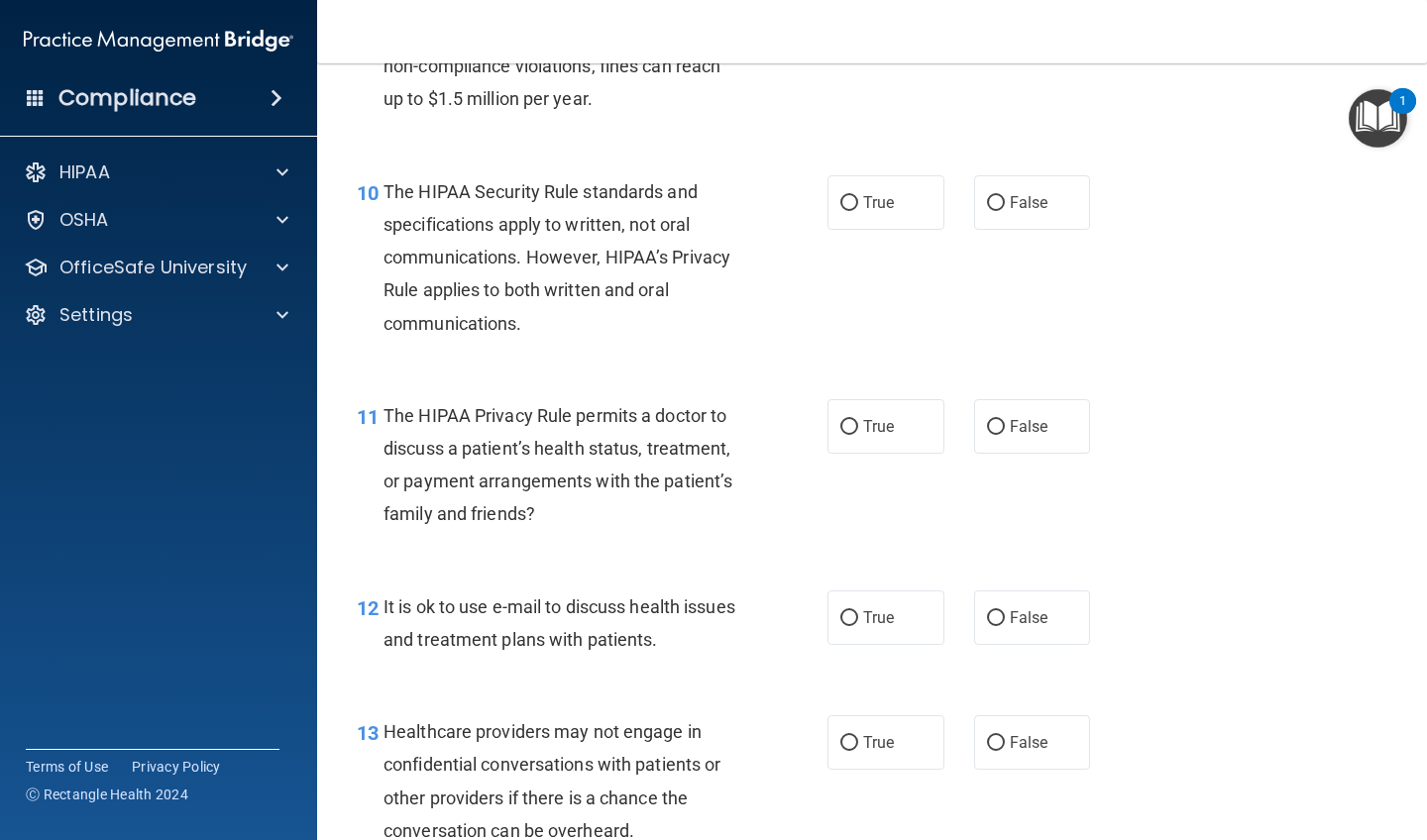 scroll, scrollTop: 1777, scrollLeft: 0, axis: vertical 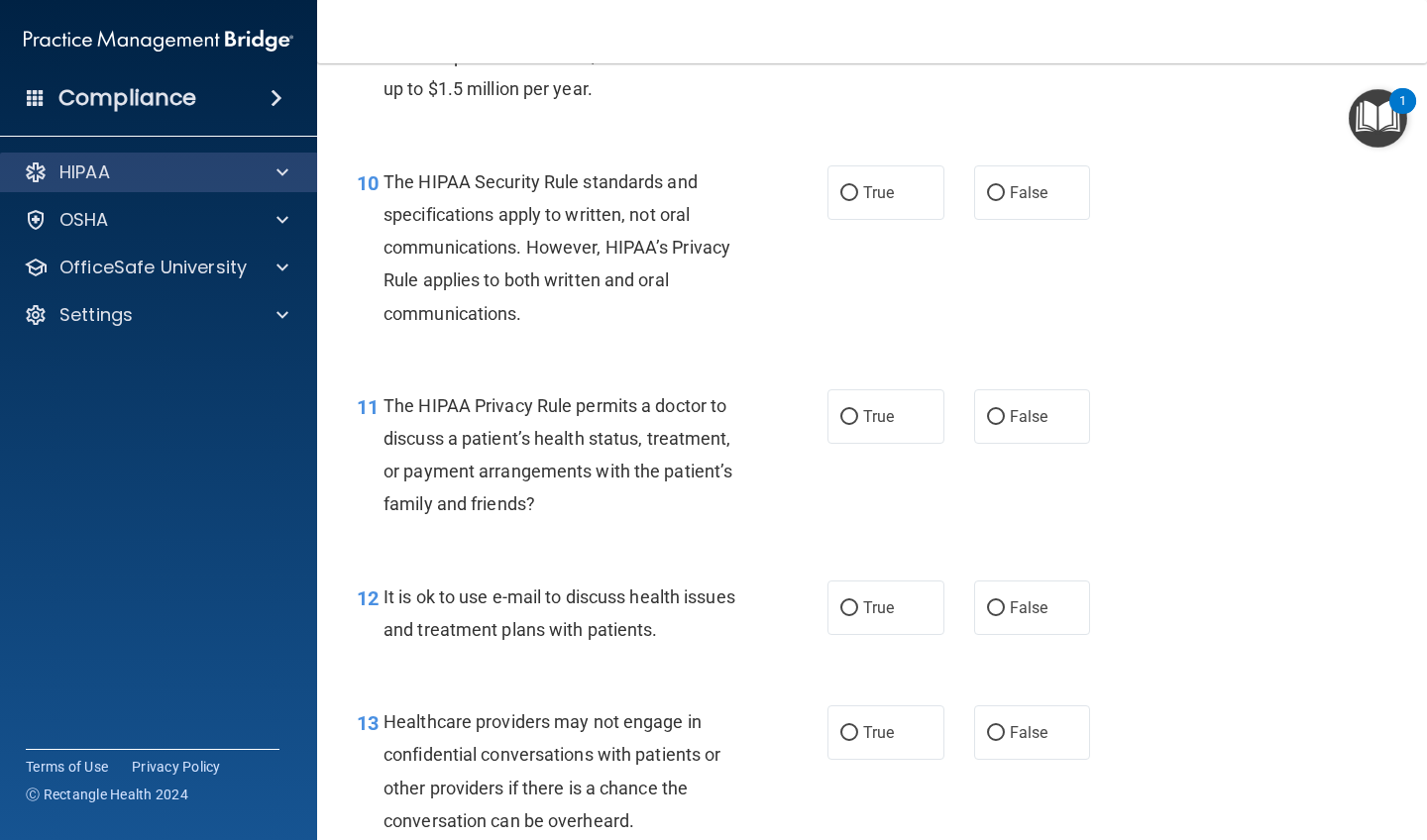 click on "HIPAA" at bounding box center (159, 172) 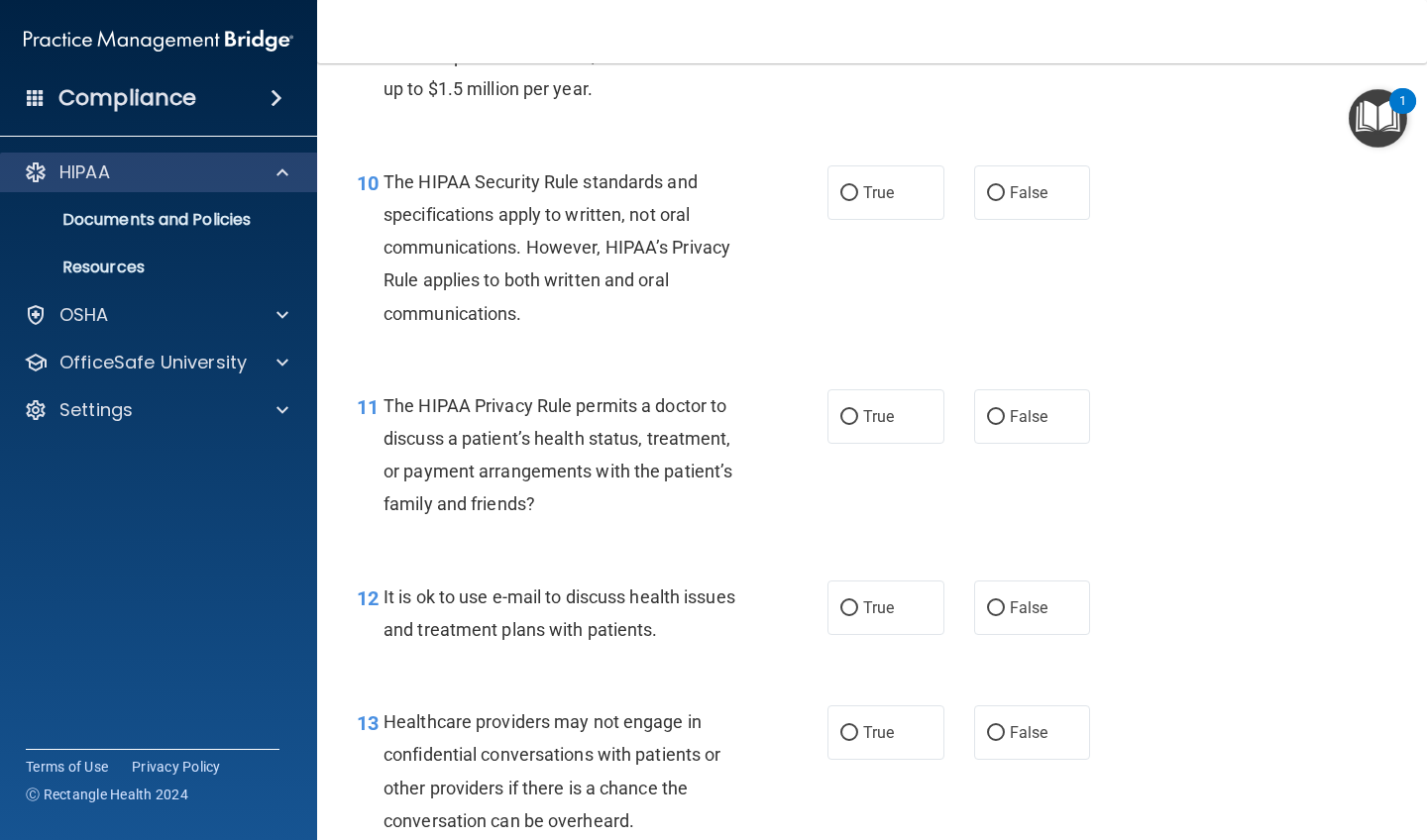 click at bounding box center (282, 172) 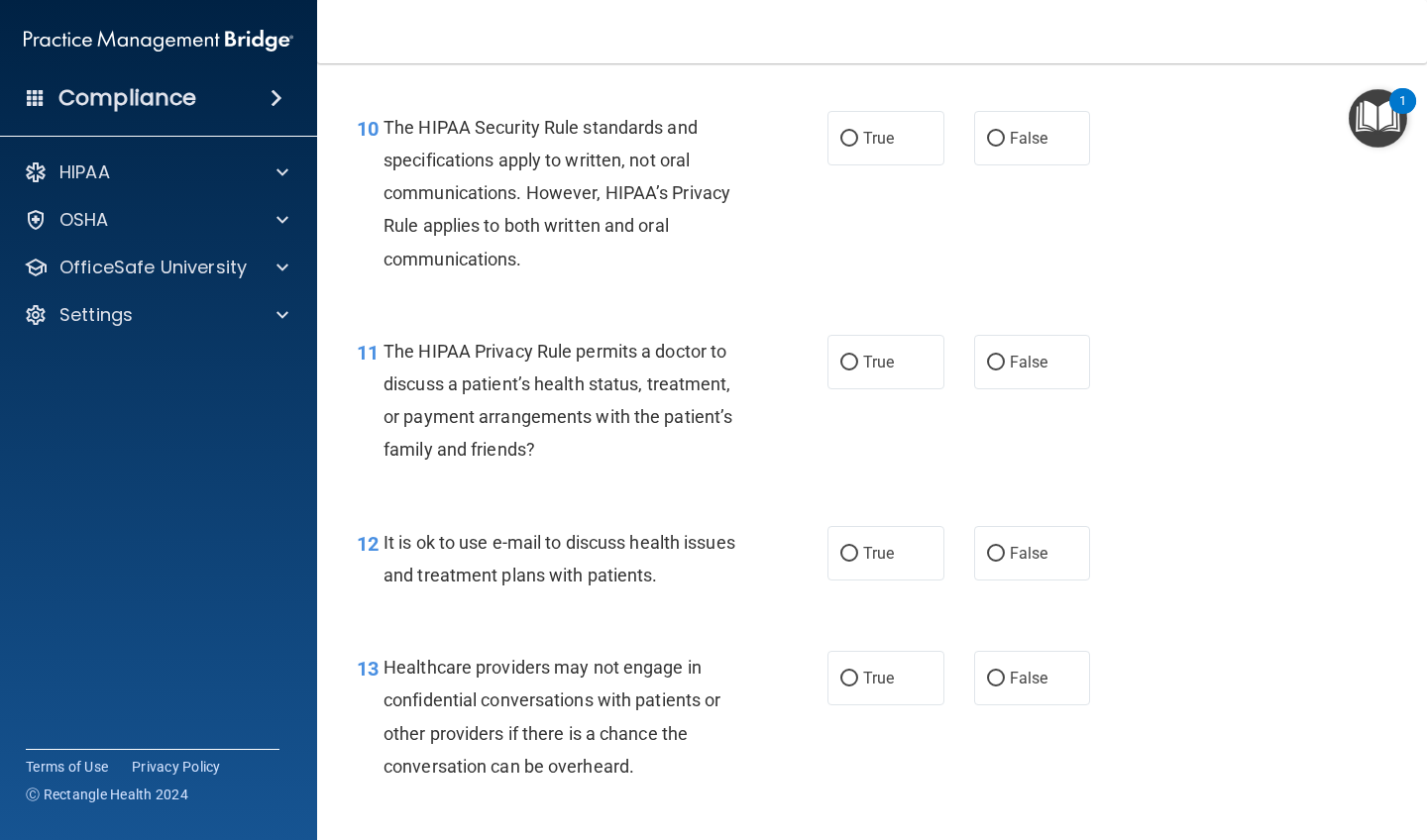 scroll, scrollTop: 1837, scrollLeft: 0, axis: vertical 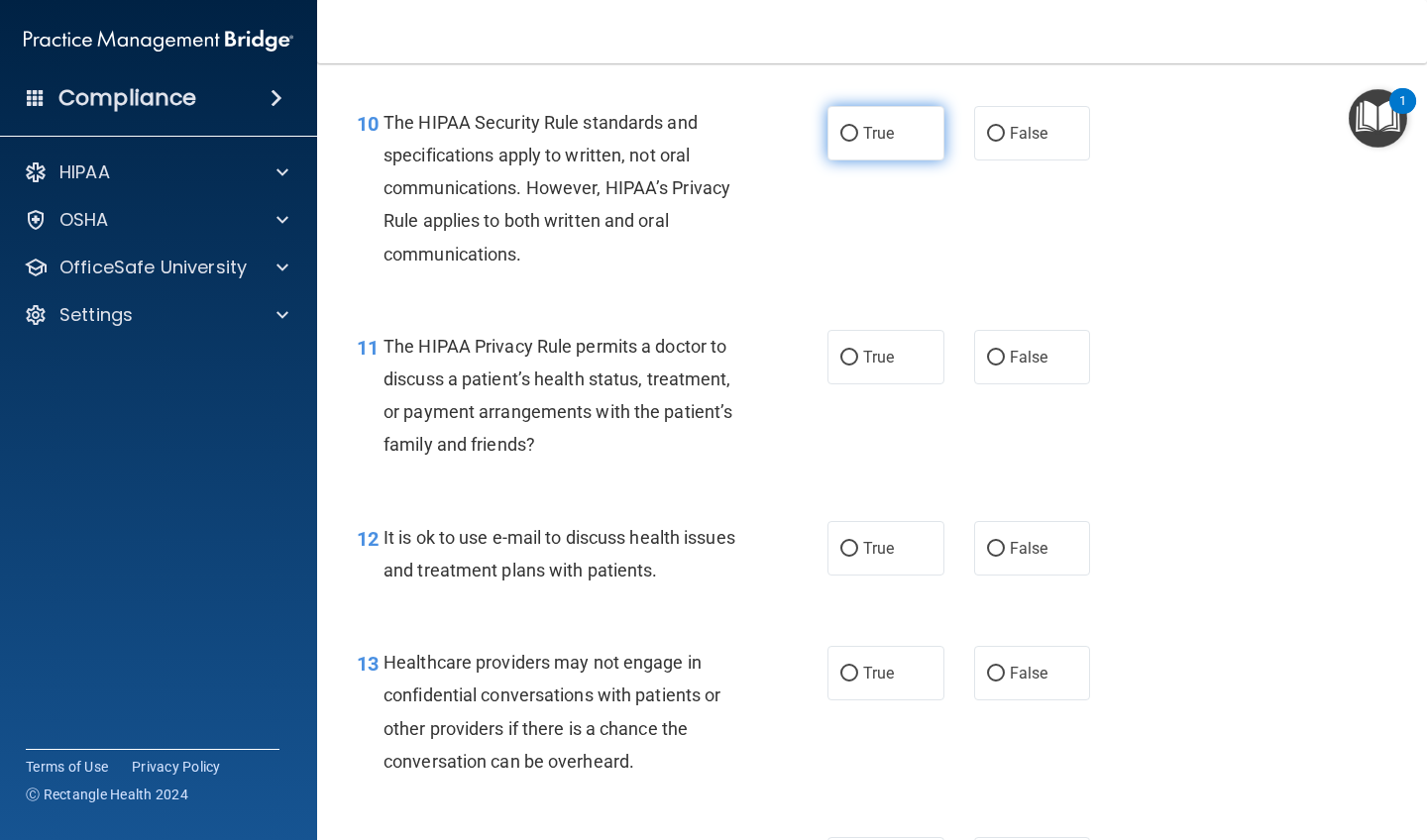 click on "True" at bounding box center (886, 133) 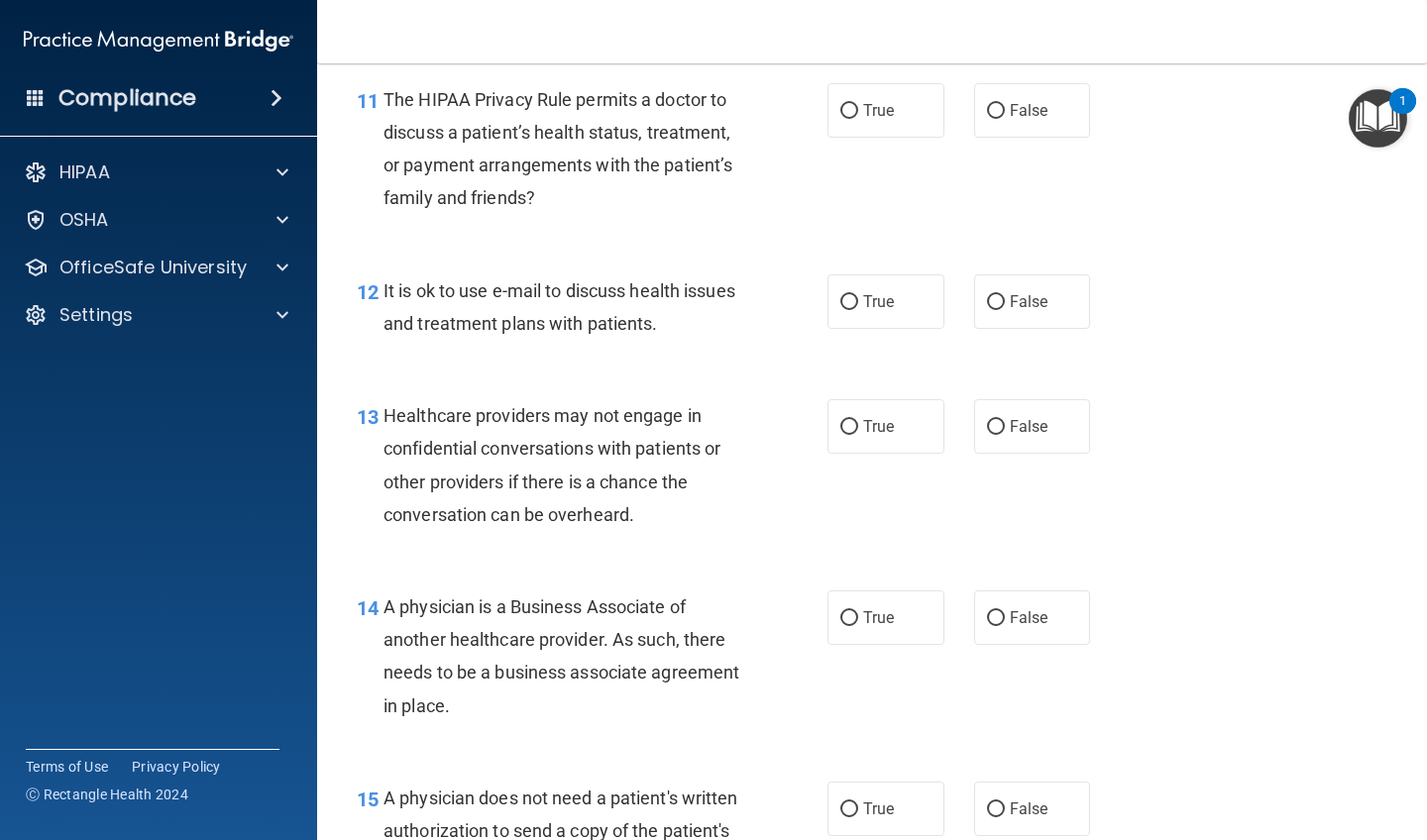 scroll, scrollTop: 2082, scrollLeft: 0, axis: vertical 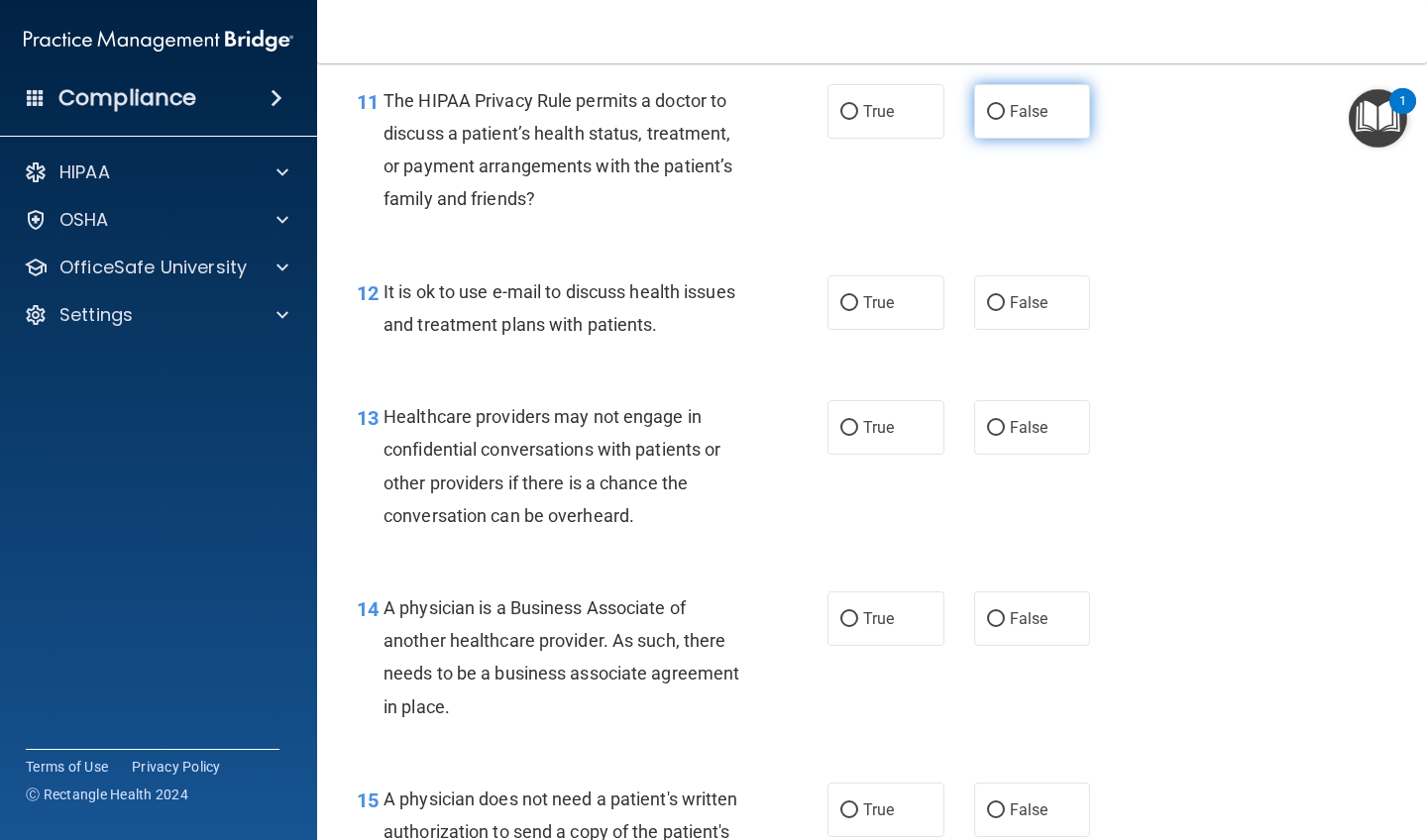 click on "False" at bounding box center [1033, 111] 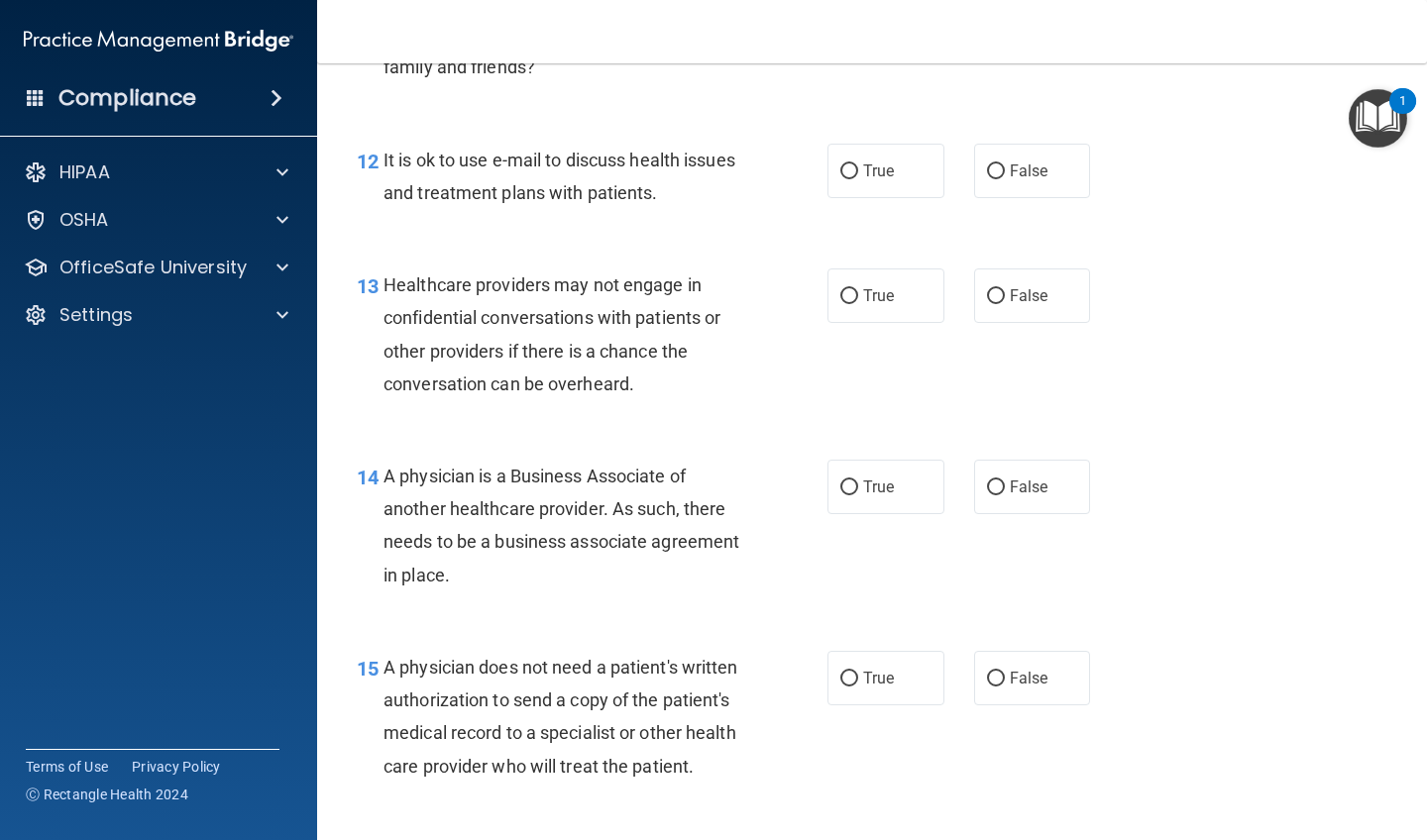 scroll, scrollTop: 2216, scrollLeft: 0, axis: vertical 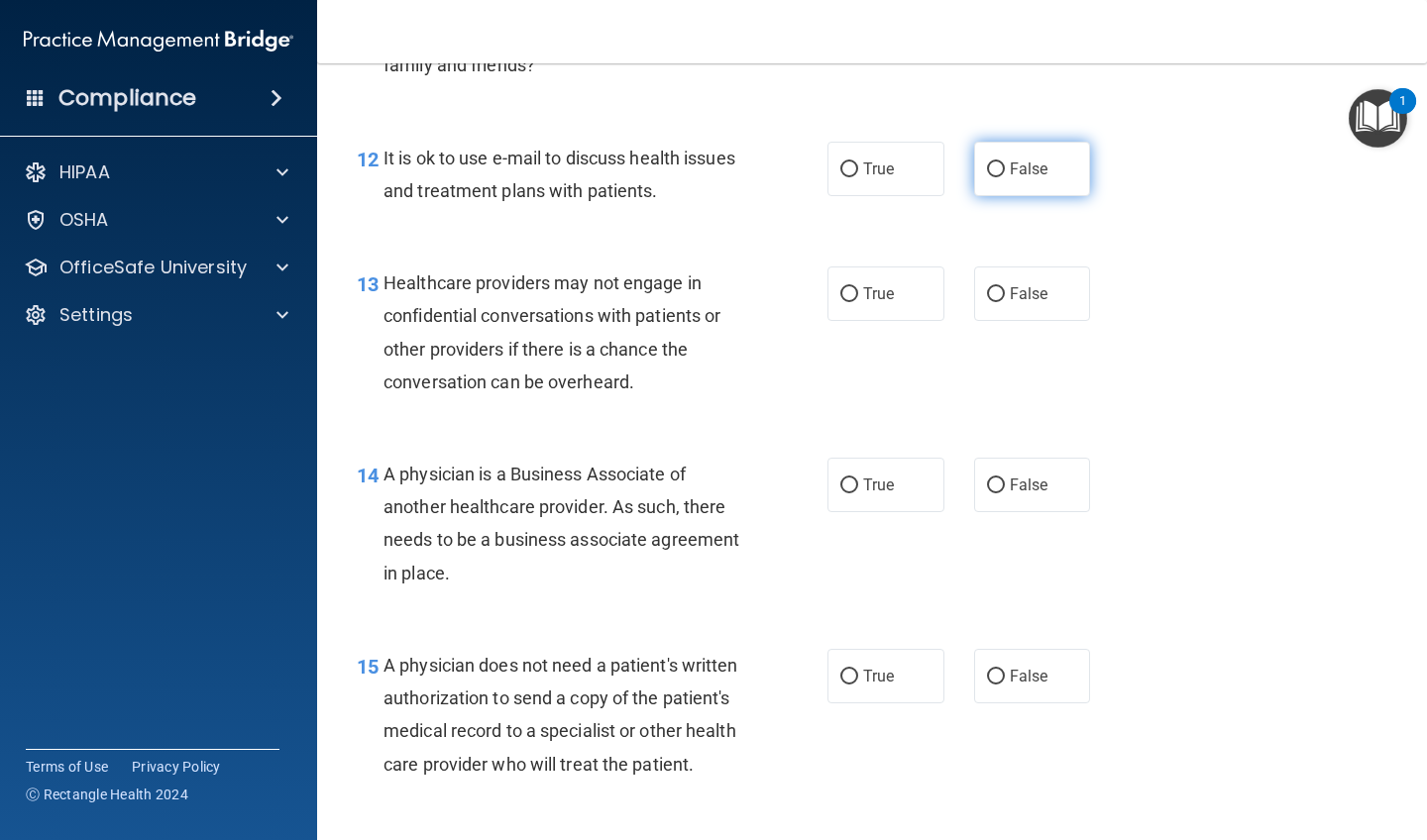 click on "False" at bounding box center [1033, 168] 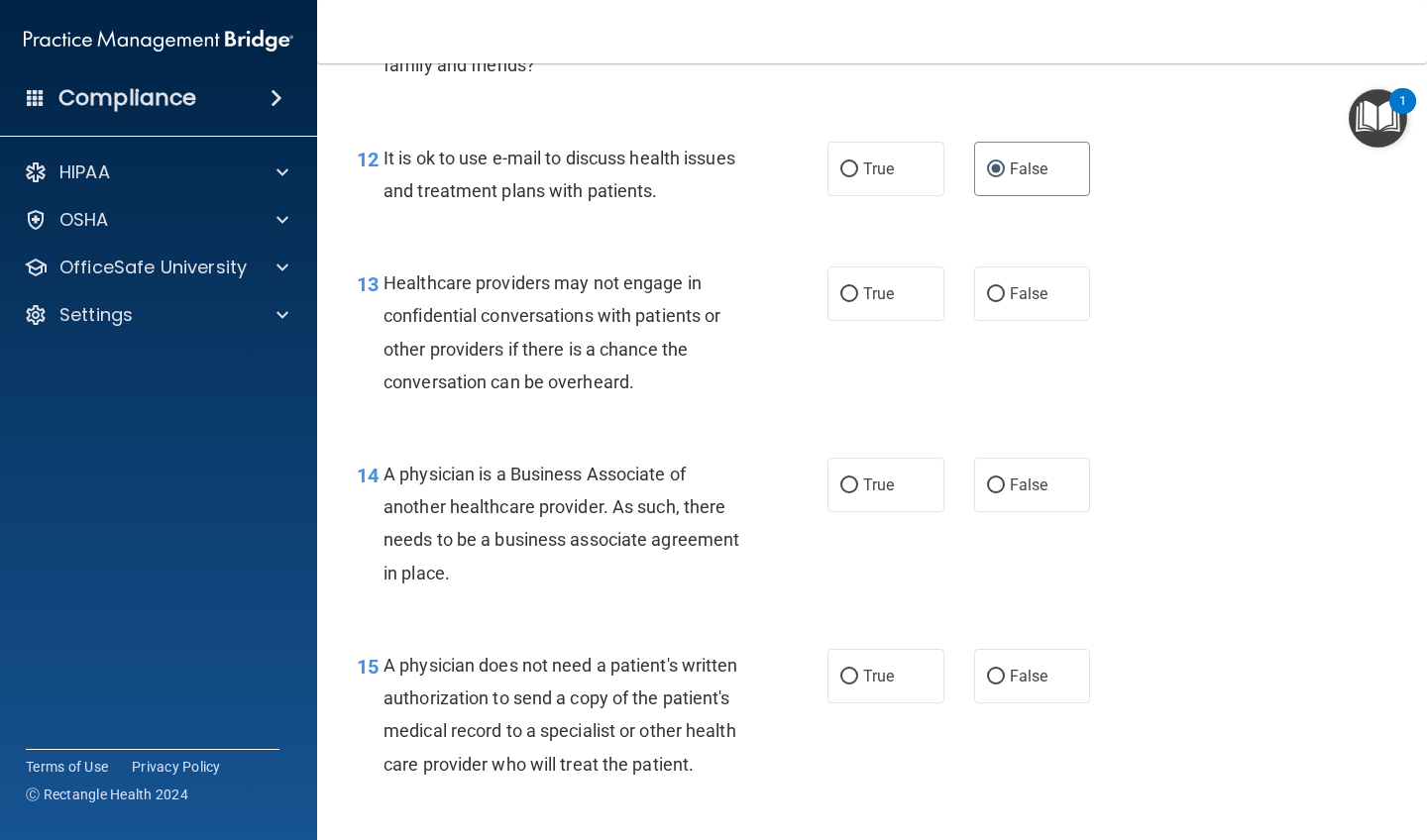 click on "Healthcare providers may not engage in confidential conversations with patients or other providers if there is a chance the conversation can be overheard." at bounding box center [571, 332] 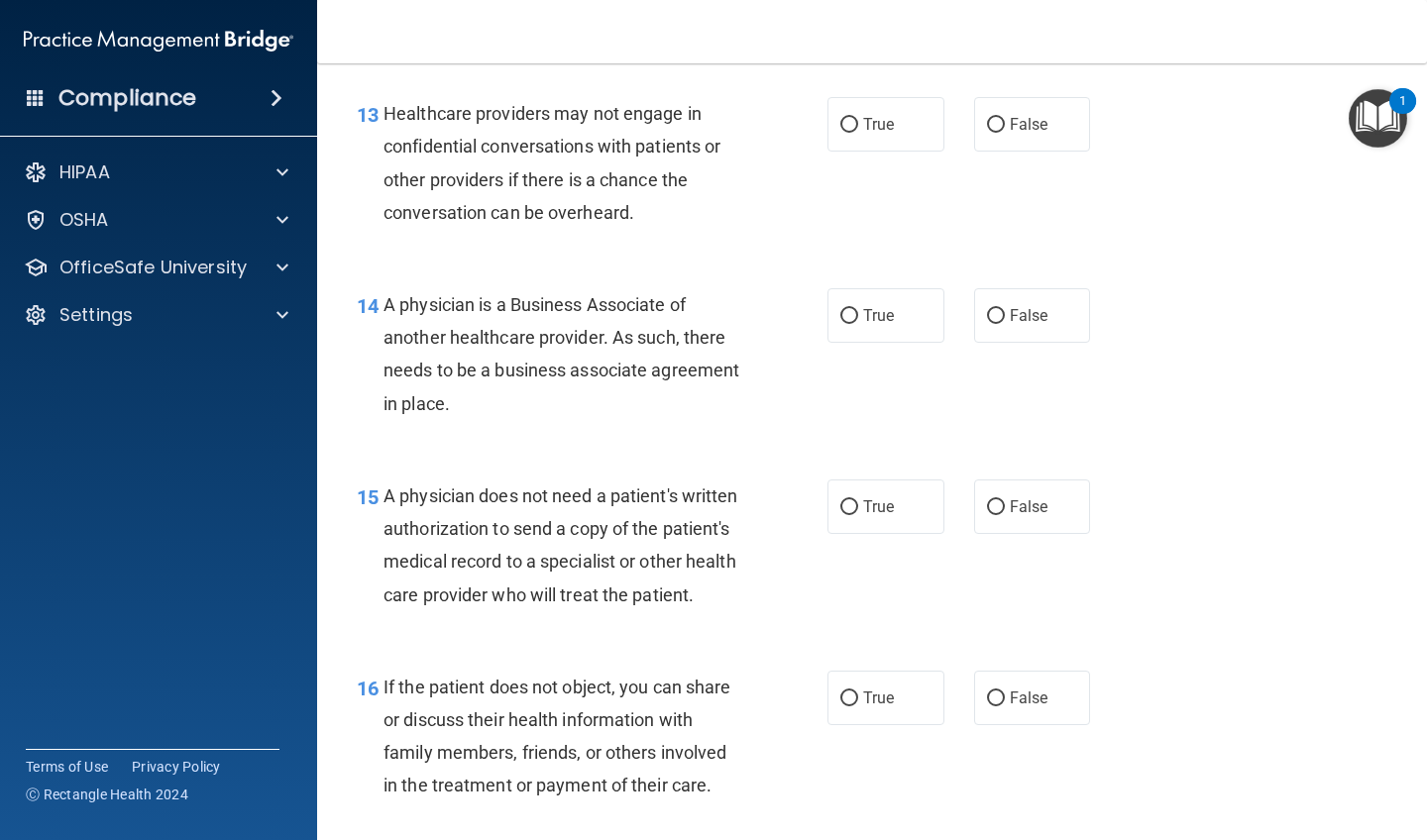 scroll, scrollTop: 2387, scrollLeft: 0, axis: vertical 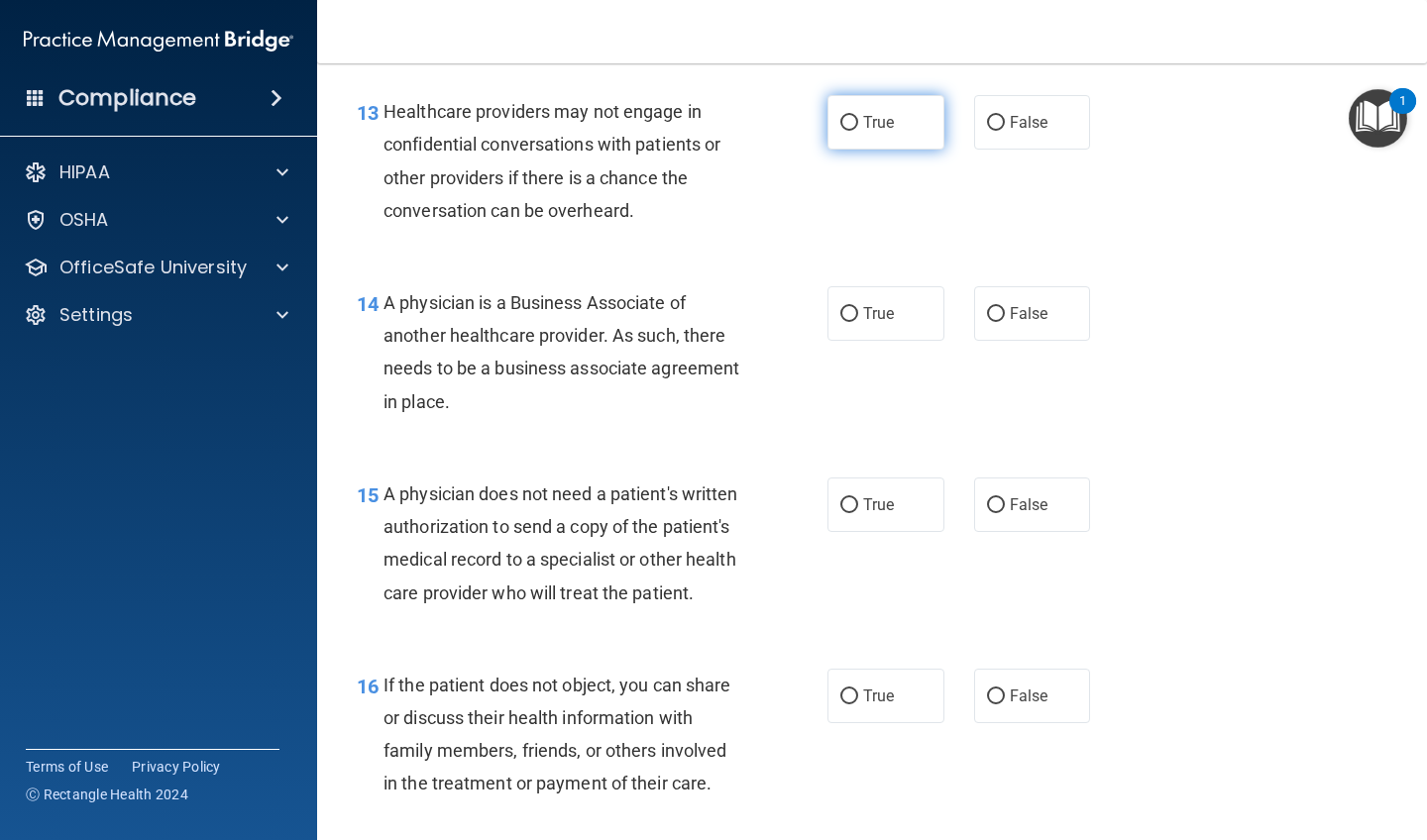 click on "True" at bounding box center [878, 122] 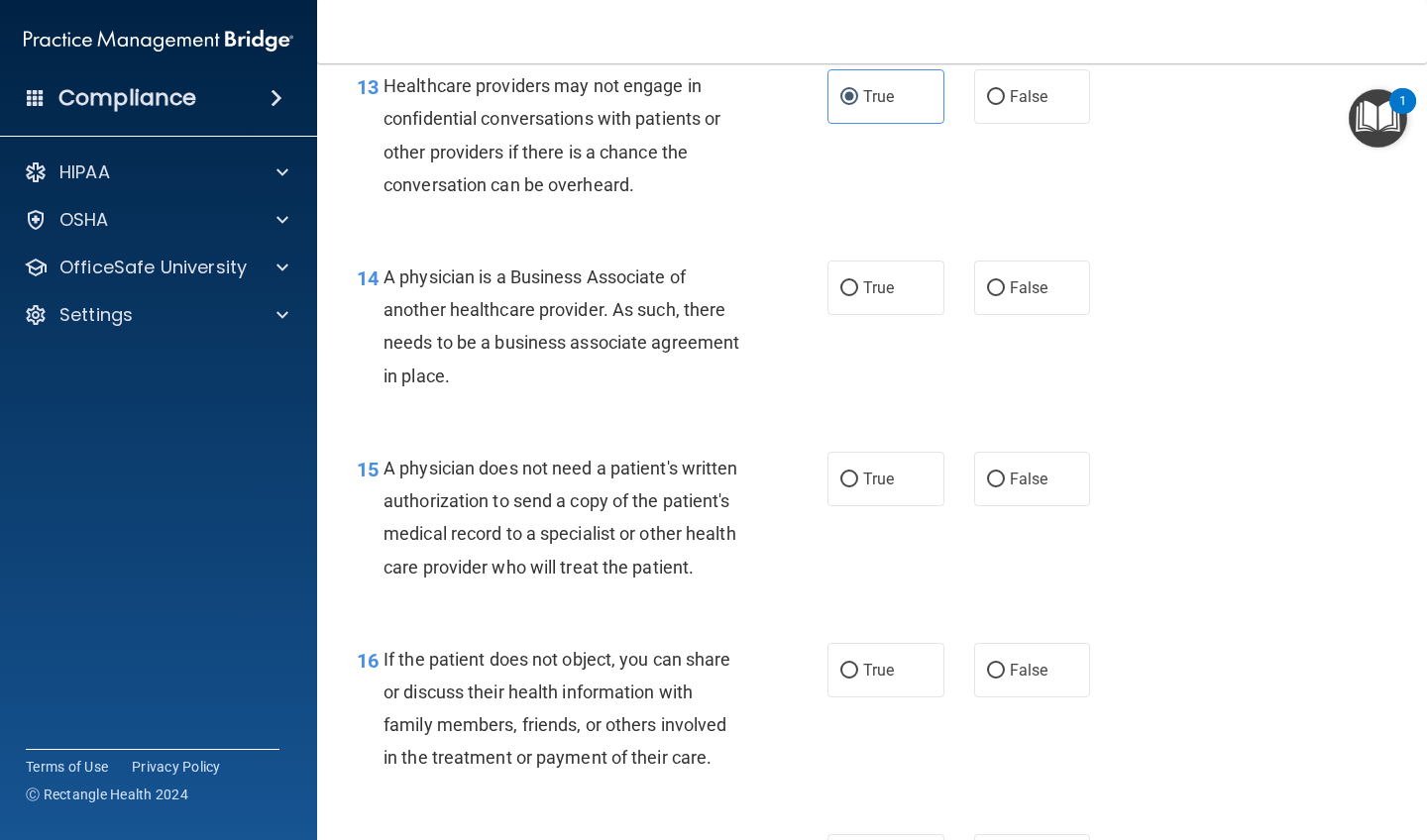 scroll, scrollTop: 2351, scrollLeft: 0, axis: vertical 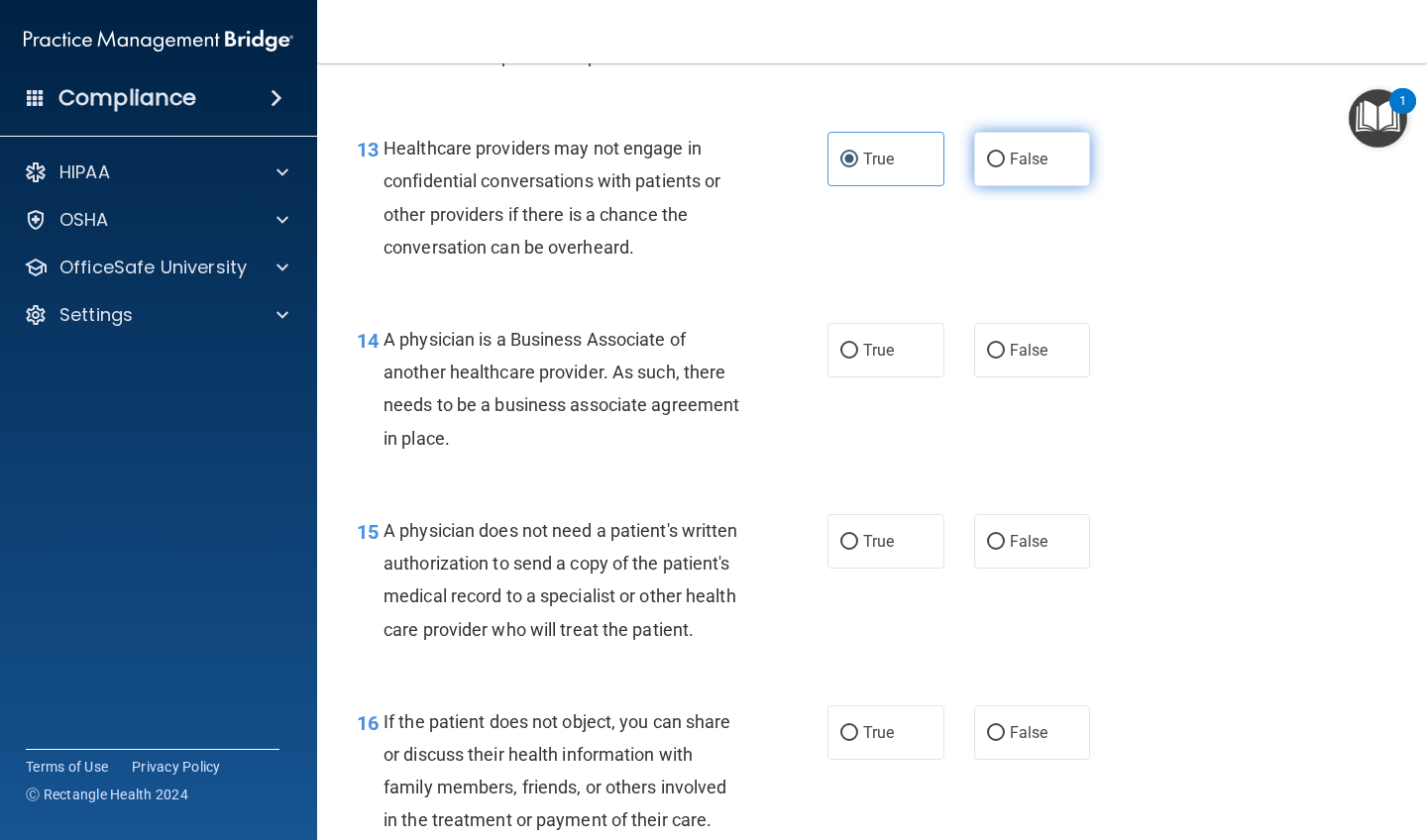 click on "False" at bounding box center (1033, 158) 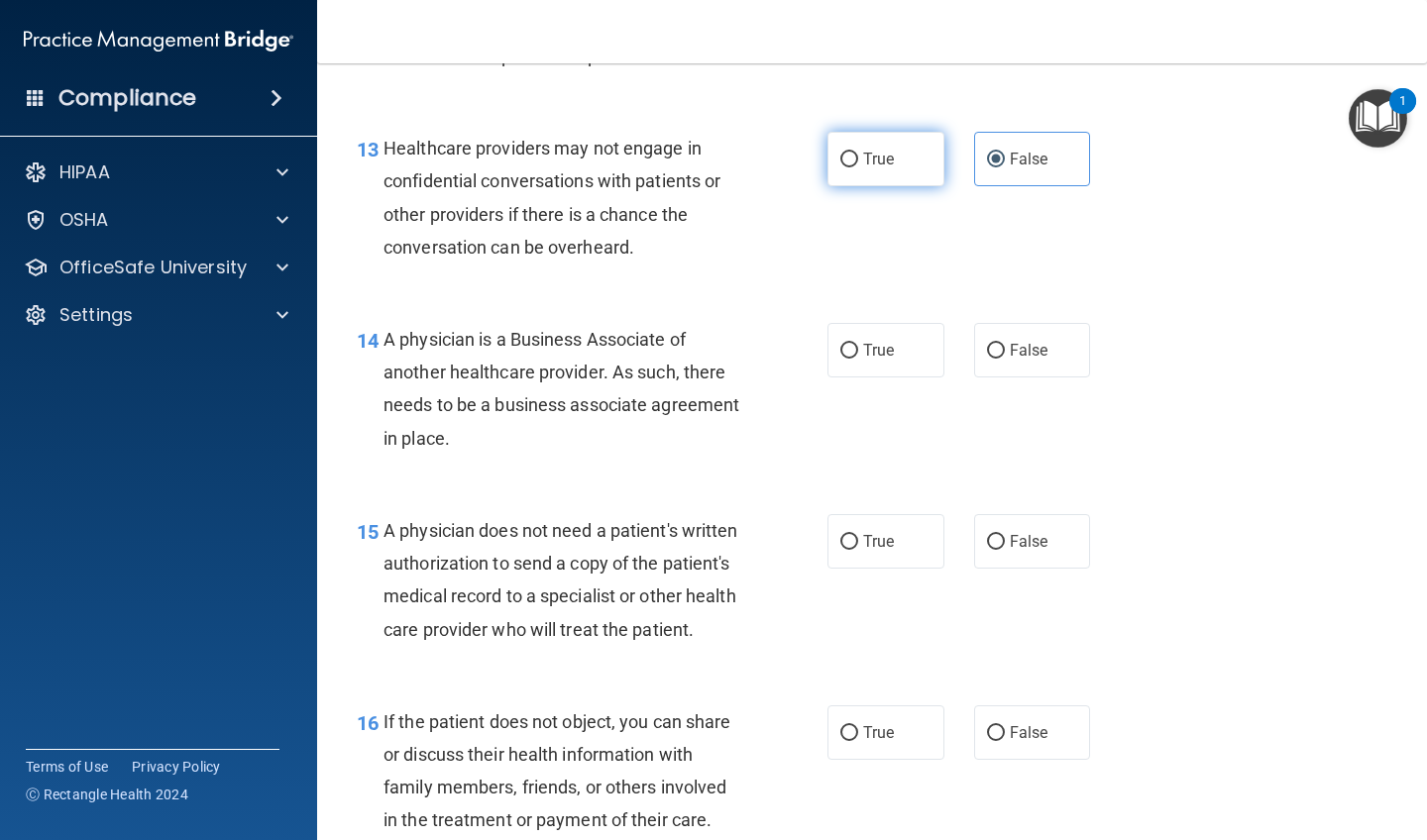 click on "True" at bounding box center (886, 158) 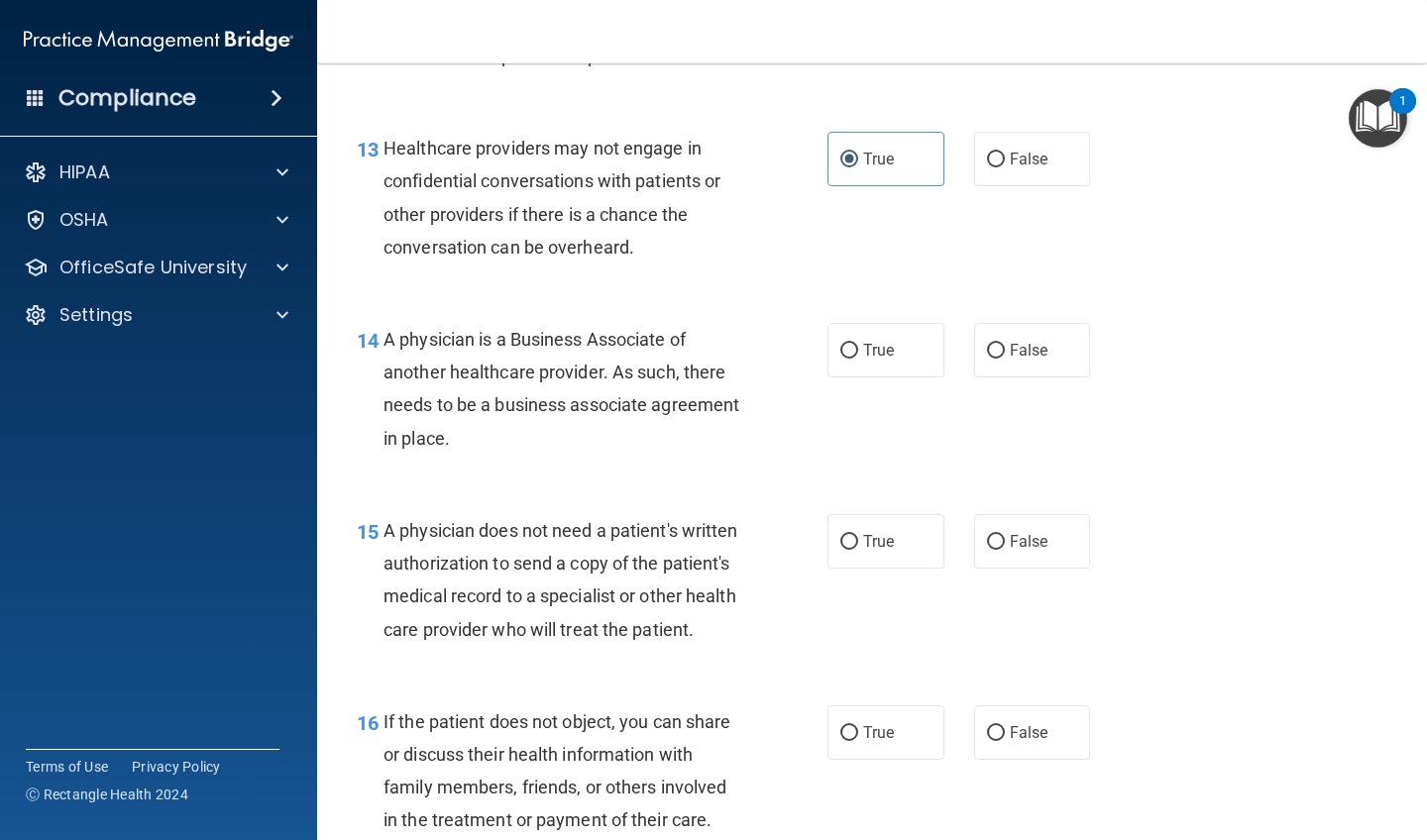 click on "A physician is a Business Associate of another healthcare provider.  As such, there needs to be a business associate agreement in place." at bounding box center [561, 388] 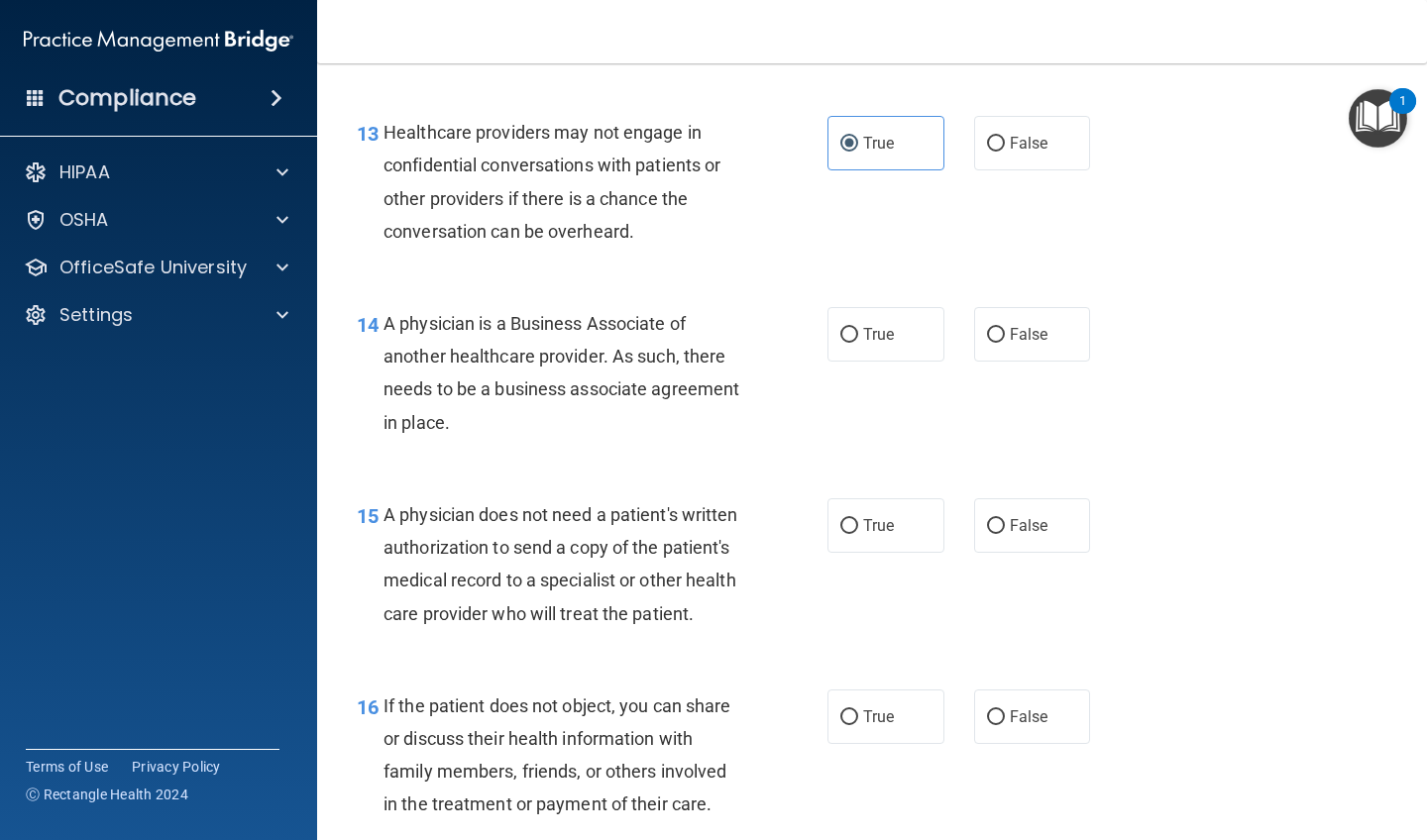 scroll, scrollTop: 2368, scrollLeft: 0, axis: vertical 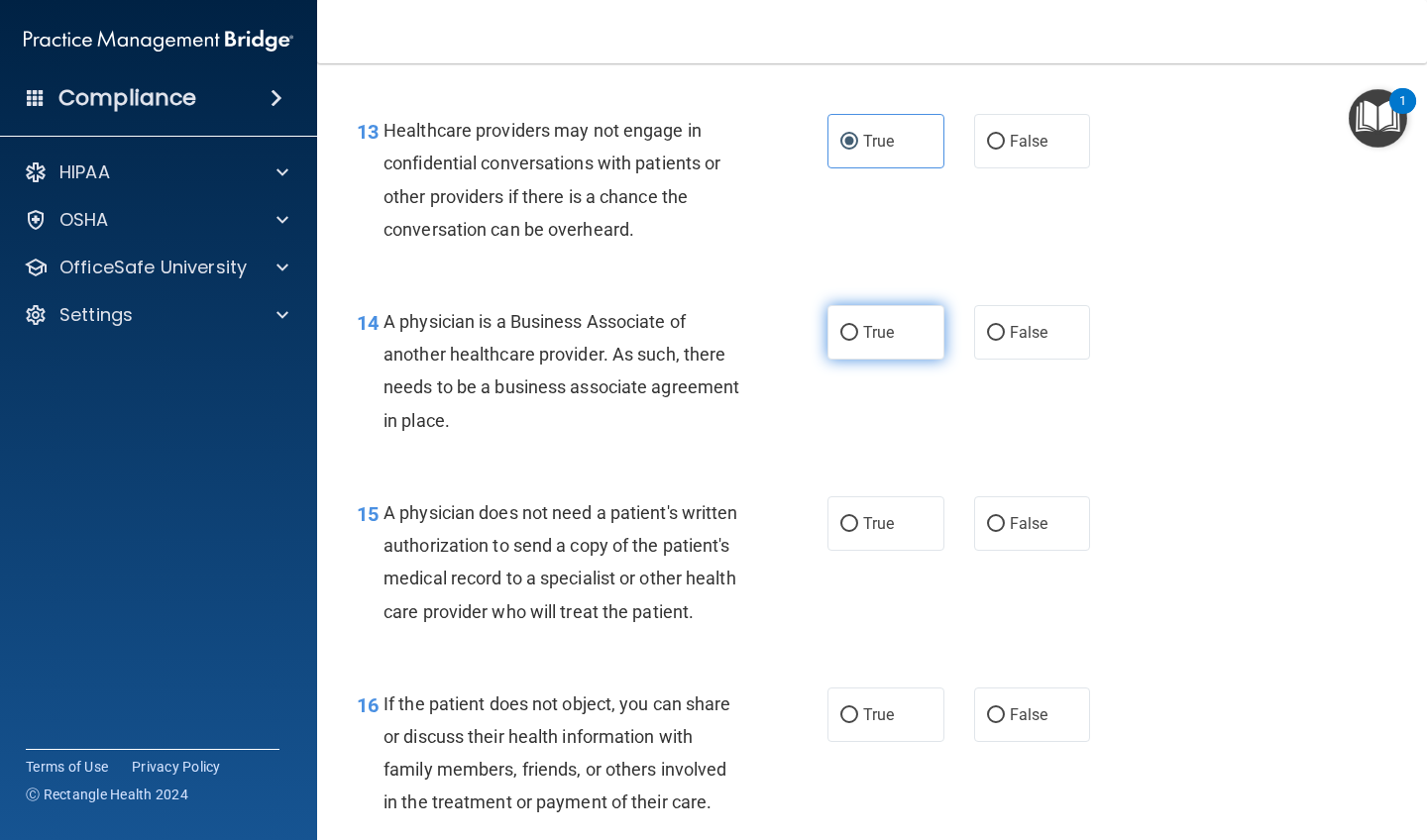 click on "True" at bounding box center [886, 332] 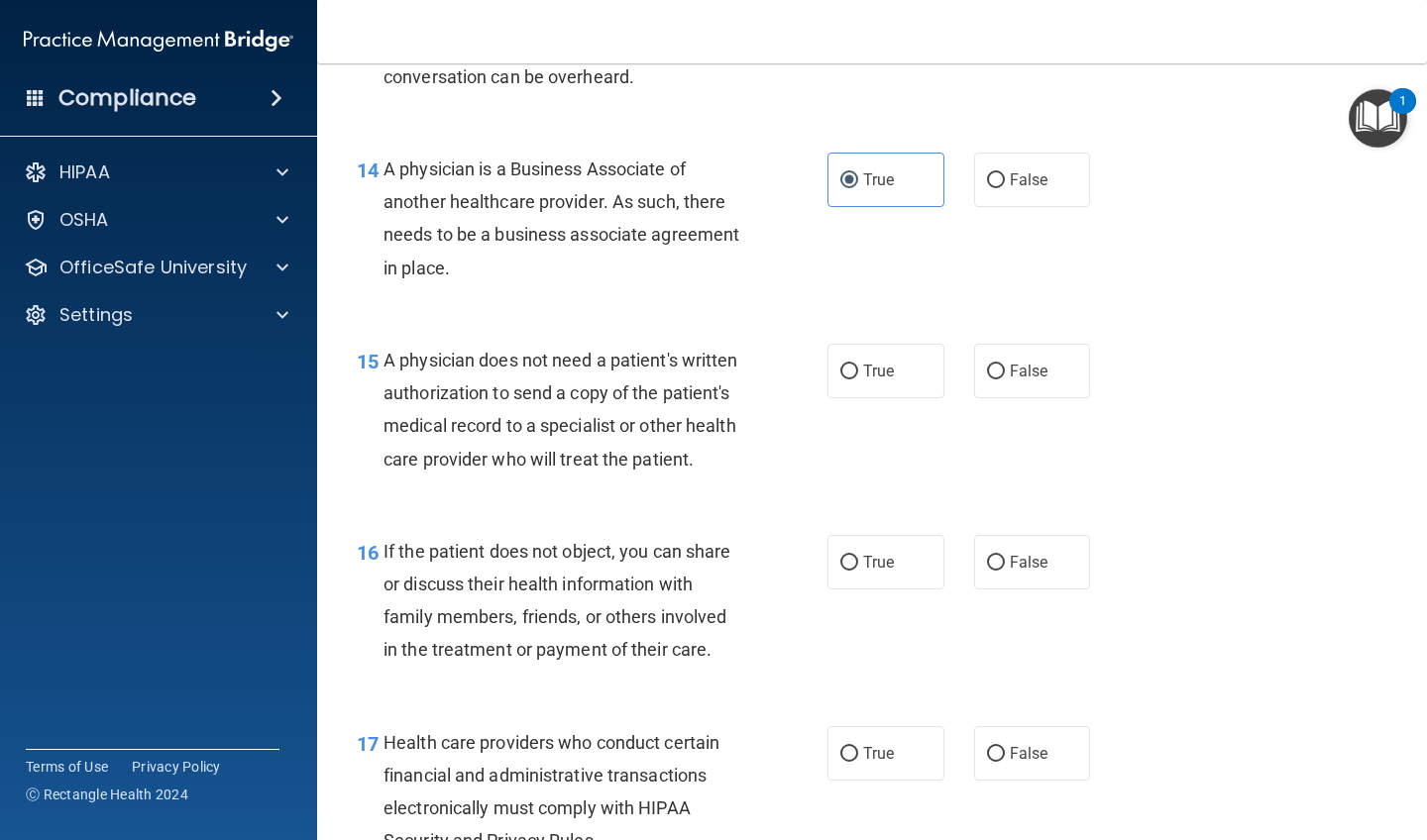 scroll, scrollTop: 2612, scrollLeft: 0, axis: vertical 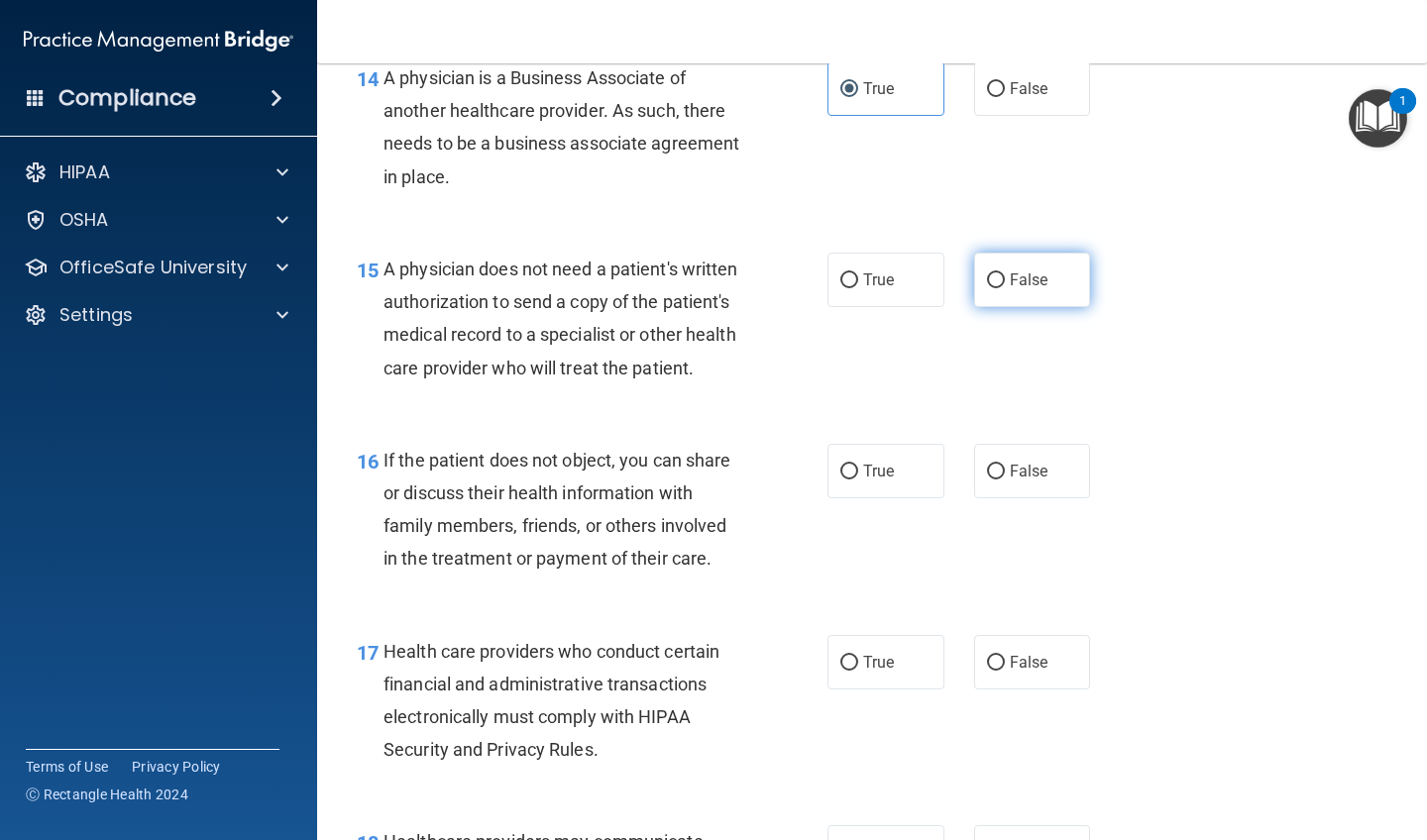 click on "False" at bounding box center [1033, 279] 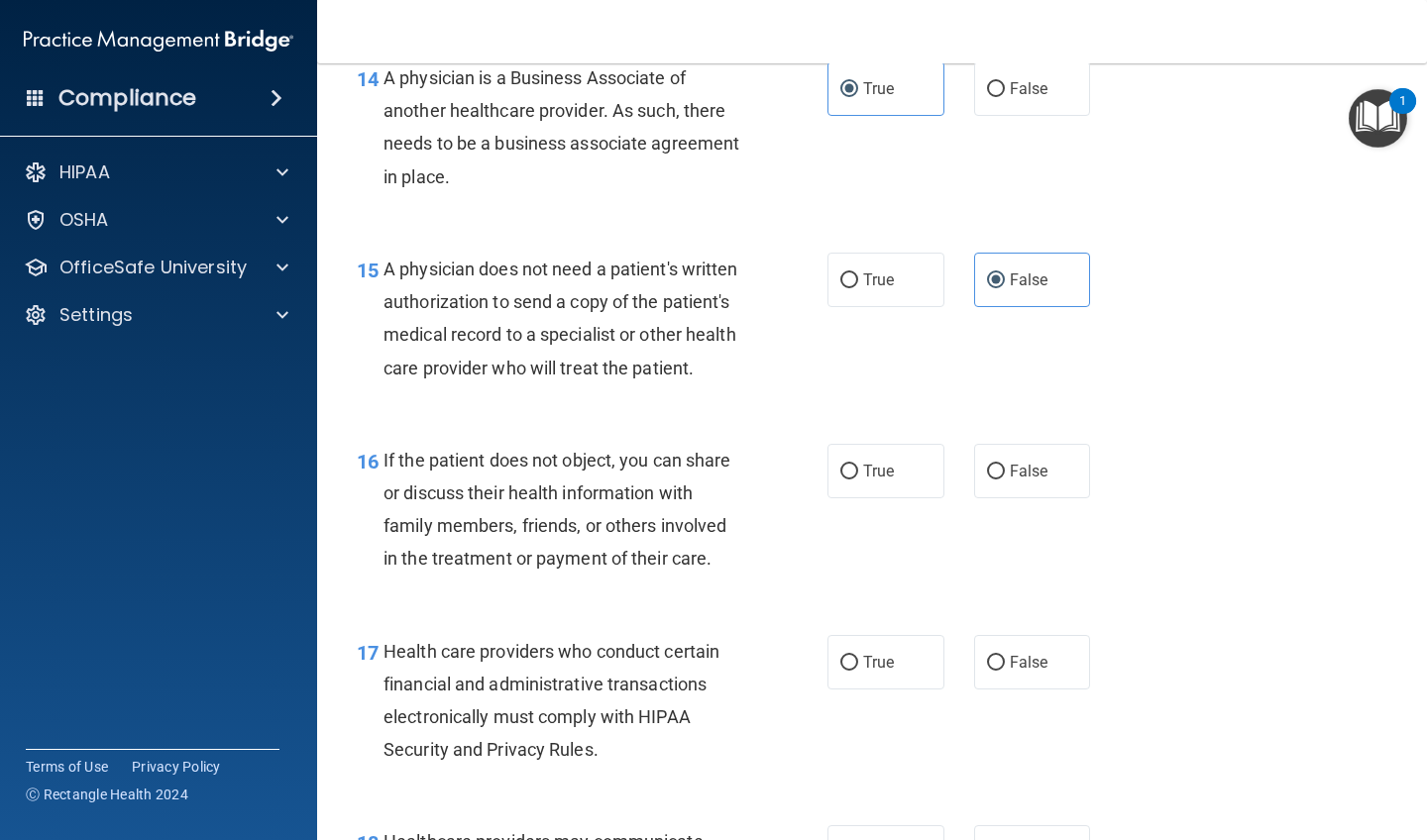 click on "16       If the patient does not object, you can share or discuss their health information with family members, friends, or others involved in the treatment or payment of their care.                   True           False" at bounding box center [872, 514] 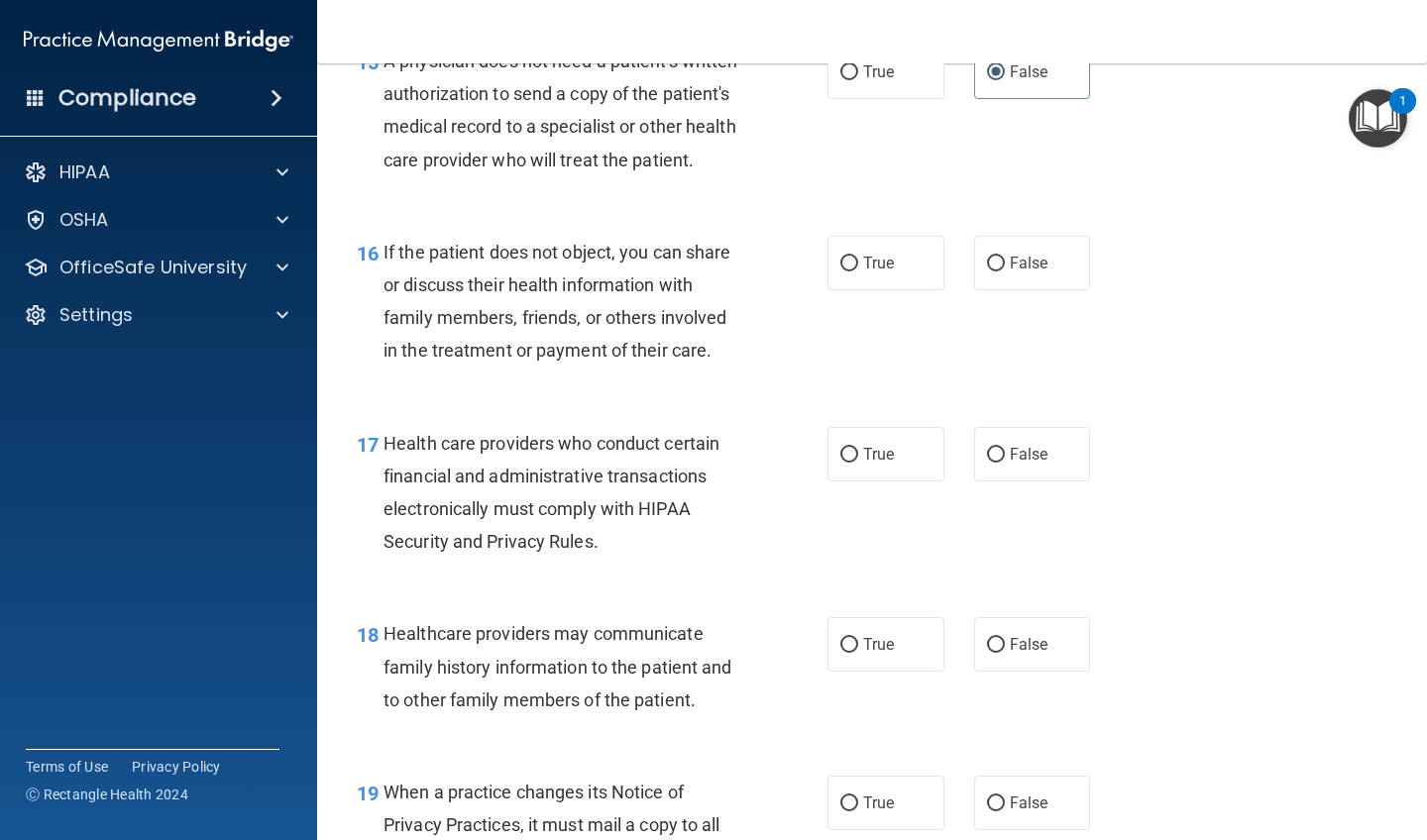 scroll, scrollTop: 2830, scrollLeft: 0, axis: vertical 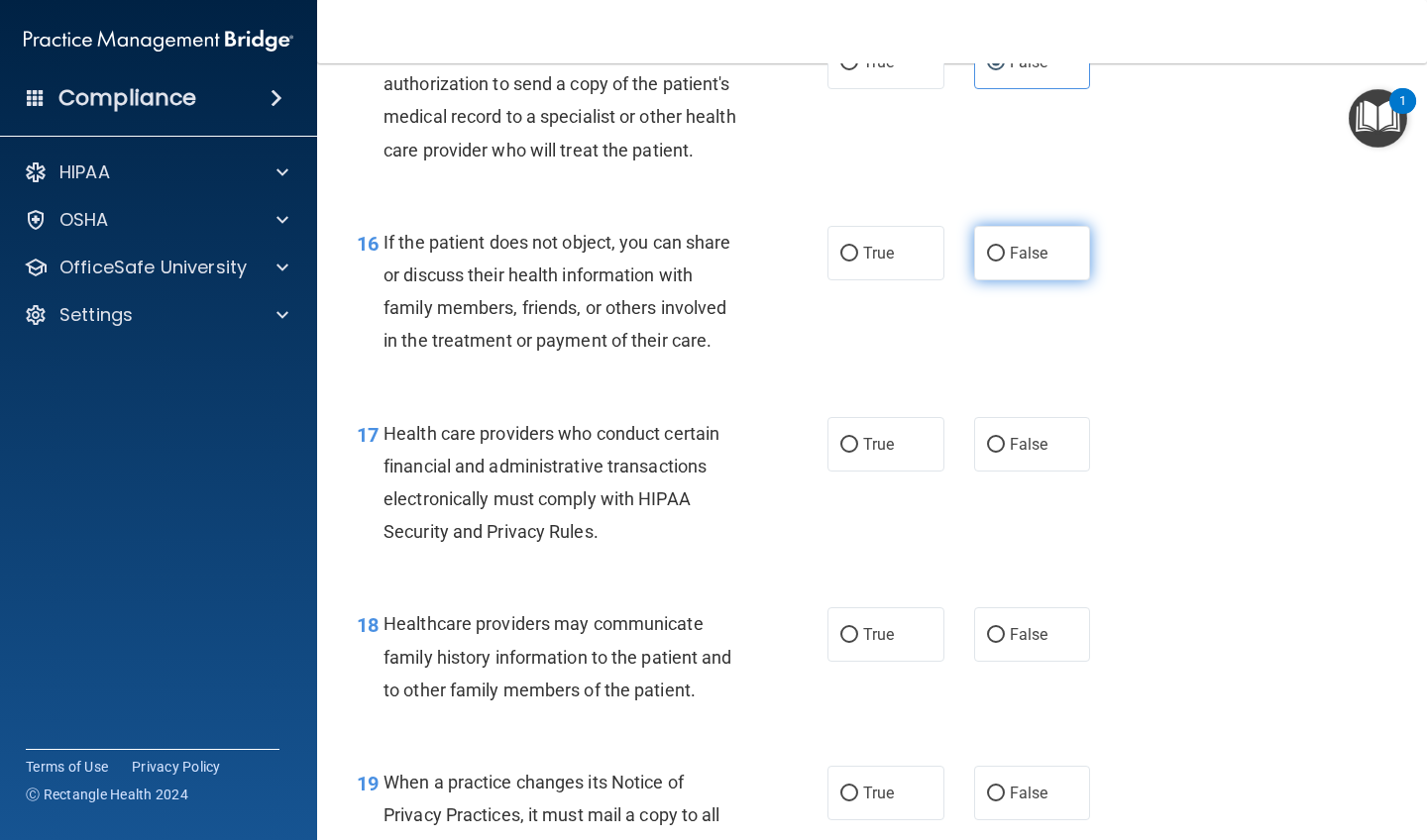 click on "False" at bounding box center [1033, 253] 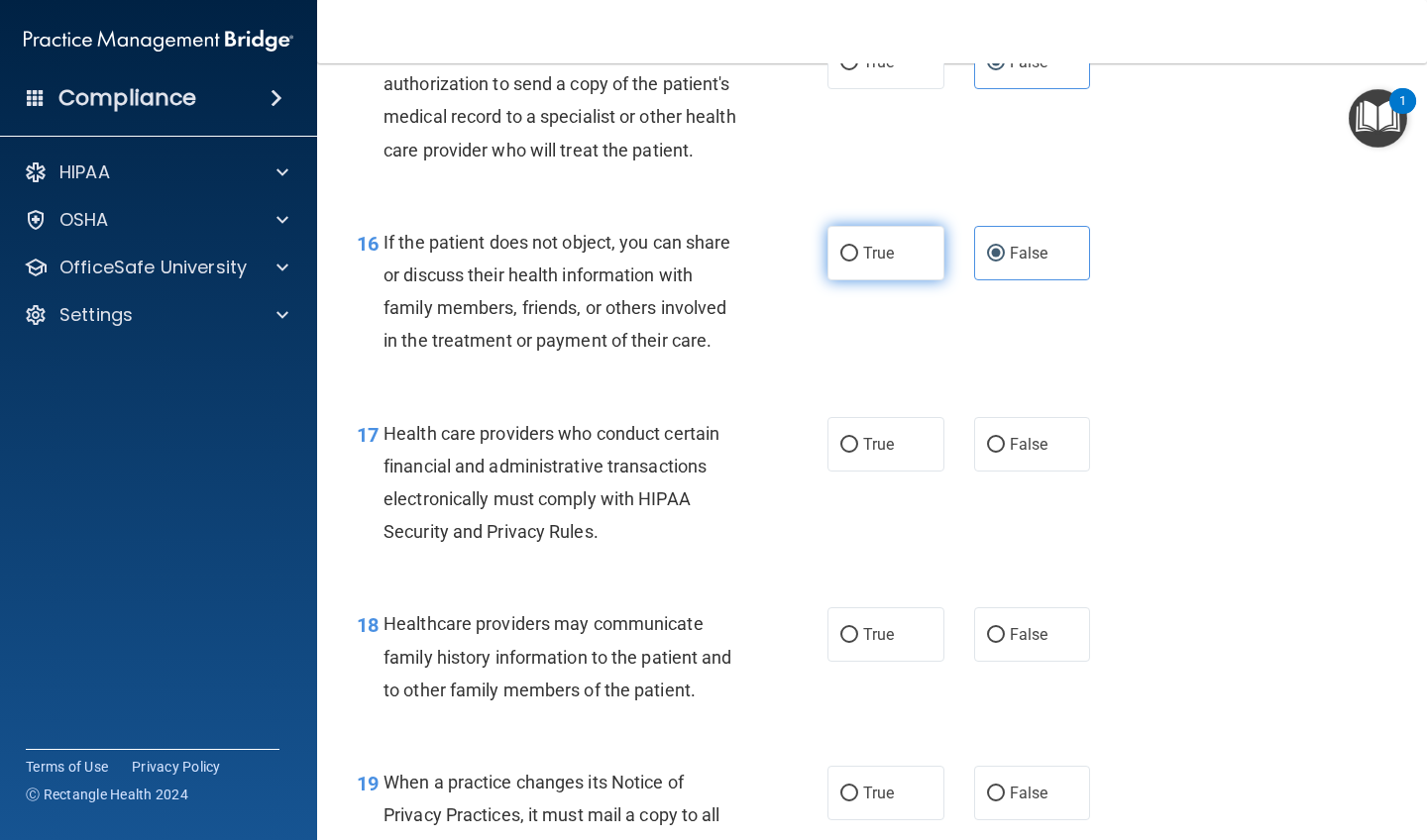 click on "True" at bounding box center (849, 254) 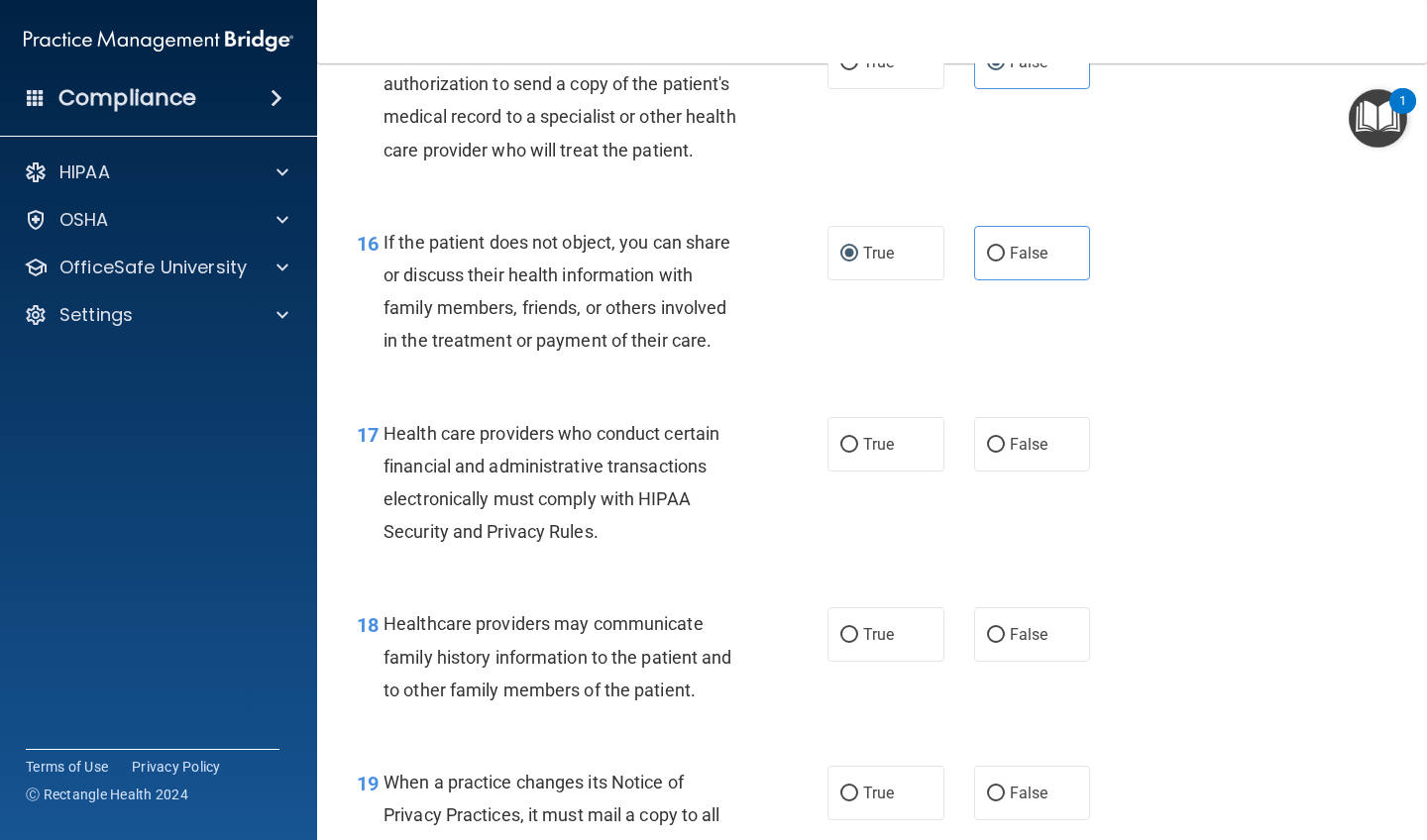 click on "16       If the patient does not object, you can share or discuss their health information with family members, friends, or others involved in the treatment or payment of their care.                   True           False" at bounding box center (872, 296) 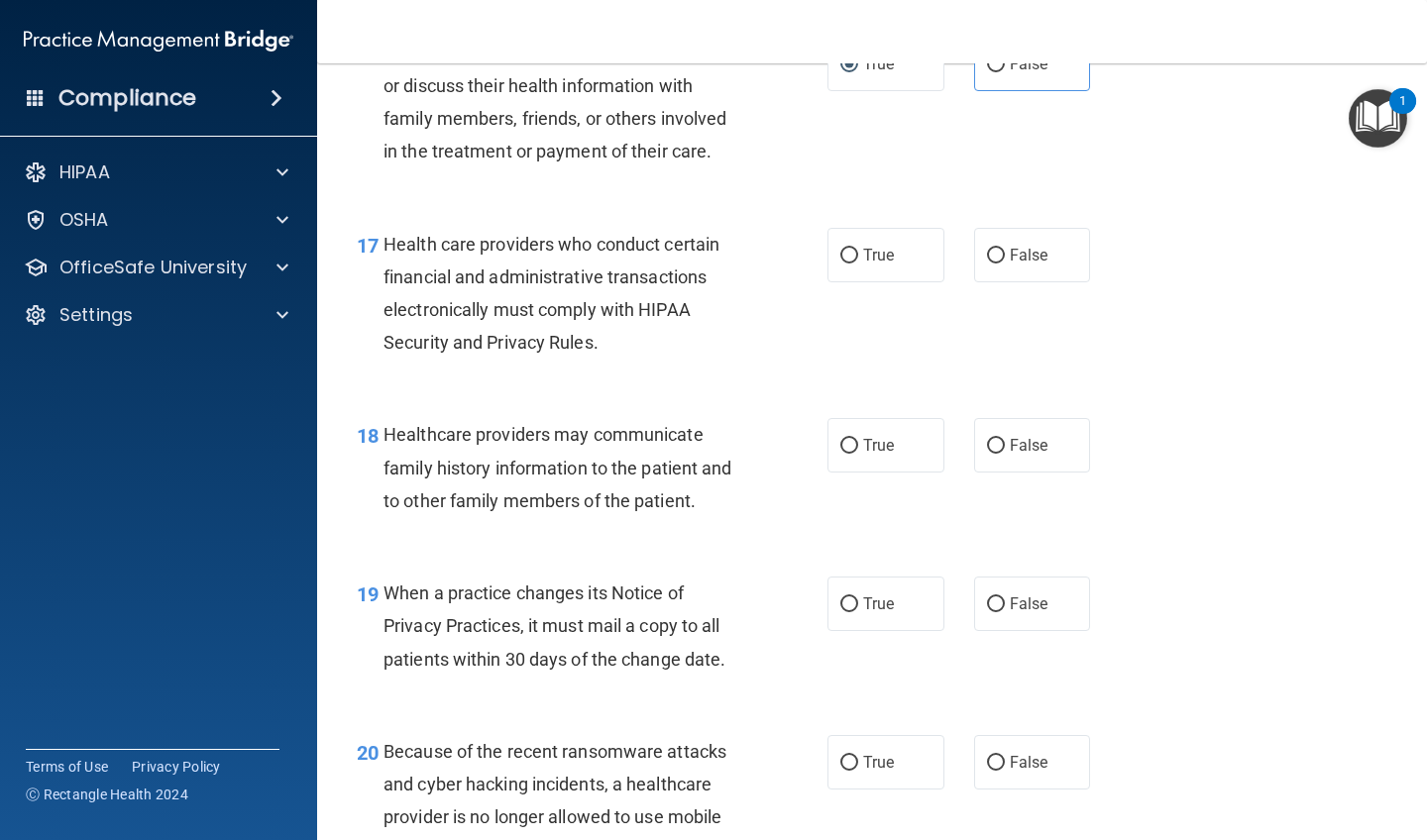scroll, scrollTop: 3018, scrollLeft: 0, axis: vertical 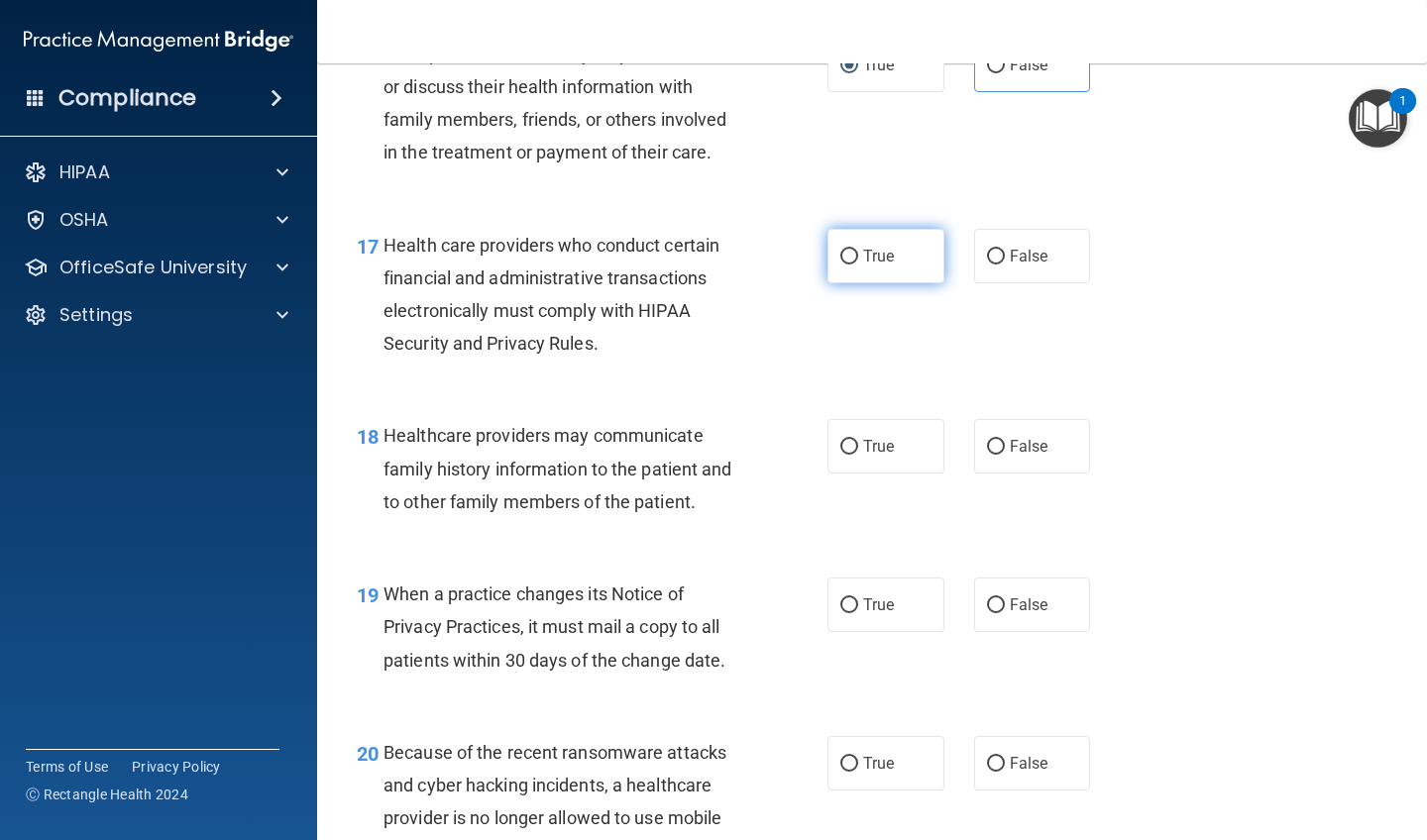 click on "True" at bounding box center [886, 256] 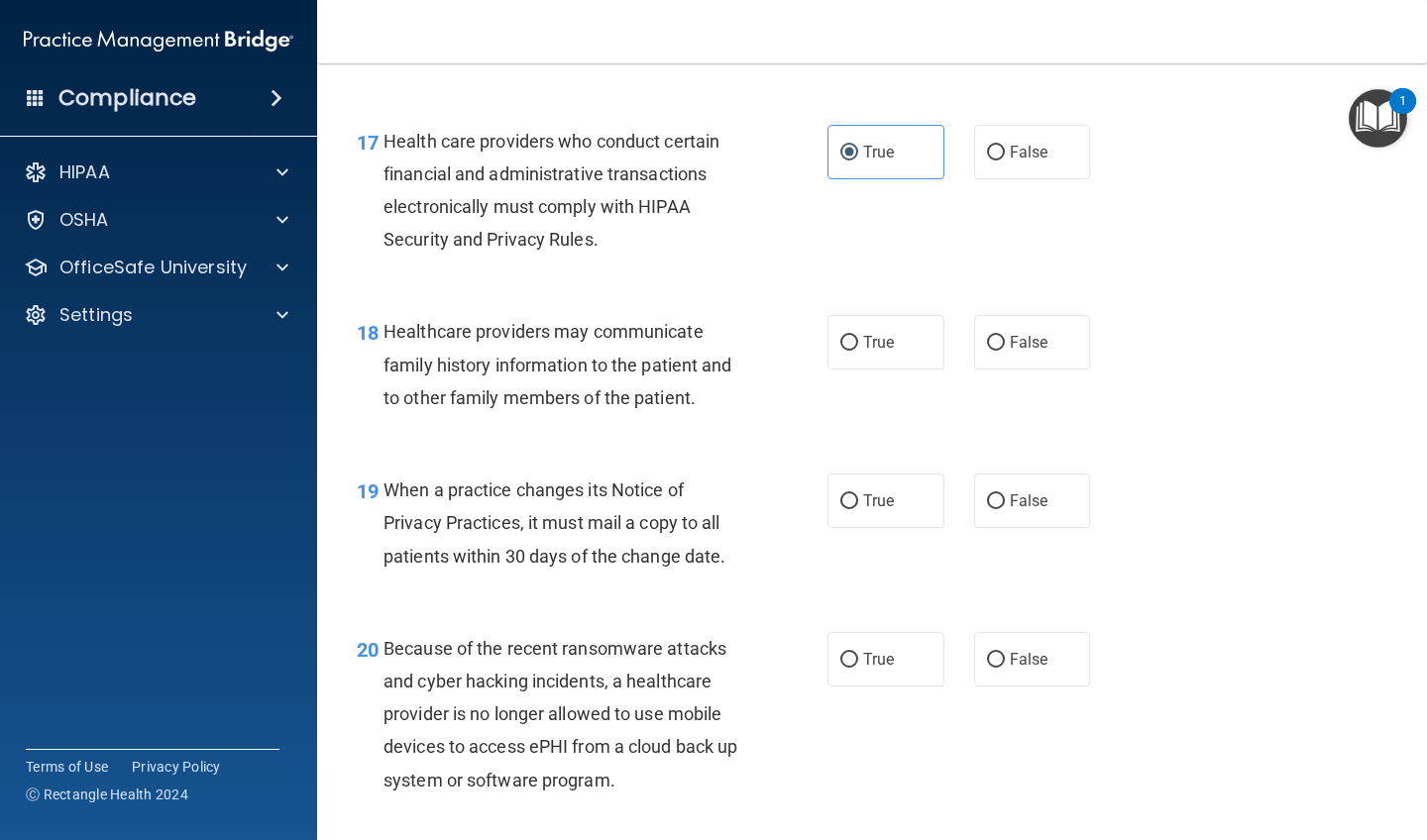 scroll, scrollTop: 3141, scrollLeft: 0, axis: vertical 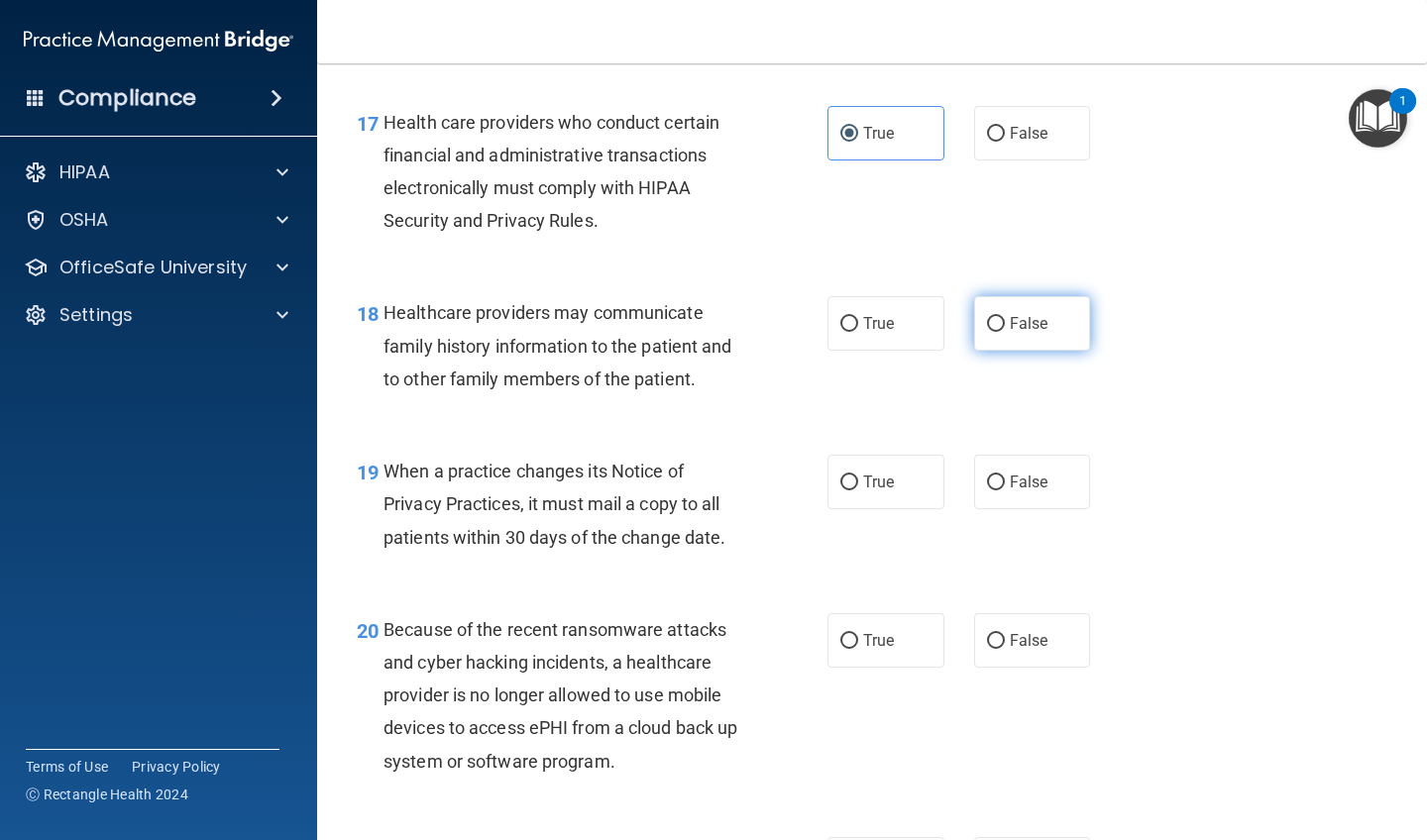 click on "False" at bounding box center [1033, 323] 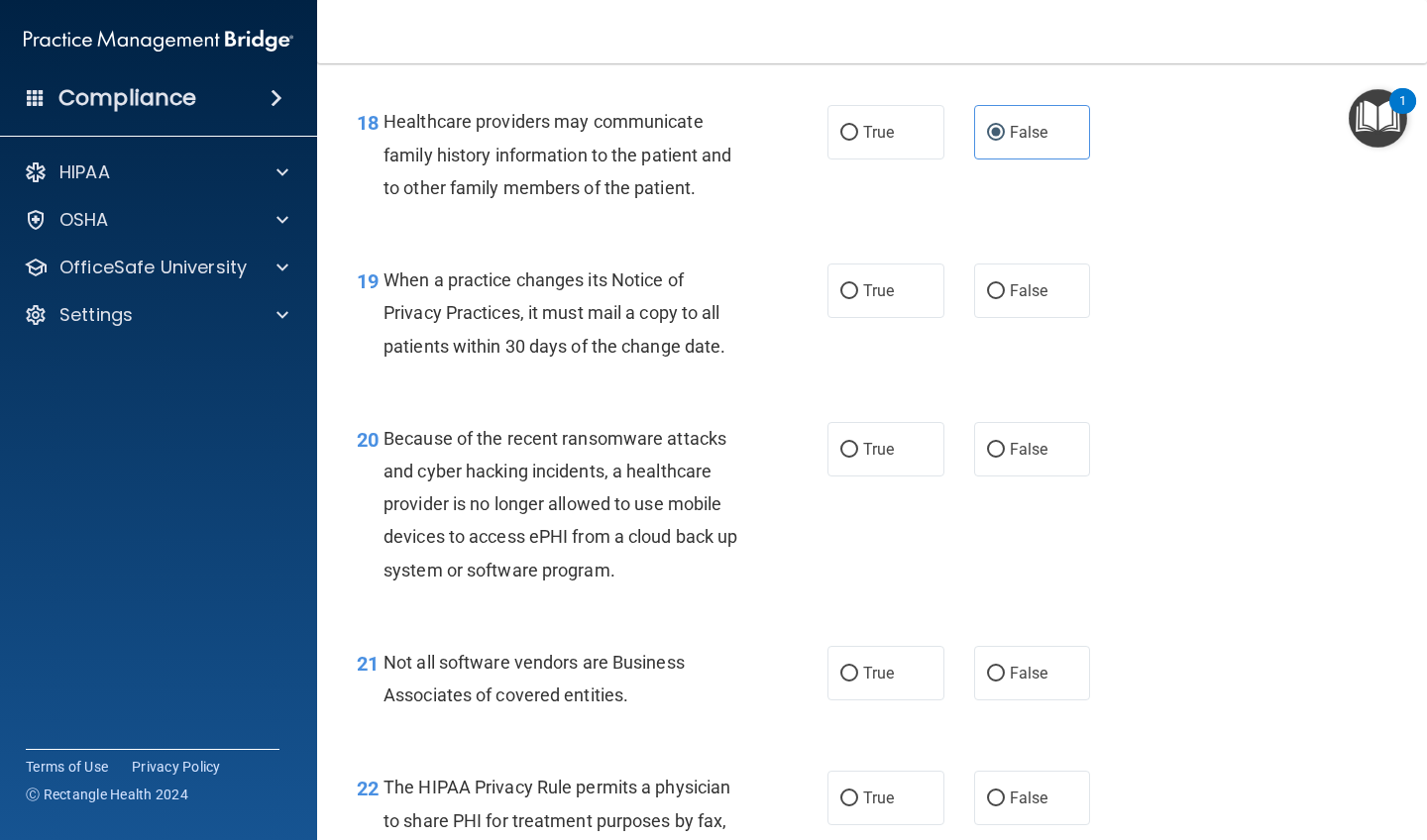 scroll, scrollTop: 3331, scrollLeft: 0, axis: vertical 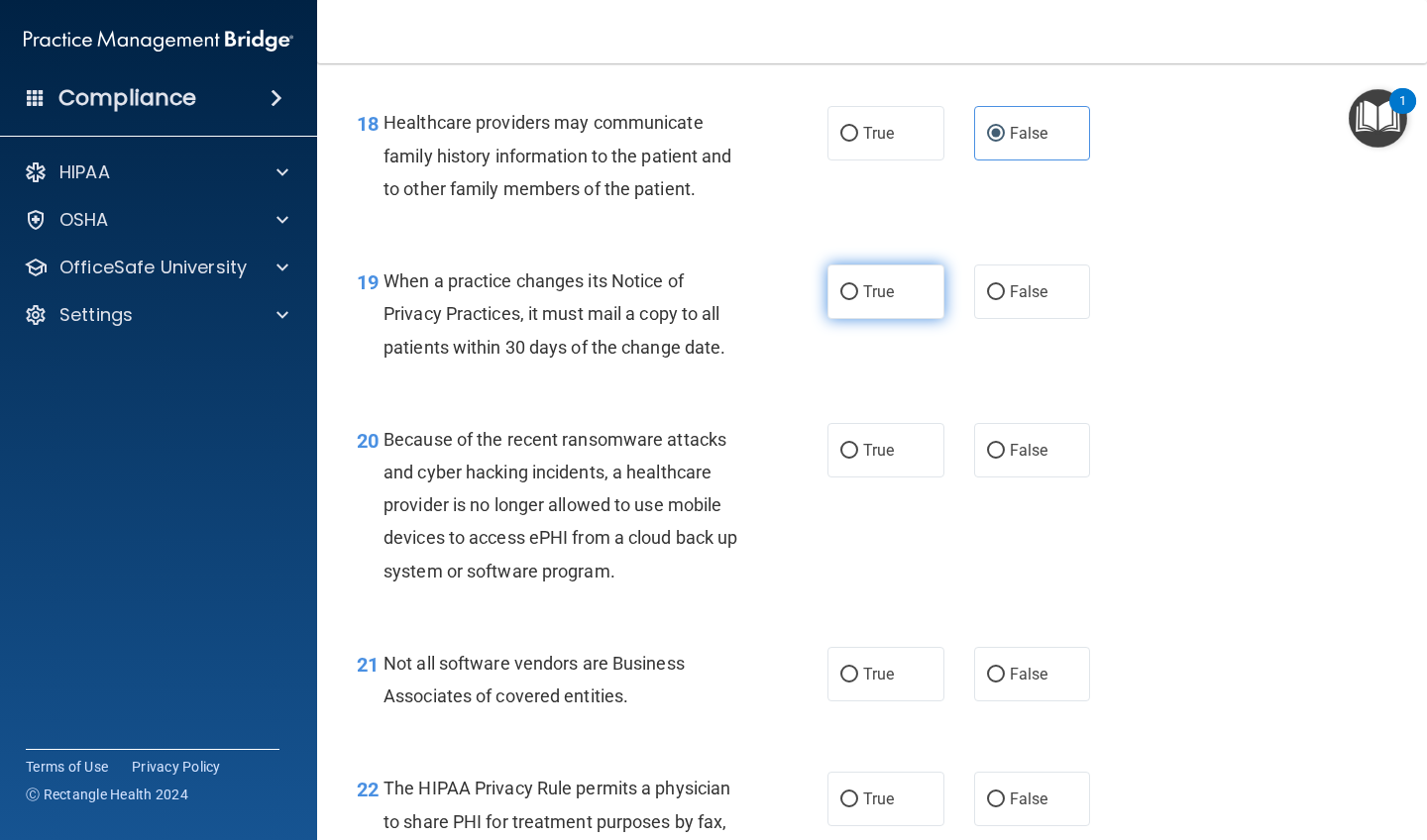 click on "True" at bounding box center [886, 291] 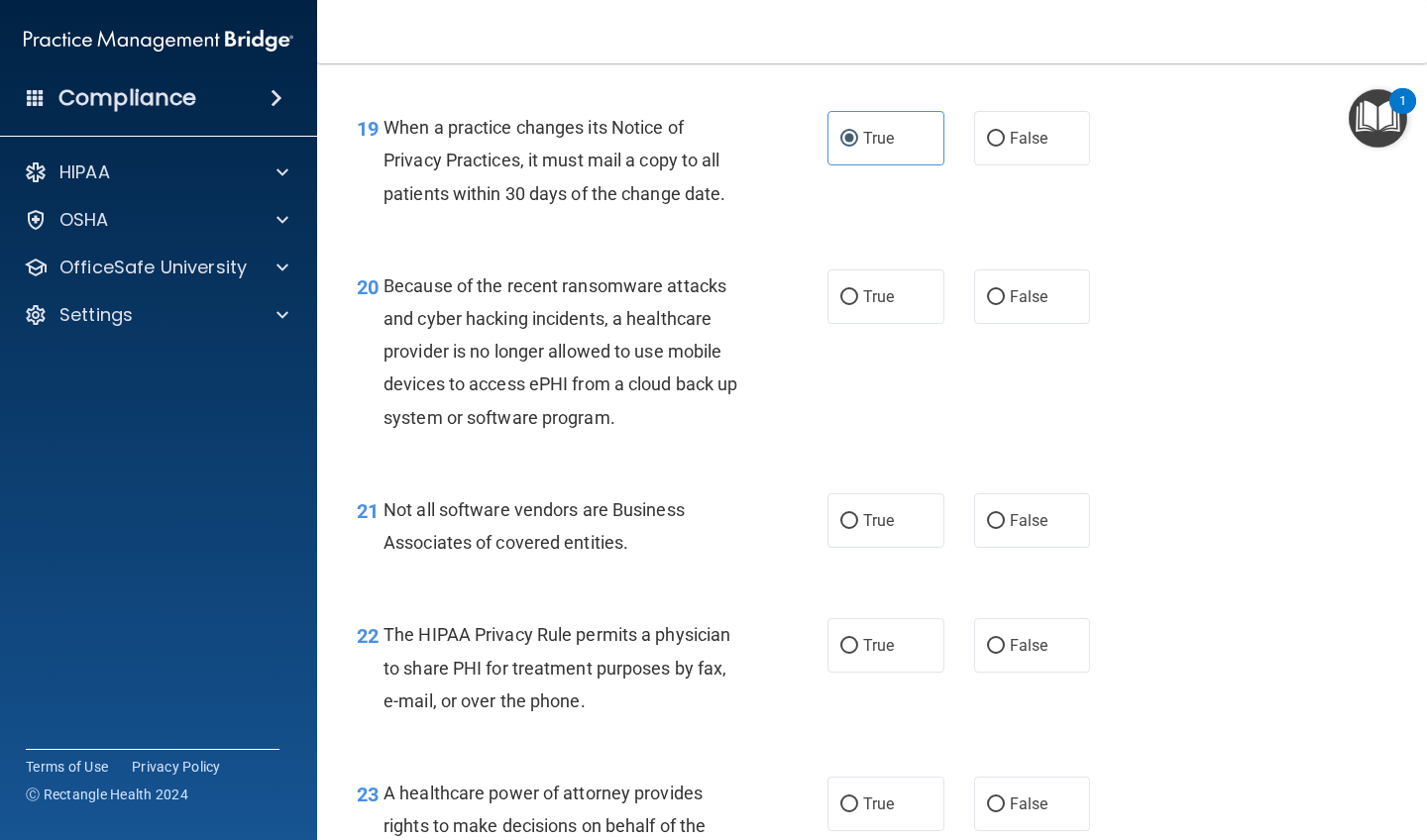 scroll, scrollTop: 3484, scrollLeft: 0, axis: vertical 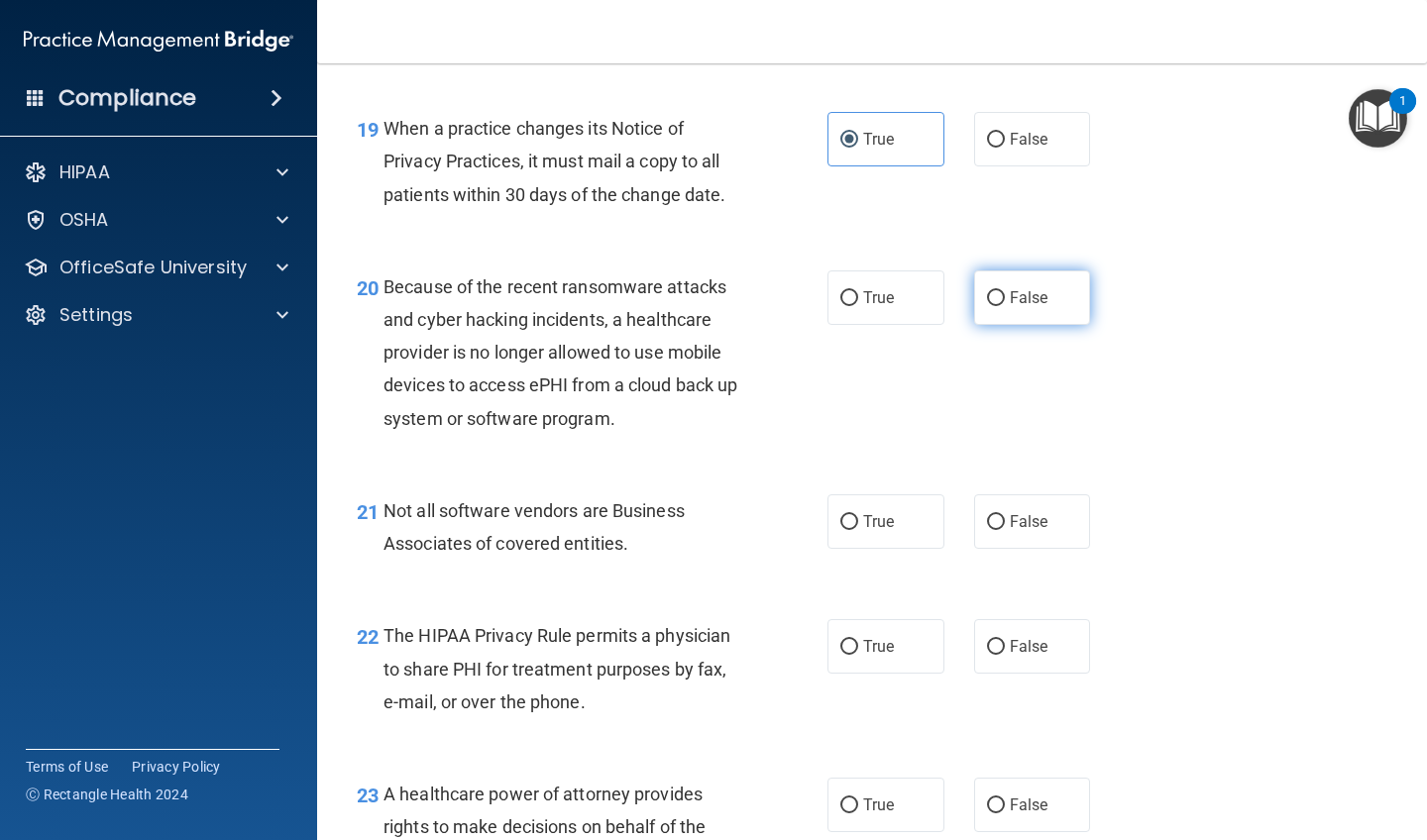 click on "False" at bounding box center [1033, 297] 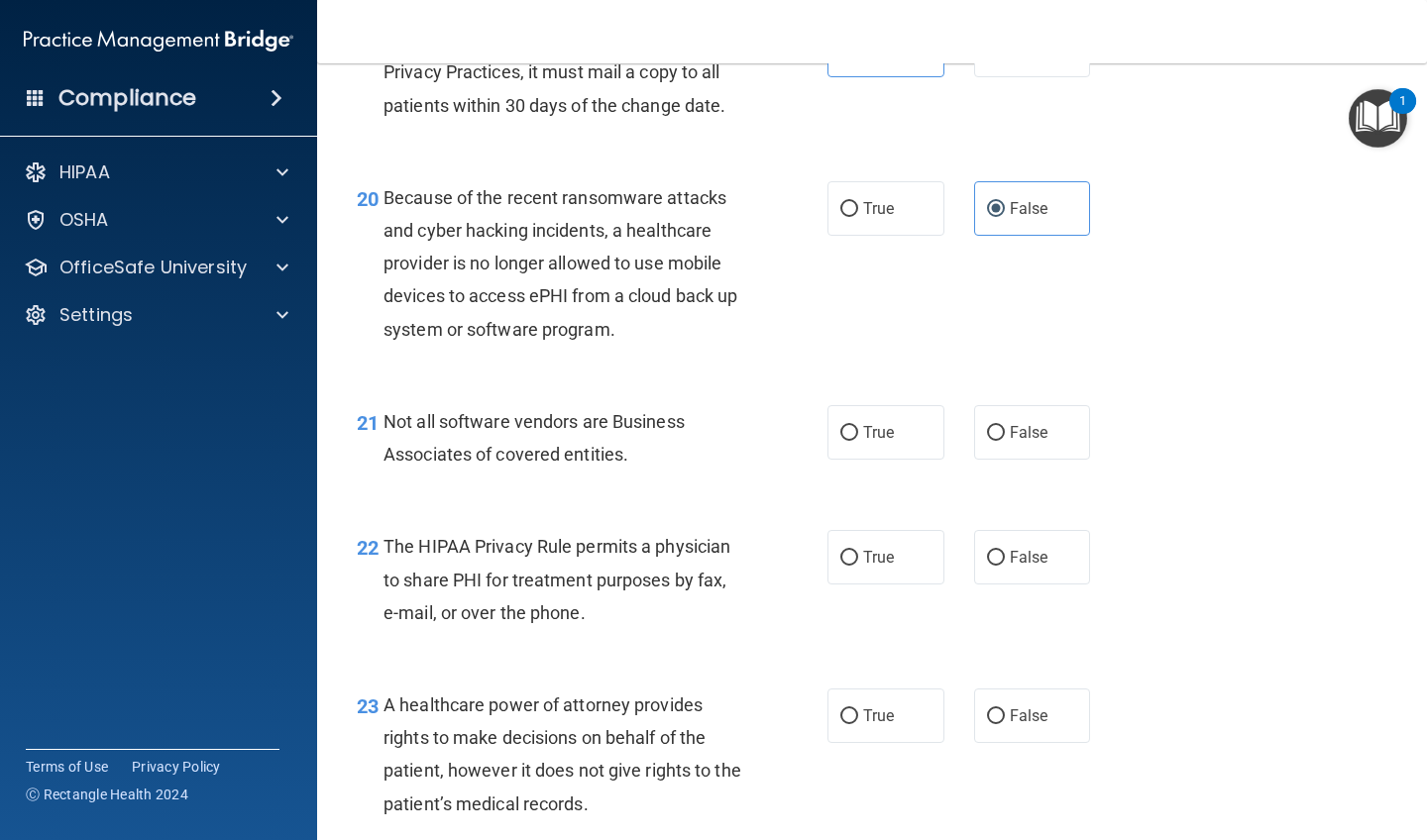 scroll, scrollTop: 3573, scrollLeft: 0, axis: vertical 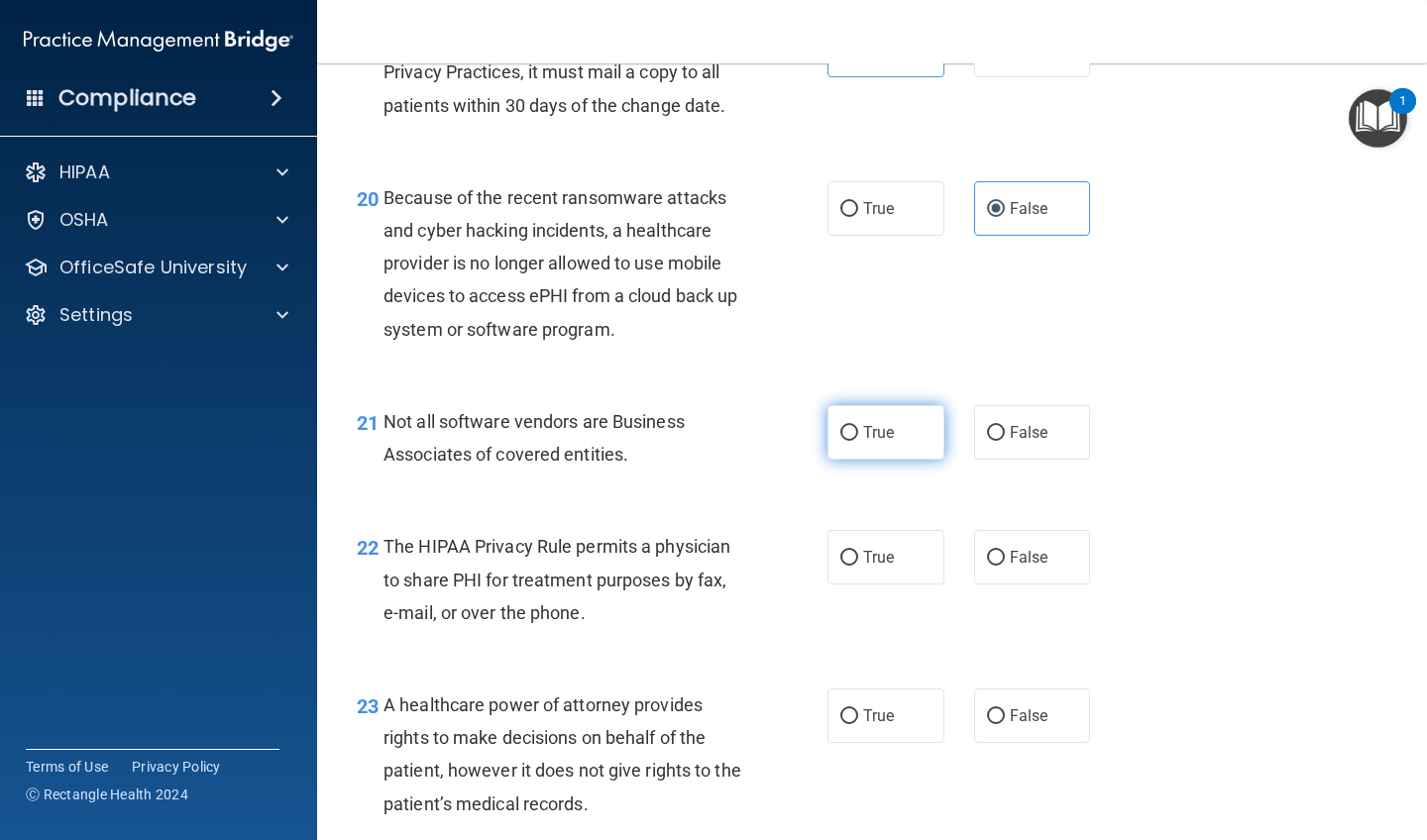 click on "True" at bounding box center [886, 432] 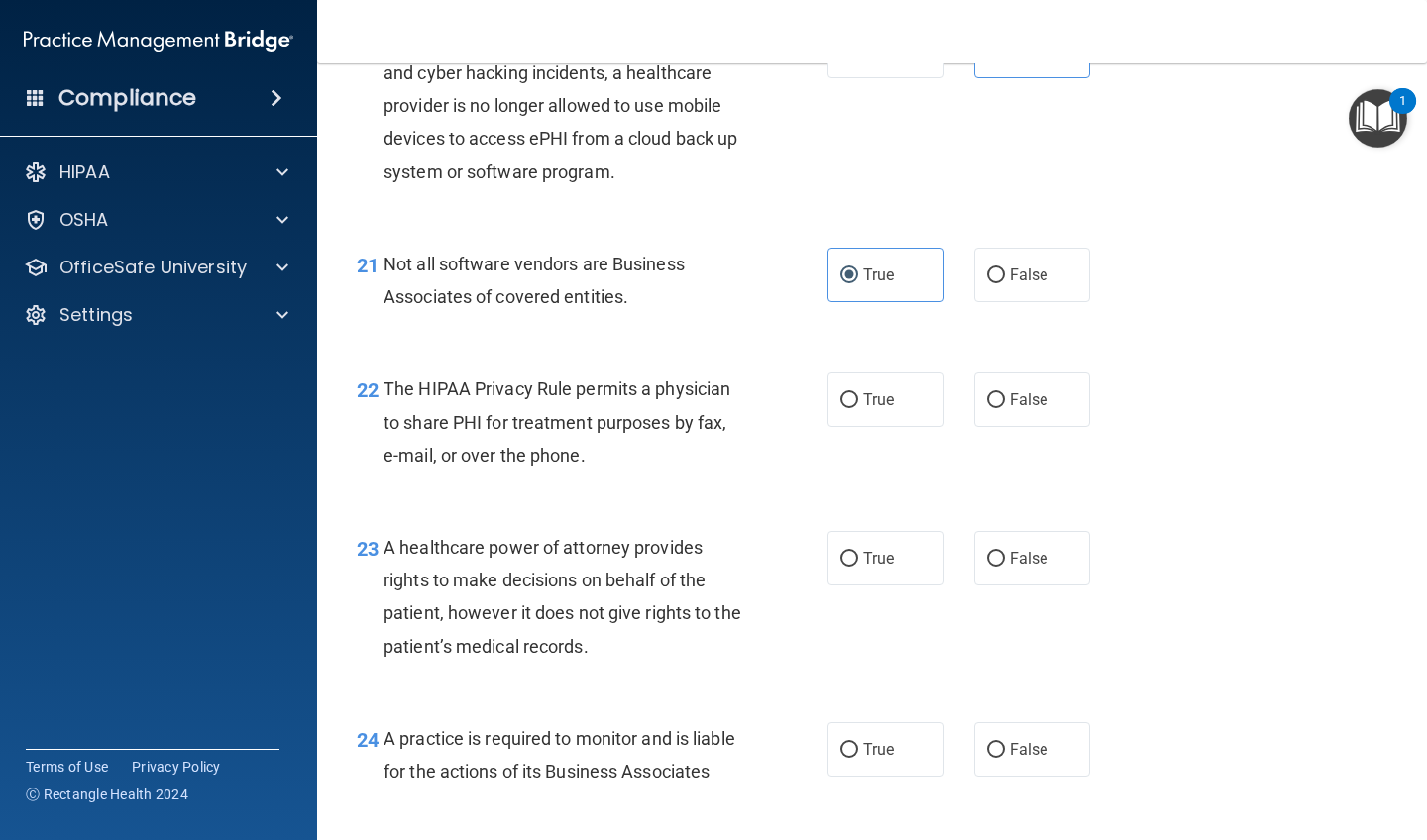 scroll, scrollTop: 3736, scrollLeft: 0, axis: vertical 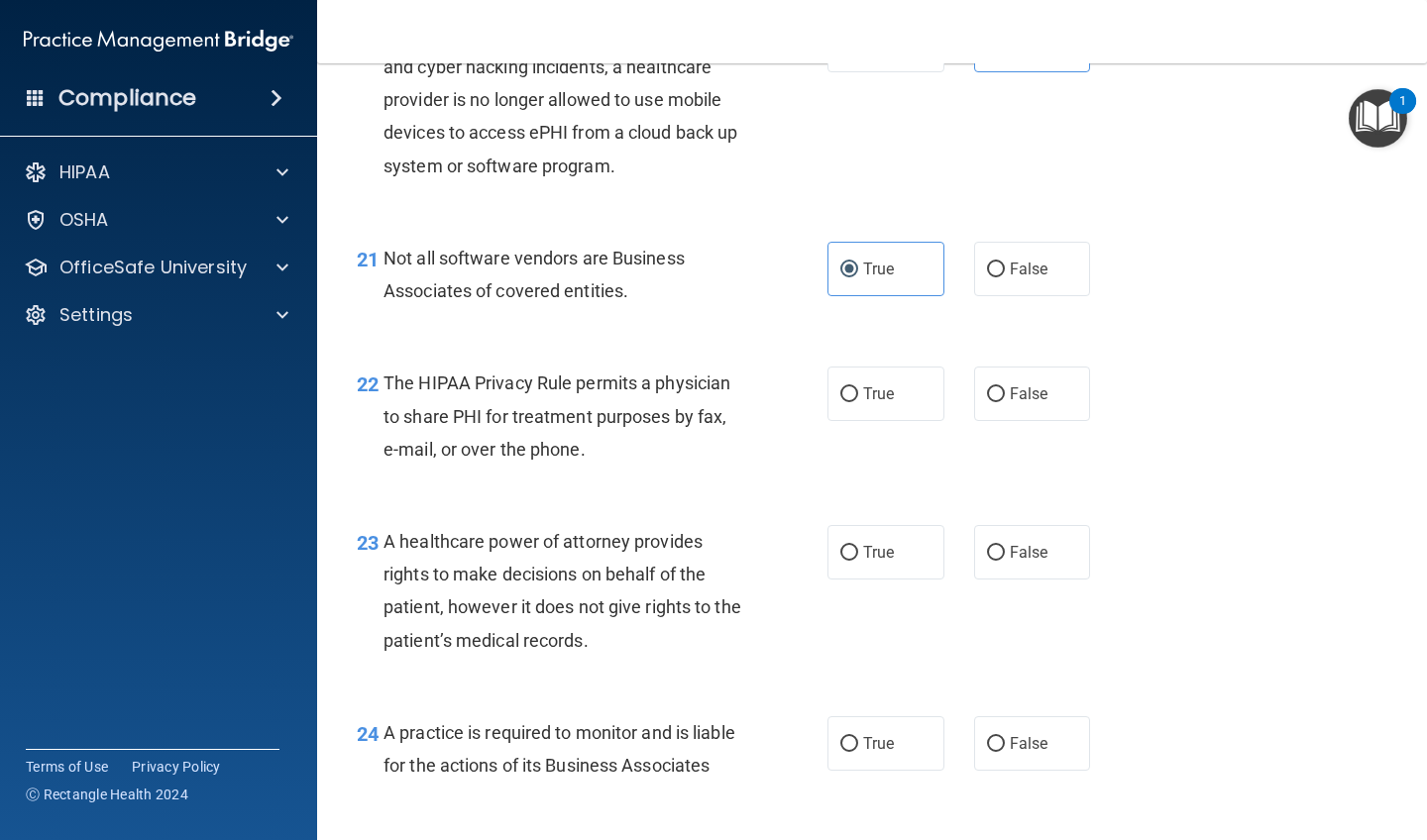 click on "22       The HIPAA Privacy Rule permits a physician to share PHI for treatment purposes by fax, e-mail, or over the phone.                 True           False" at bounding box center [872, 421] 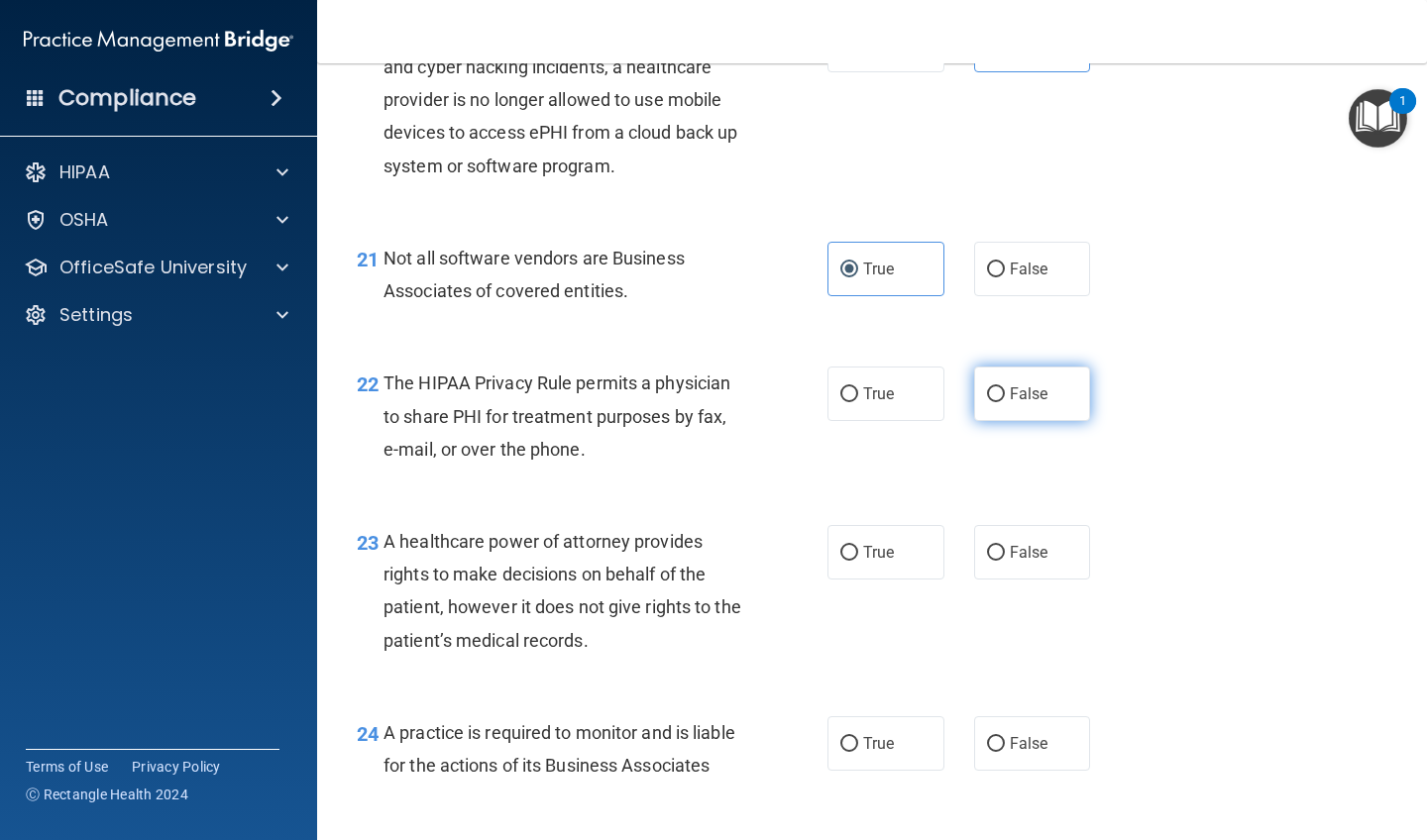 click on "False" at bounding box center [1033, 393] 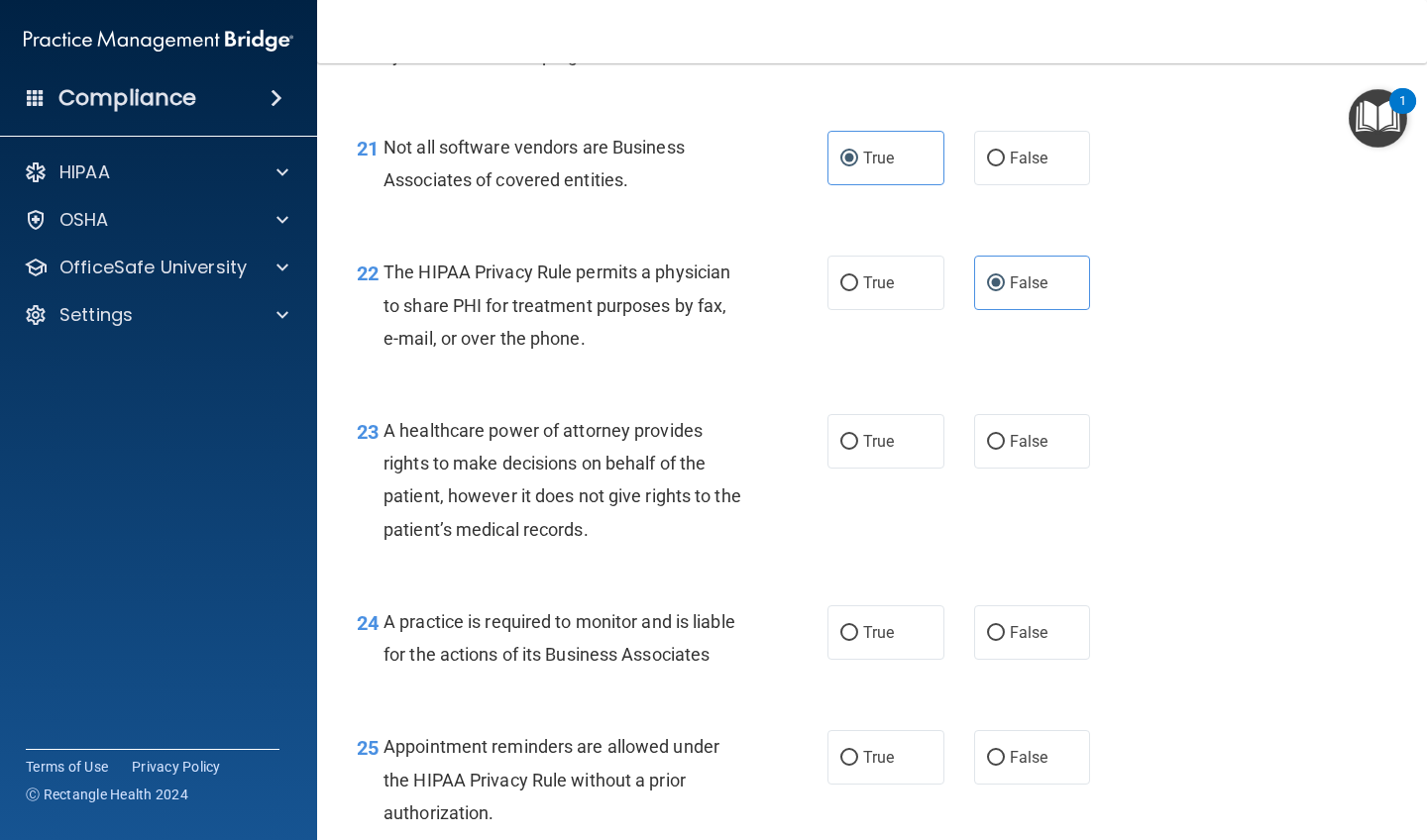 scroll, scrollTop: 3879, scrollLeft: 0, axis: vertical 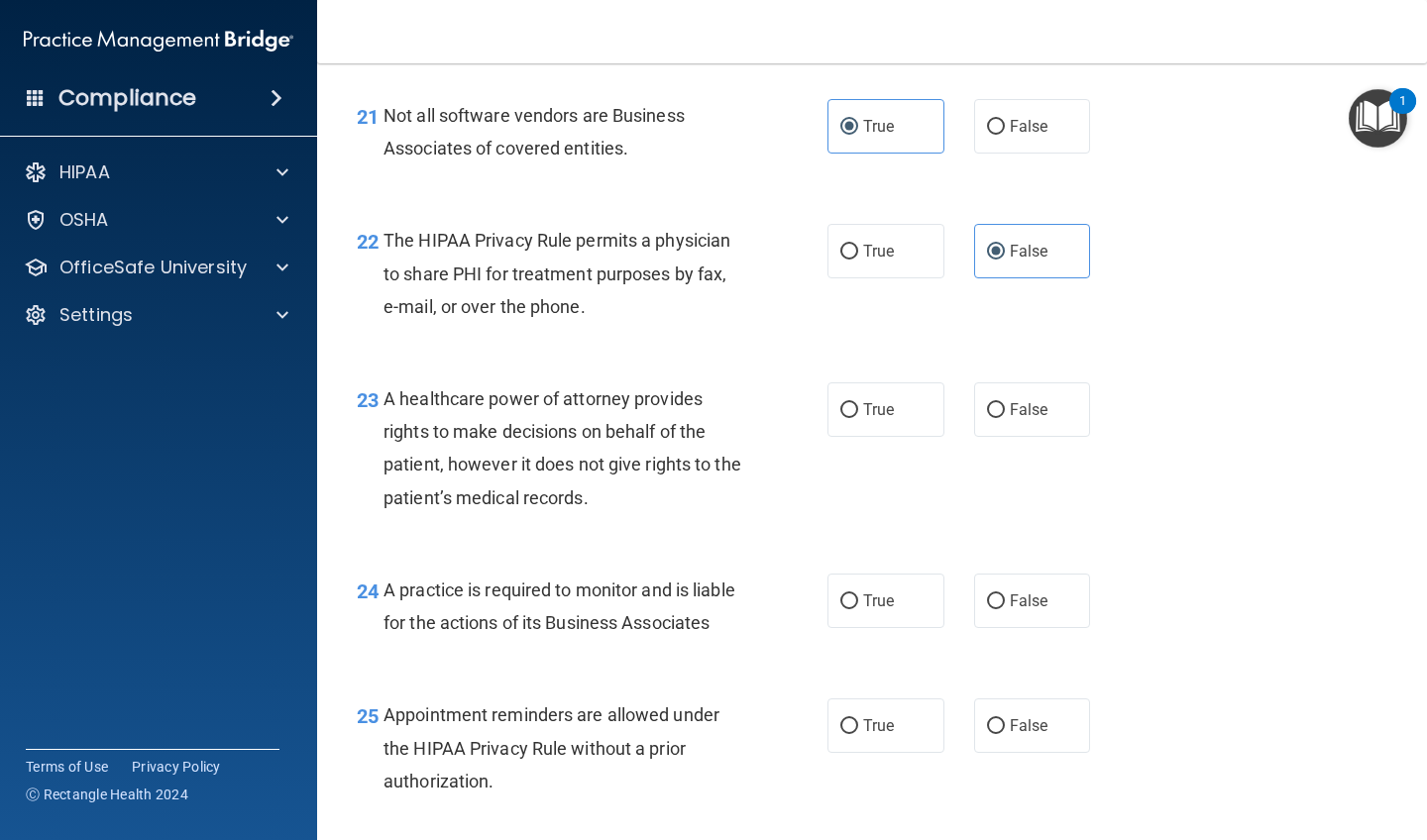 click on "A healthcare power of attorney provides rights to make decisions on behalf of the patient, however it does not give rights to the patient’s medical records." at bounding box center (562, 448) 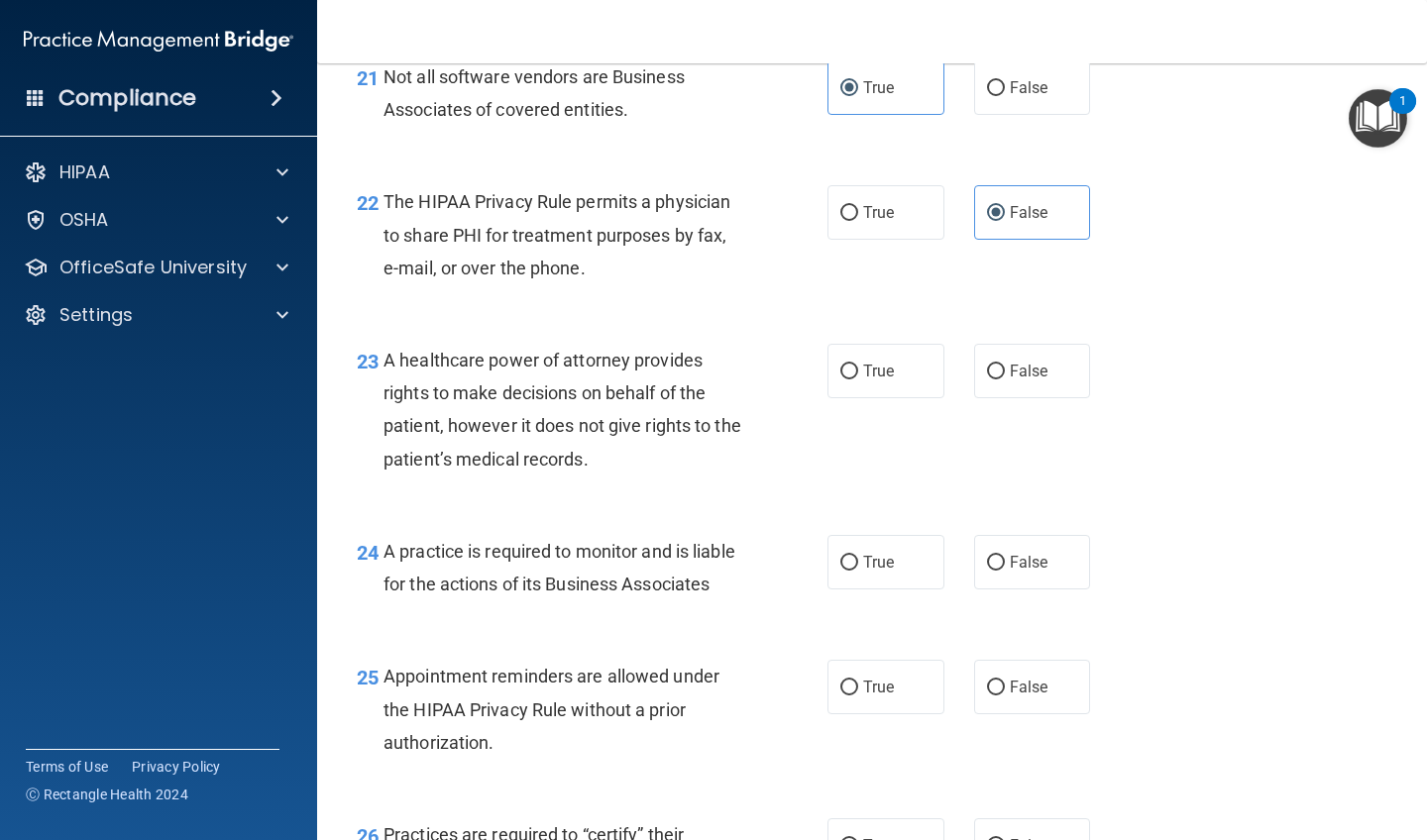 scroll, scrollTop: 3920, scrollLeft: 0, axis: vertical 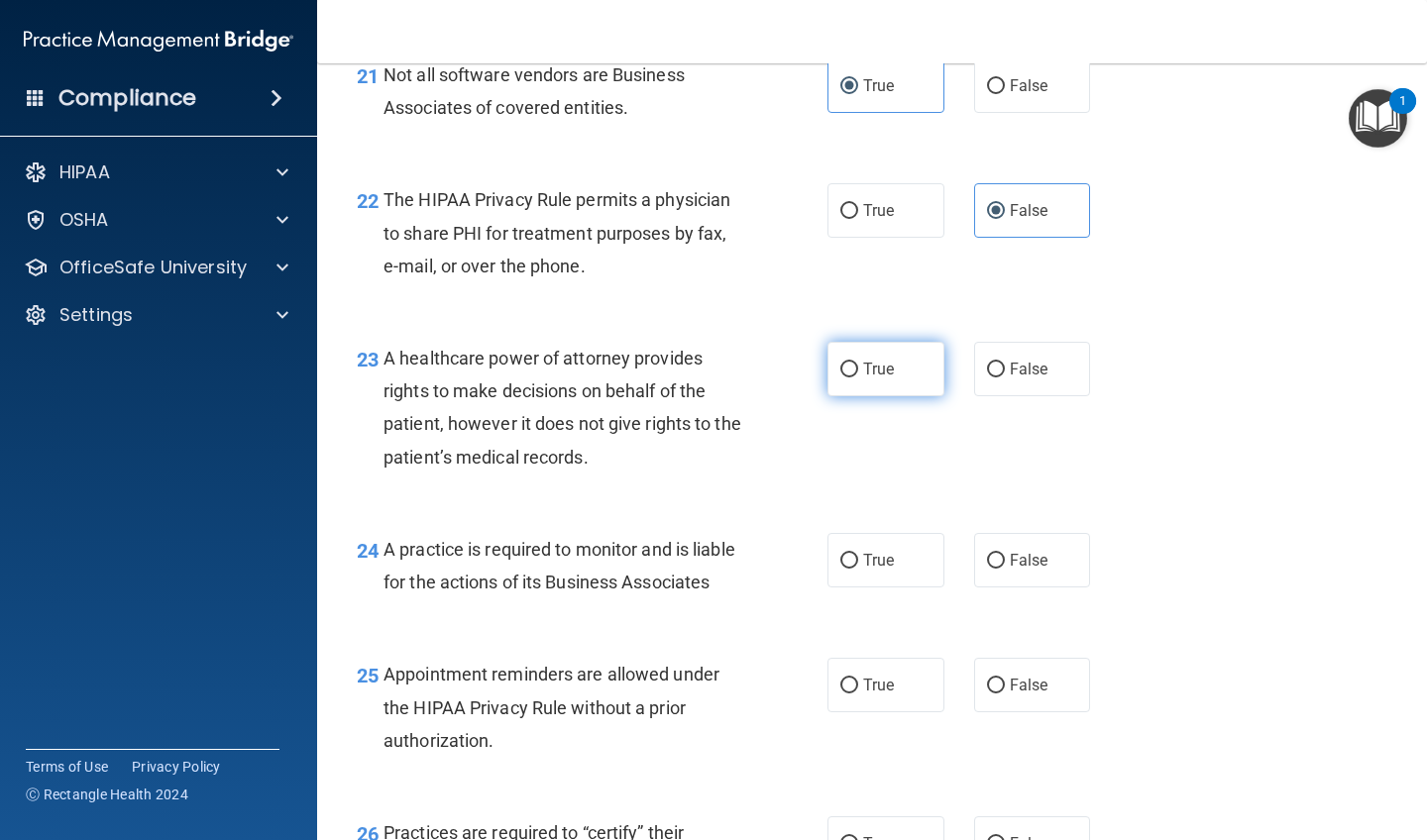 click on "True" at bounding box center (886, 368) 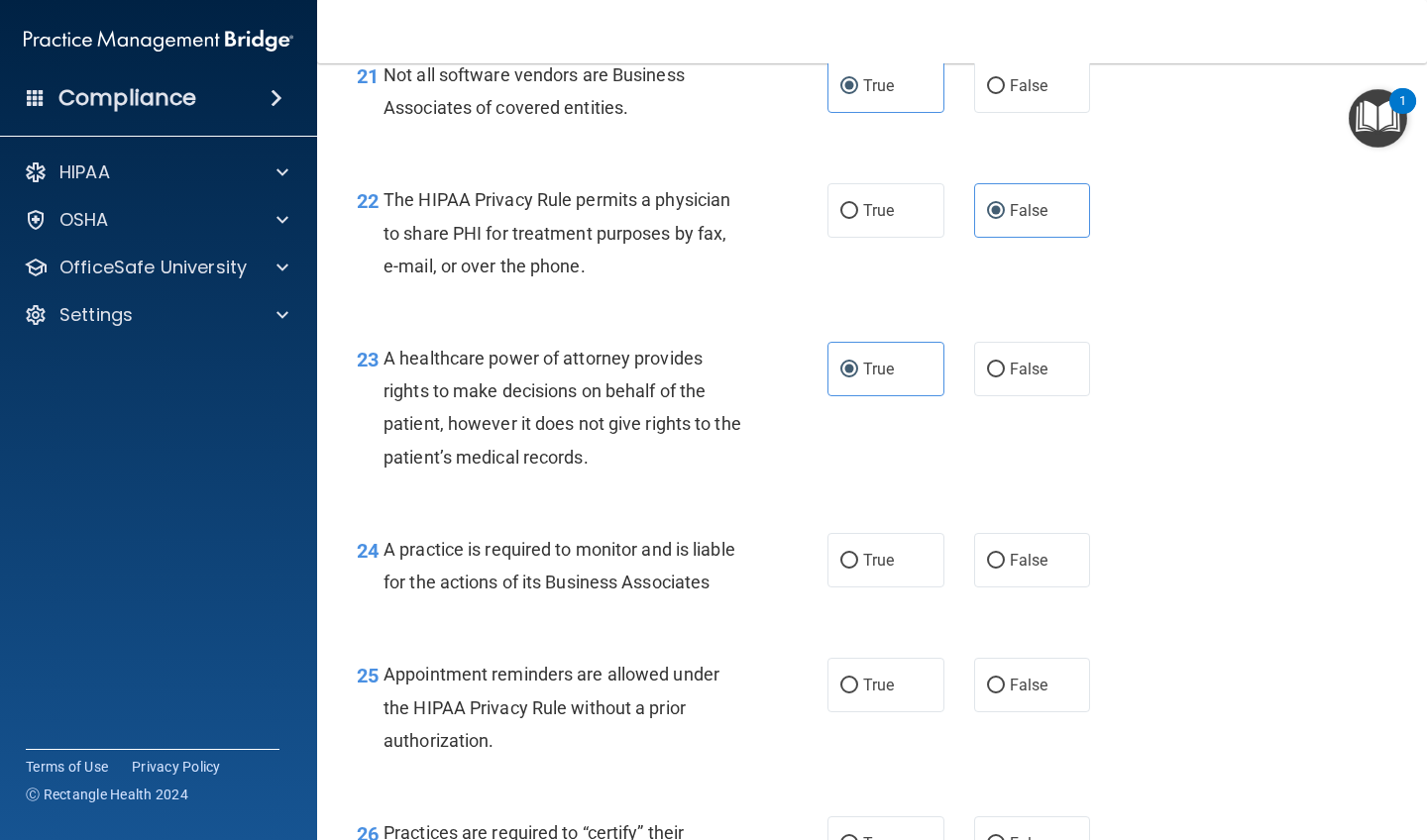 click on "23       A healthcare power of attorney provides rights to make decisions on behalf of the patient, however it does not give rights to the patient’s medical records." at bounding box center (592, 412) 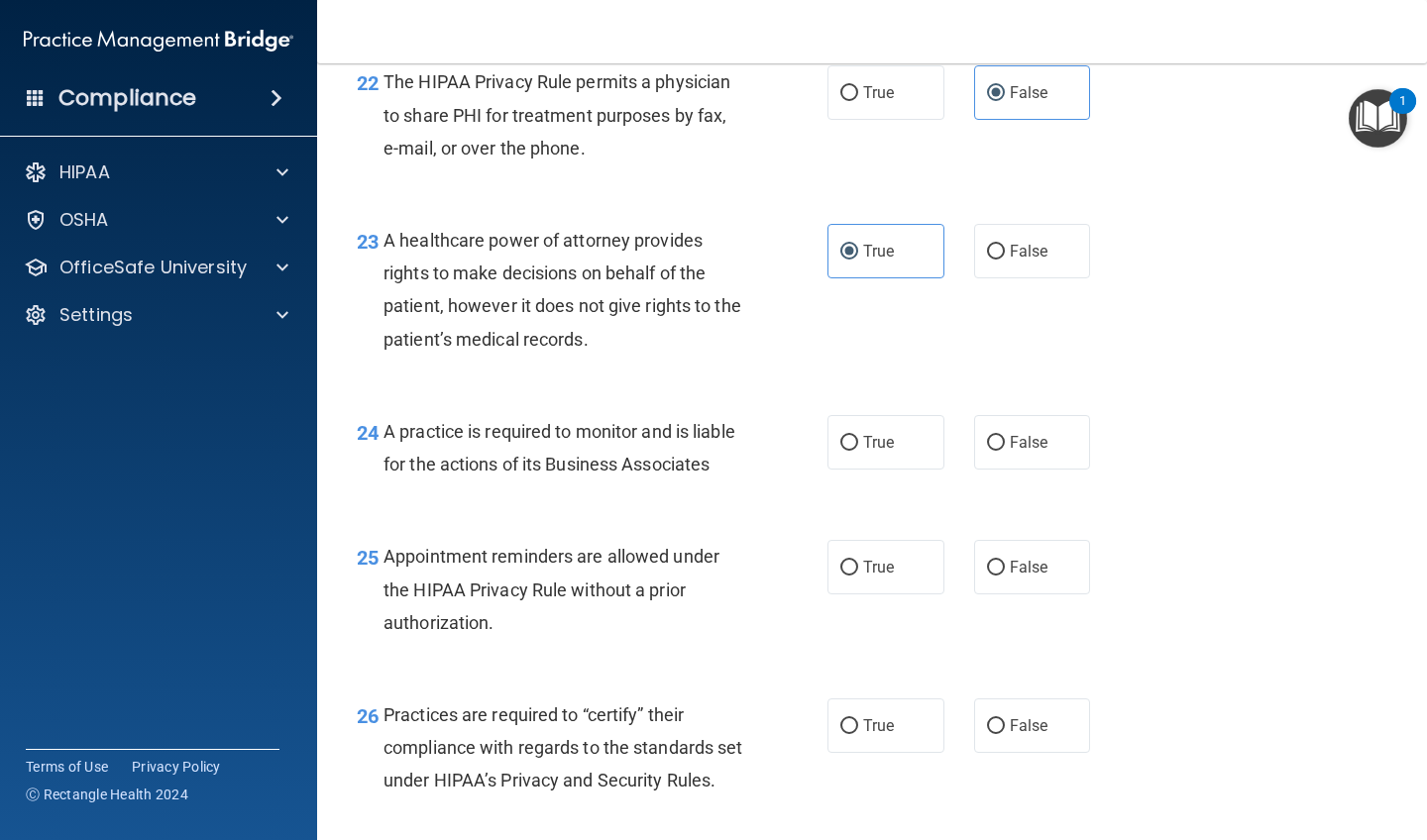 scroll, scrollTop: 4038, scrollLeft: 0, axis: vertical 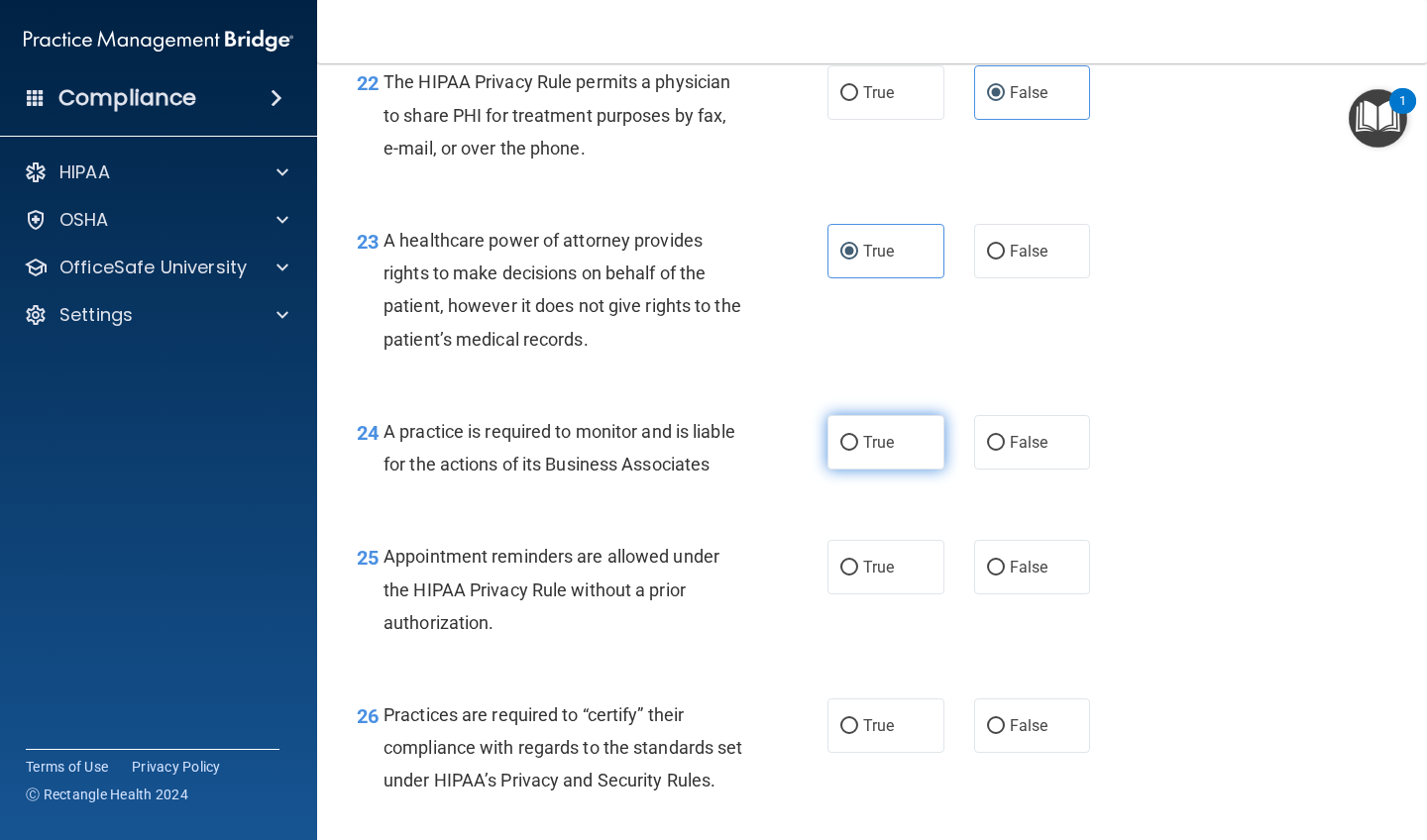 click on "True" at bounding box center (886, 442) 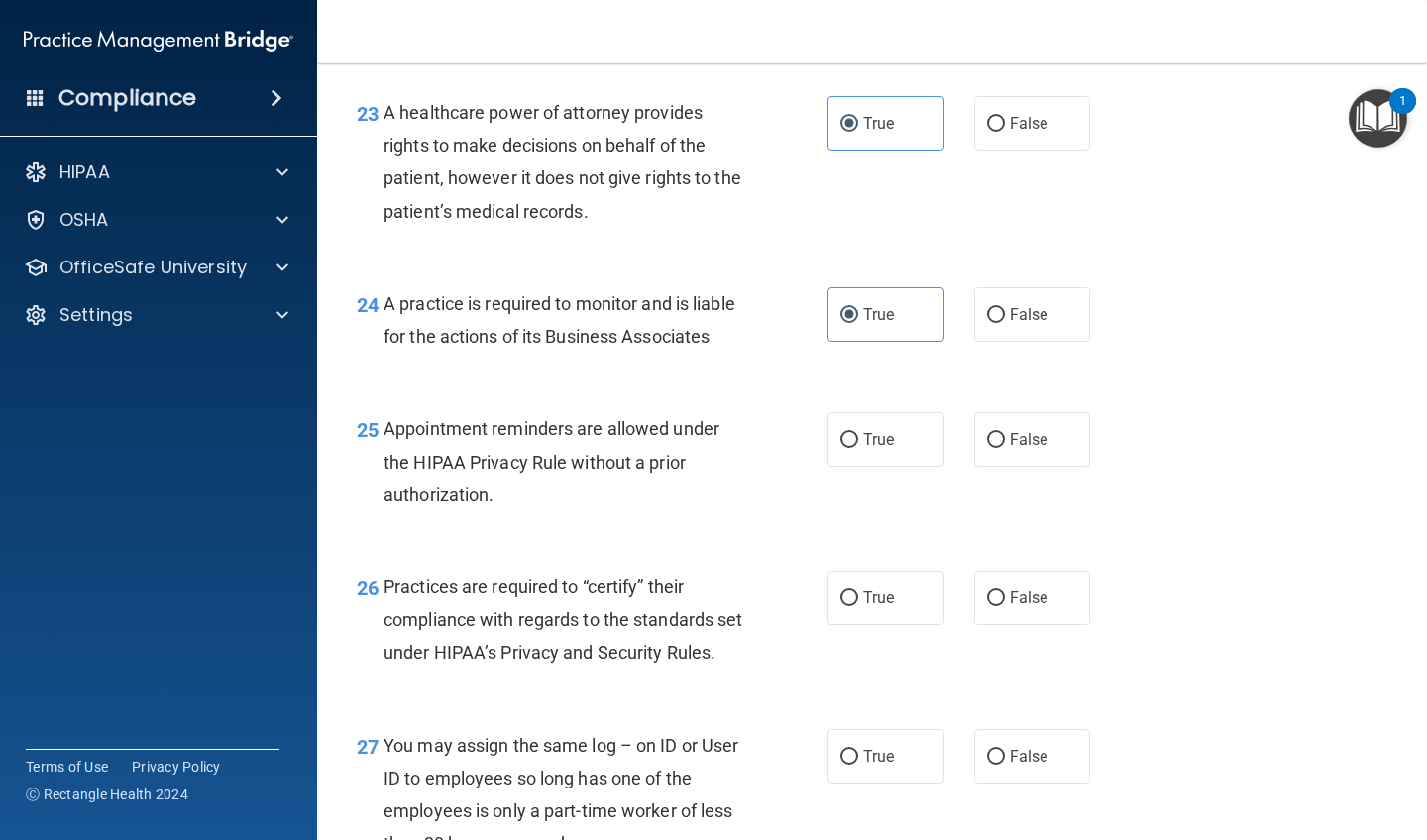scroll, scrollTop: 4165, scrollLeft: 0, axis: vertical 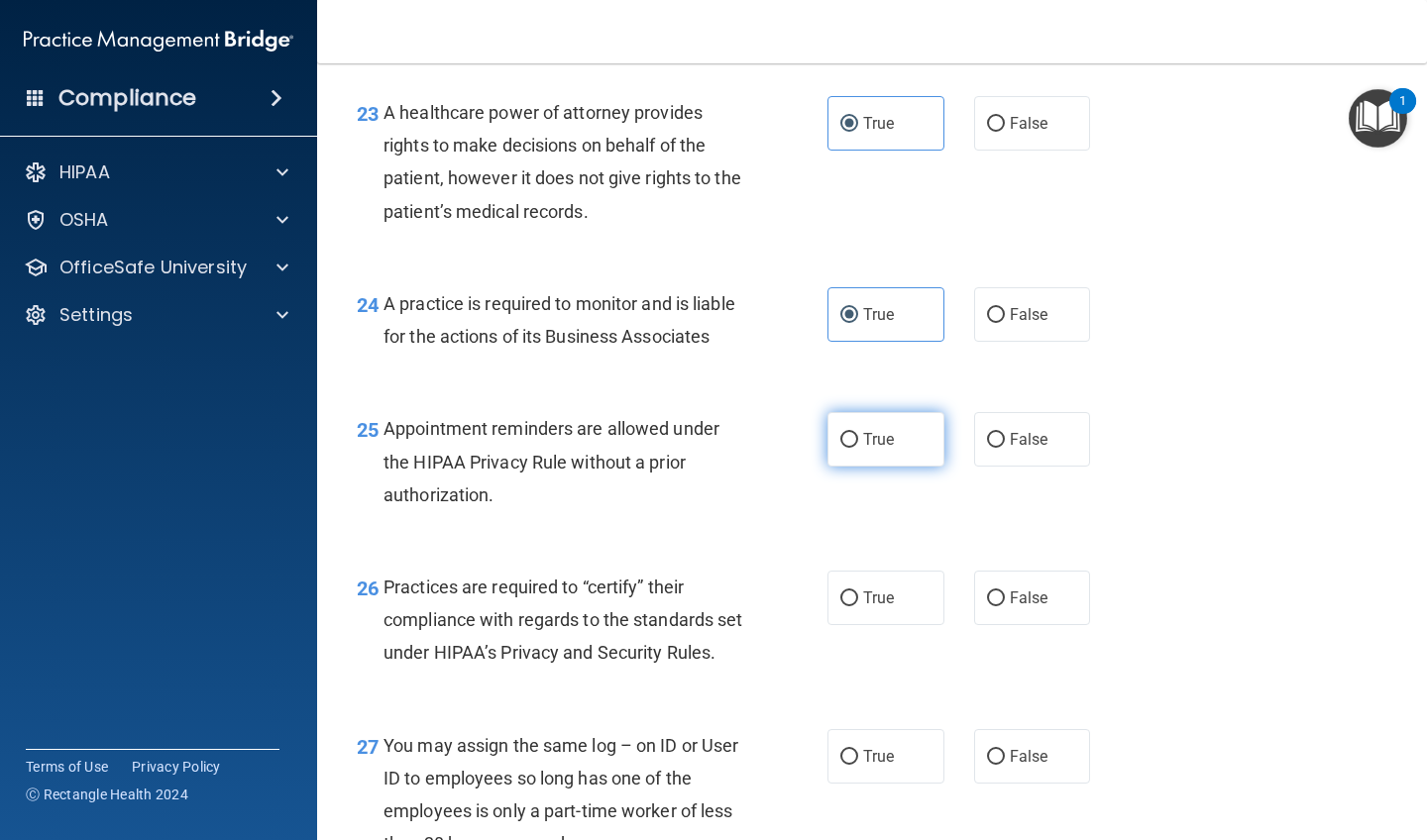 click on "True" at bounding box center (886, 439) 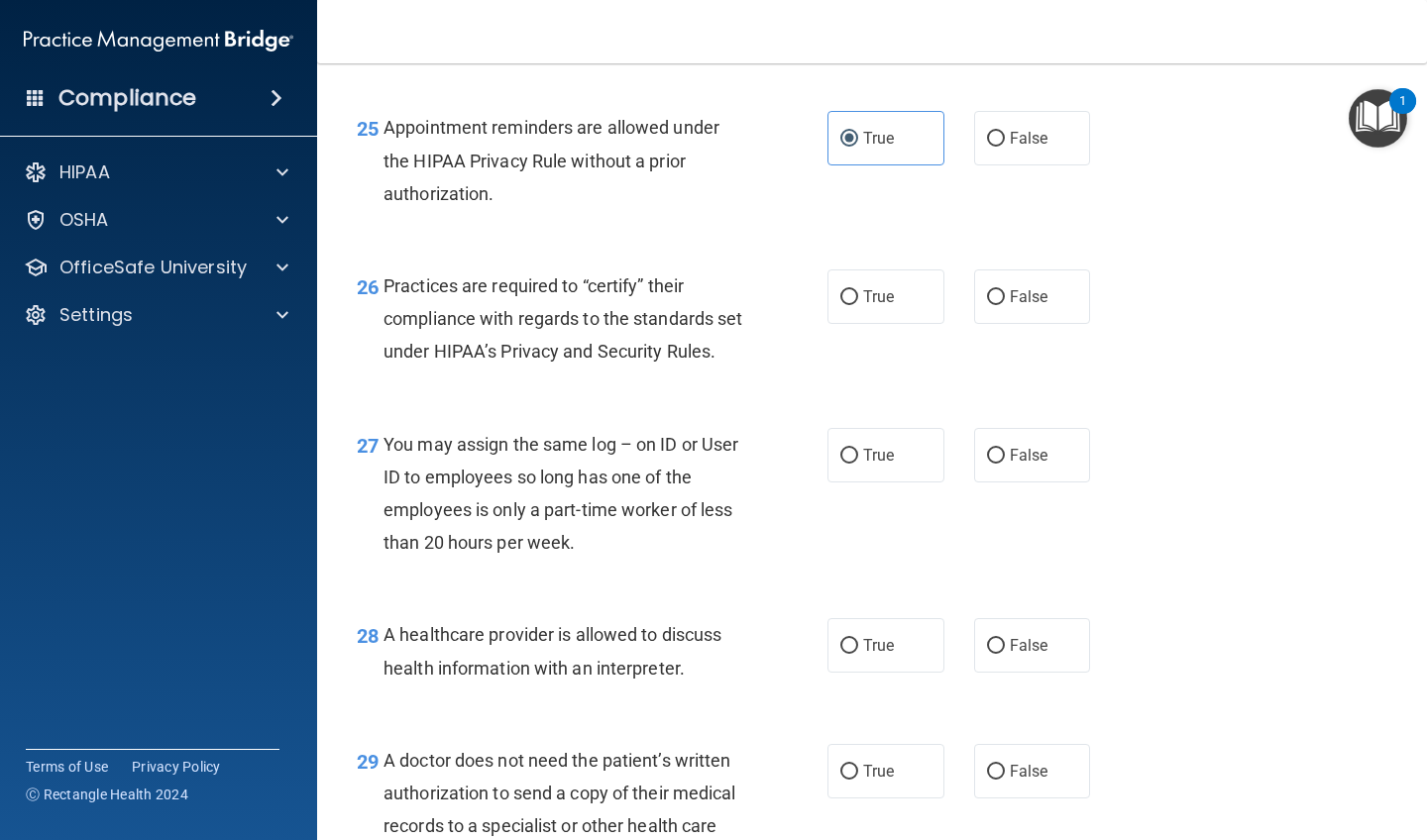 scroll, scrollTop: 4442, scrollLeft: 0, axis: vertical 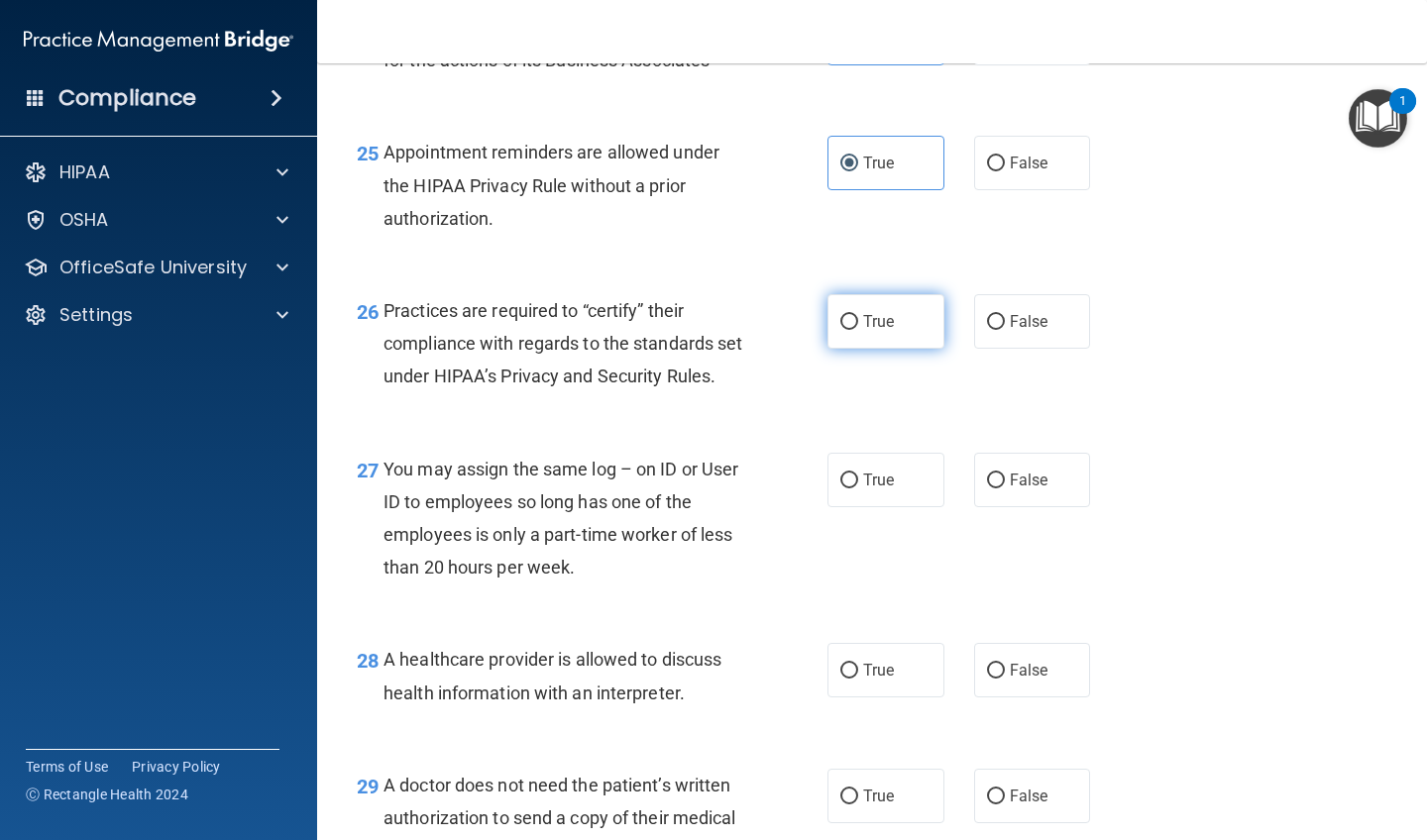 click on "True" at bounding box center [886, 321] 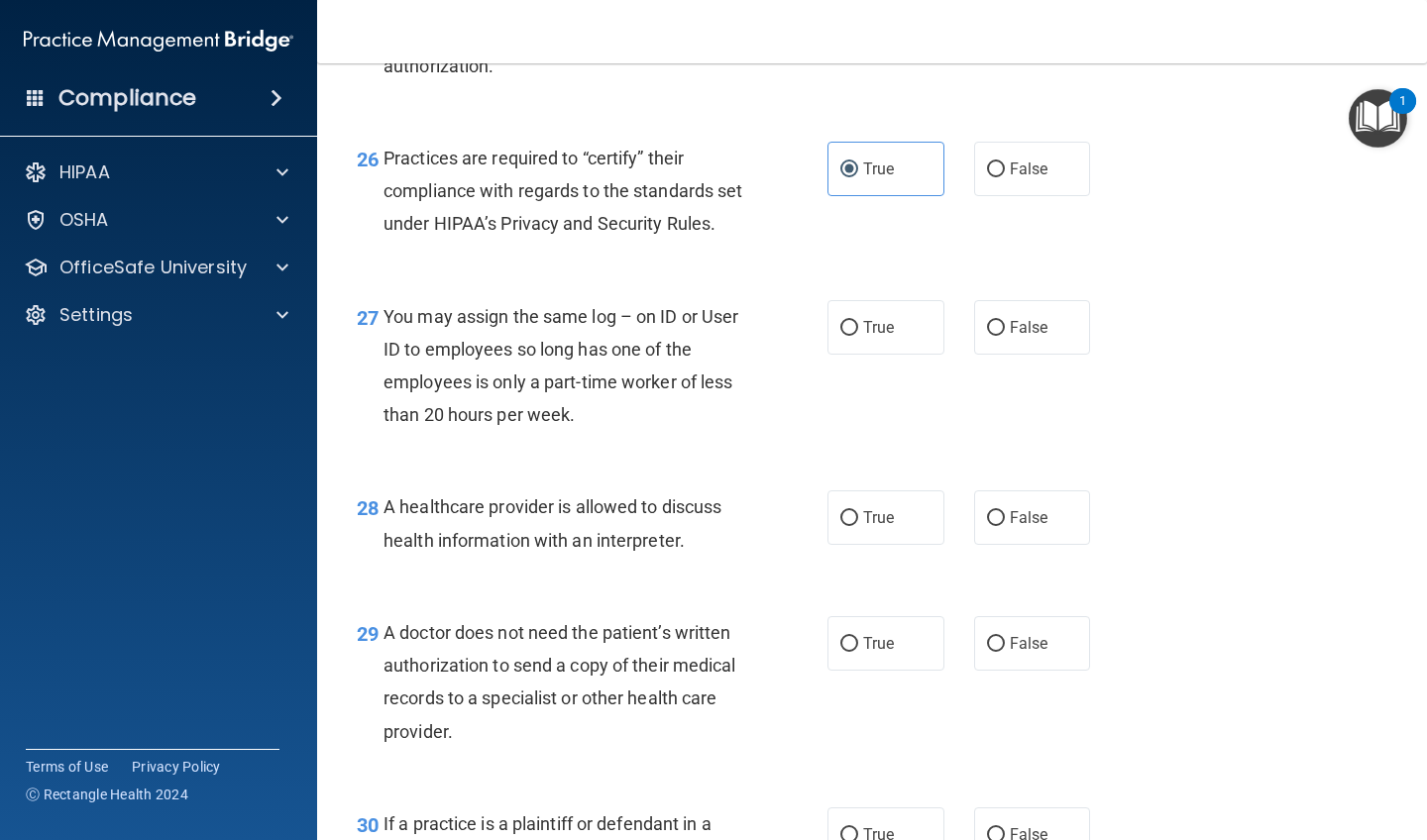scroll, scrollTop: 4592, scrollLeft: 0, axis: vertical 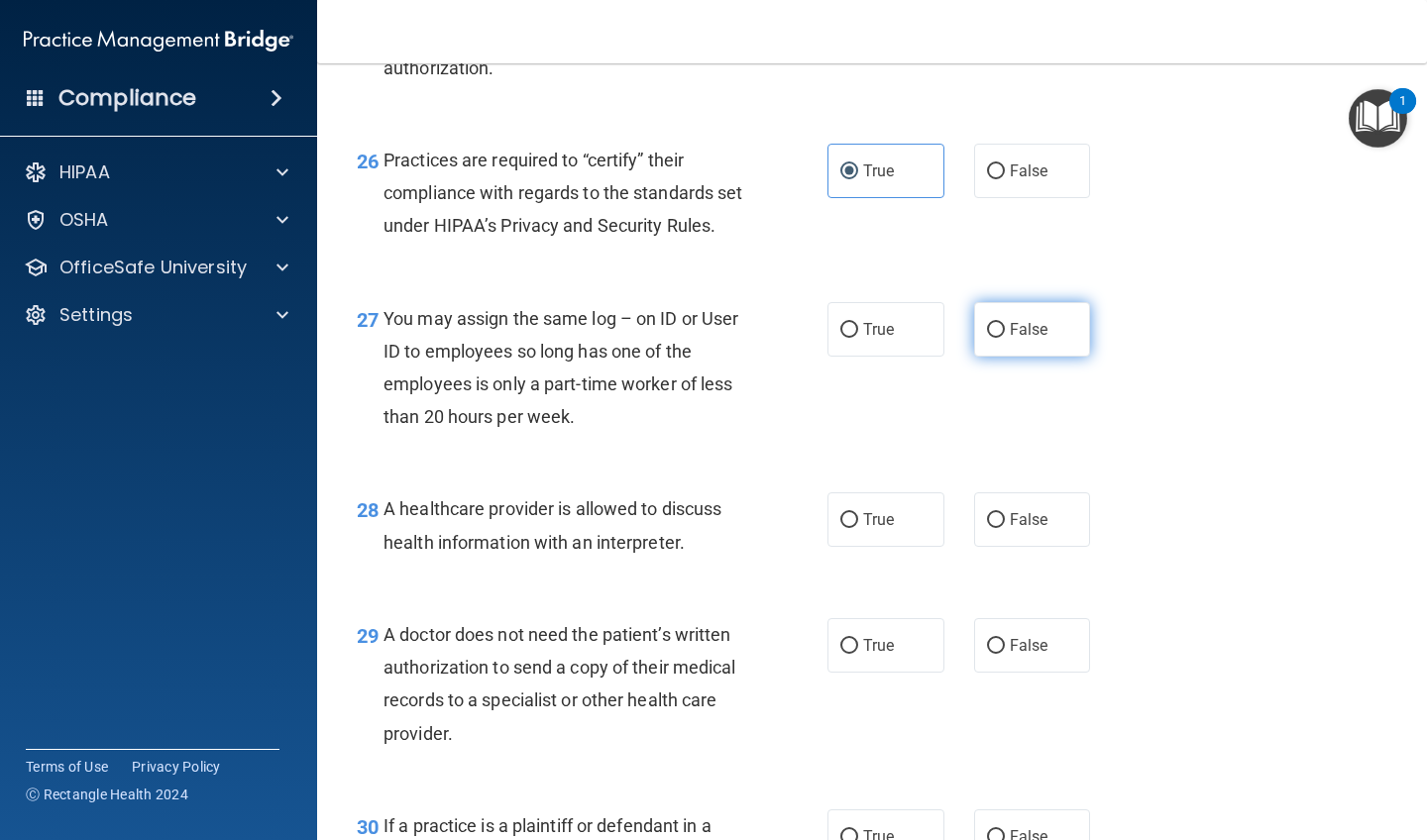 click on "False" at bounding box center [1033, 329] 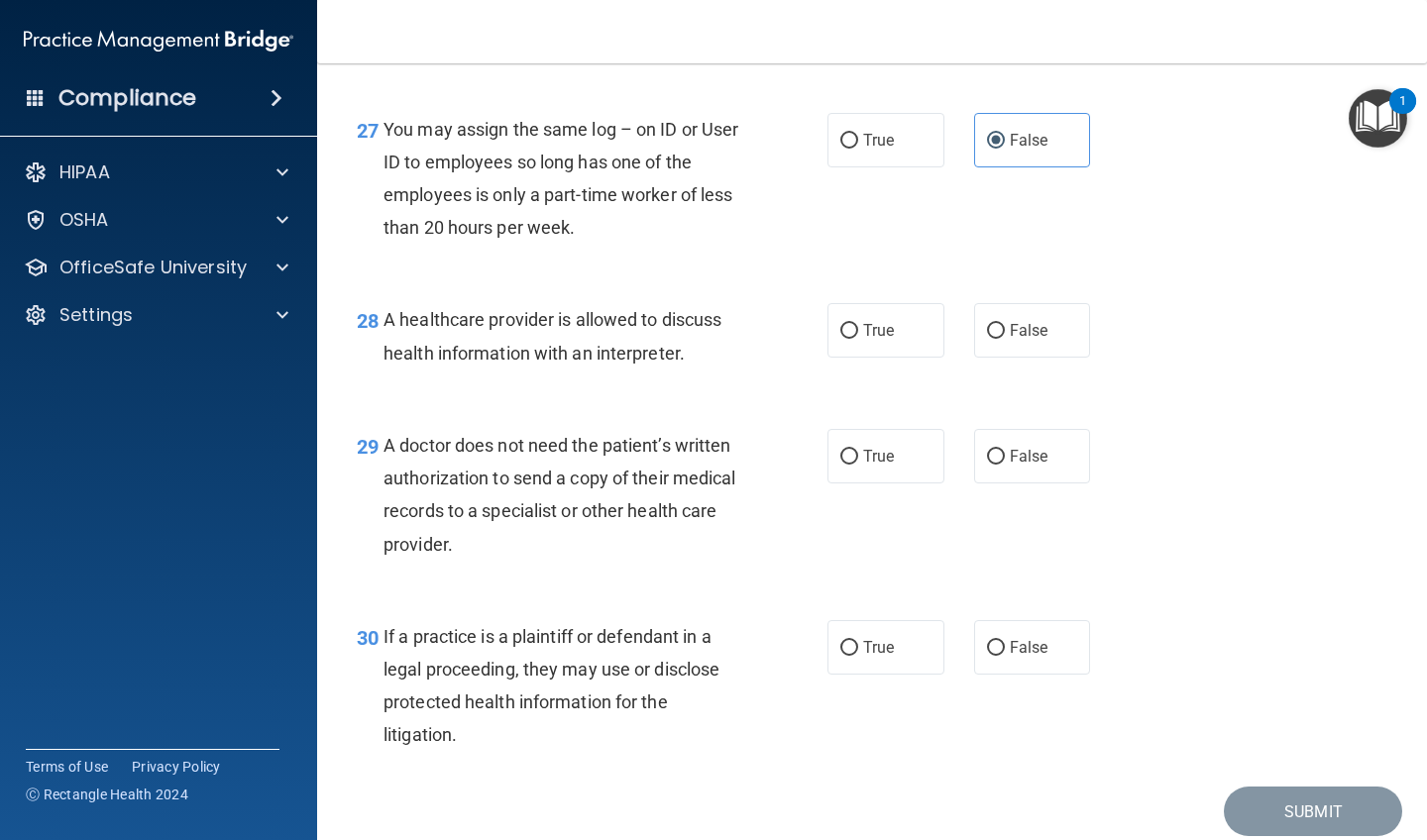 scroll, scrollTop: 4778, scrollLeft: 0, axis: vertical 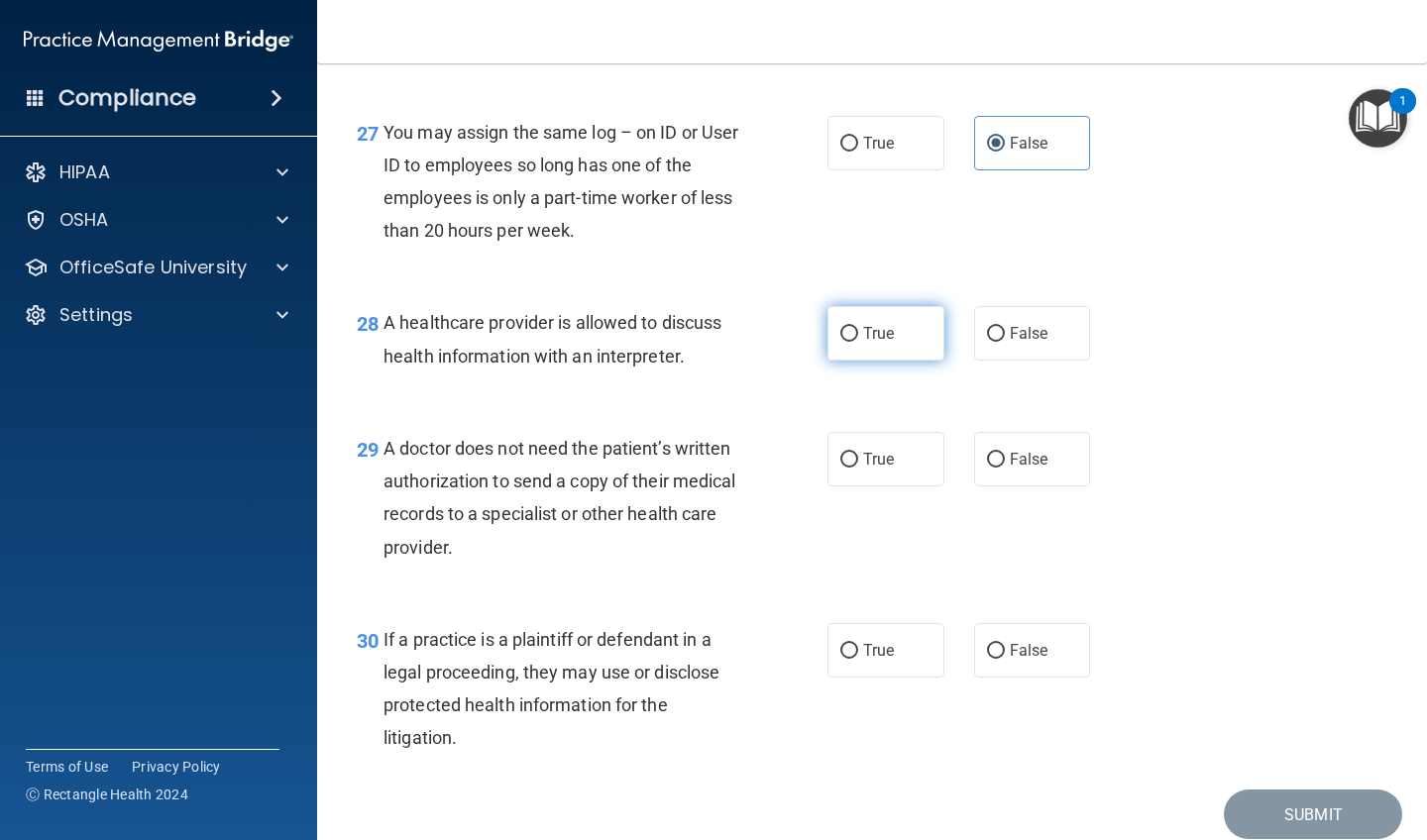 click on "True" at bounding box center (886, 333) 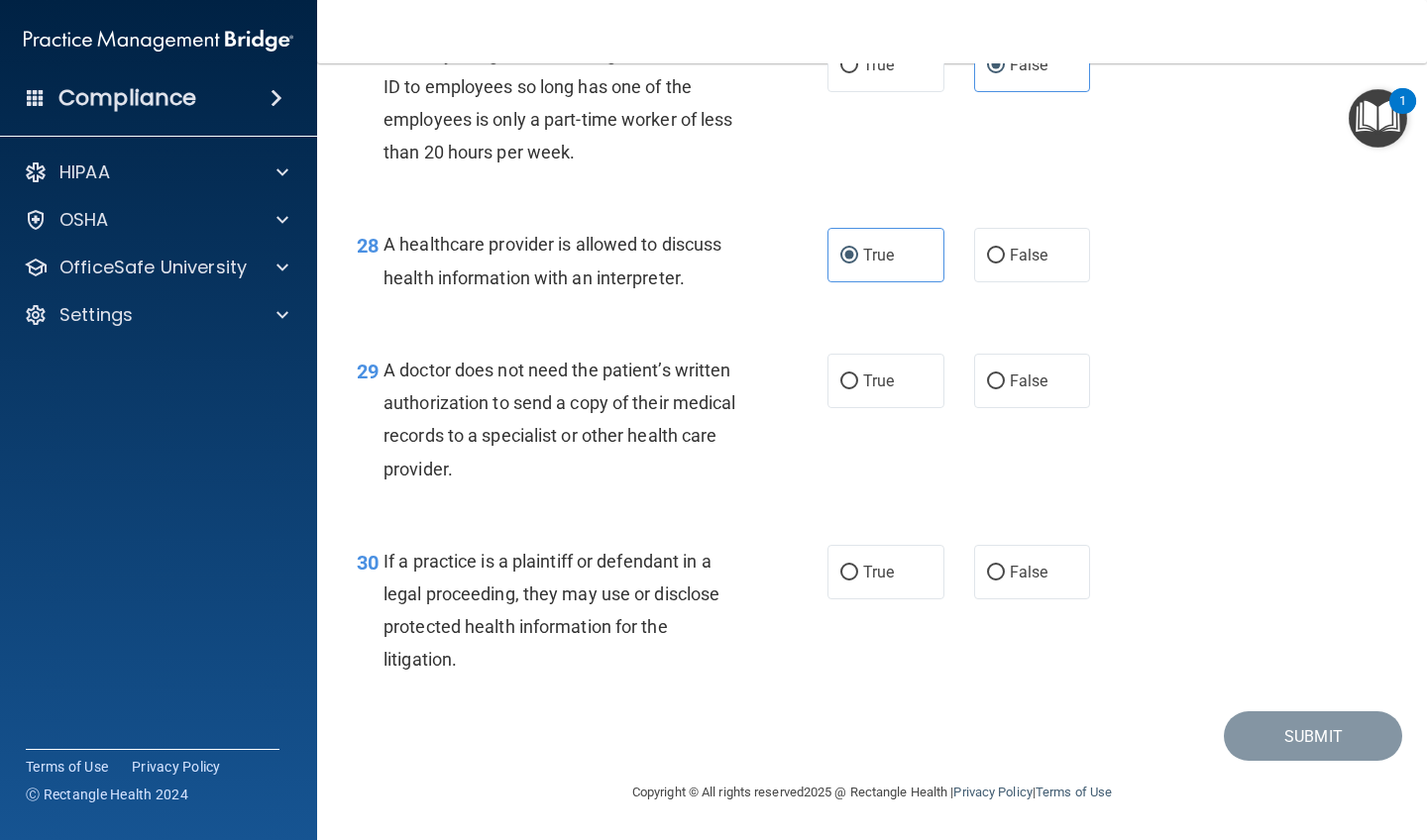scroll, scrollTop: 4865, scrollLeft: 0, axis: vertical 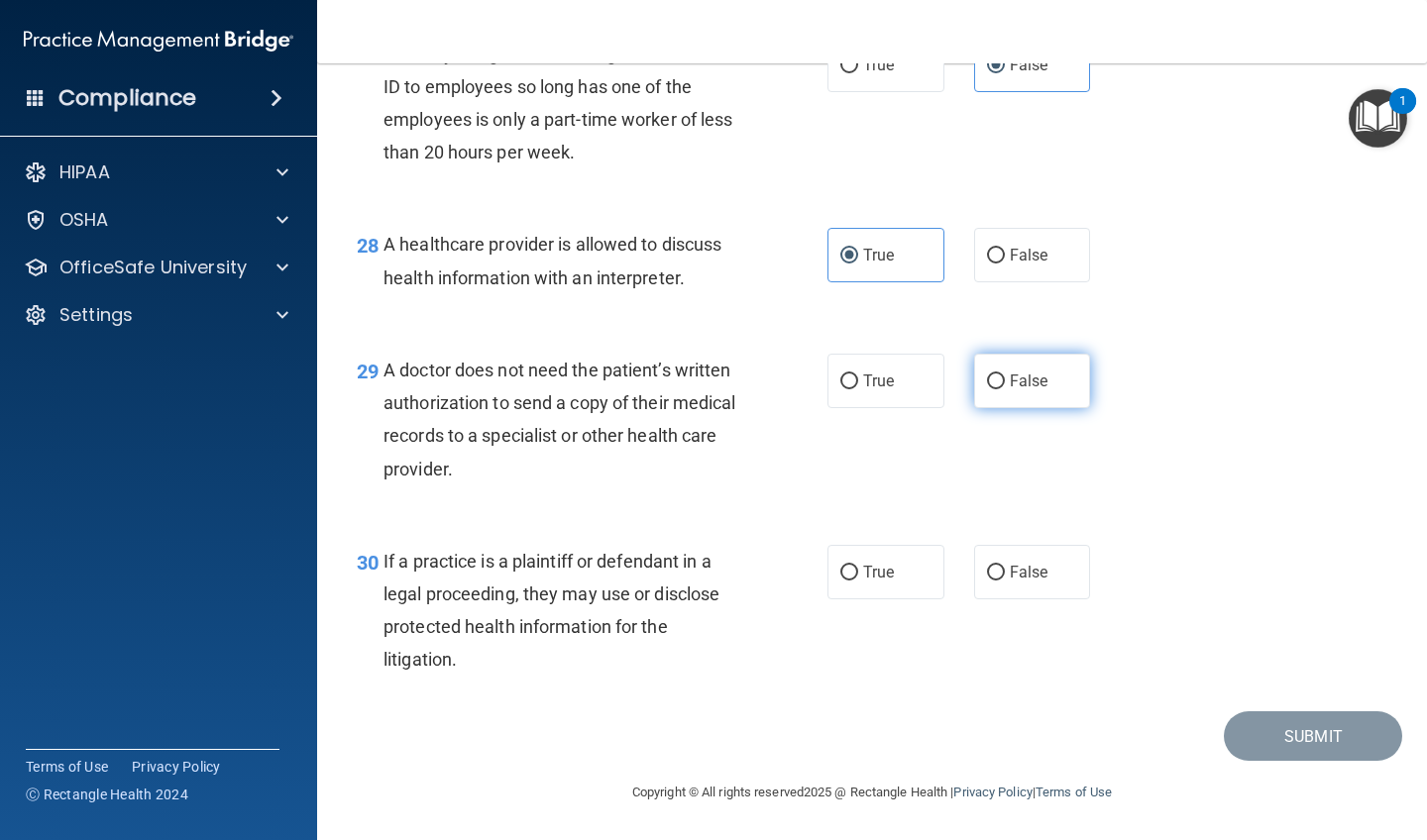 click on "False" at bounding box center (1029, 380) 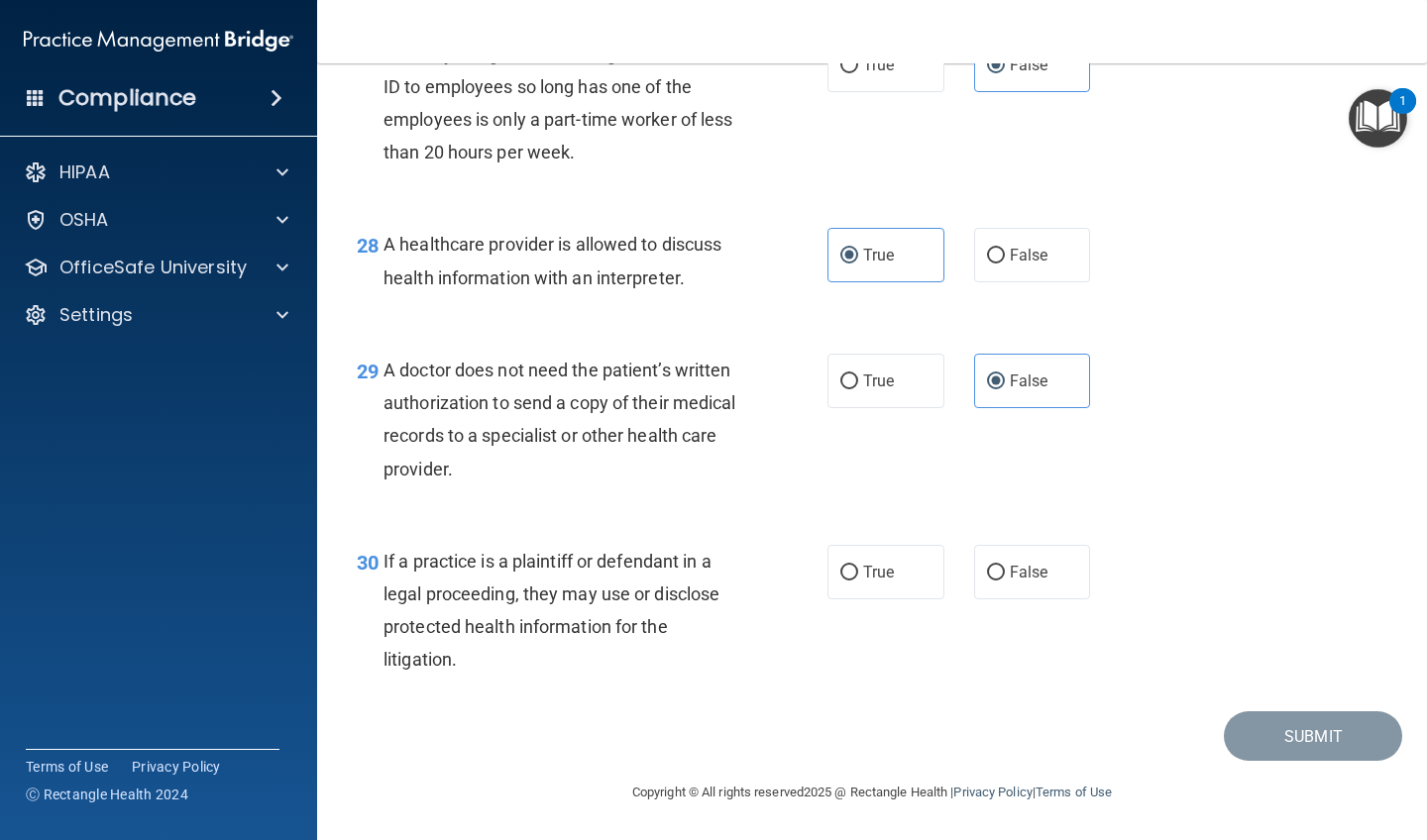 click on "30       If a practice is a plaintiff or defendant in a legal proceeding, they may use or disclose protected health information for the litigation.                 True           False" at bounding box center [872, 615] 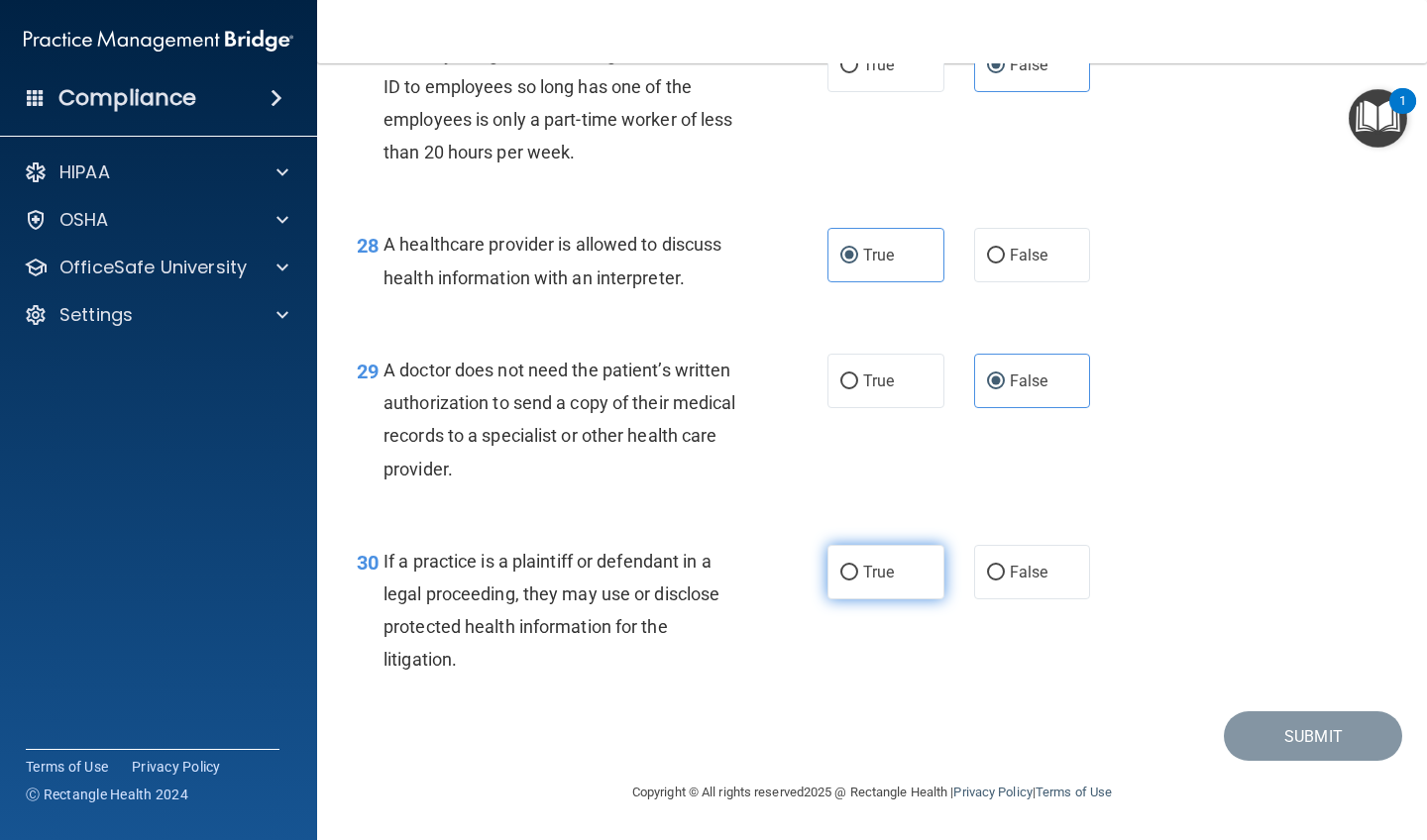 click on "True" at bounding box center (886, 572) 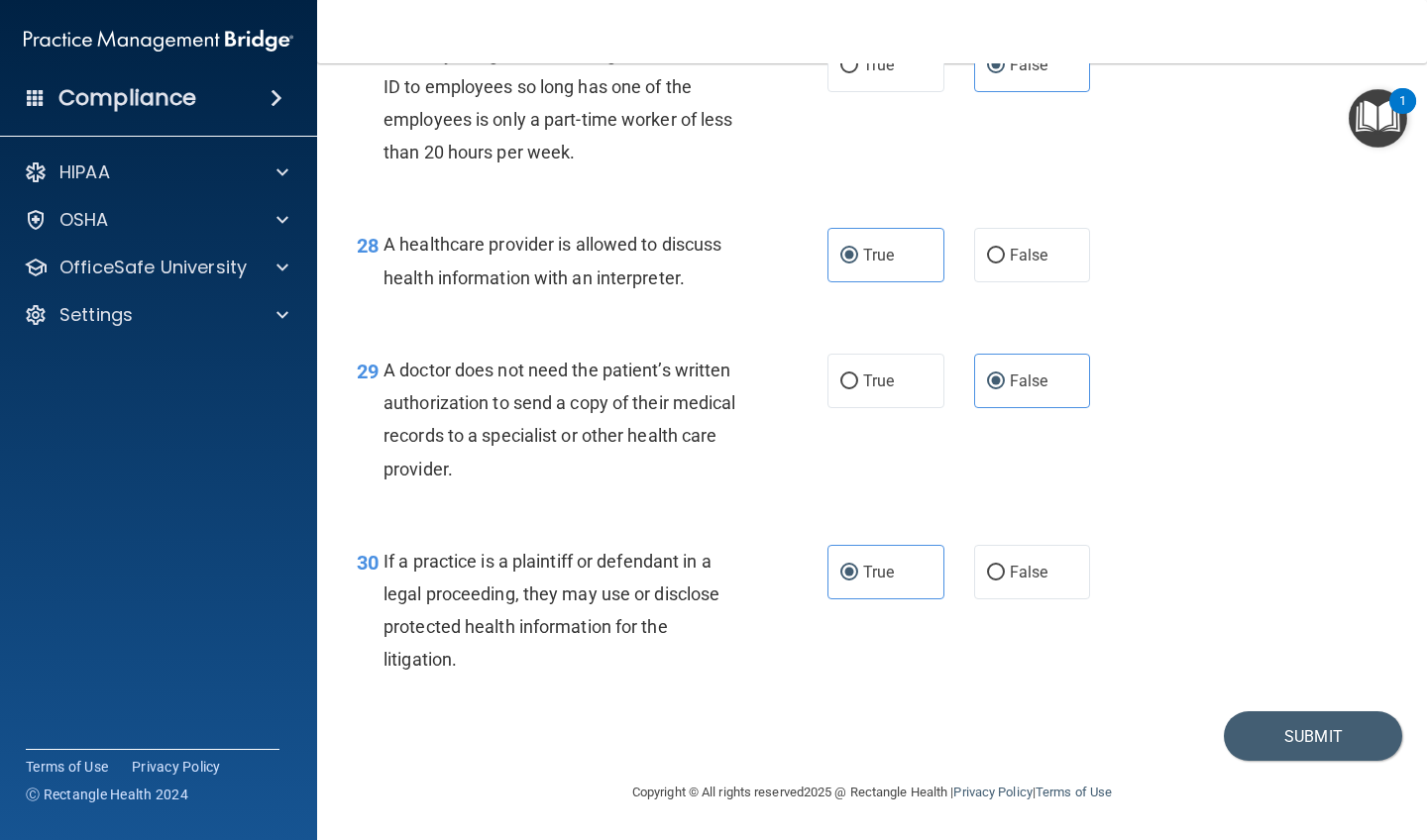 click on "30       If a practice is a plaintiff or defendant in a legal proceeding, they may use or disclose protected health information for the litigation." at bounding box center [592, 615] 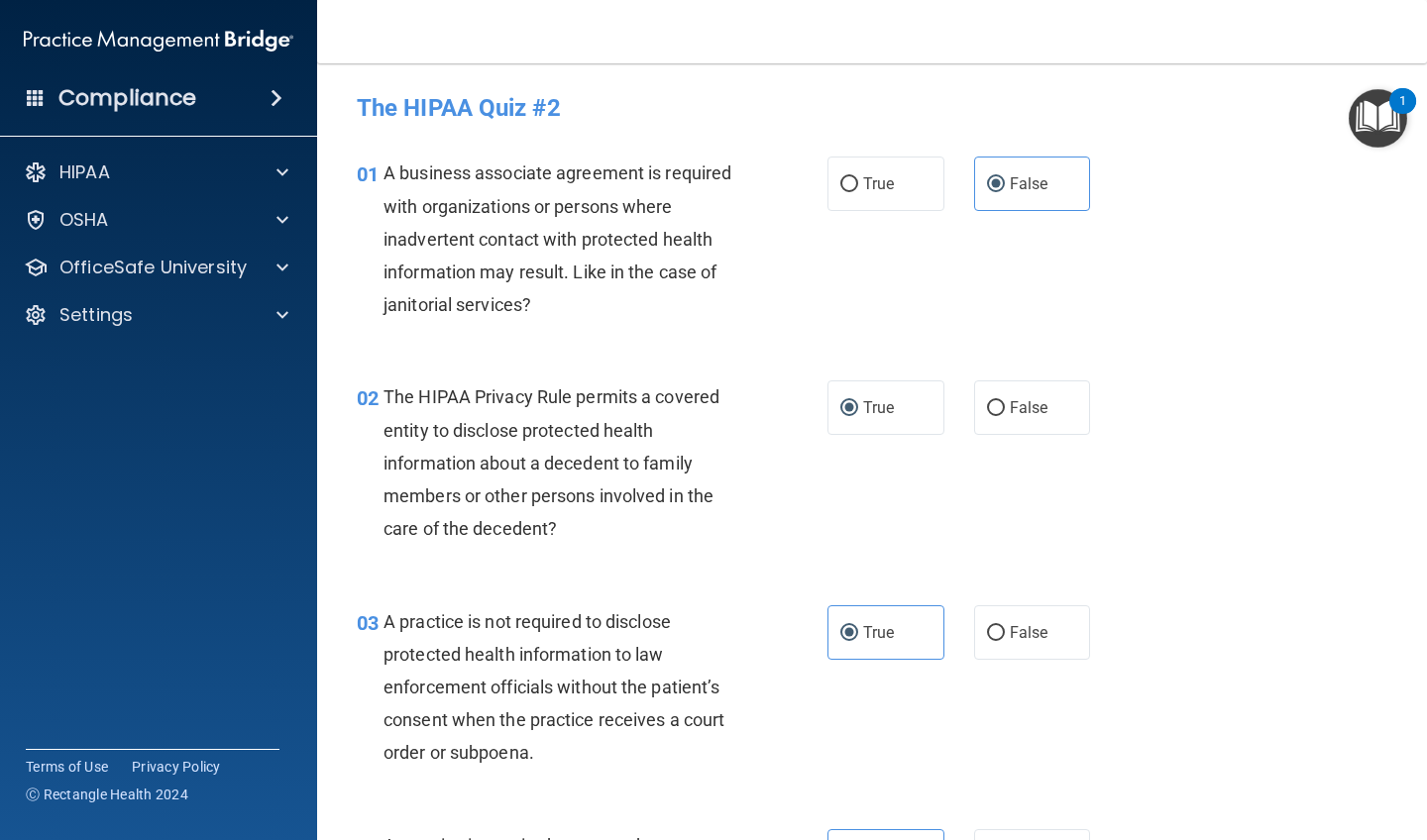 scroll, scrollTop: 0, scrollLeft: 0, axis: both 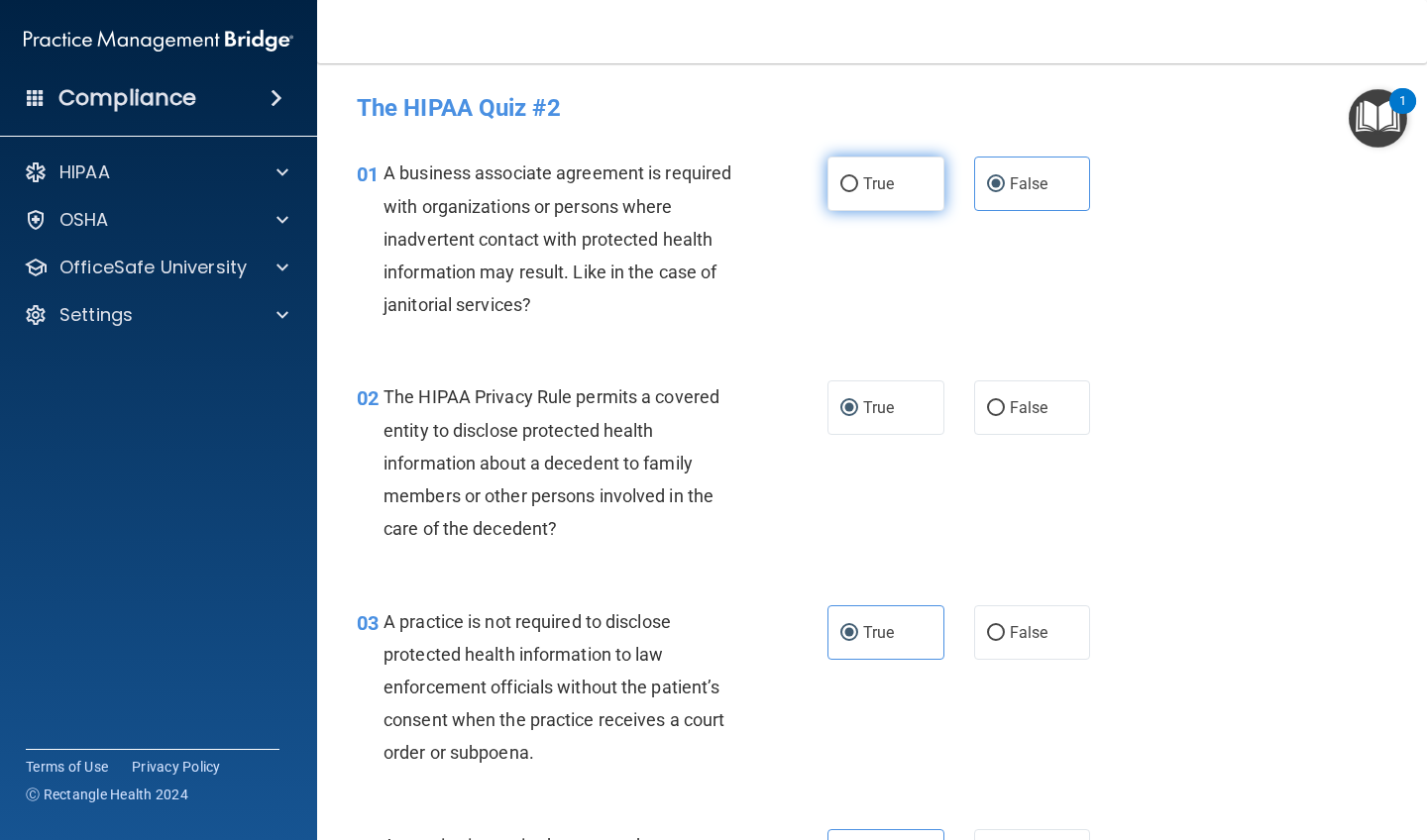 click on "True" at bounding box center (878, 183) 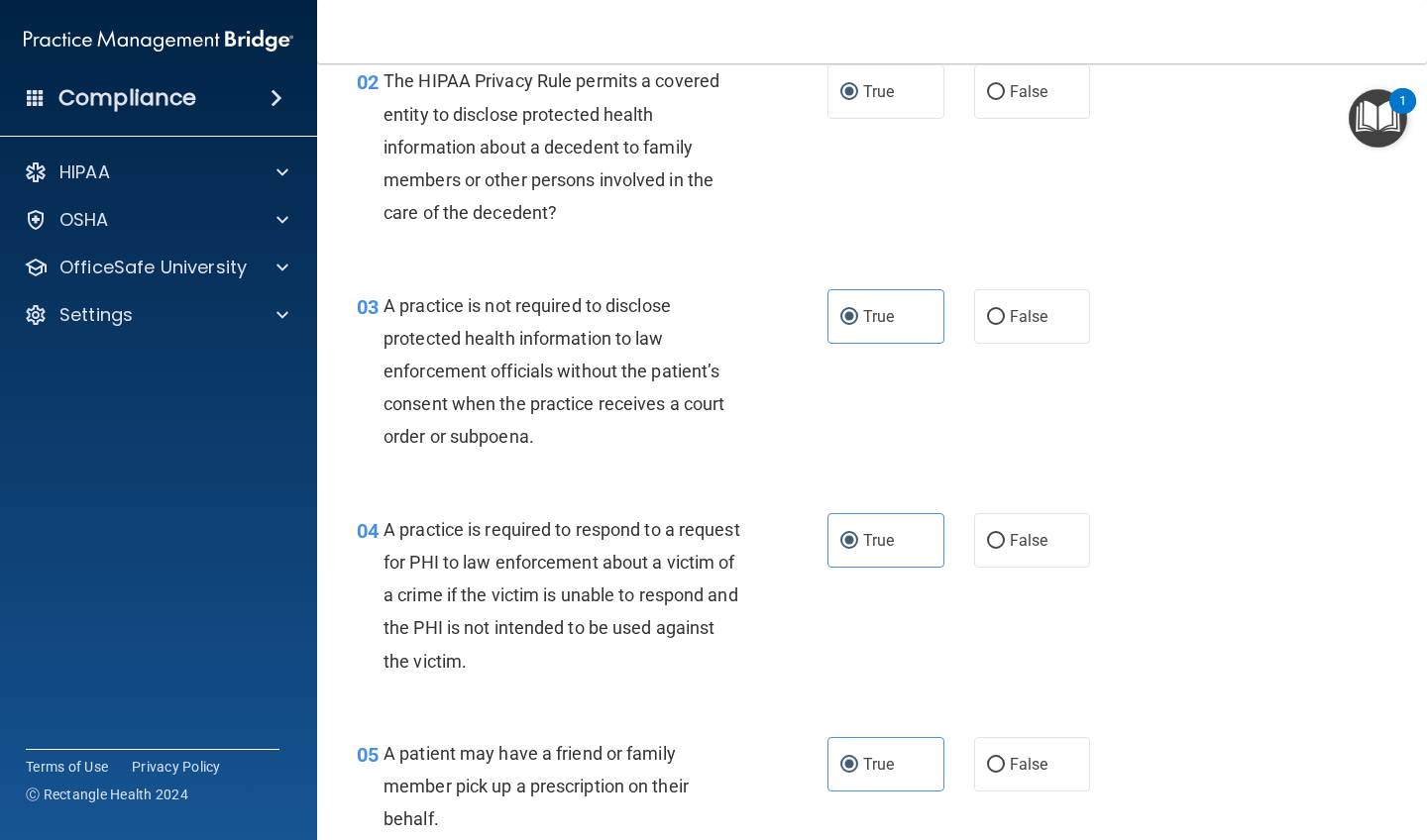 scroll, scrollTop: 316, scrollLeft: 0, axis: vertical 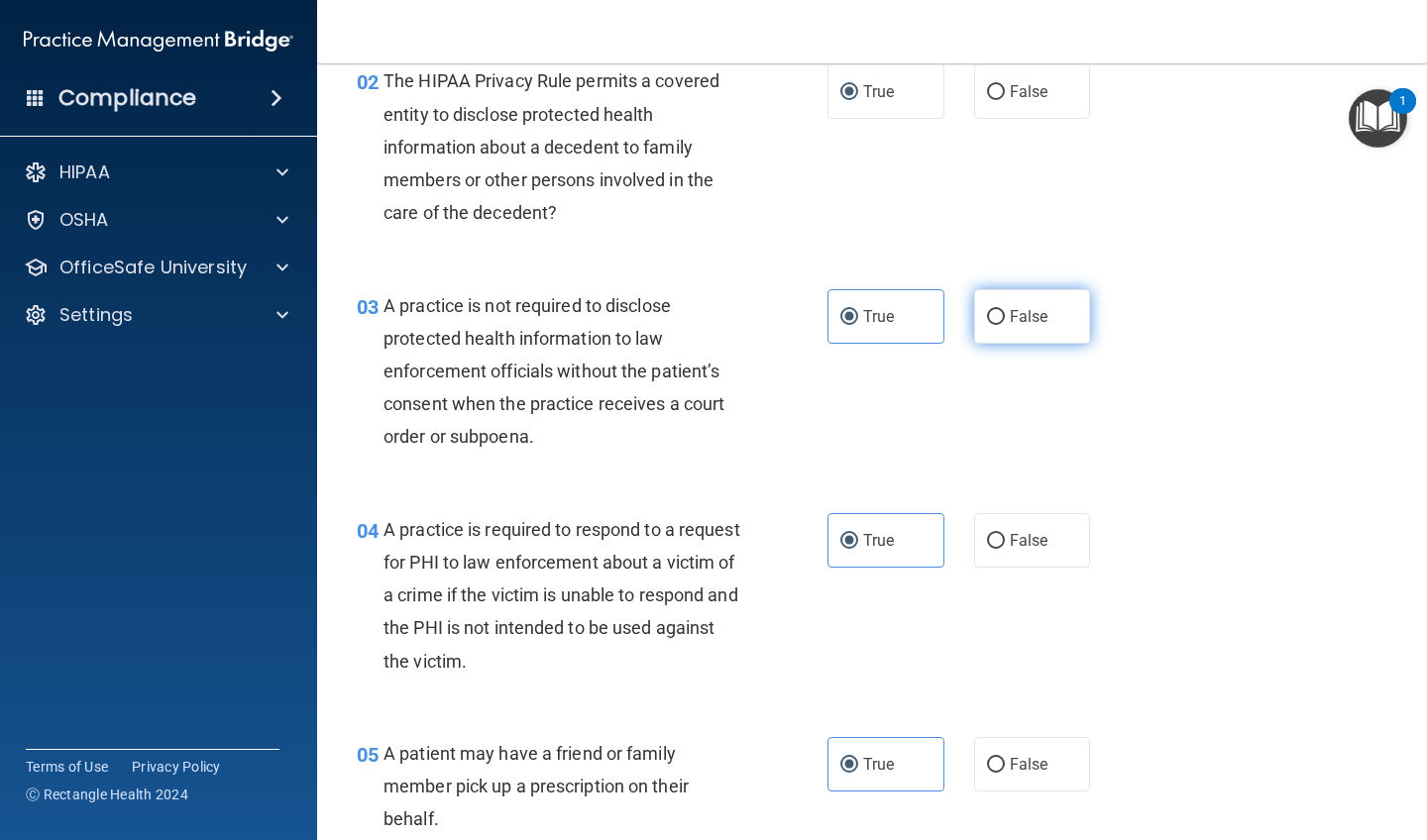 click on "False" at bounding box center [1033, 316] 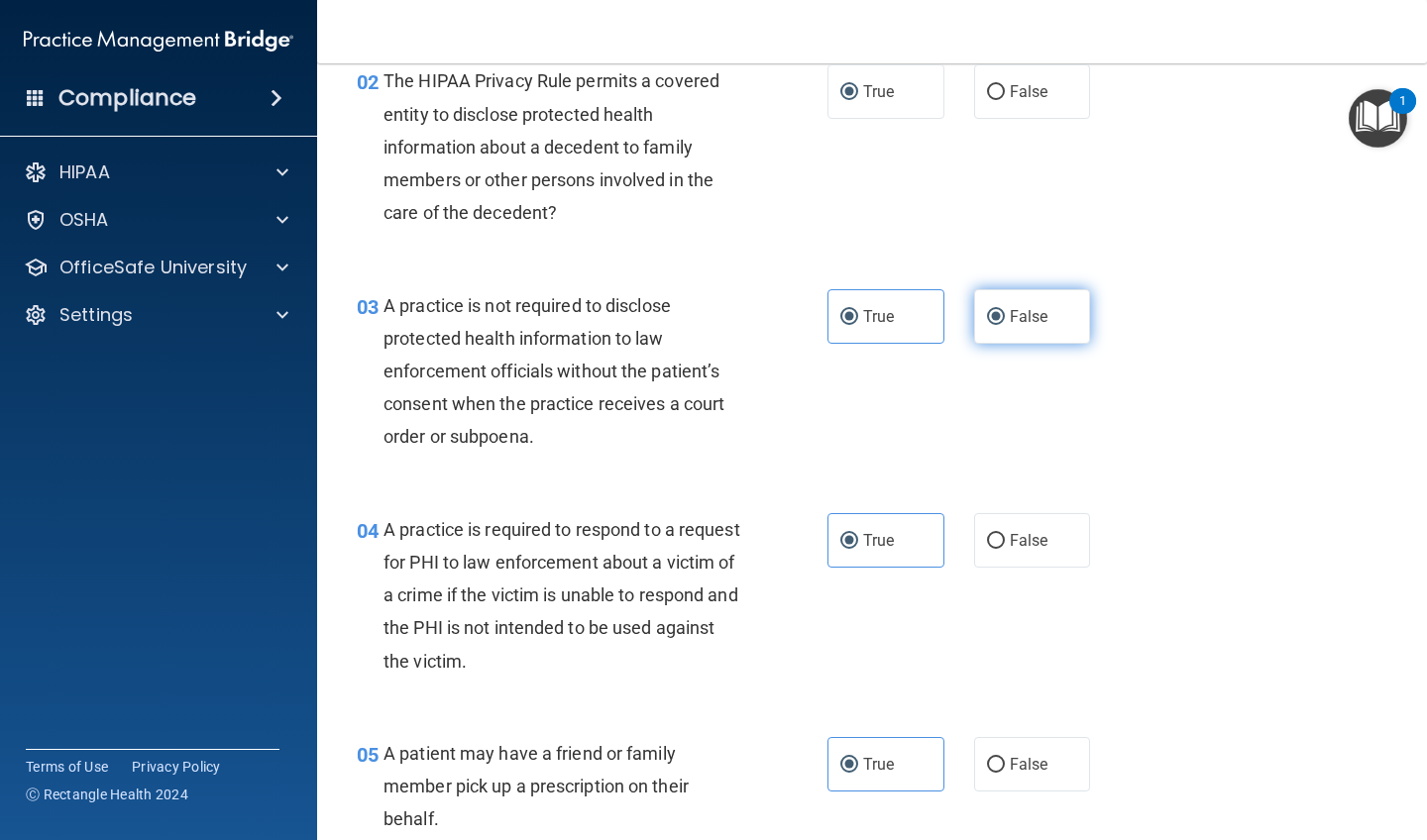 radio on "false" 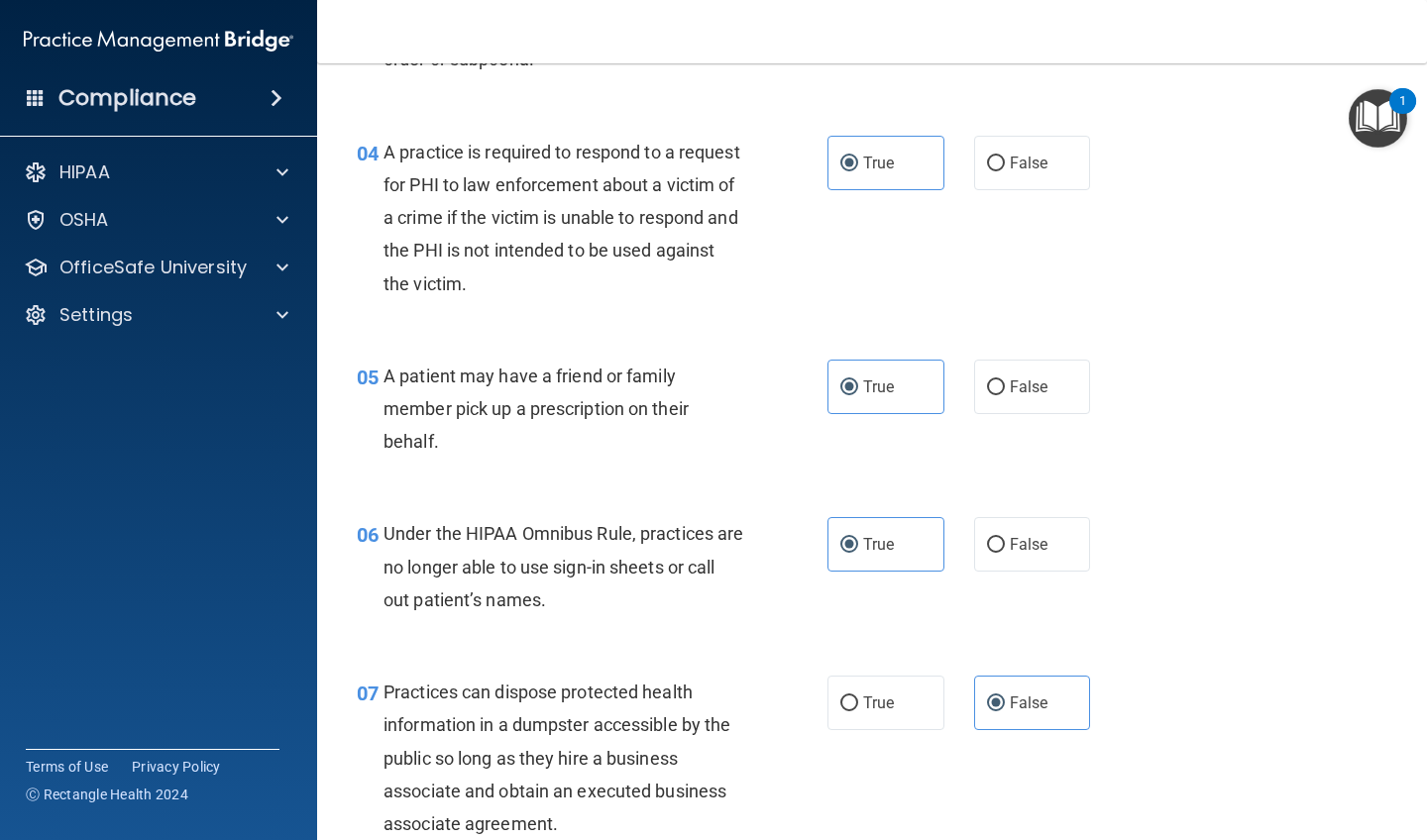 scroll, scrollTop: 691, scrollLeft: 0, axis: vertical 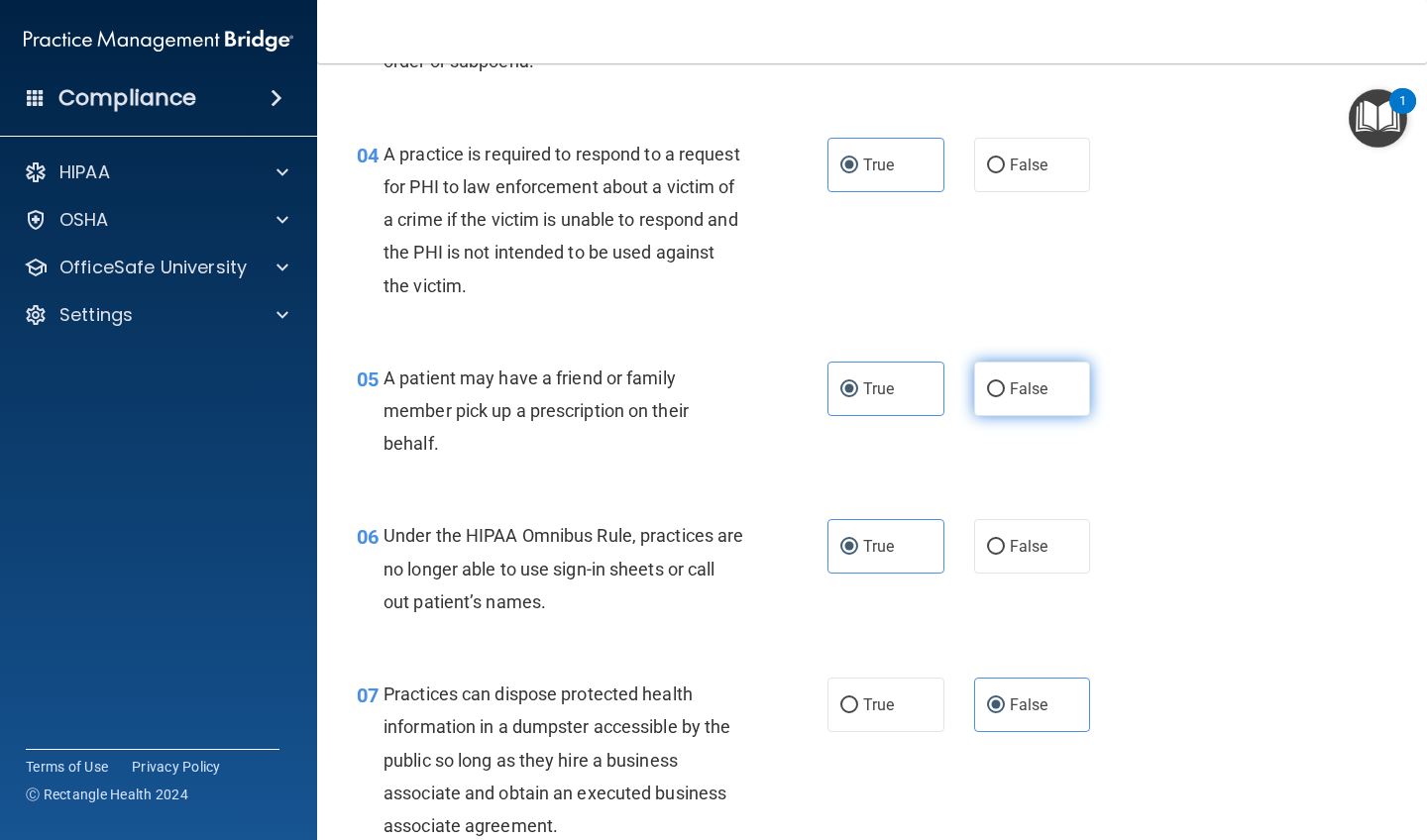 click on "False" at bounding box center [1033, 388] 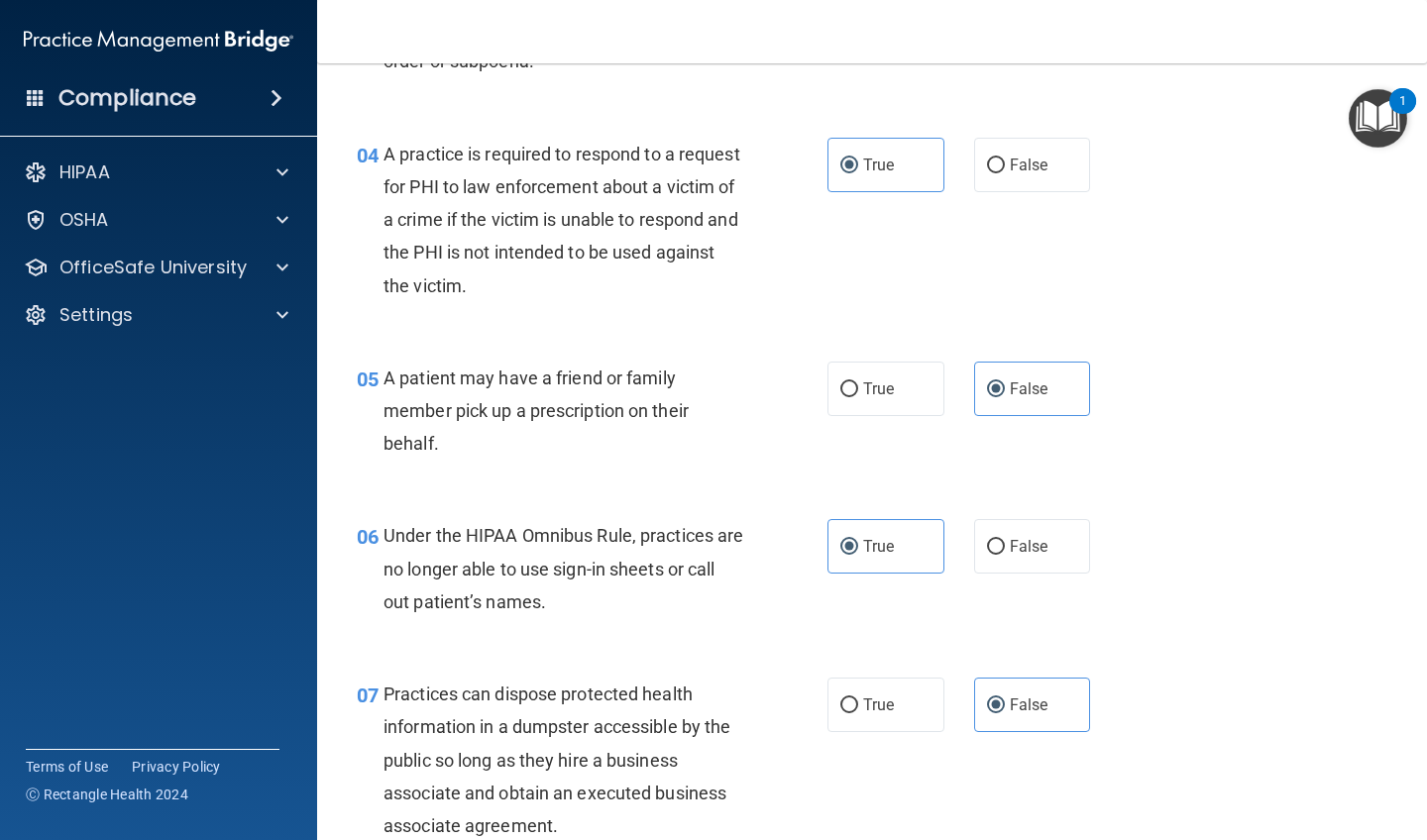 click on "05       A patient may have a friend or family member pick up a prescription on their behalf.                 True           False" at bounding box center (872, 416) 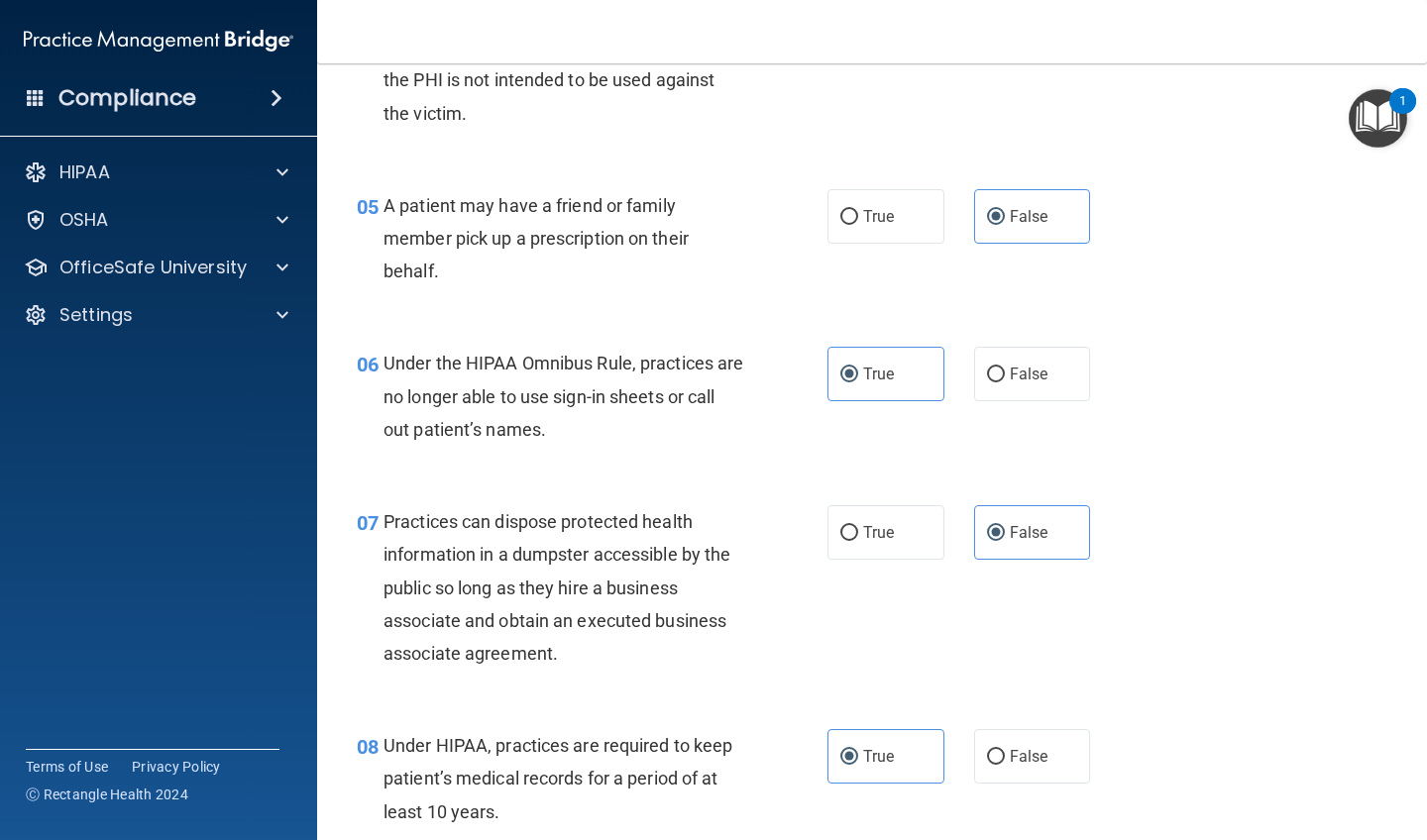 scroll, scrollTop: 848, scrollLeft: 0, axis: vertical 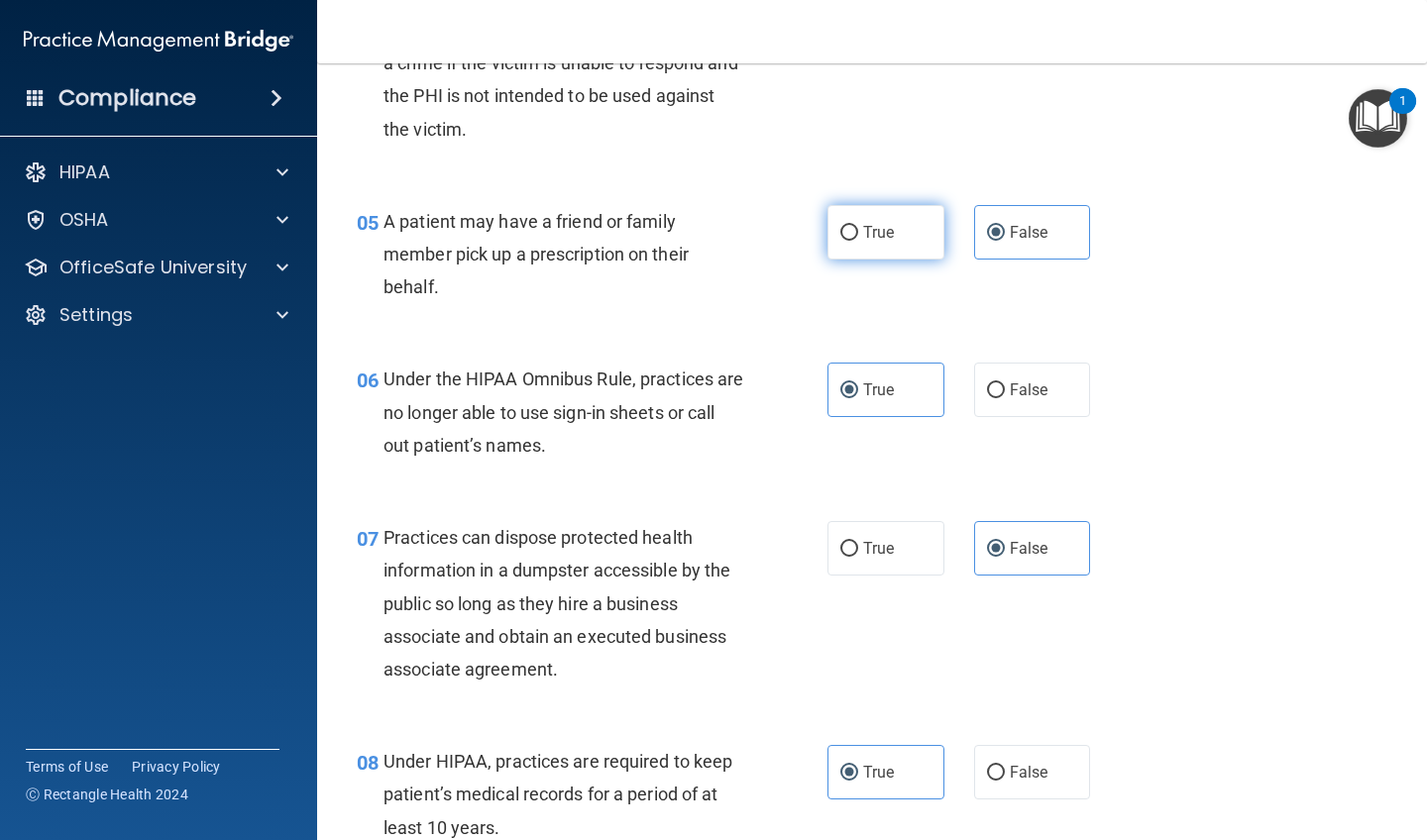 click on "True" at bounding box center (878, 232) 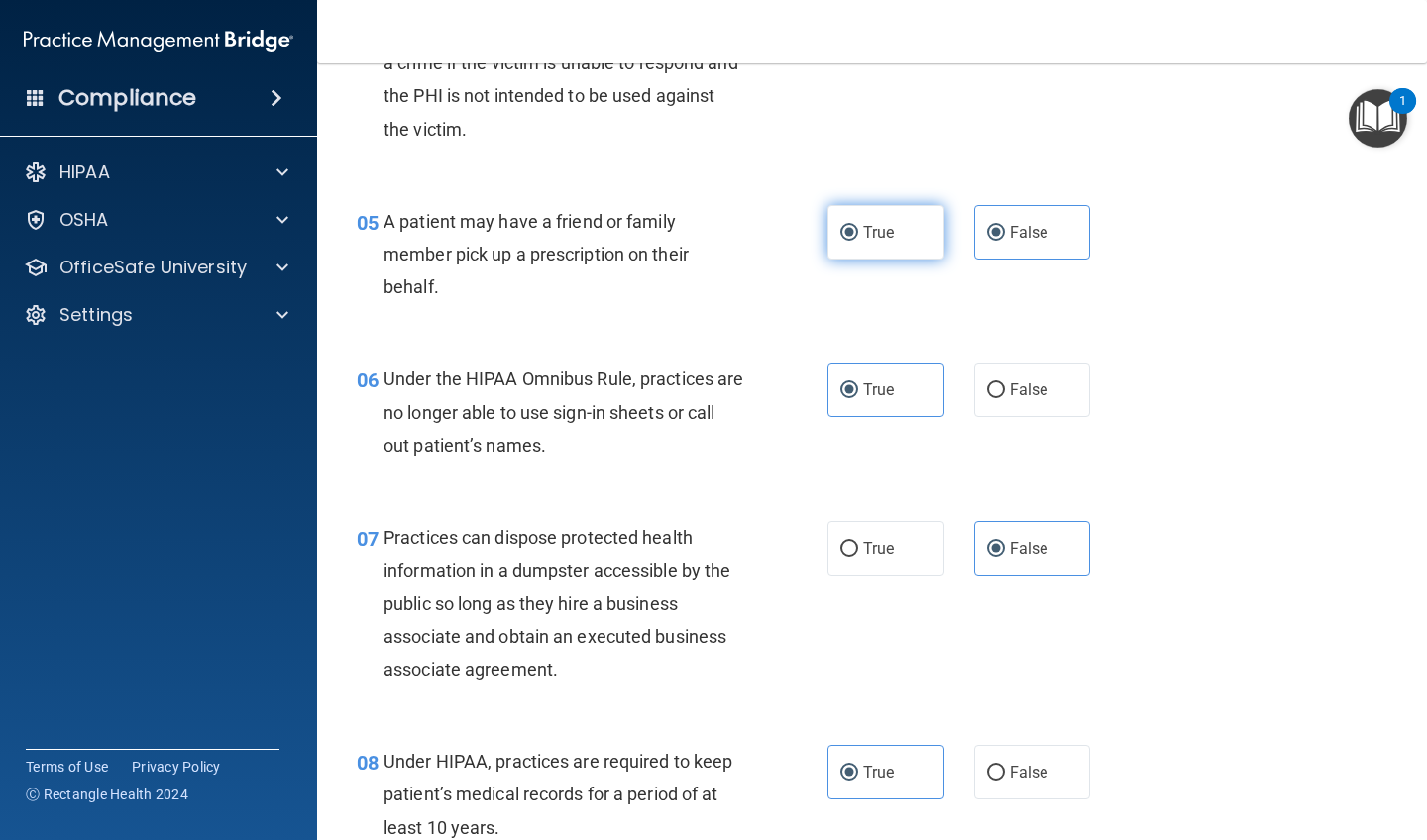 radio on "false" 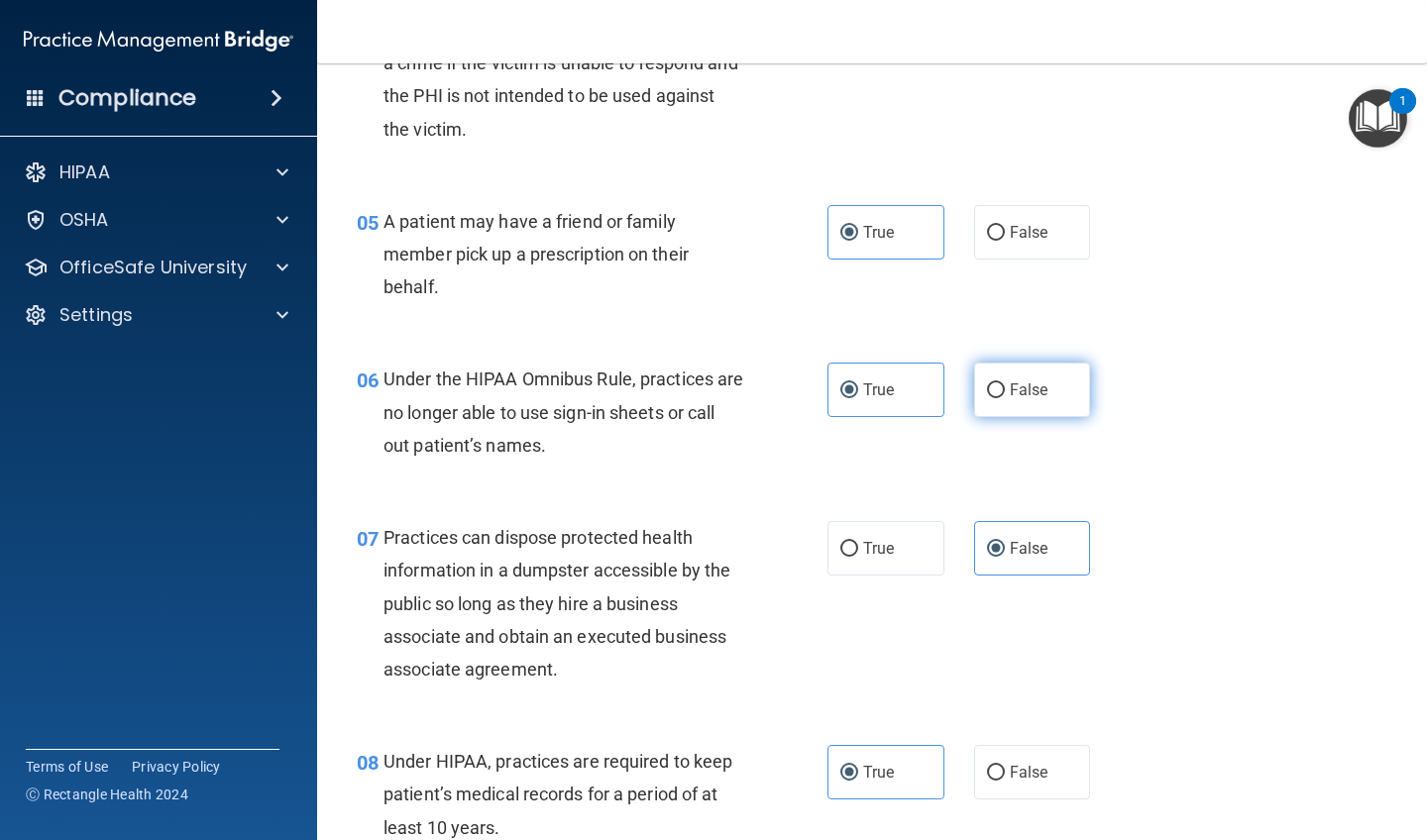 click on "False" at bounding box center (1029, 389) 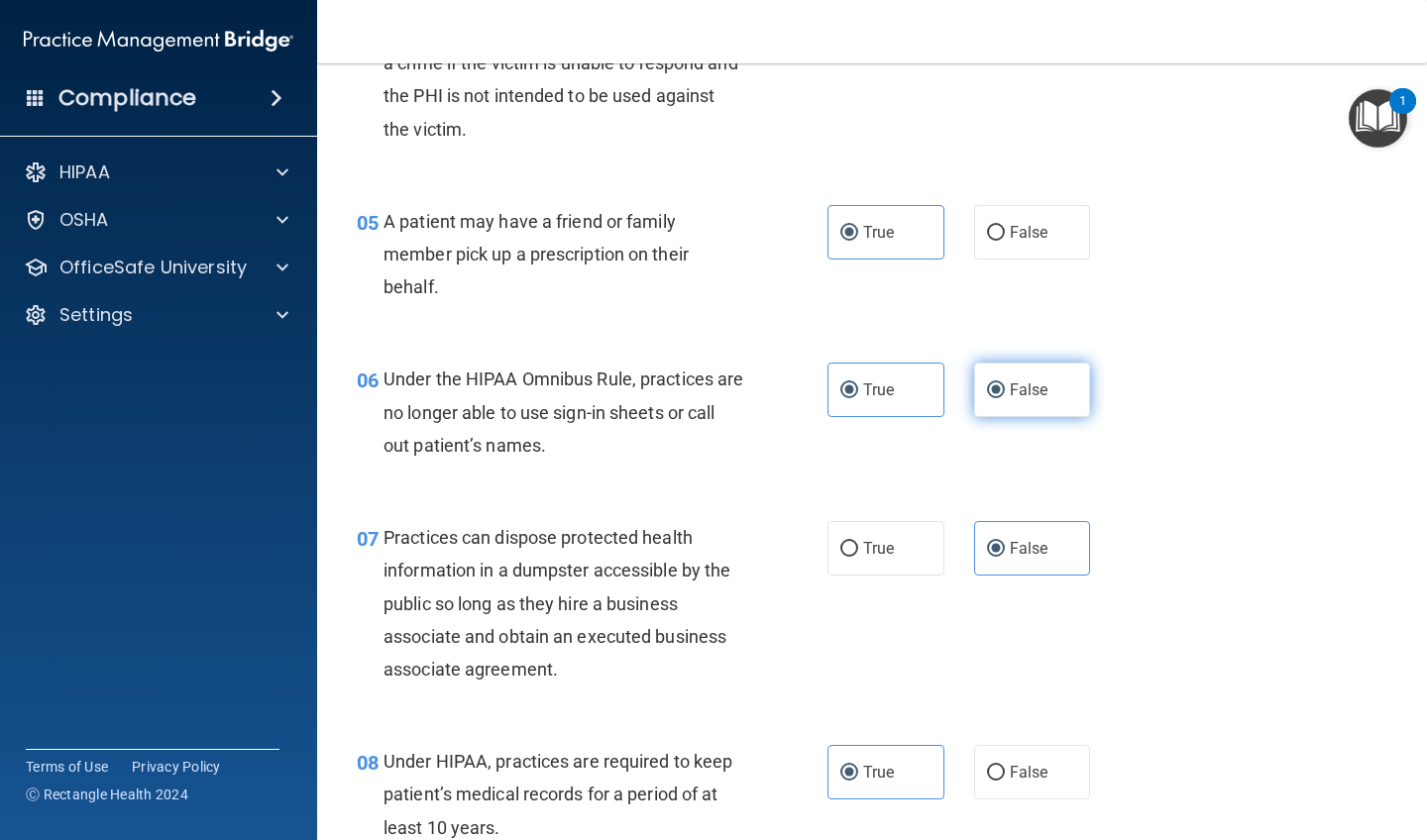 radio on "false" 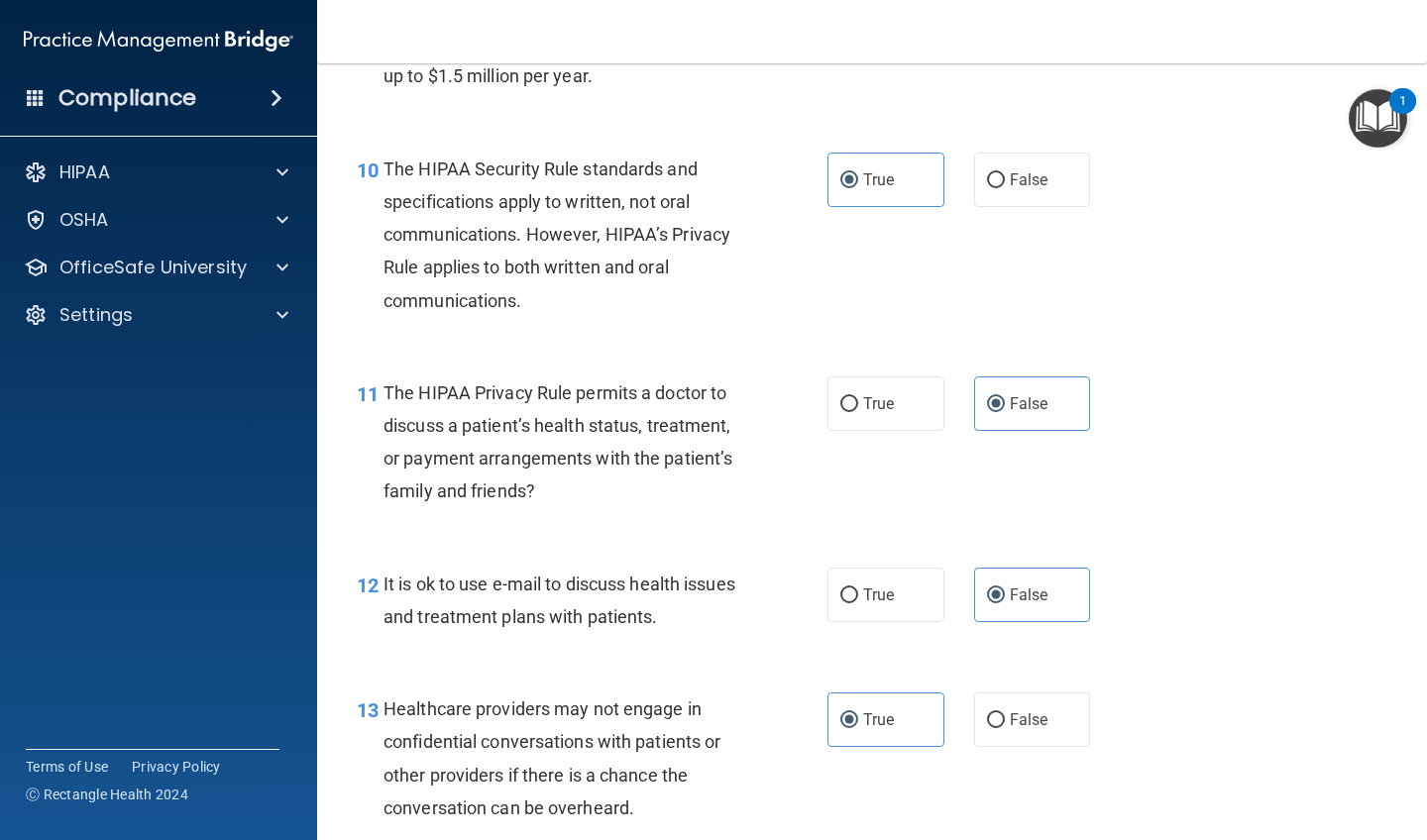 scroll, scrollTop: 1788, scrollLeft: 0, axis: vertical 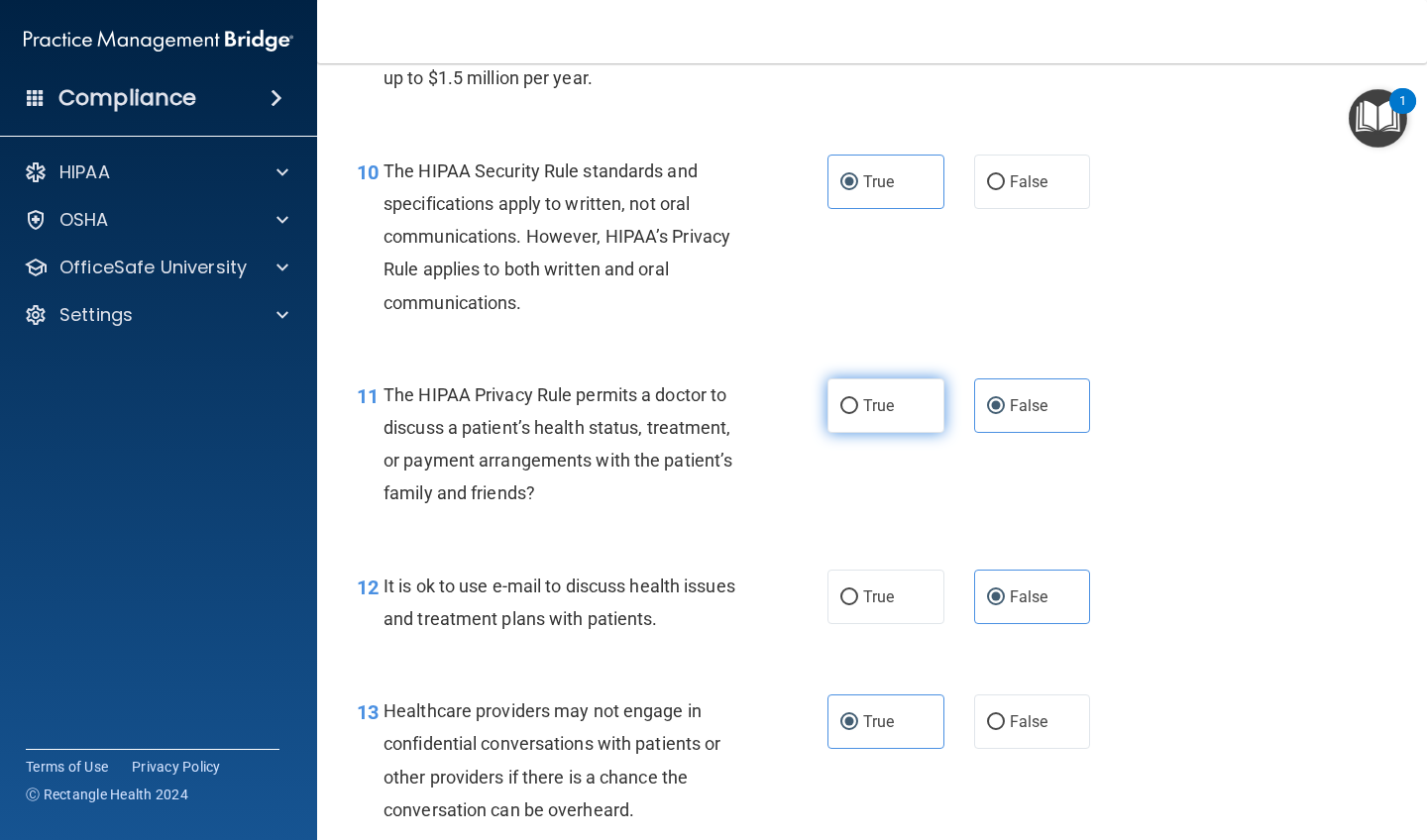 click on "True" at bounding box center (886, 405) 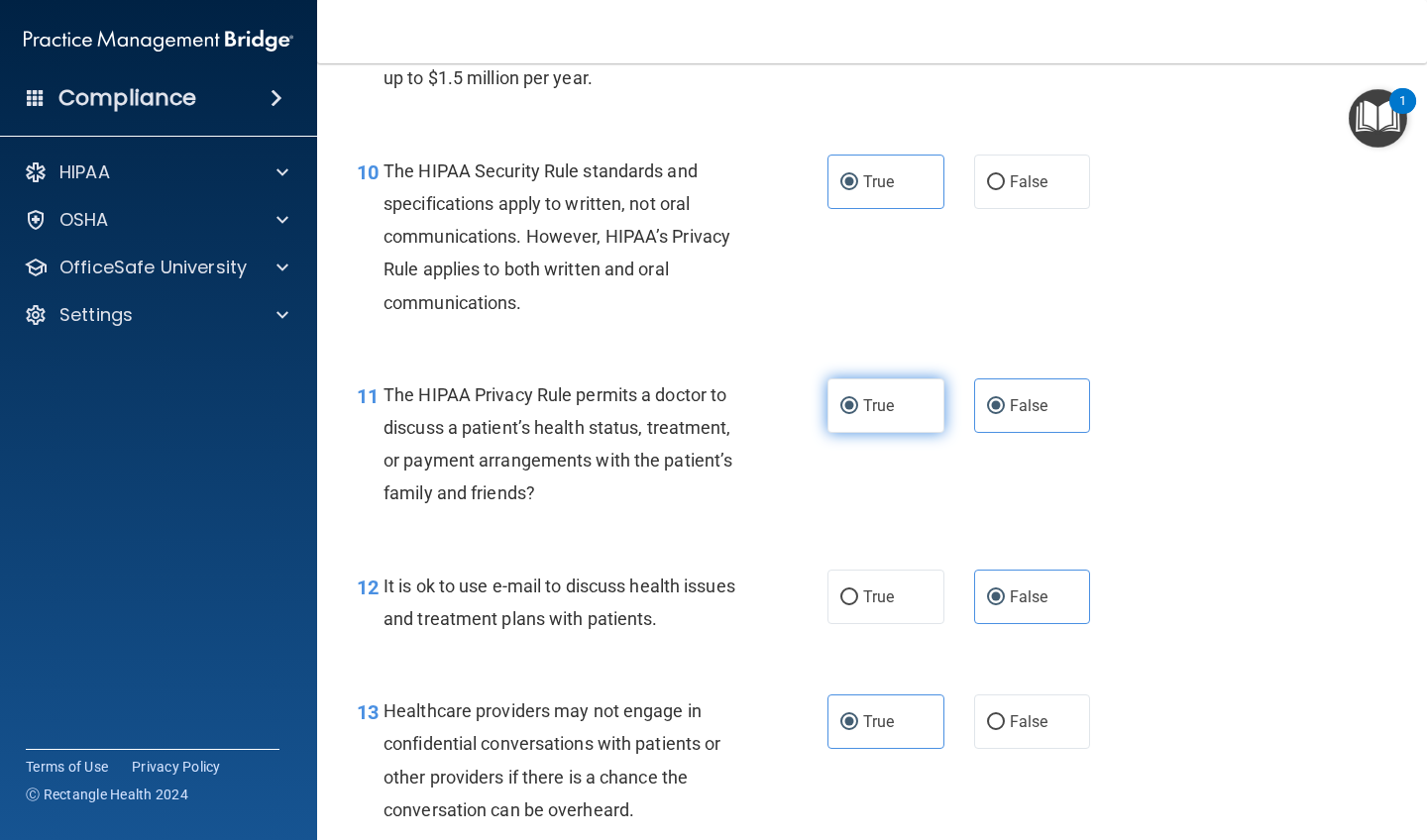 radio on "false" 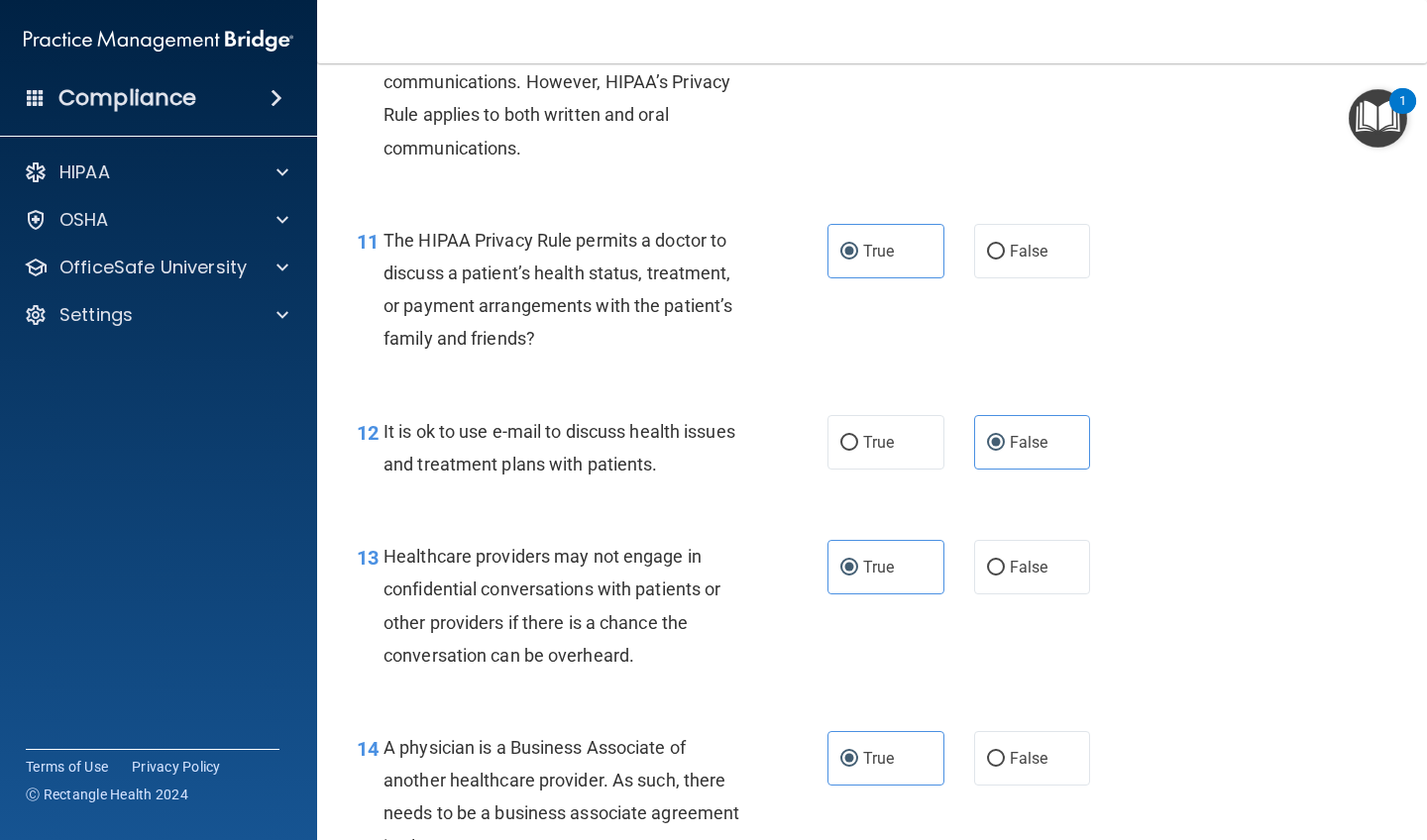 scroll, scrollTop: 1945, scrollLeft: 0, axis: vertical 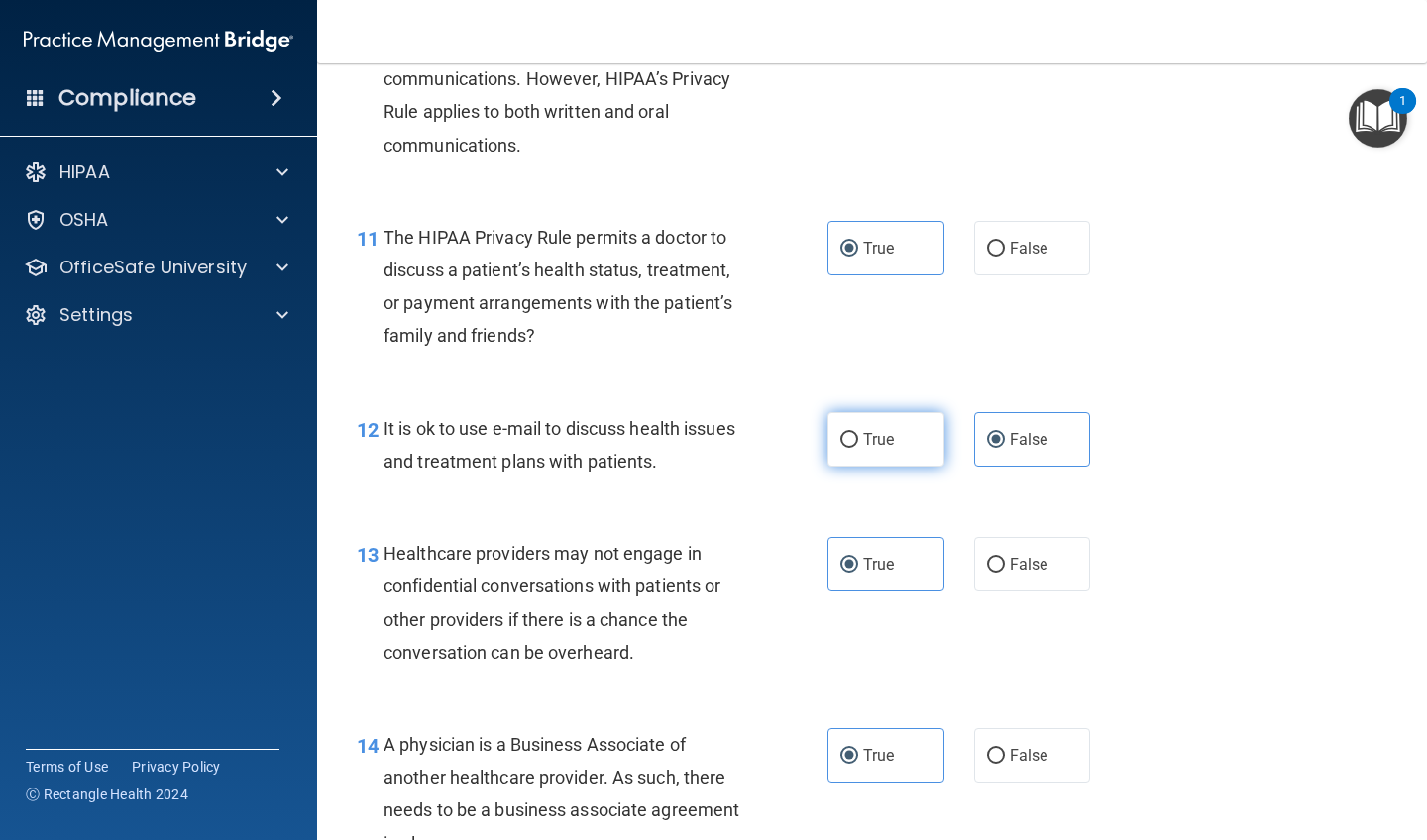 click on "True" at bounding box center (886, 439) 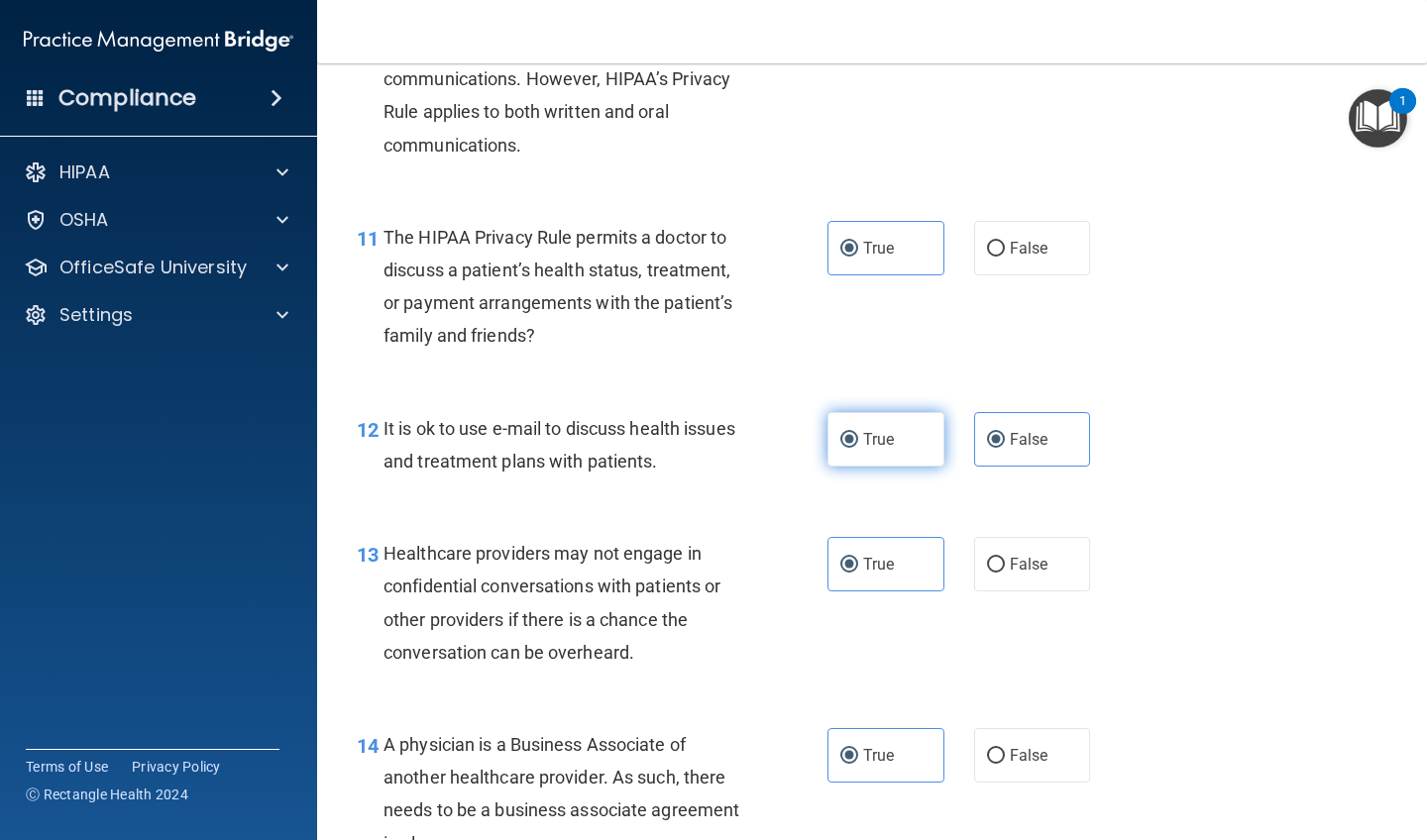 radio on "false" 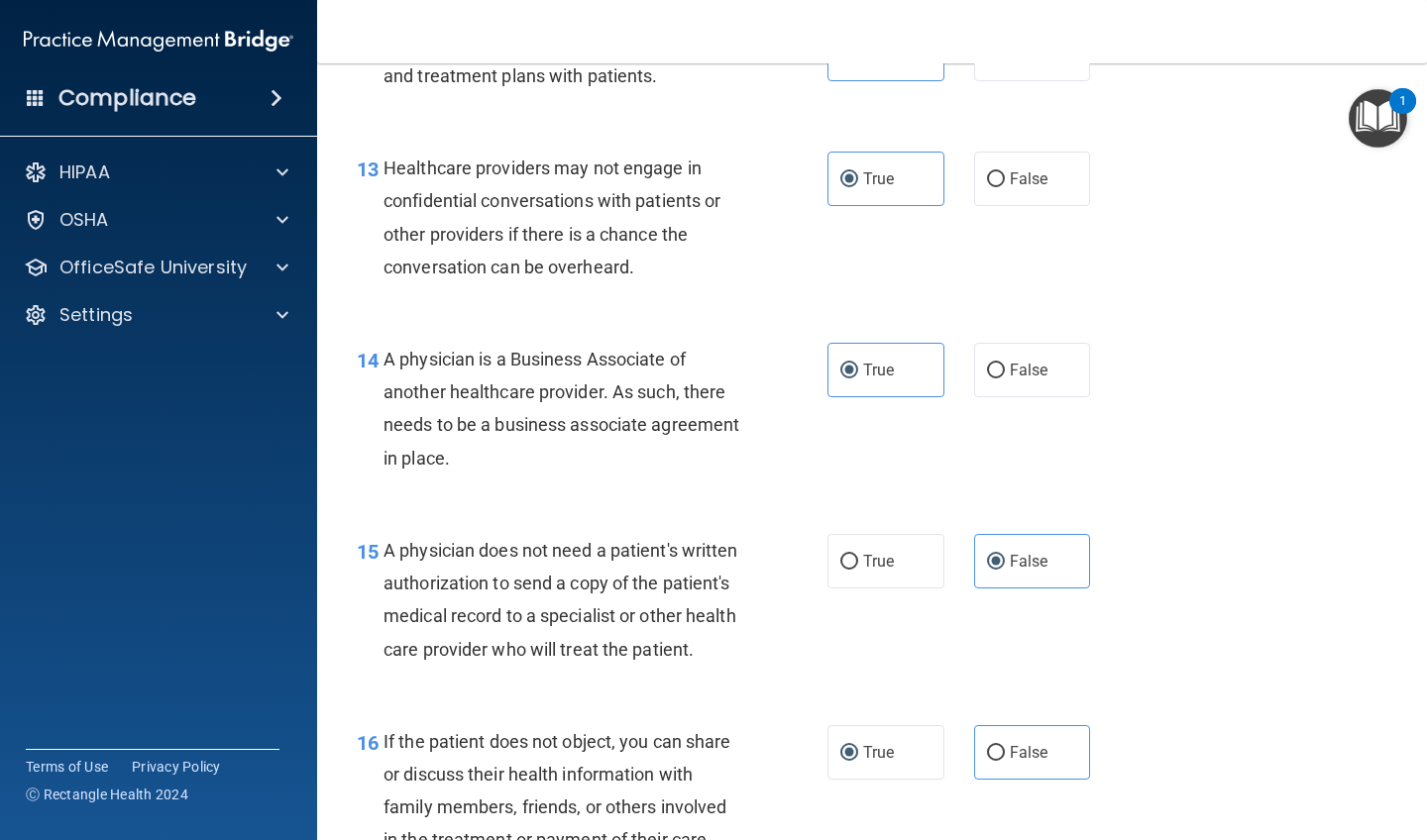 scroll, scrollTop: 2329, scrollLeft: 0, axis: vertical 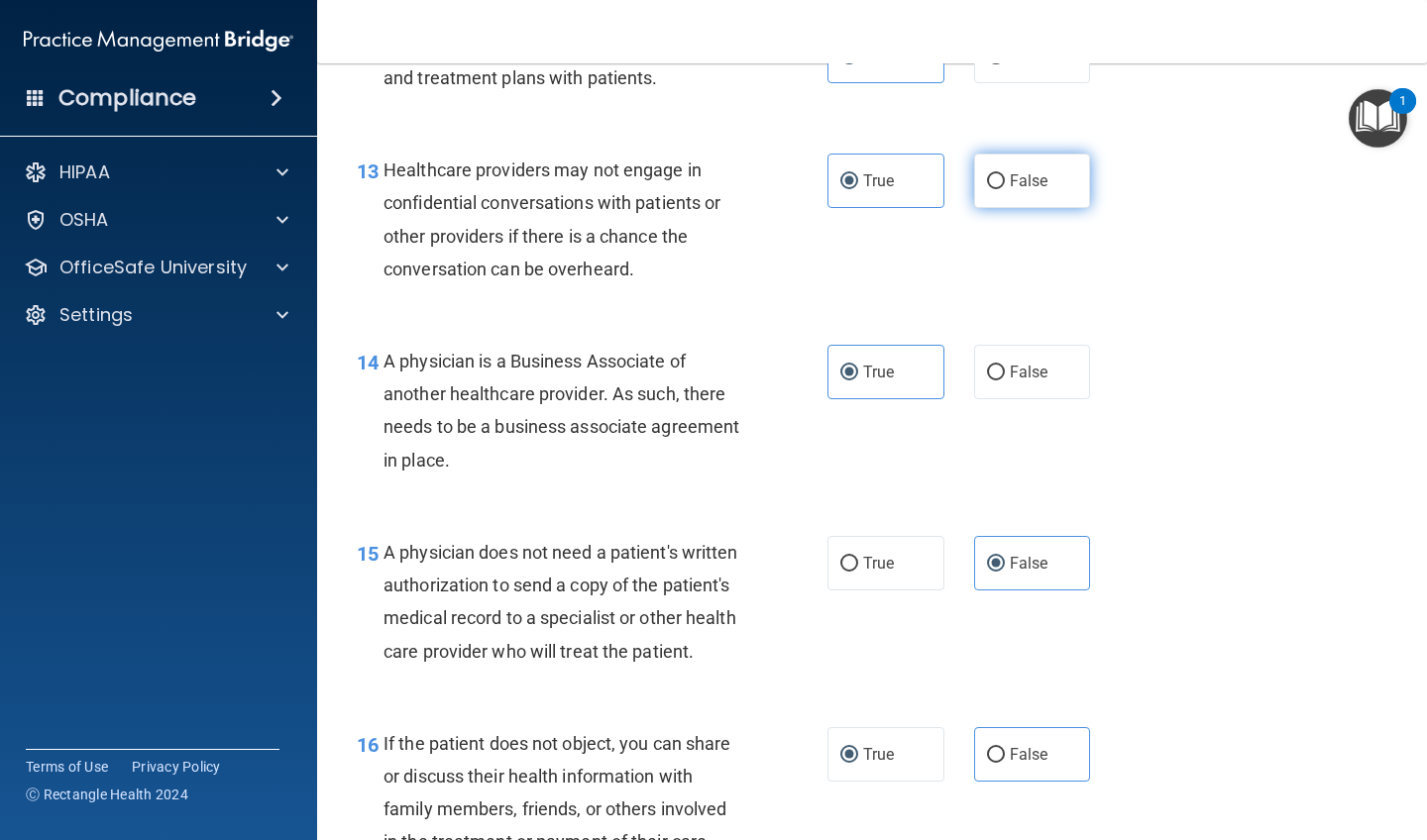 click on "False" at bounding box center (1029, 180) 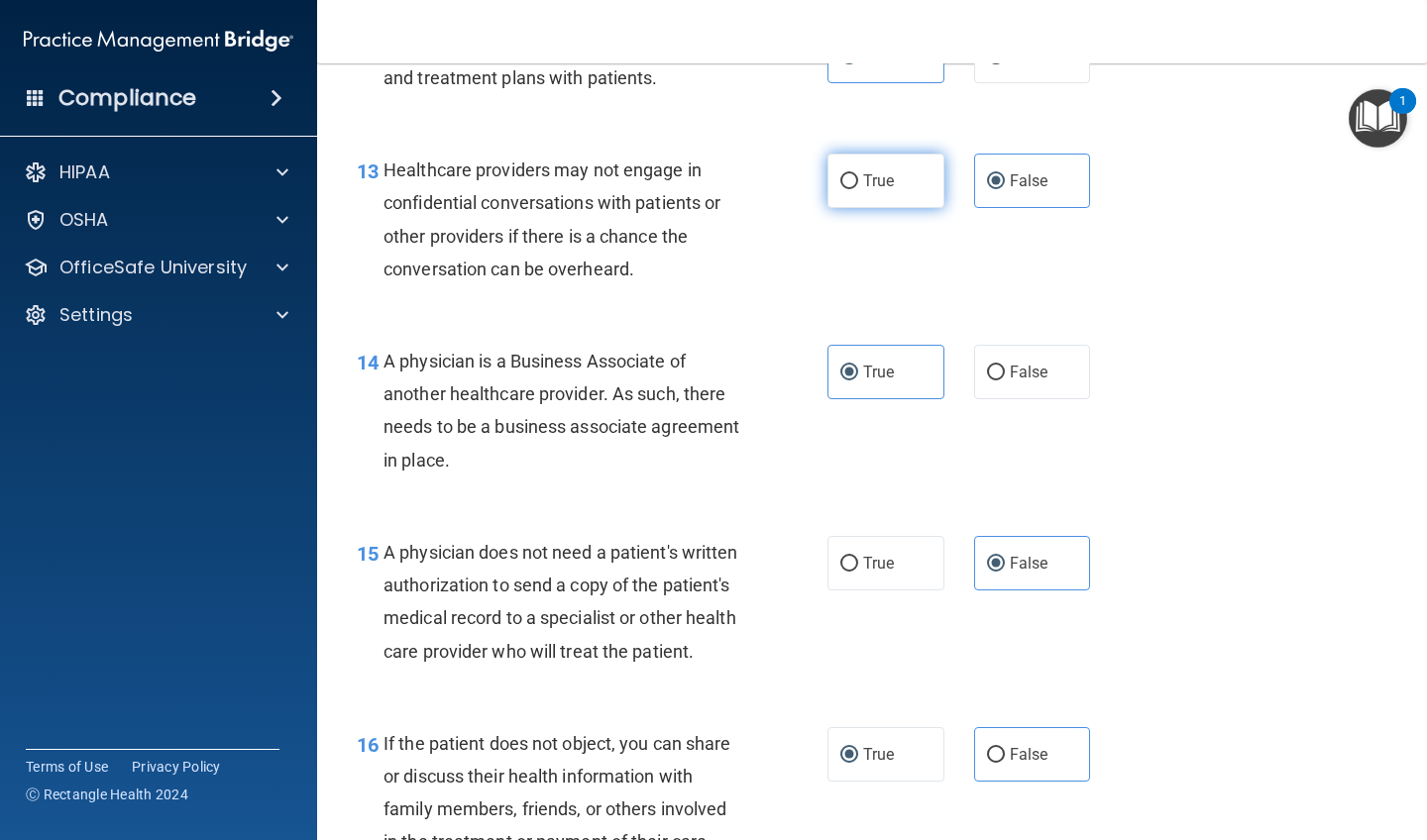 click on "True" at bounding box center (886, 180) 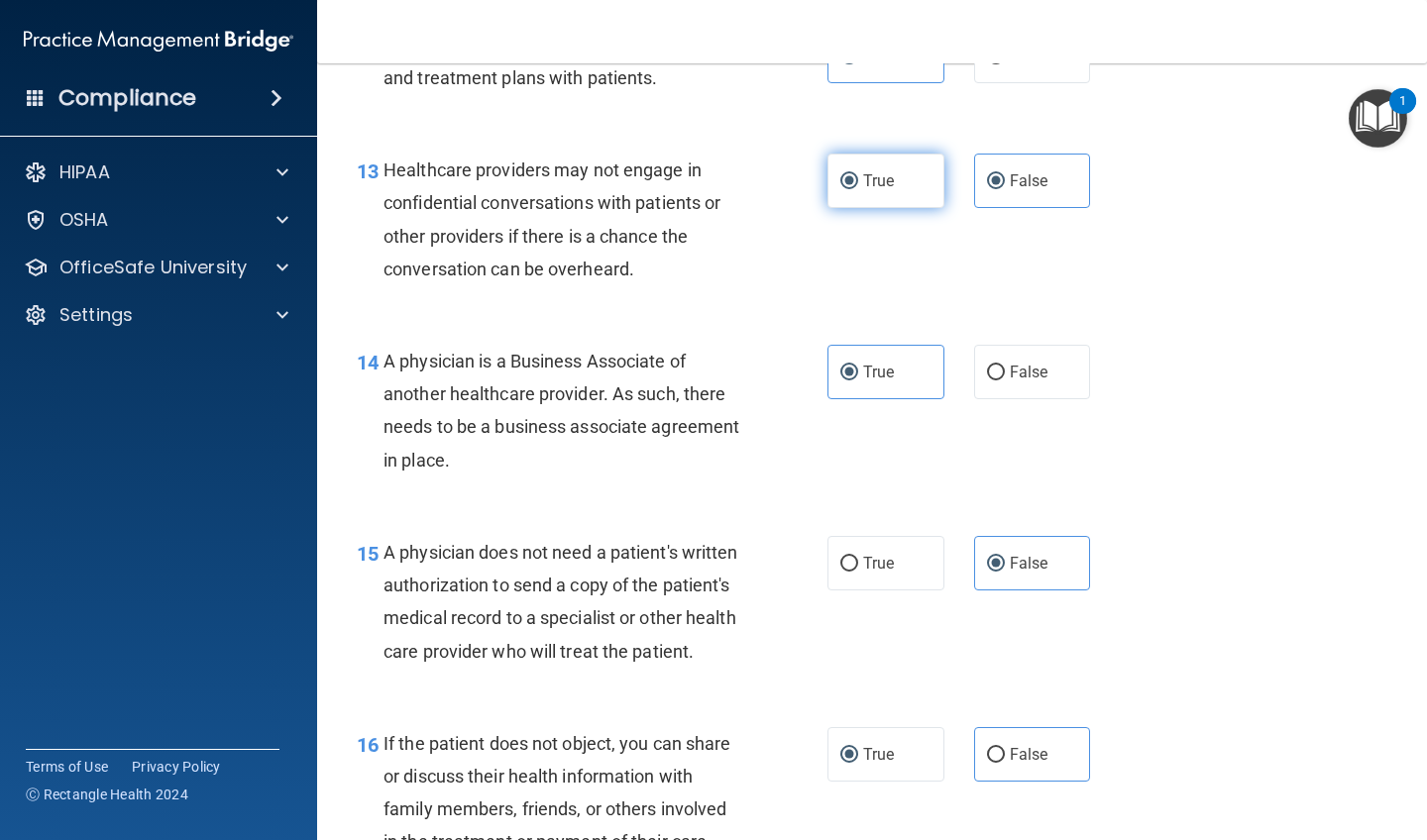 radio on "false" 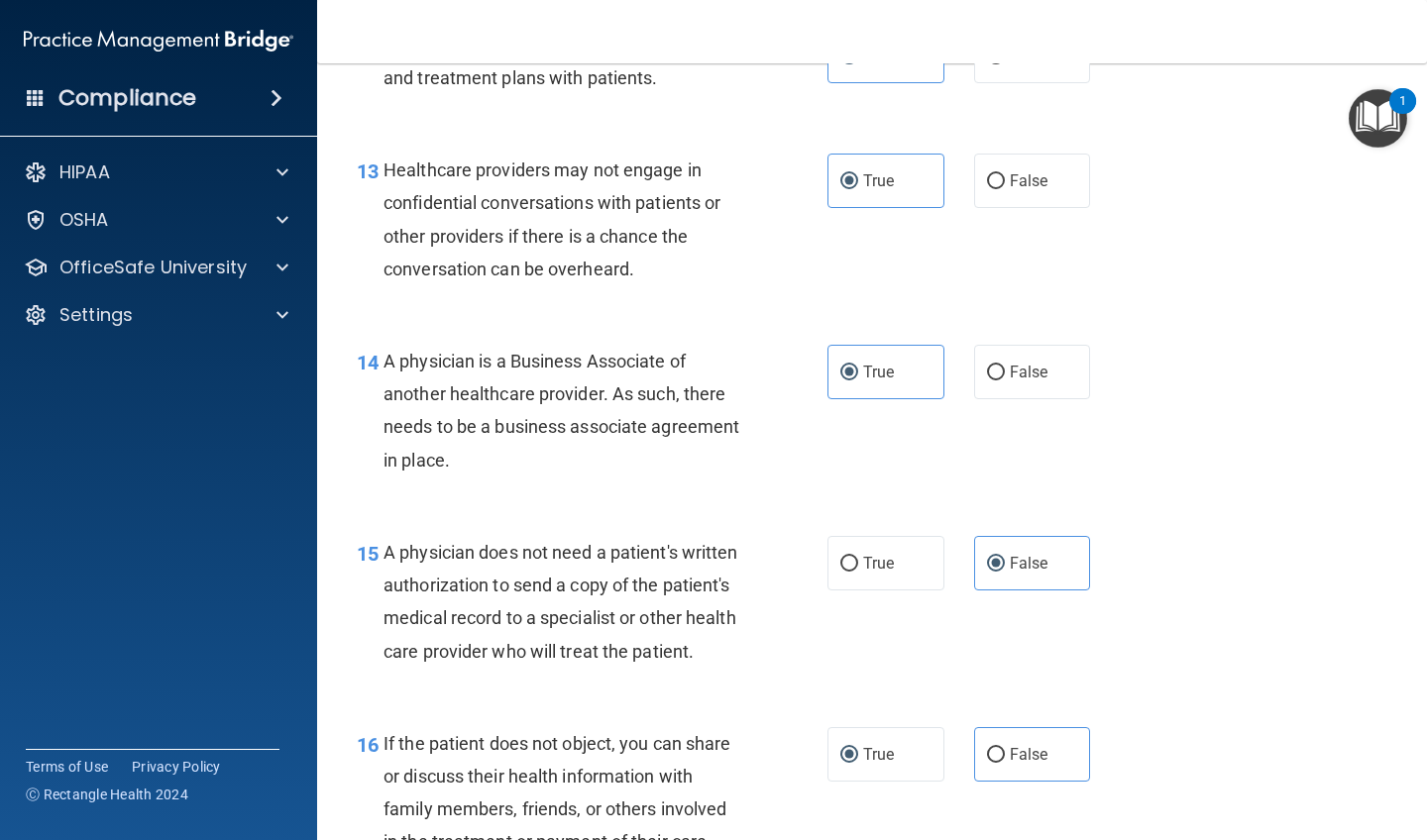 click on "A physician is a Business Associate of another healthcare provider.  As such, there needs to be a business associate agreement in place." at bounding box center [571, 410] 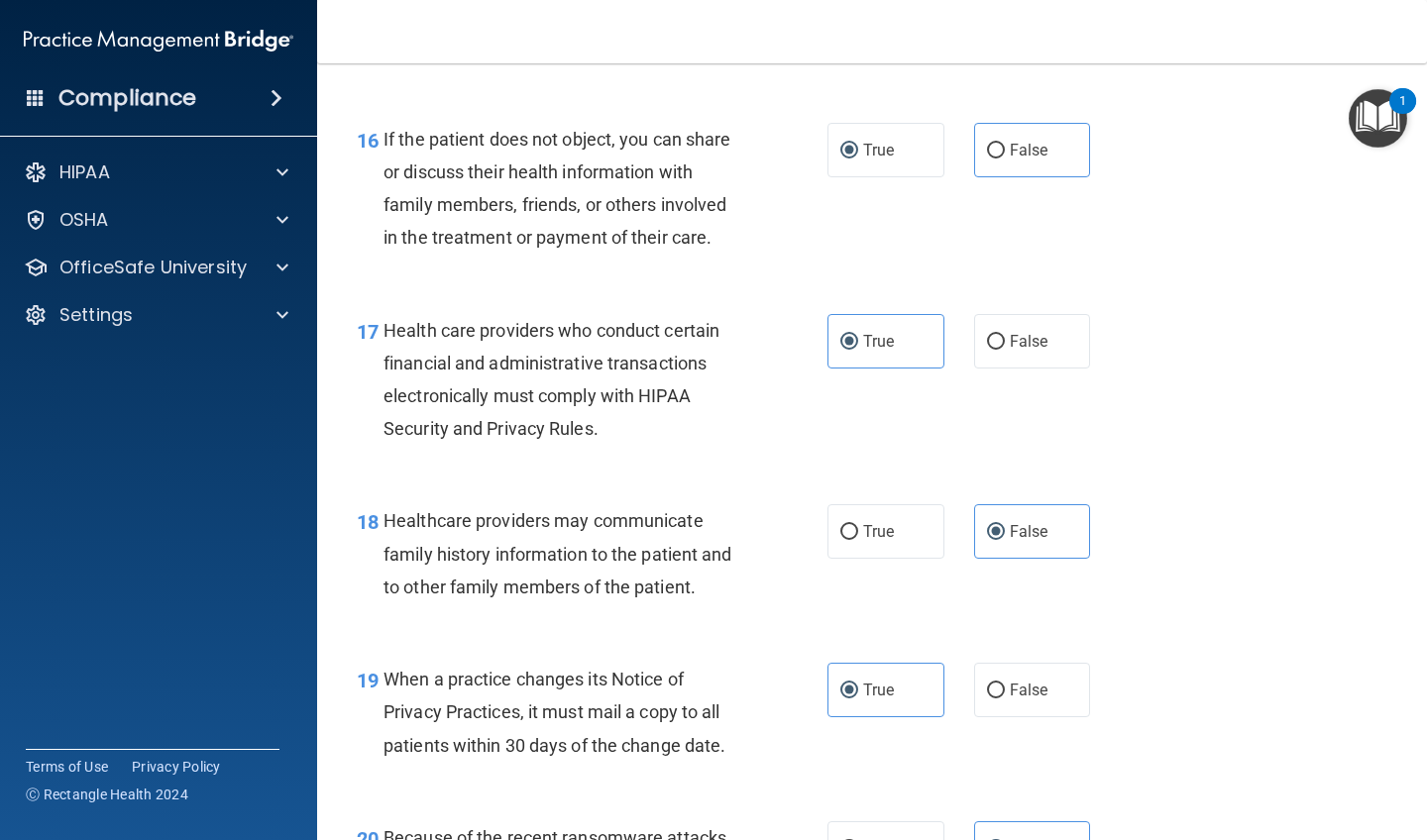 scroll, scrollTop: 2983, scrollLeft: 0, axis: vertical 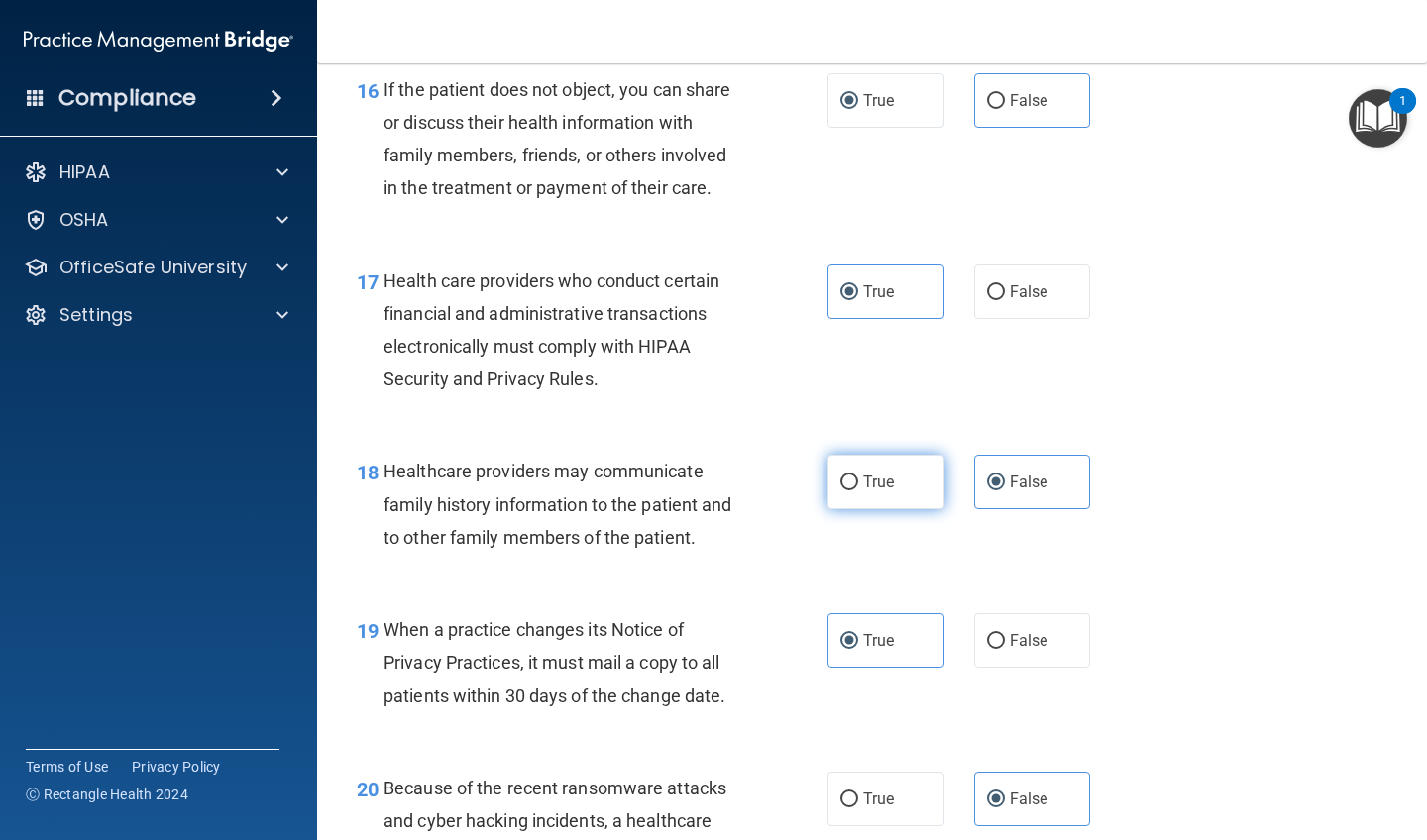 click on "True" at bounding box center (886, 481) 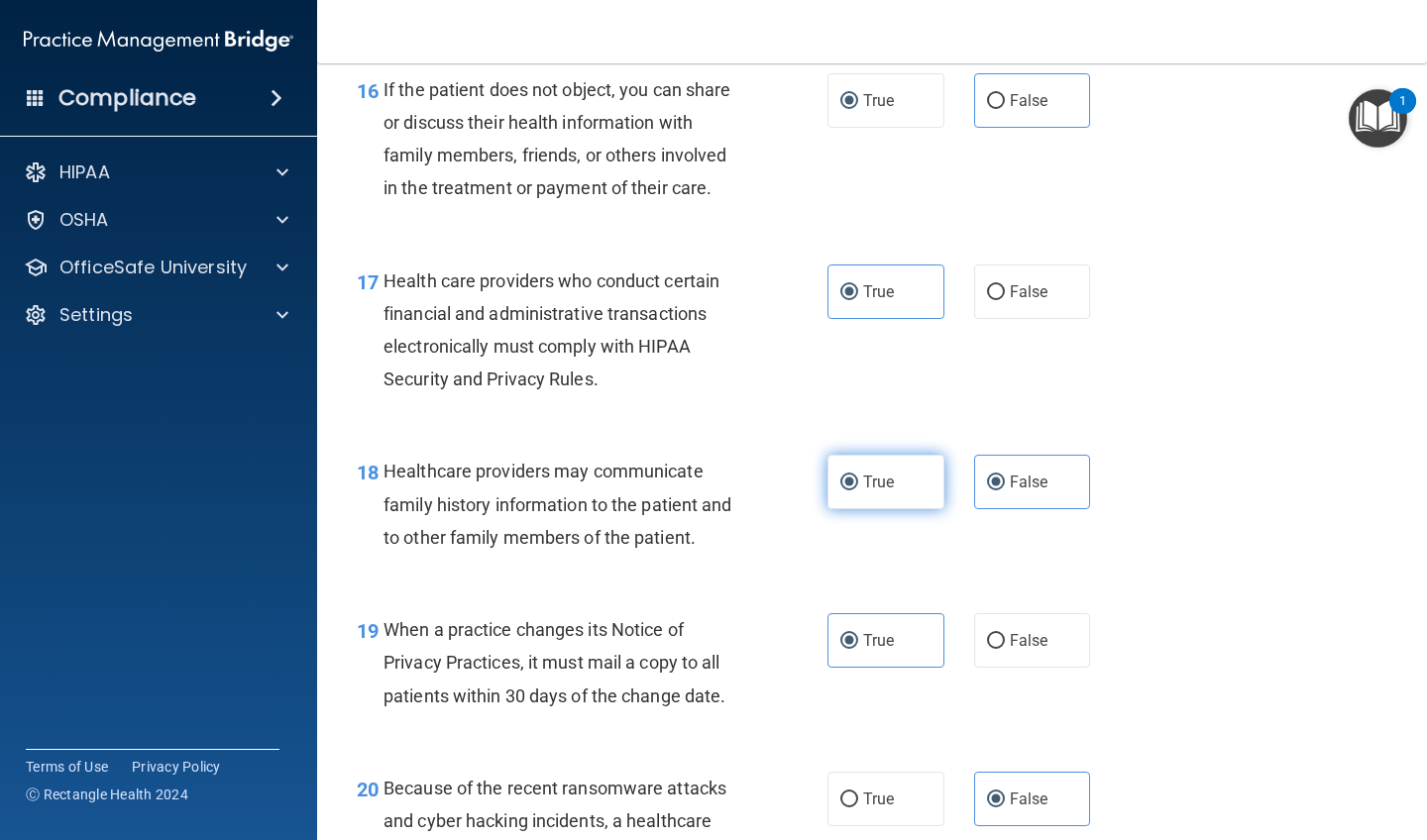 radio on "false" 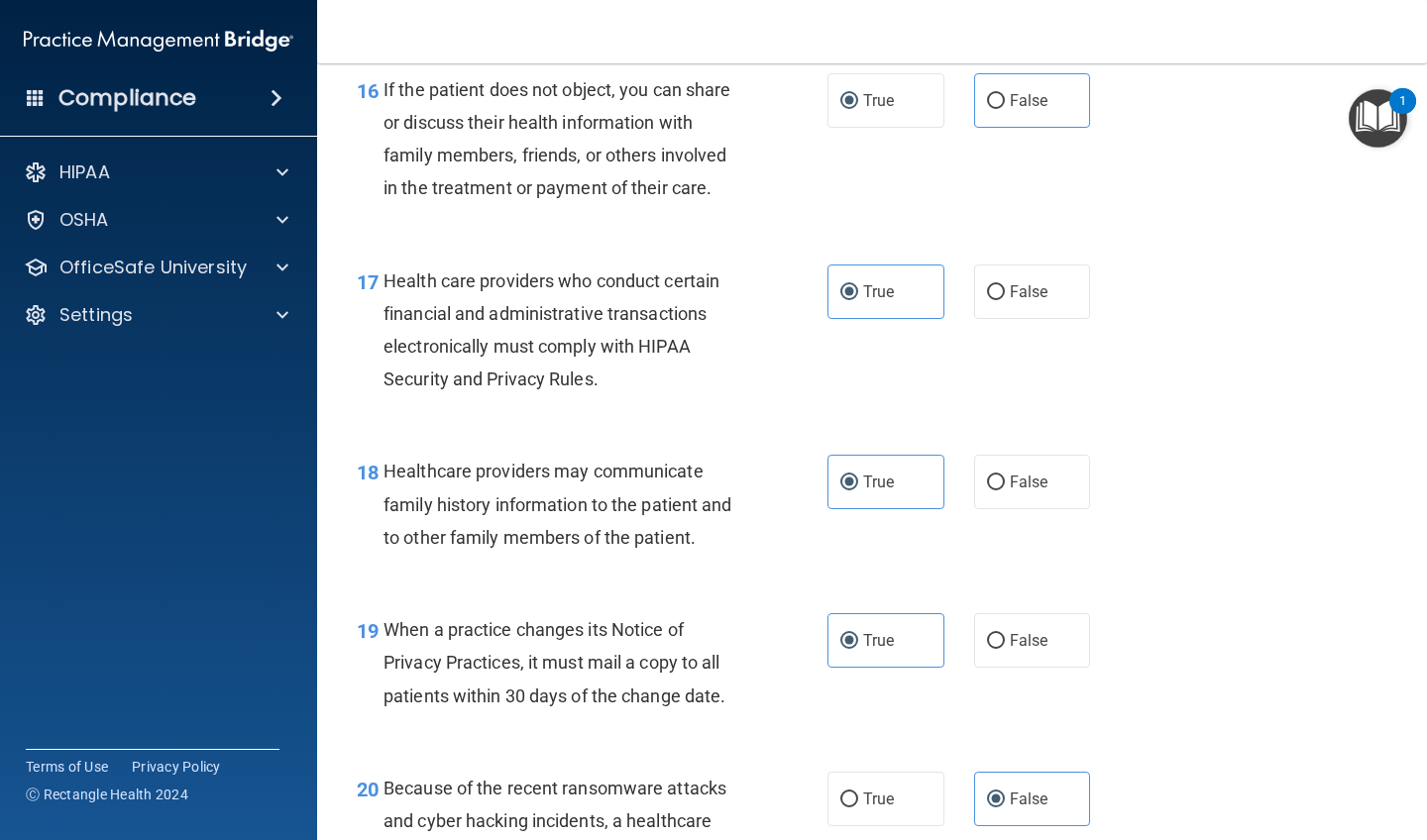 click on "18       Healthcare providers may communicate family history information to the patient and to other family members of the patient.                 True           False" at bounding box center [872, 509] 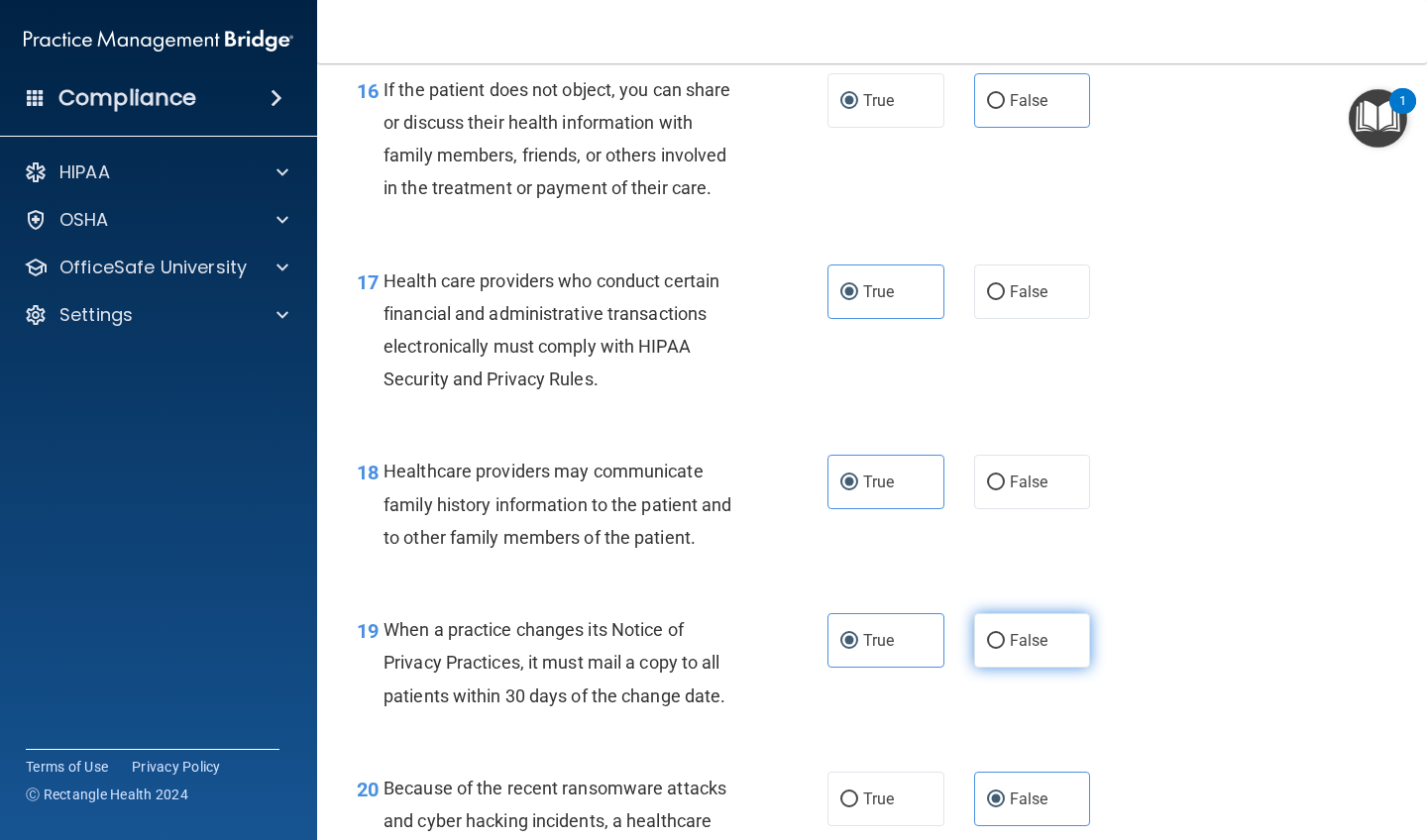 click on "False" at bounding box center [1033, 640] 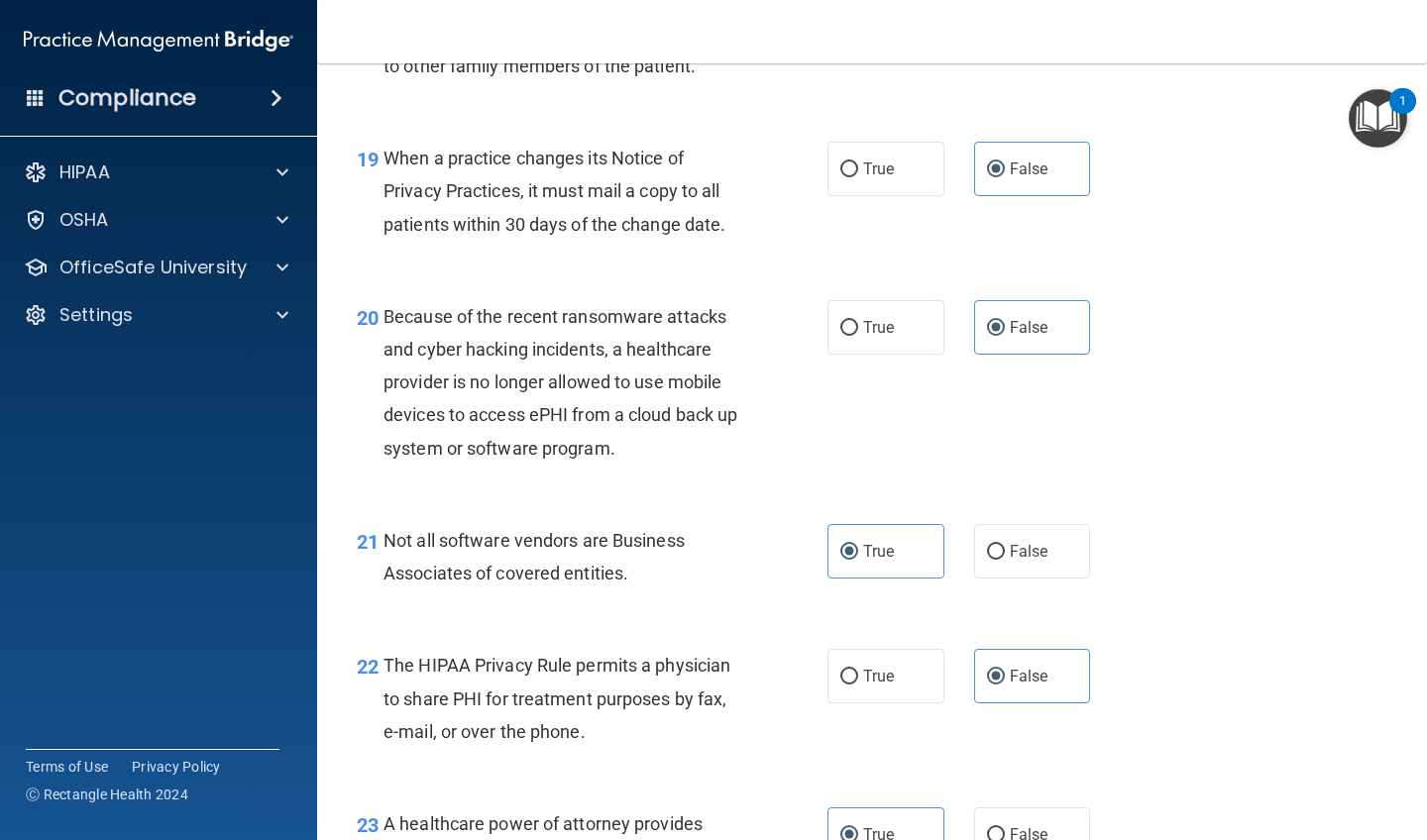 scroll, scrollTop: 3451, scrollLeft: 0, axis: vertical 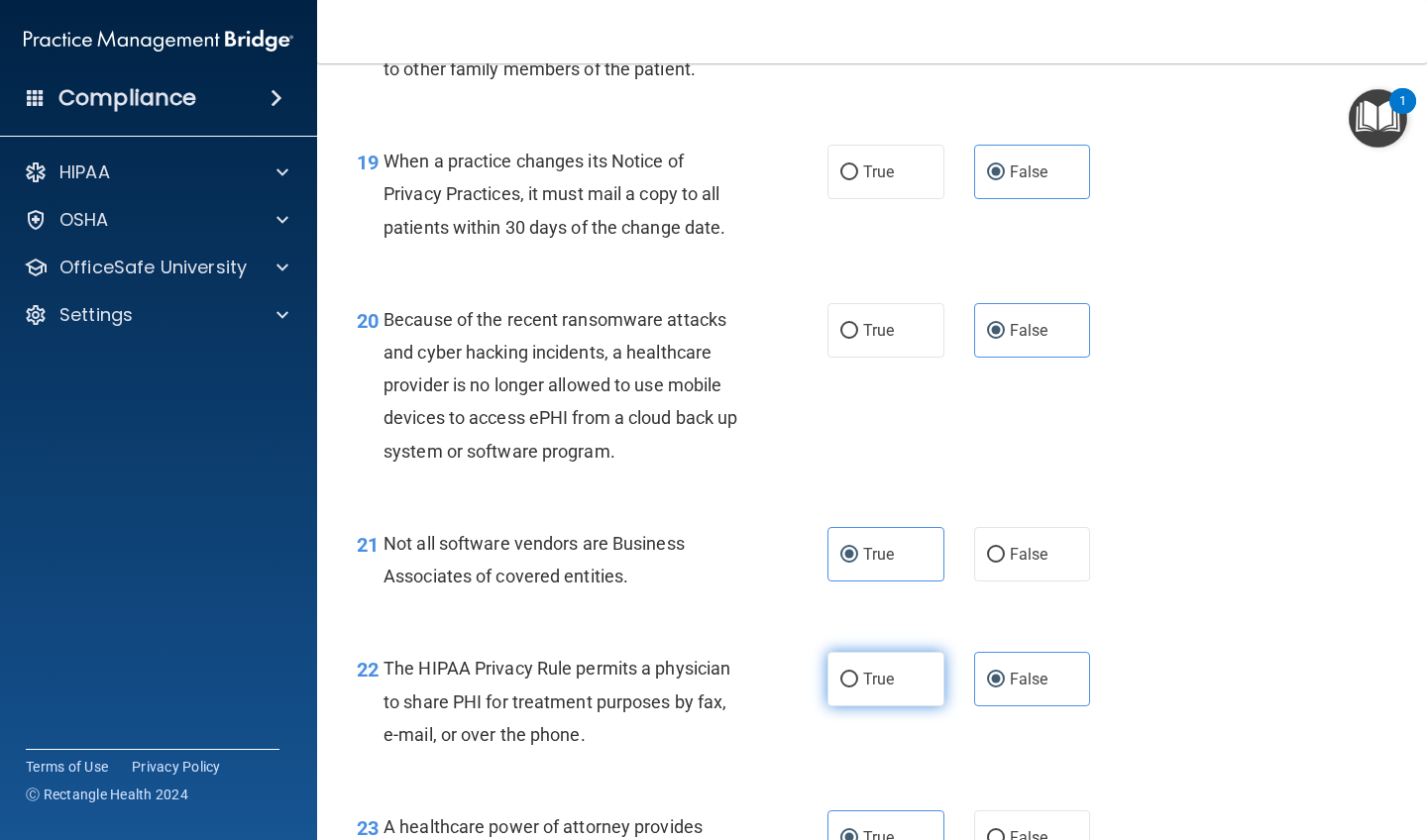 click on "True" at bounding box center [886, 679] 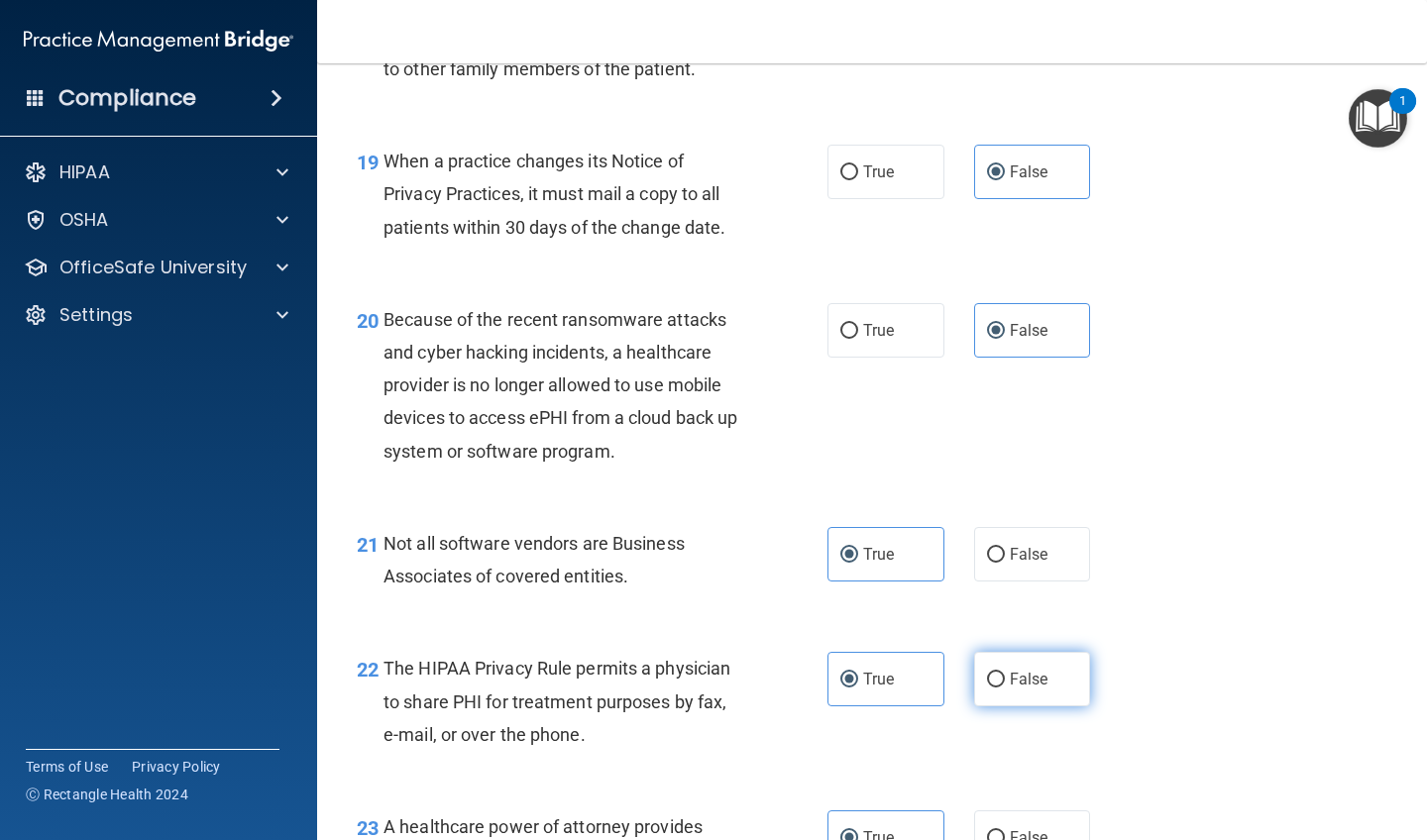 click on "False" at bounding box center [1029, 679] 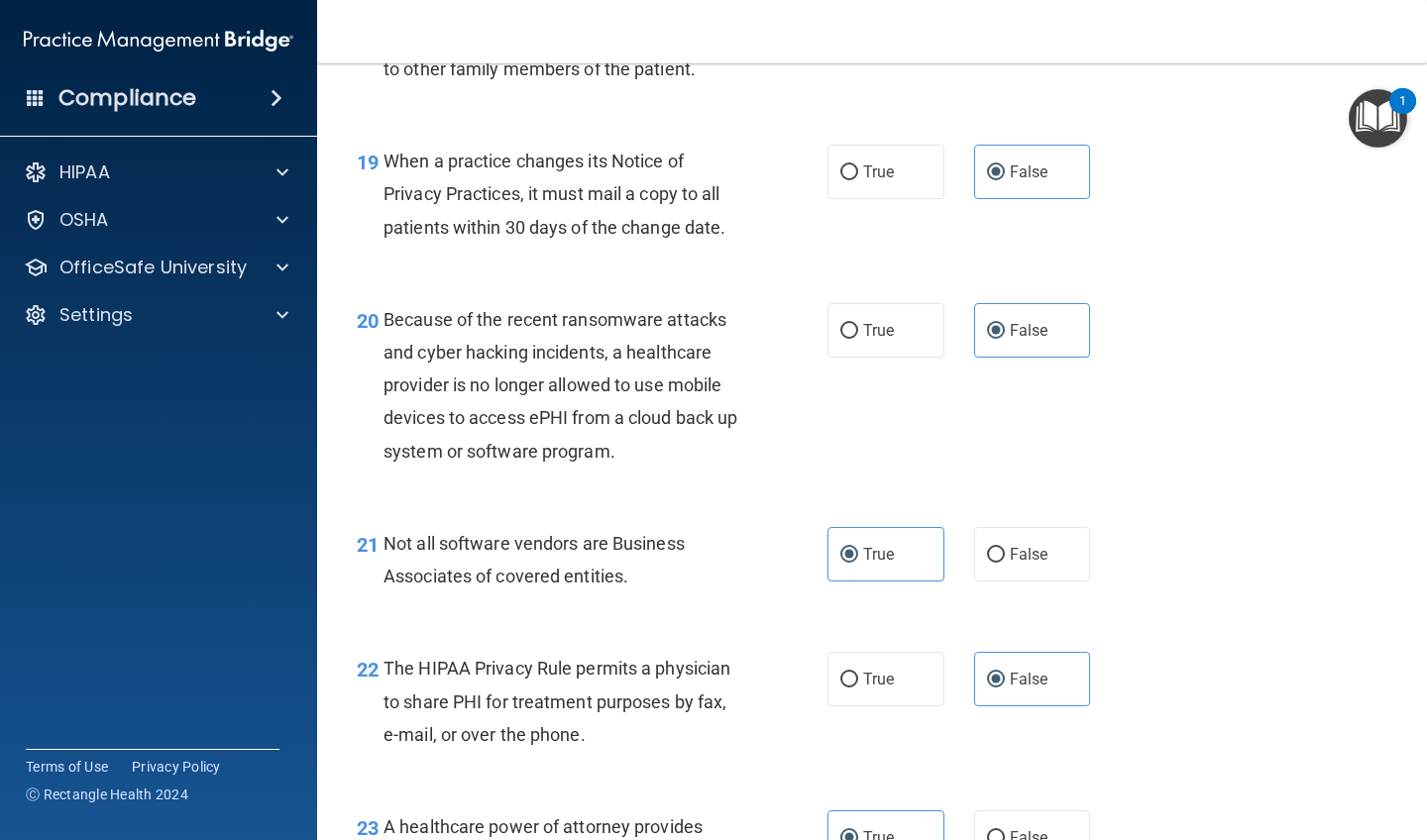 click on "21       Not all software vendors are Business Associates of covered entities.                 True           False" at bounding box center [872, 565] 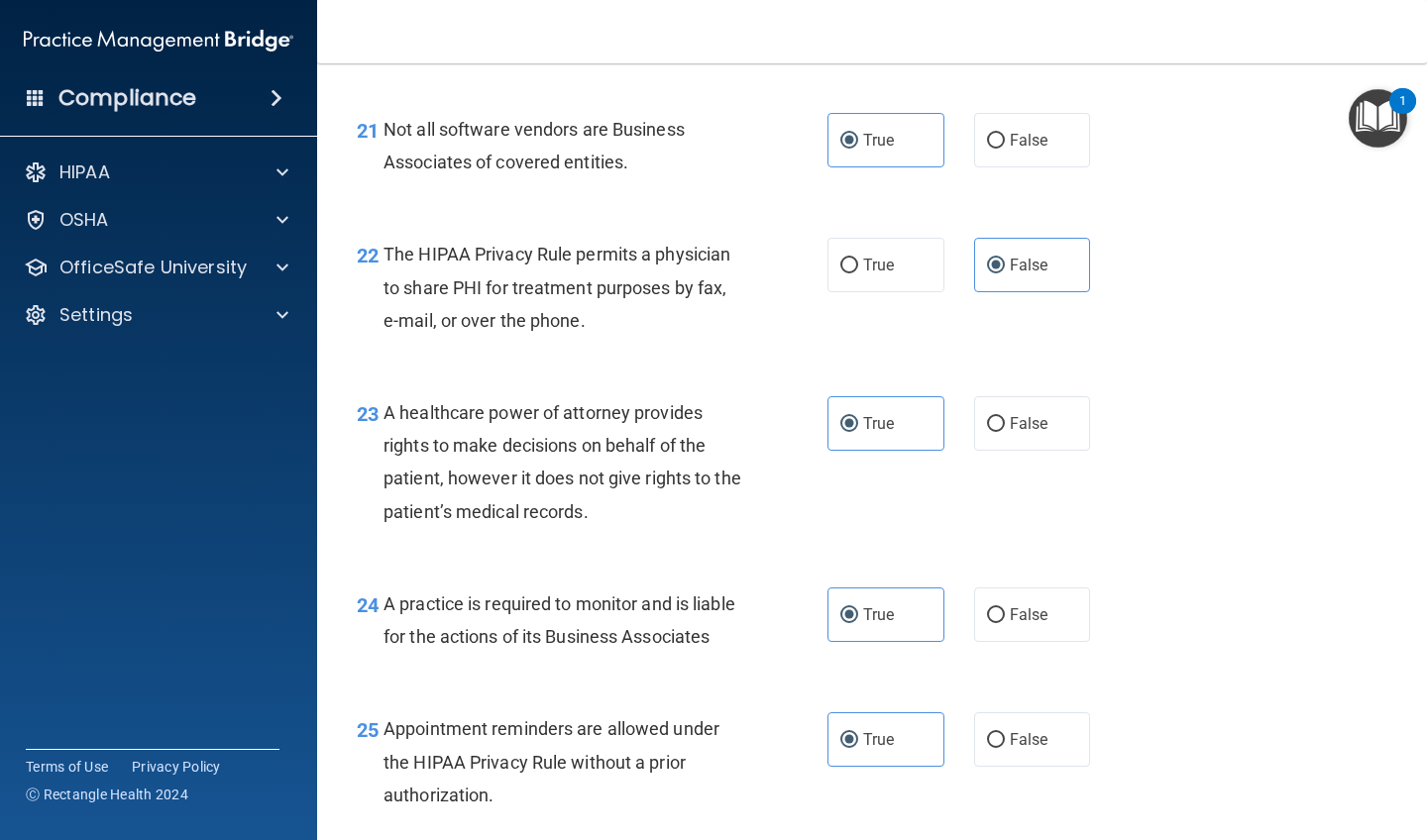 scroll, scrollTop: 3926, scrollLeft: 0, axis: vertical 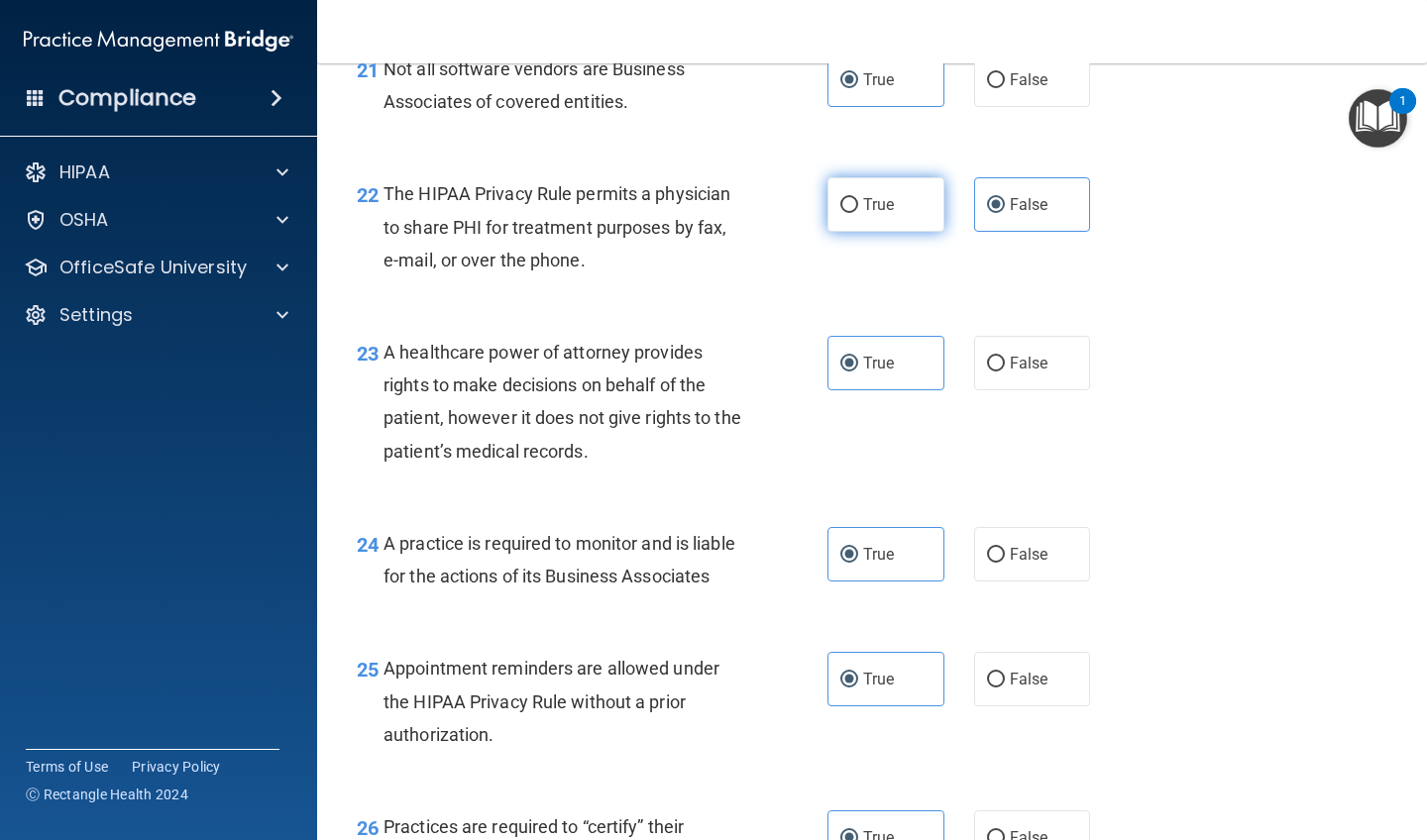 click on "True" at bounding box center [886, 204] 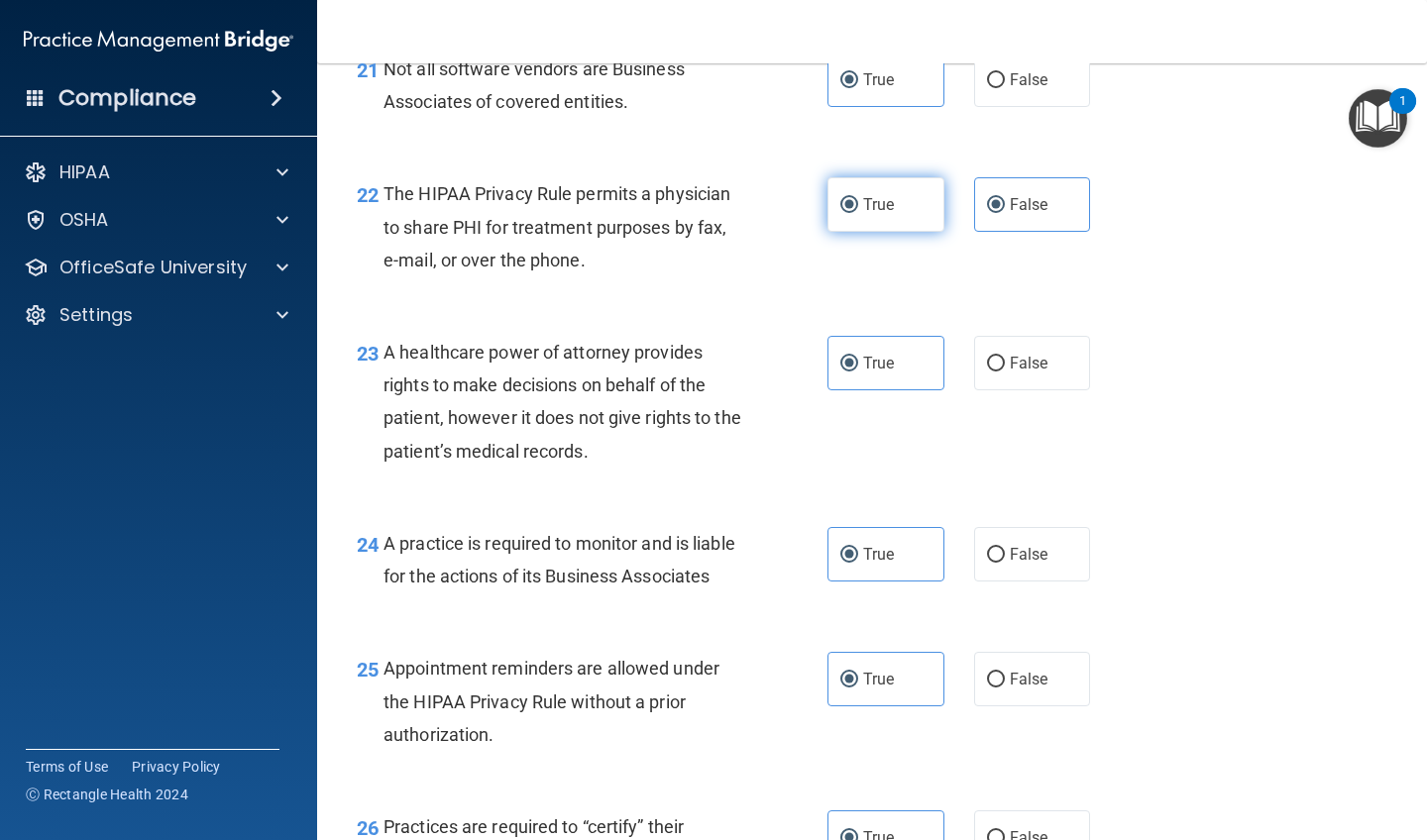 radio on "false" 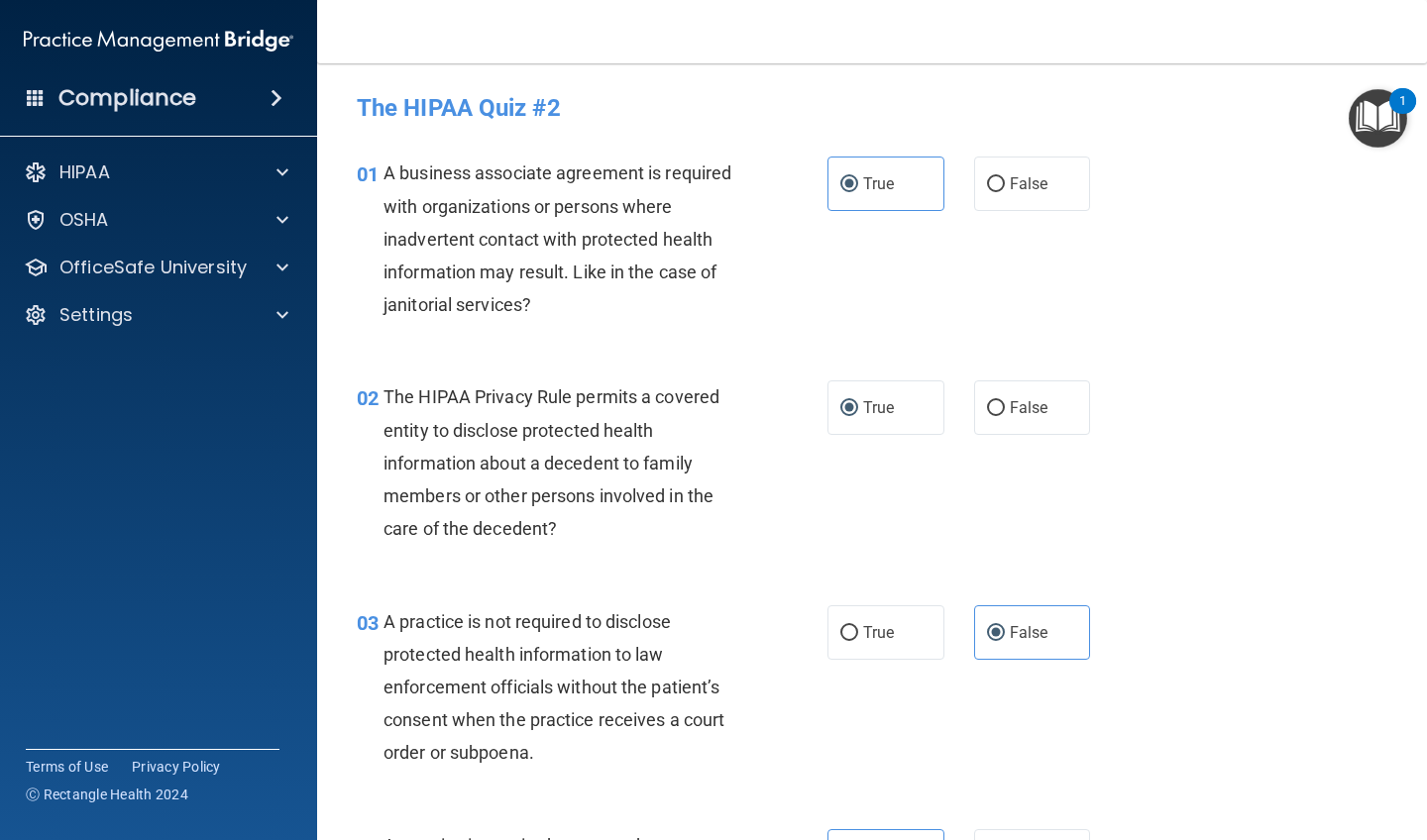 scroll, scrollTop: 0, scrollLeft: 0, axis: both 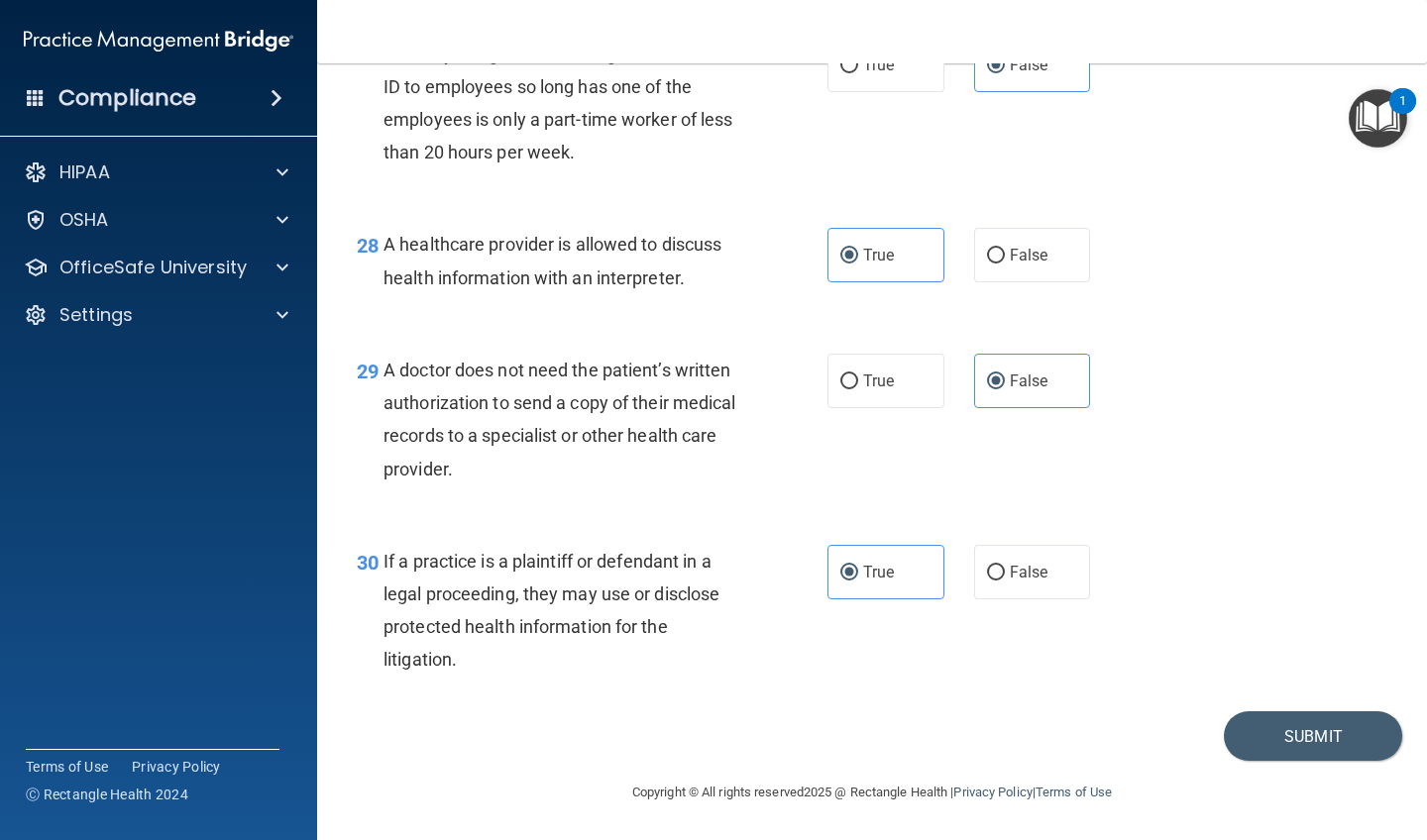 click on "29        A doctor does not need the patient’s written authorization to send a copy of their medical records to a specialist or other health care provider.                  True           False" at bounding box center (872, 424) 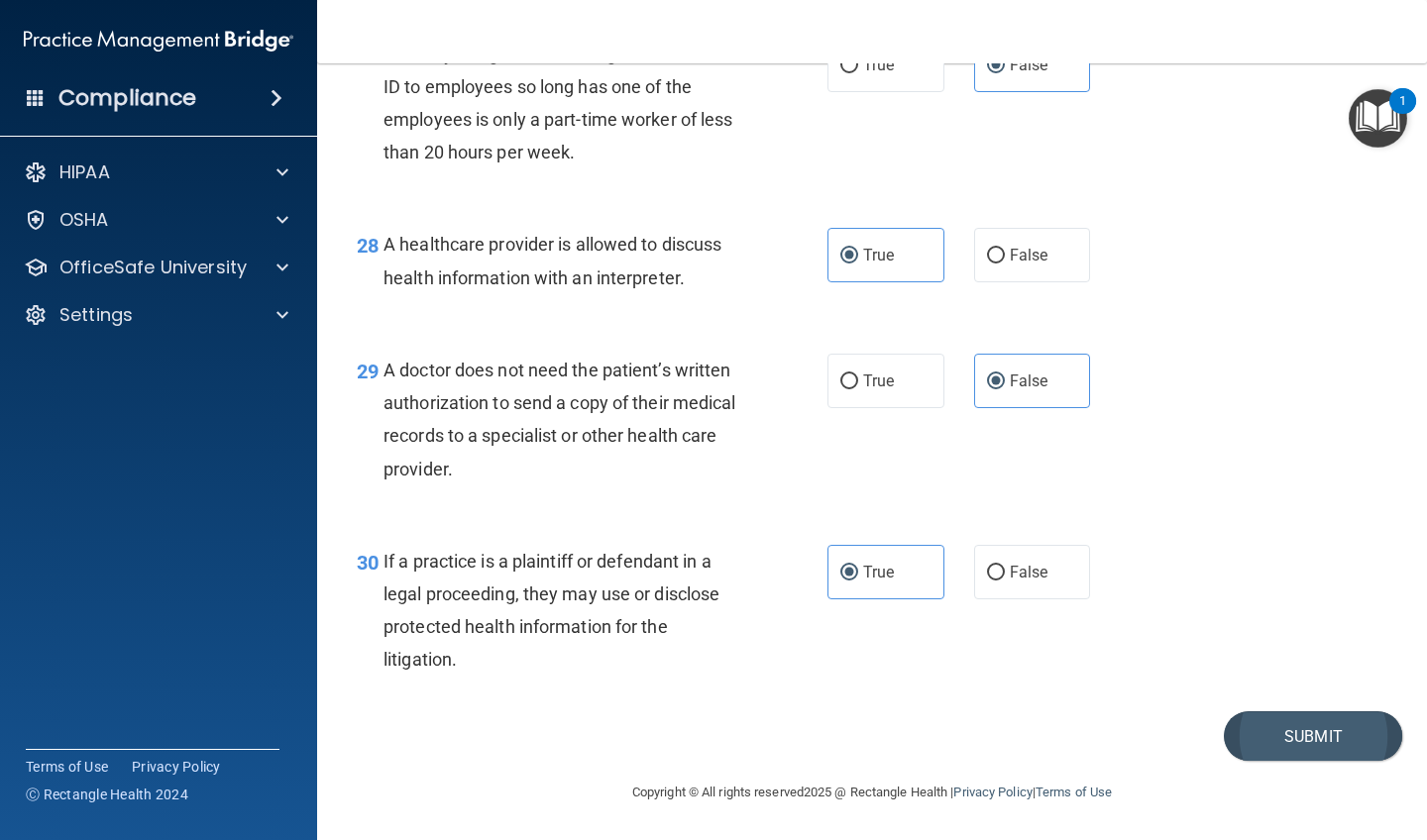 click on "Submit" at bounding box center [1313, 736] 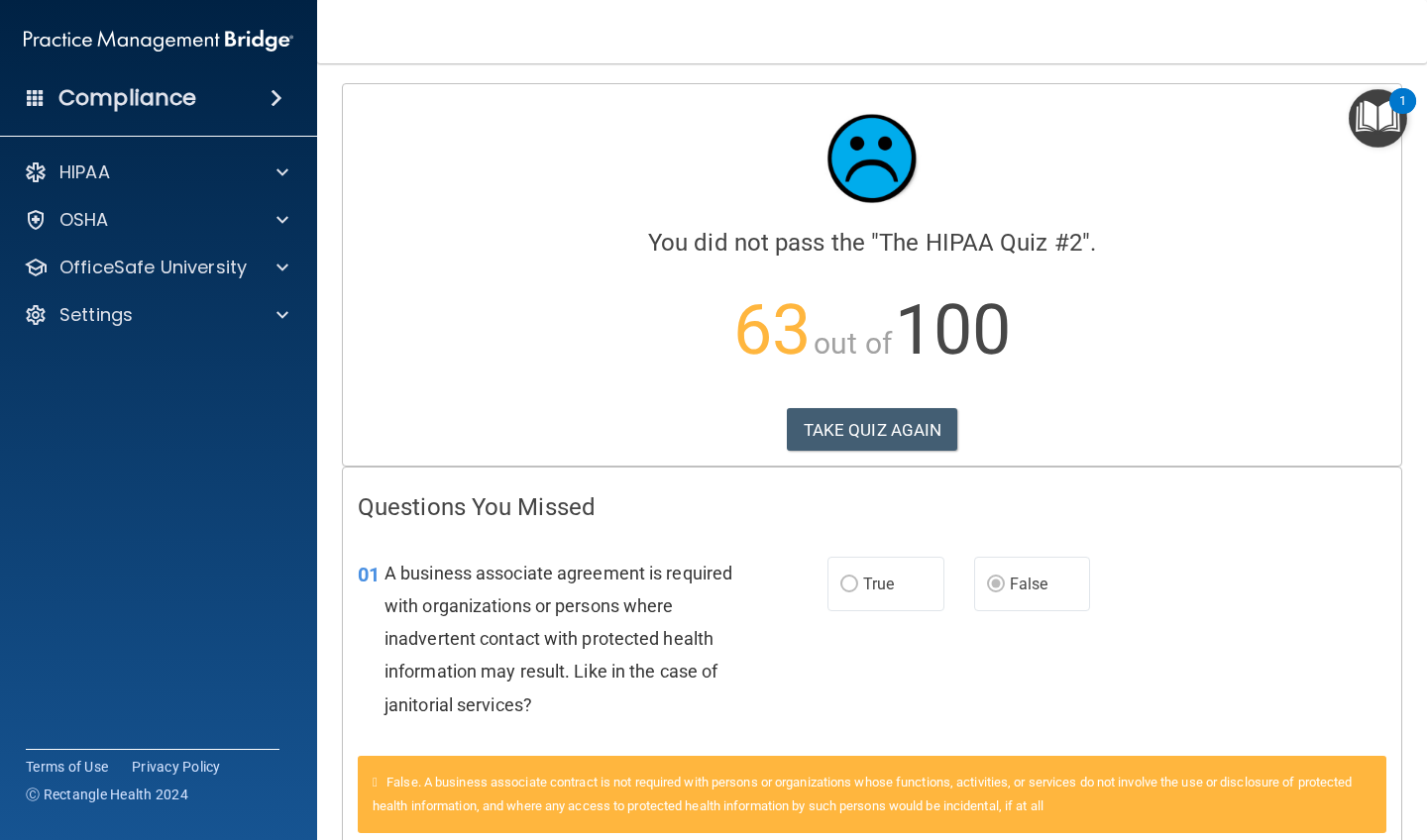 scroll, scrollTop: 0, scrollLeft: 0, axis: both 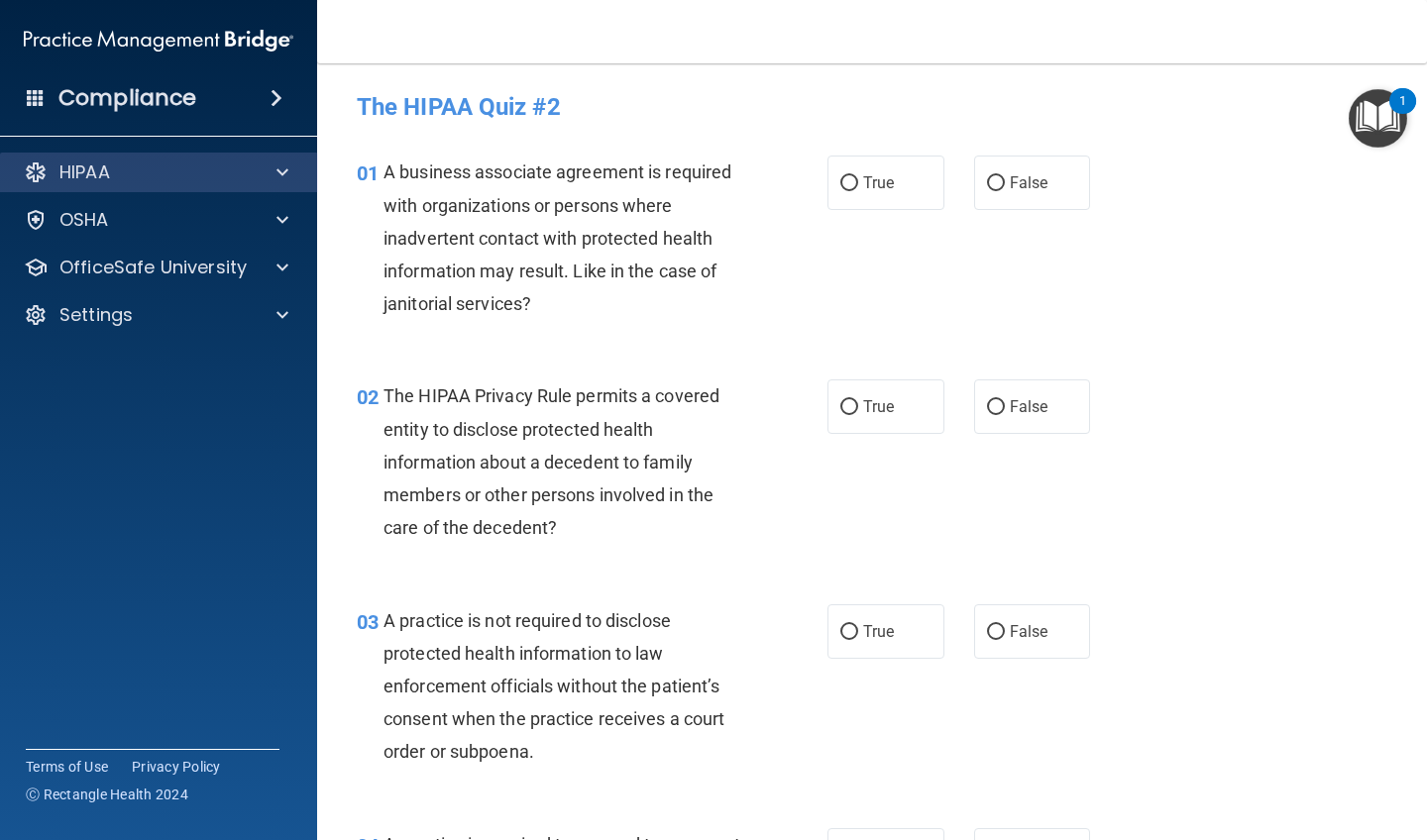 click at bounding box center (279, 172) 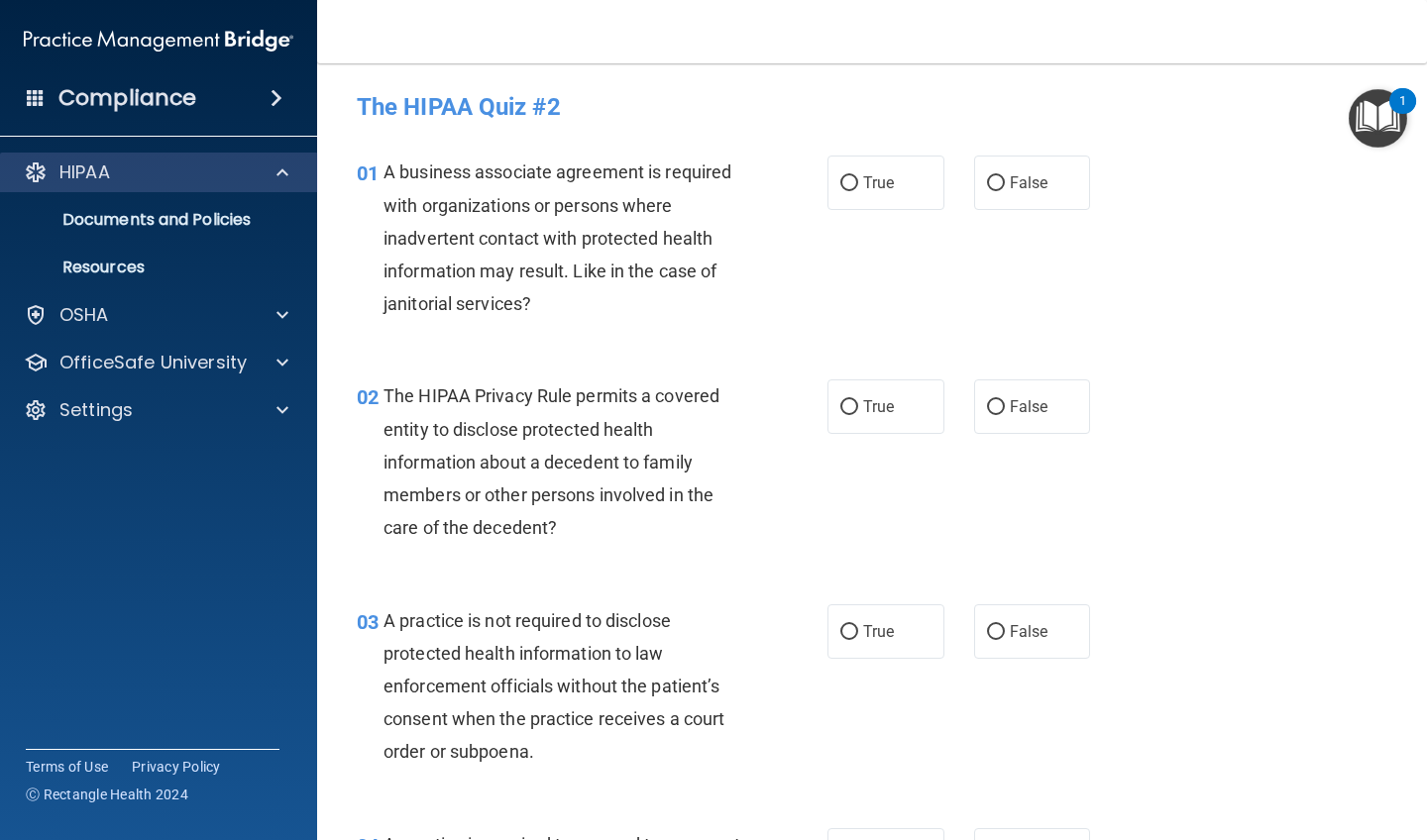 click at bounding box center (282, 172) 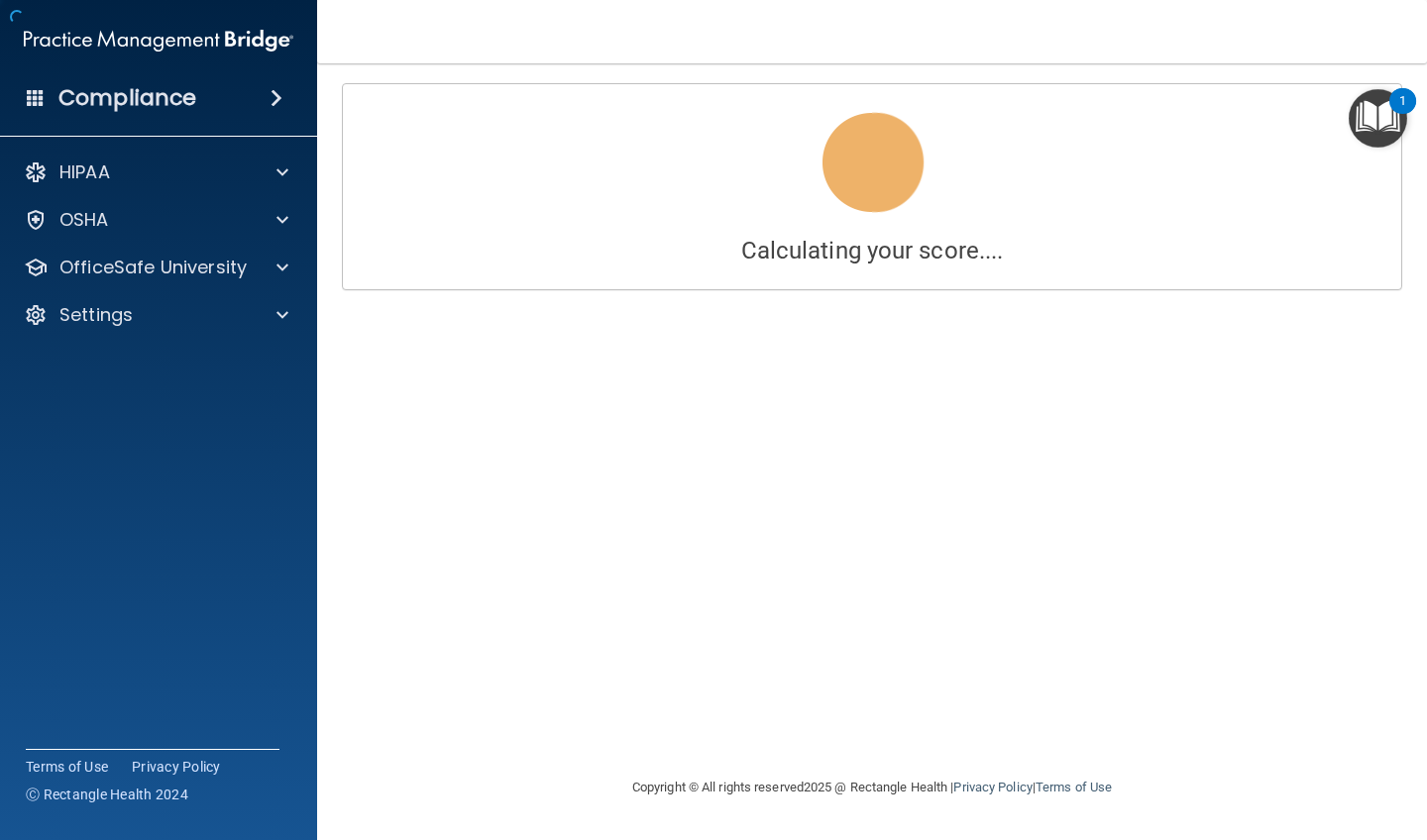 scroll, scrollTop: 0, scrollLeft: 0, axis: both 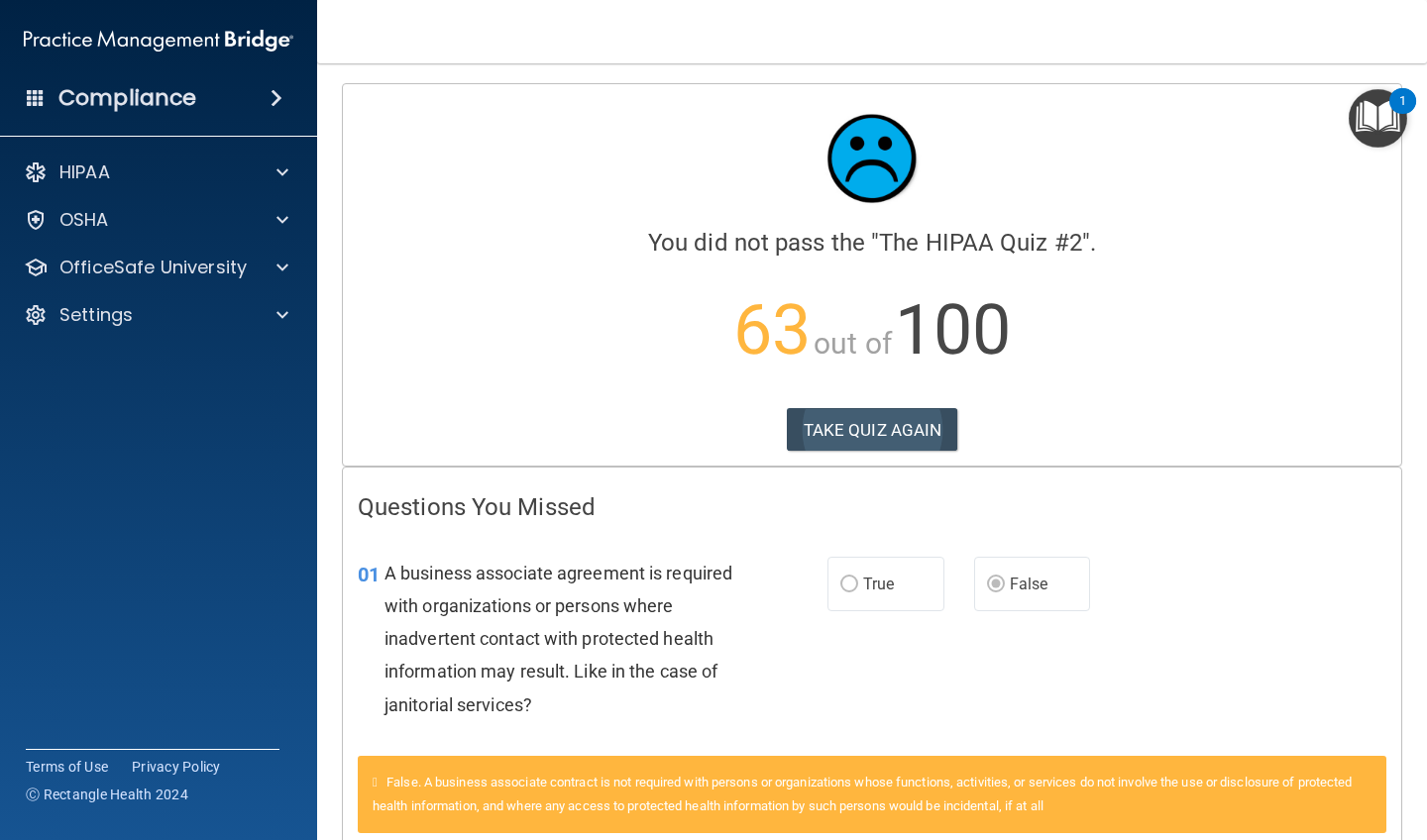 click on "TAKE QUIZ AGAIN" at bounding box center (872, 430) 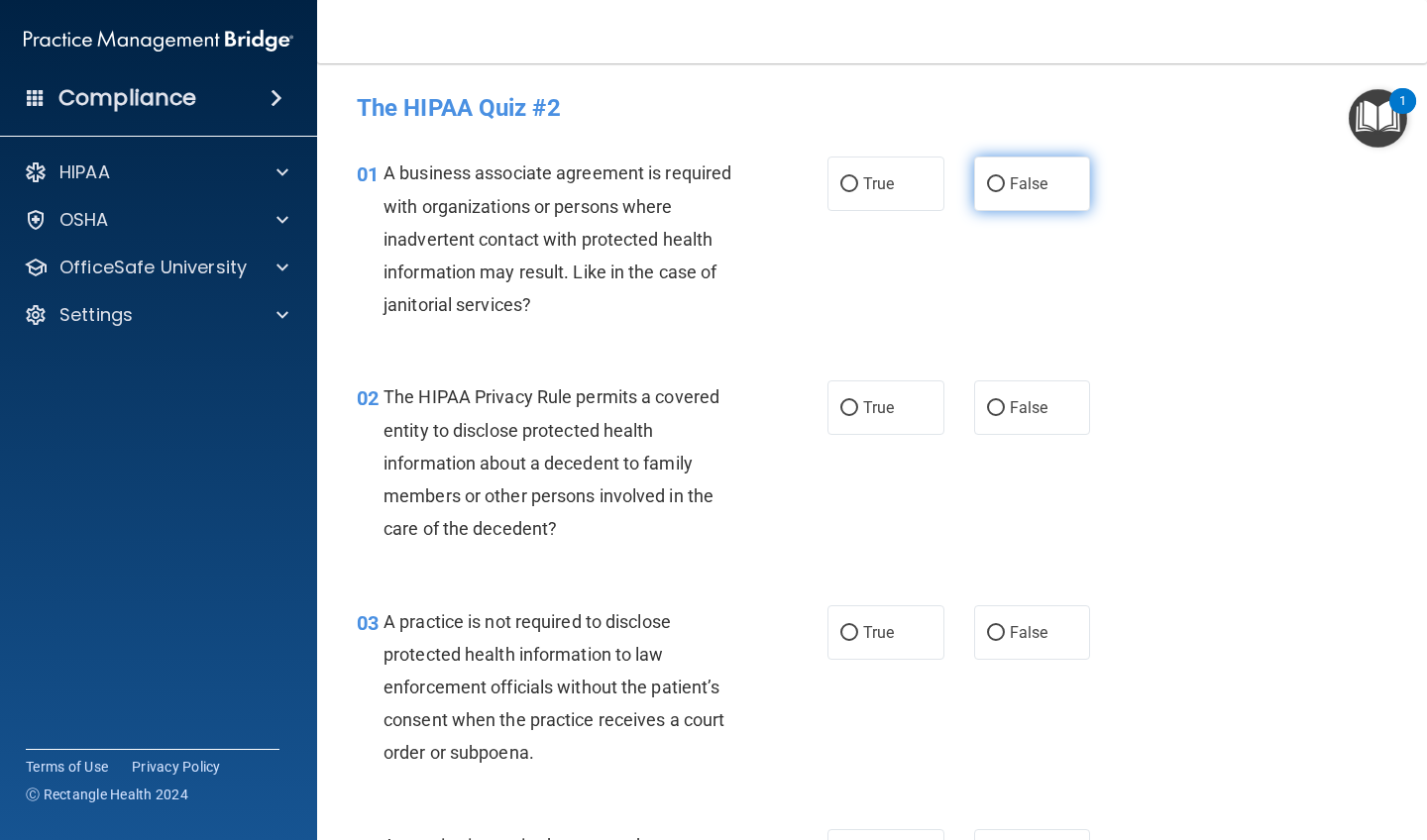 click on "False" at bounding box center (1029, 183) 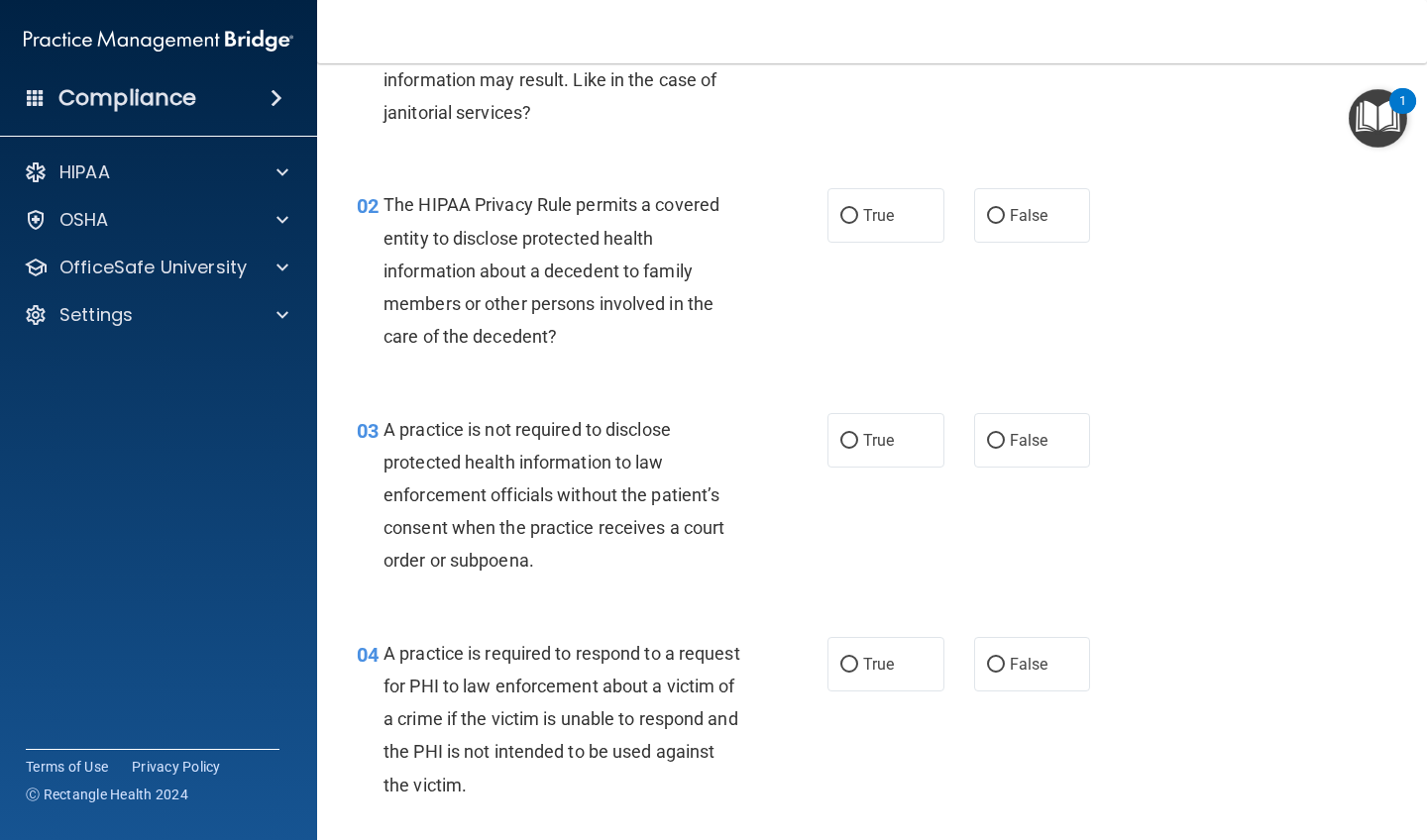 scroll, scrollTop: 190, scrollLeft: 0, axis: vertical 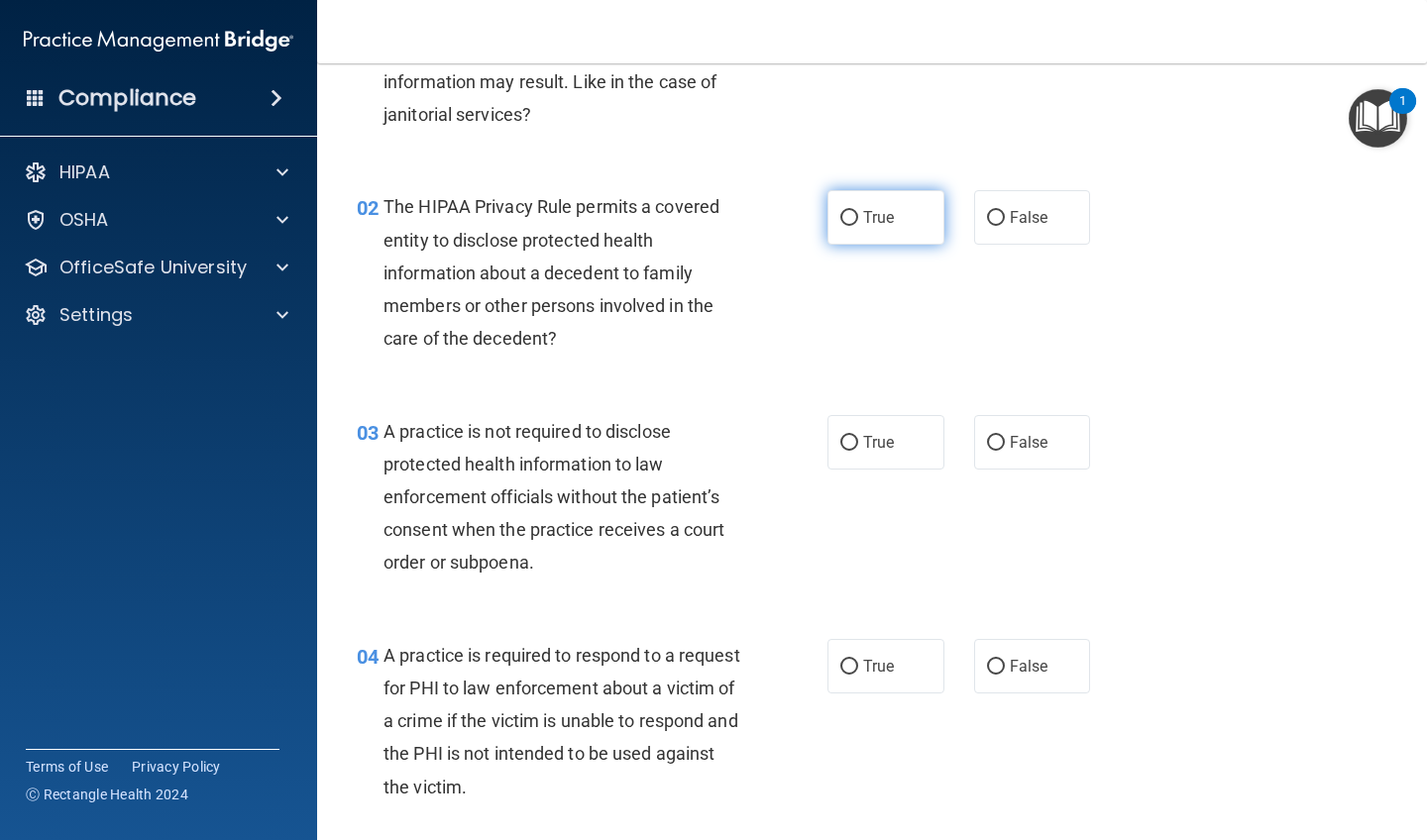 click on "True" at bounding box center [886, 217] 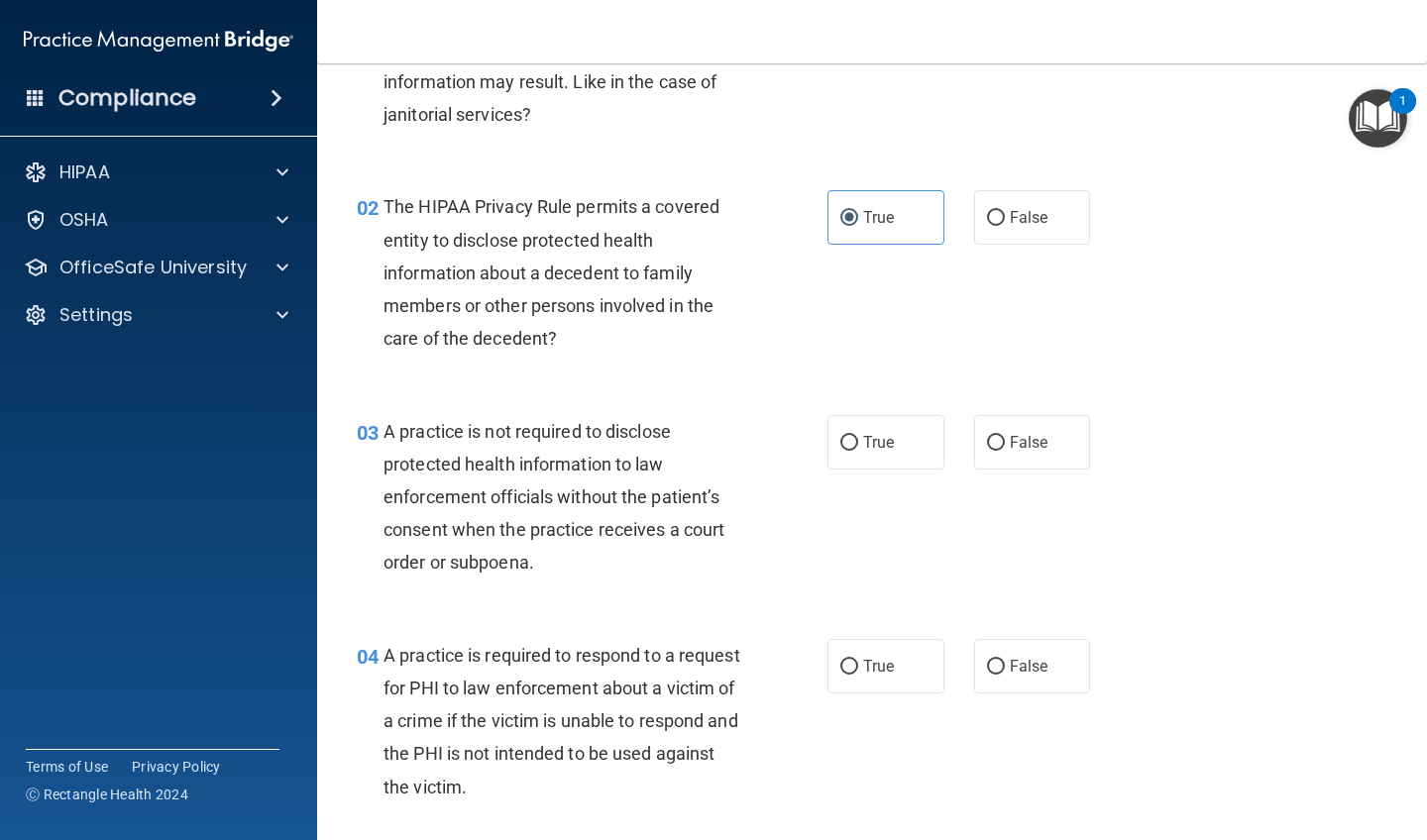 scroll, scrollTop: 316, scrollLeft: 0, axis: vertical 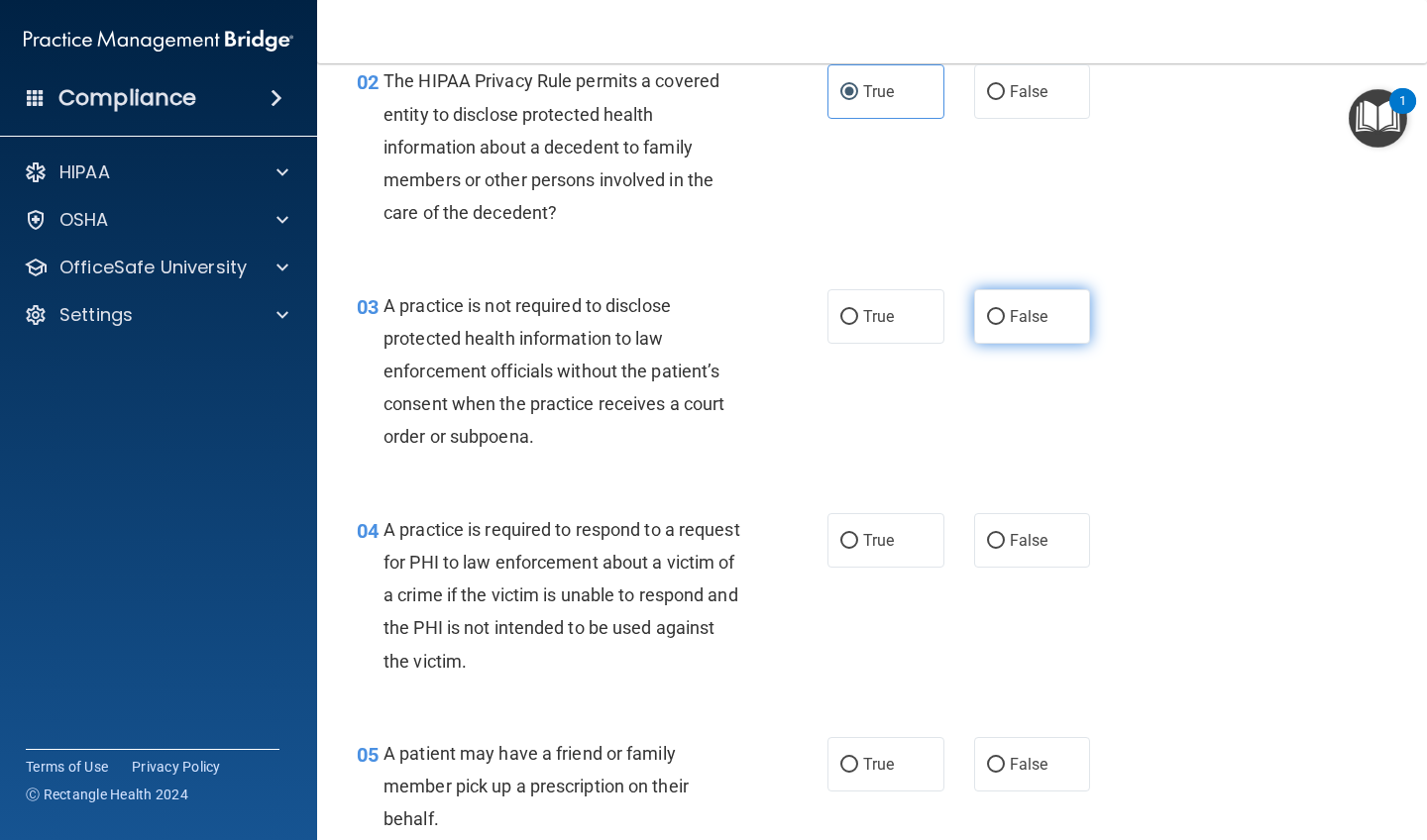 click on "False" at bounding box center [1029, 316] 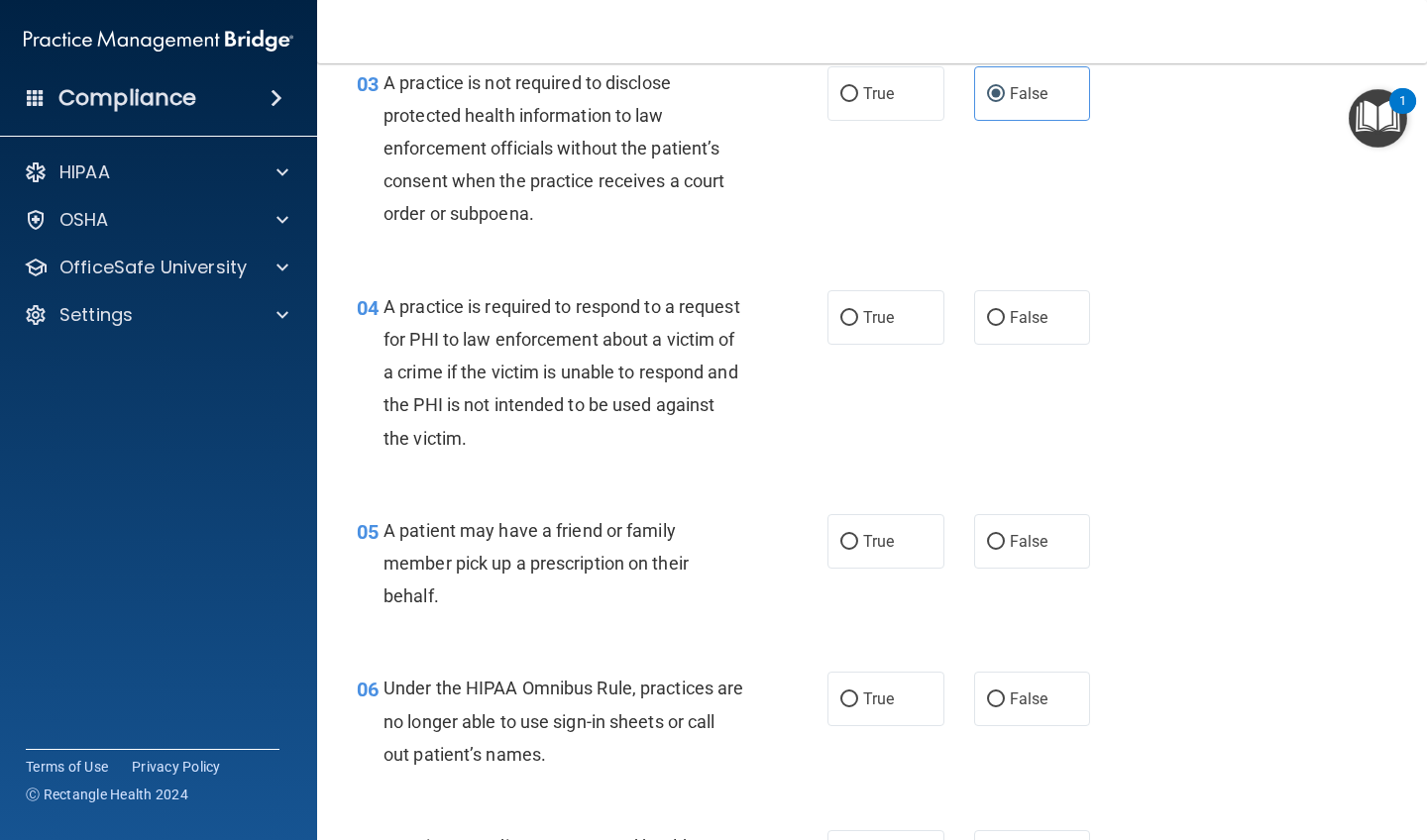 scroll, scrollTop: 540, scrollLeft: 0, axis: vertical 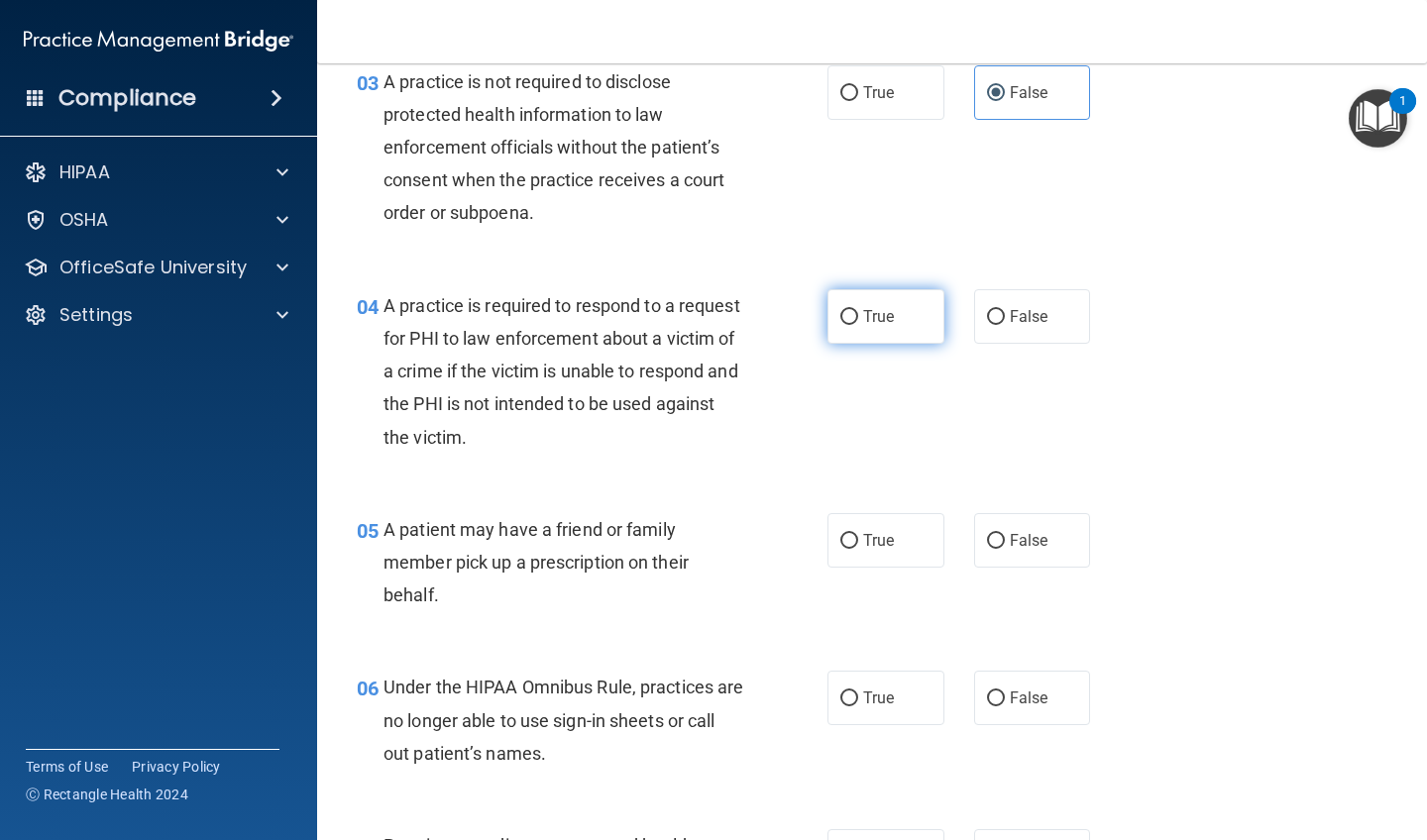 click on "True" at bounding box center [886, 316] 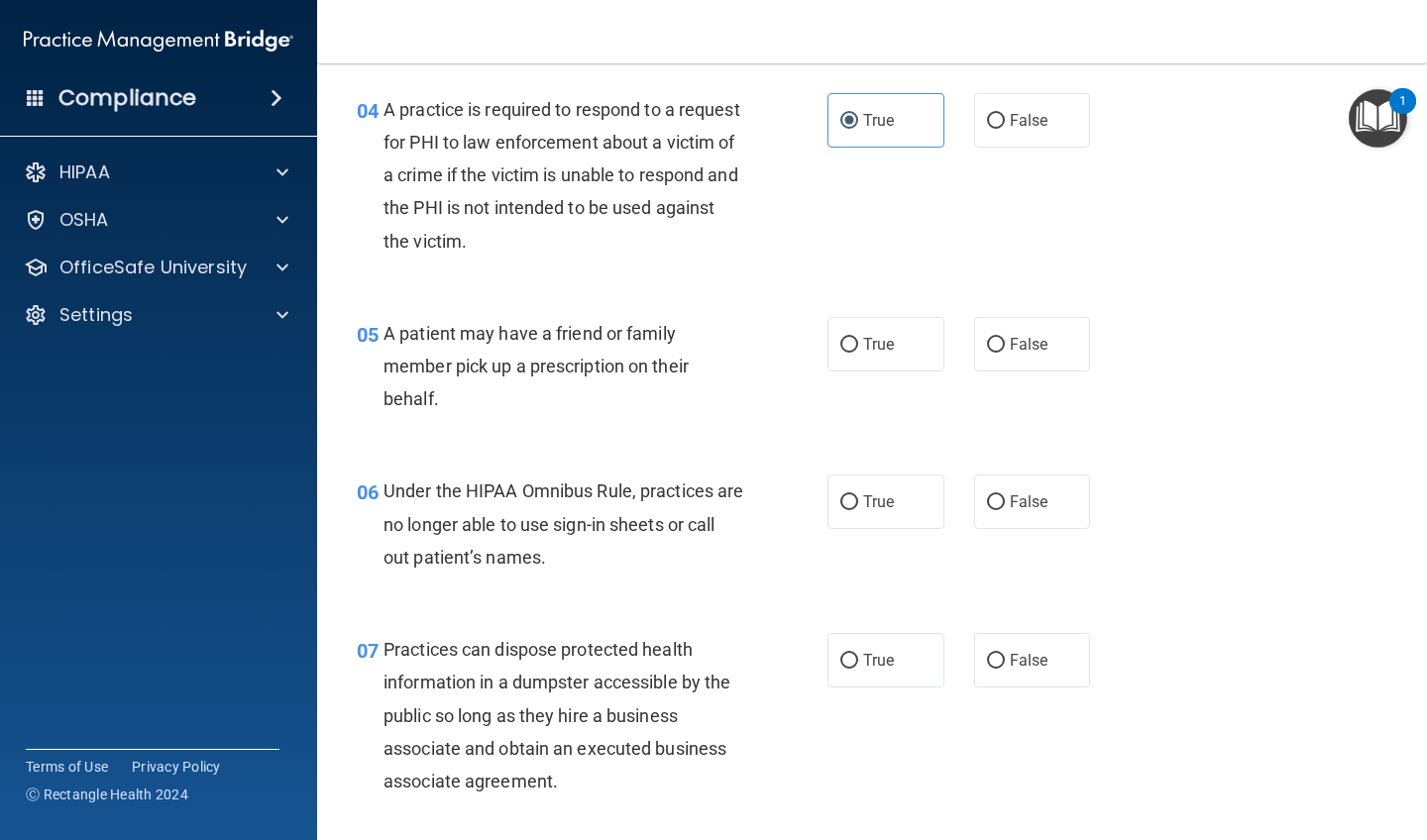 scroll, scrollTop: 737, scrollLeft: 0, axis: vertical 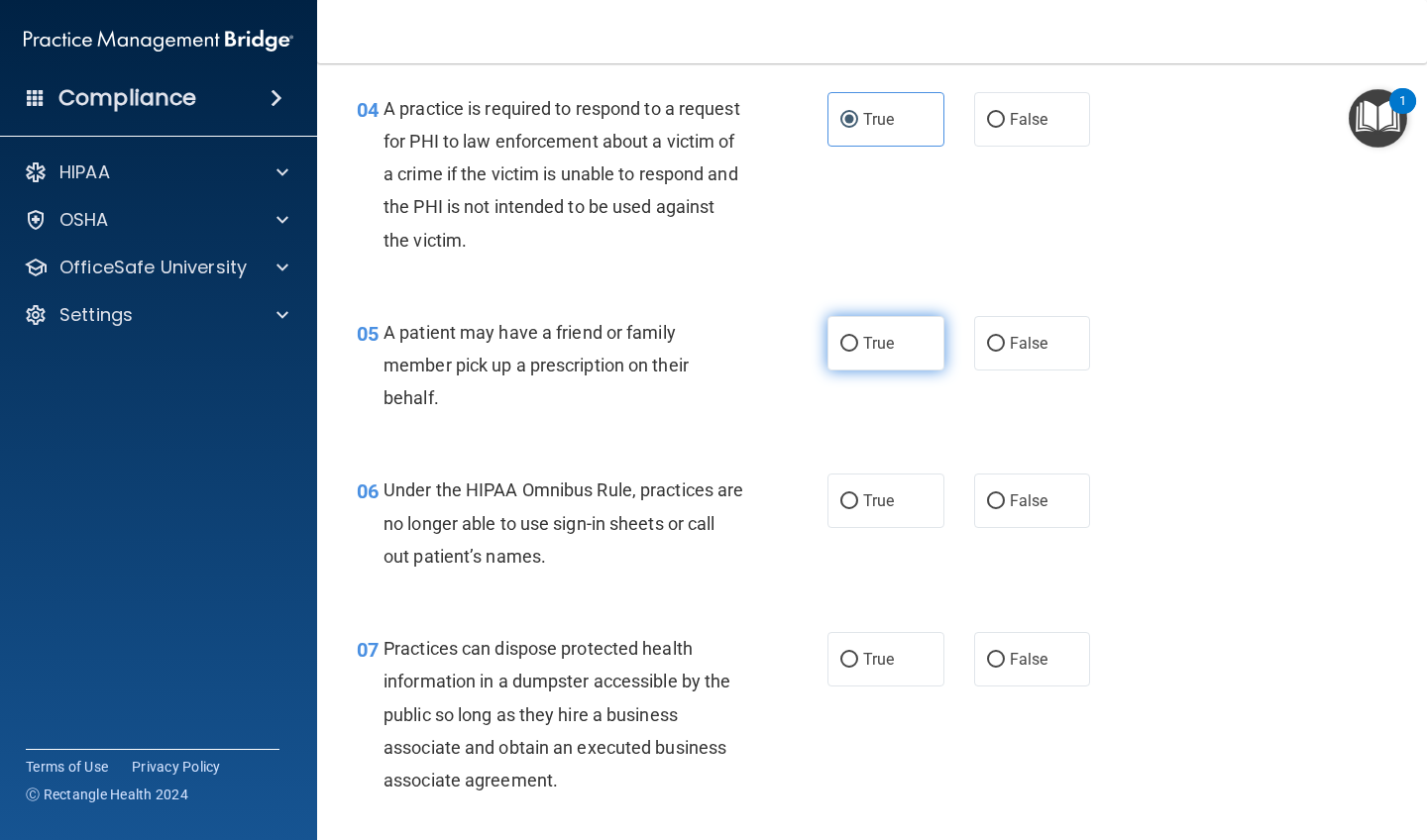 click on "True" at bounding box center (886, 343) 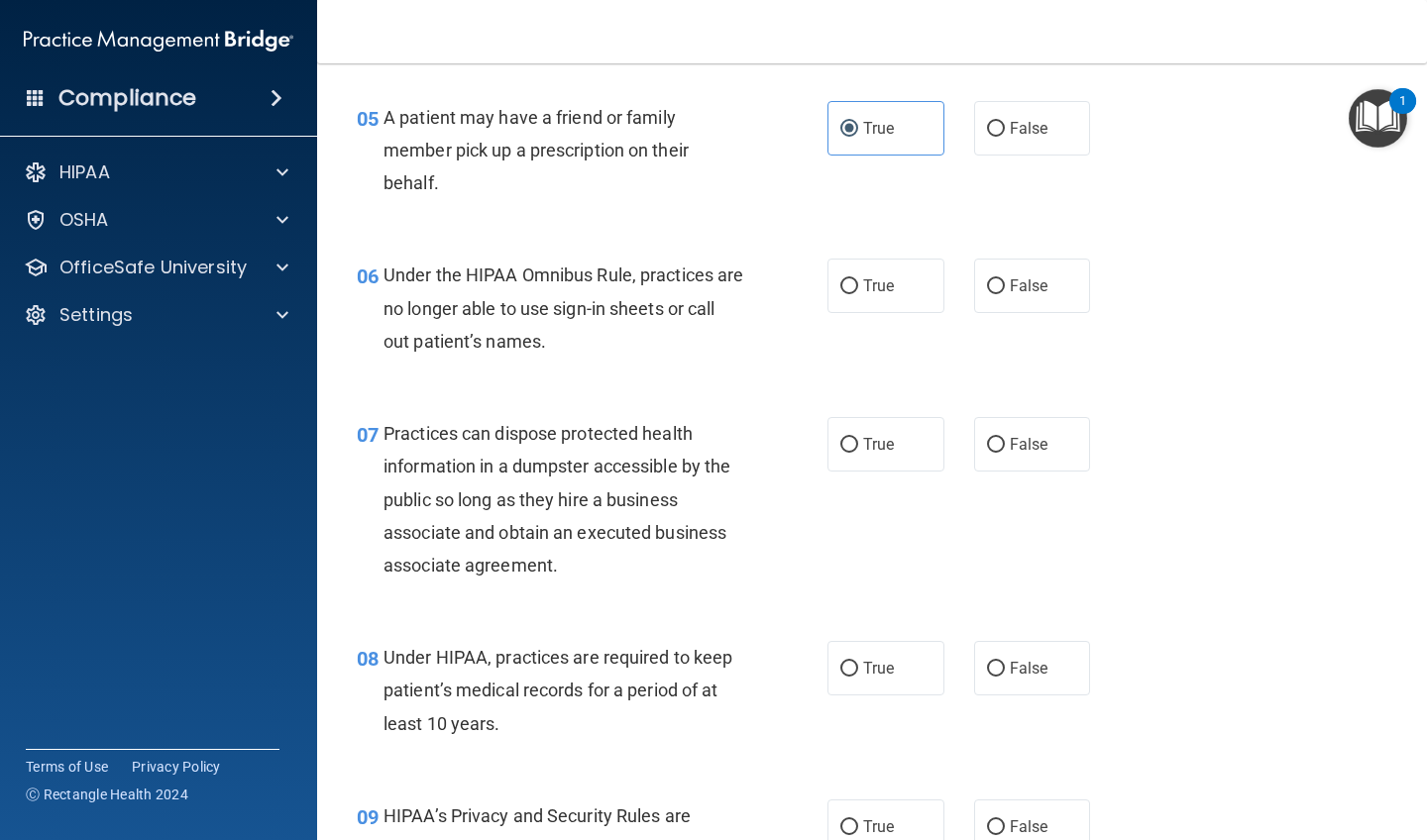 scroll, scrollTop: 954, scrollLeft: 0, axis: vertical 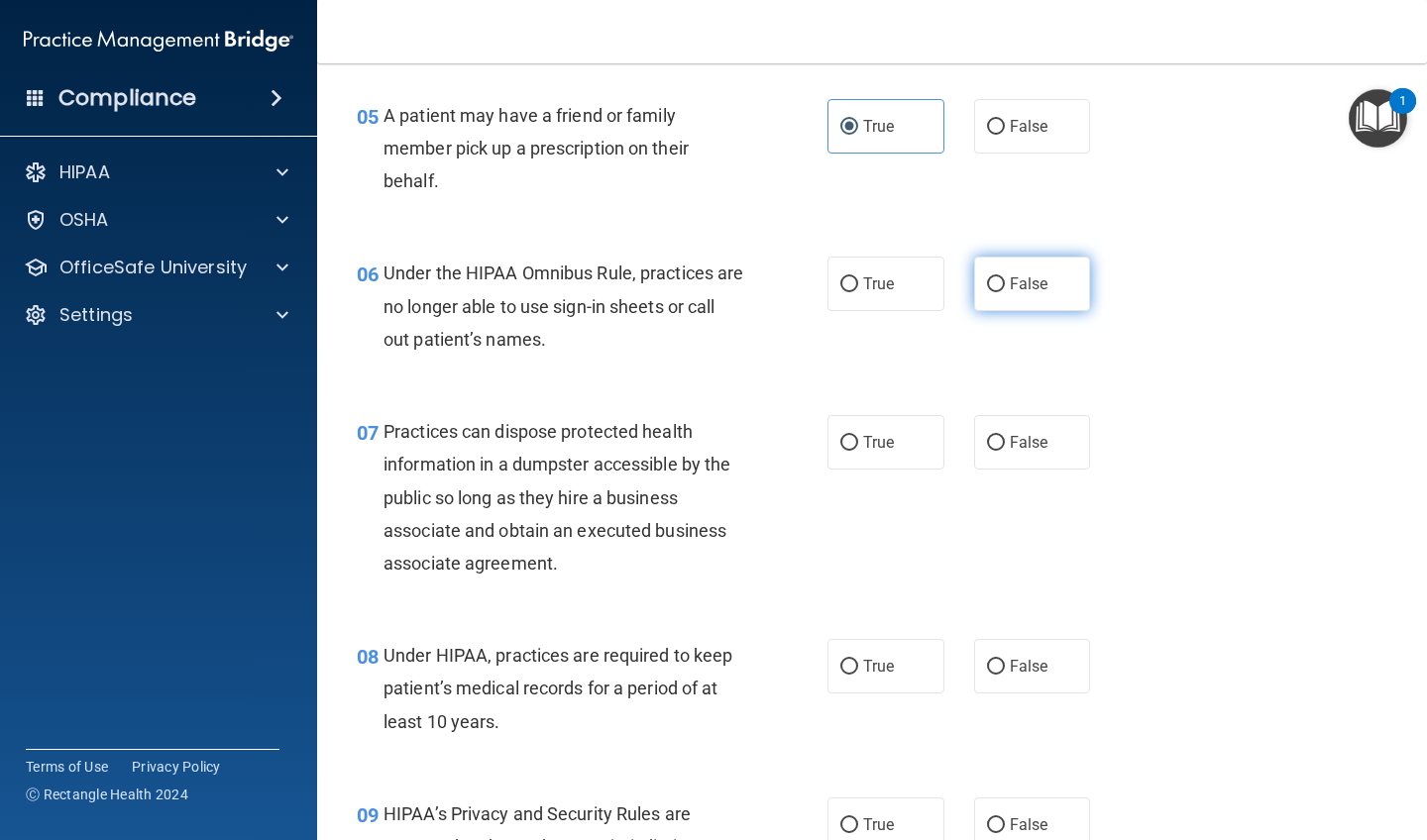 click on "False" at bounding box center [1033, 283] 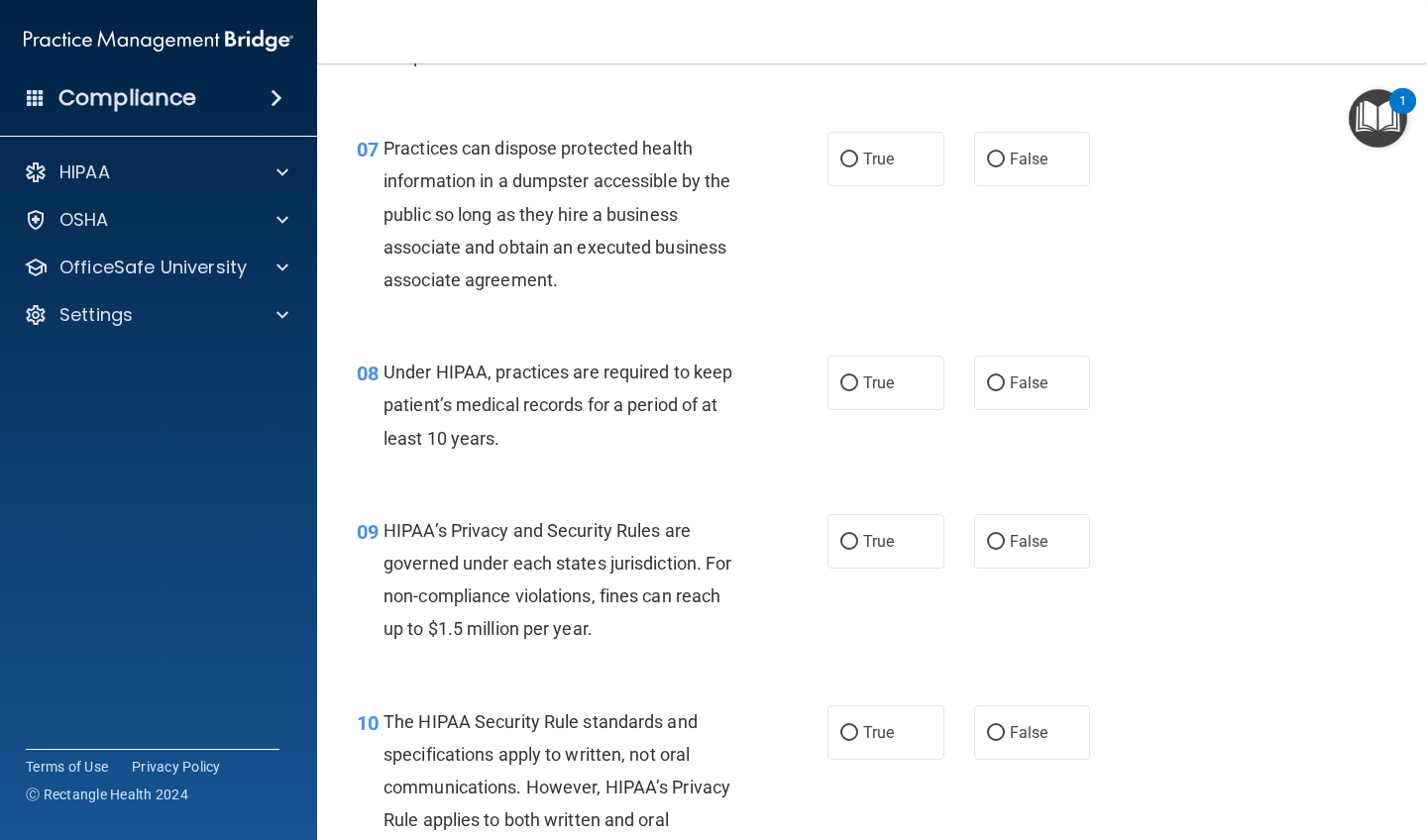 scroll, scrollTop: 1239, scrollLeft: 0, axis: vertical 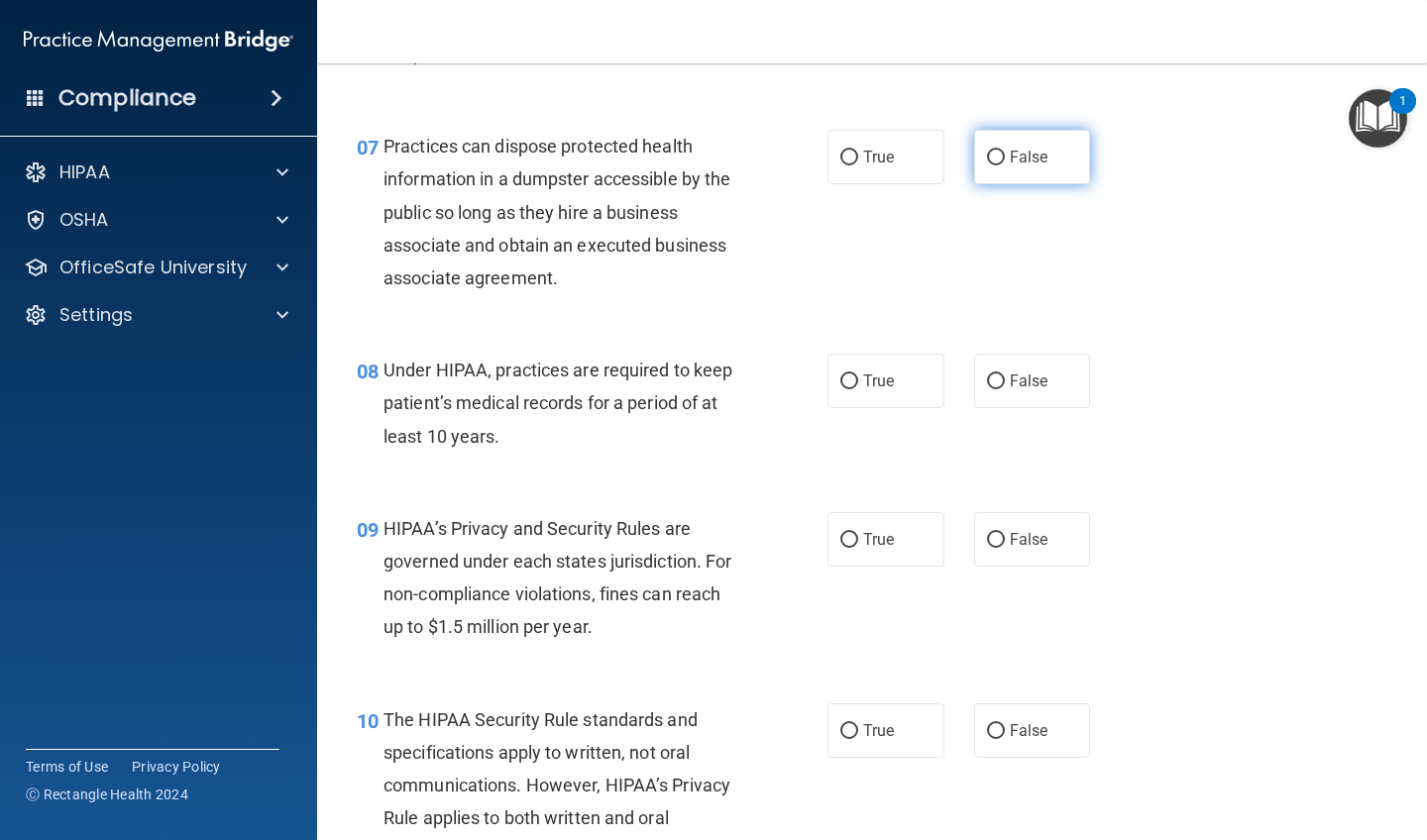 click on "False" at bounding box center (1033, 157) 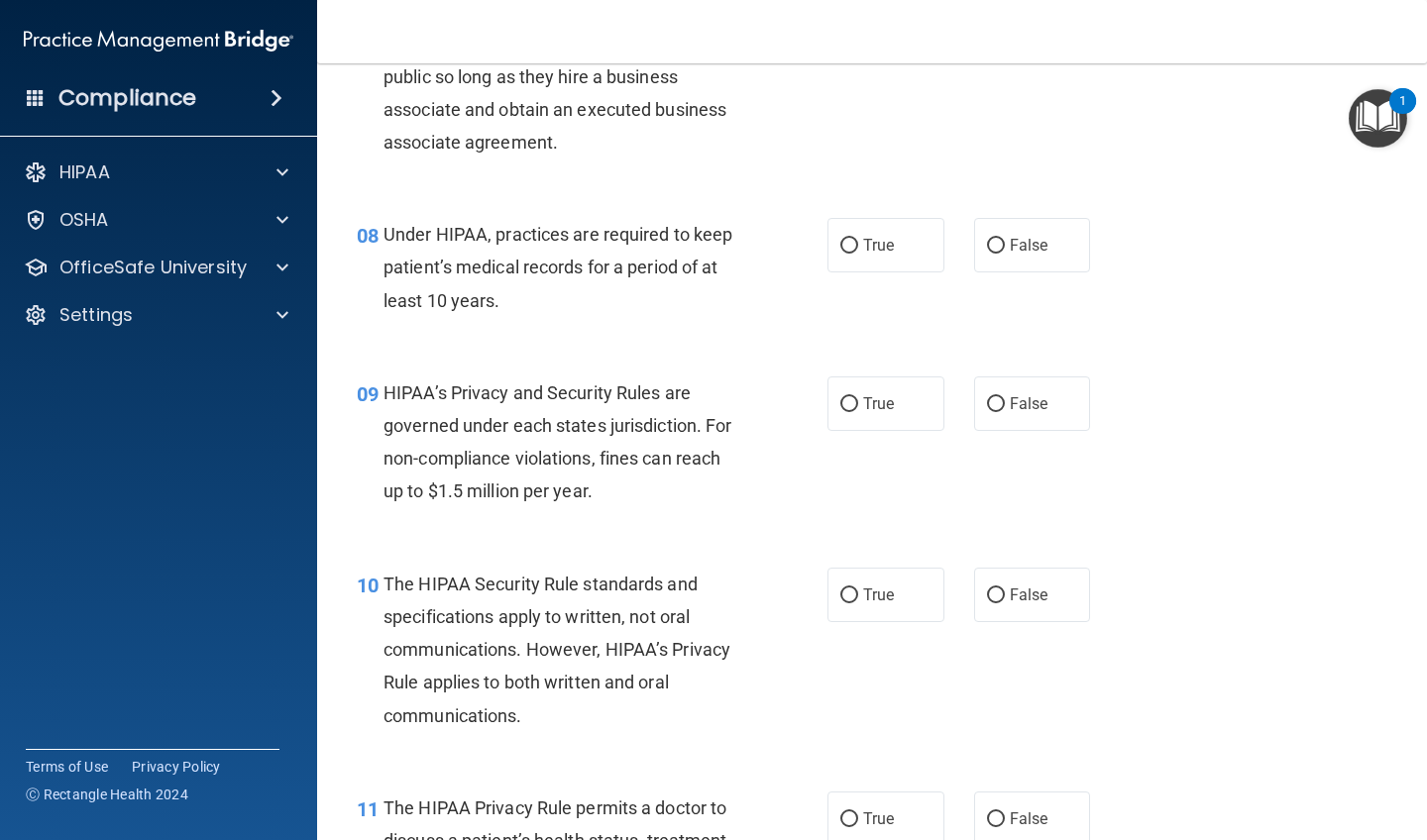 scroll, scrollTop: 1376, scrollLeft: 0, axis: vertical 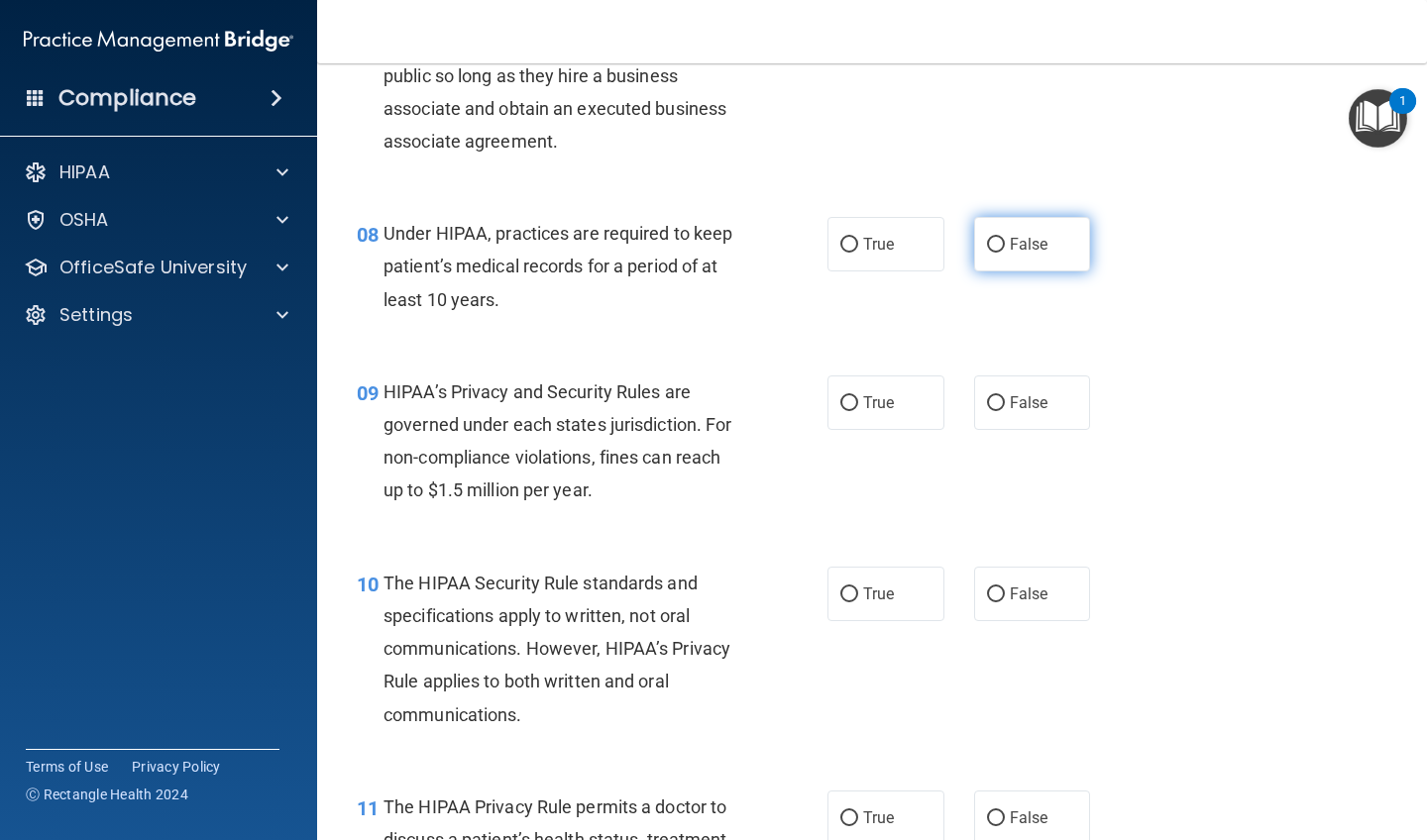 click on "False" at bounding box center (1029, 244) 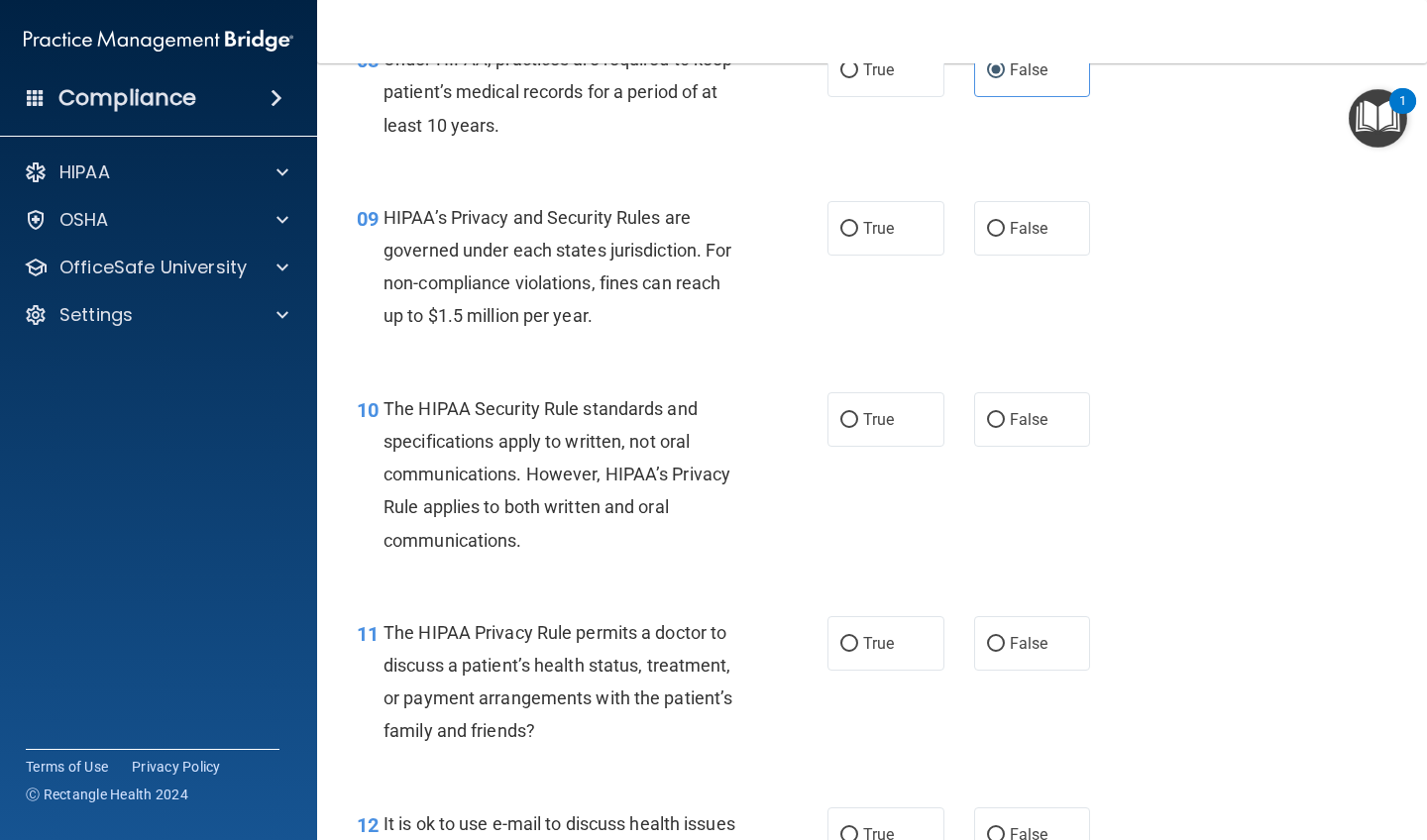scroll, scrollTop: 1554, scrollLeft: 0, axis: vertical 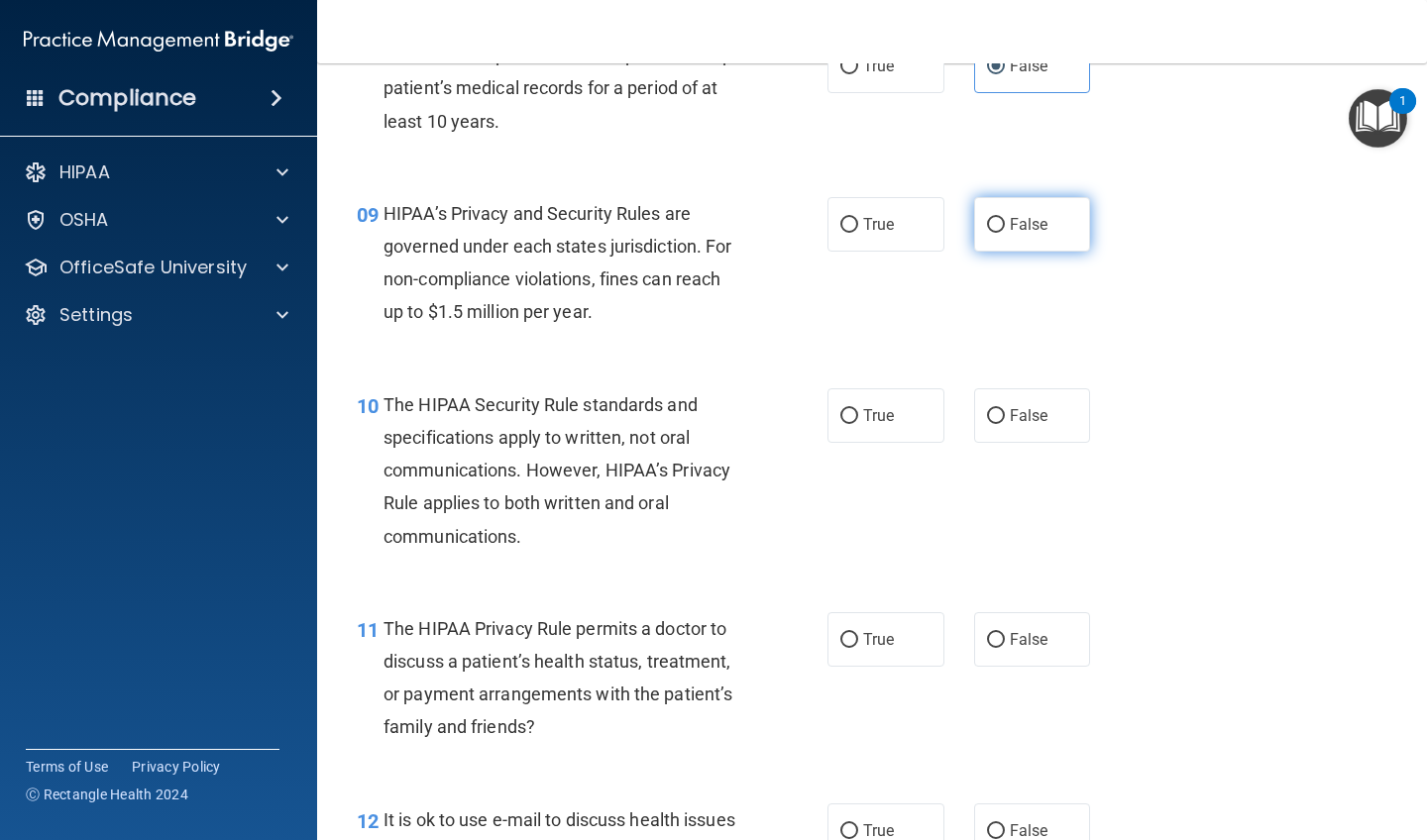 click on "False" at bounding box center (1029, 224) 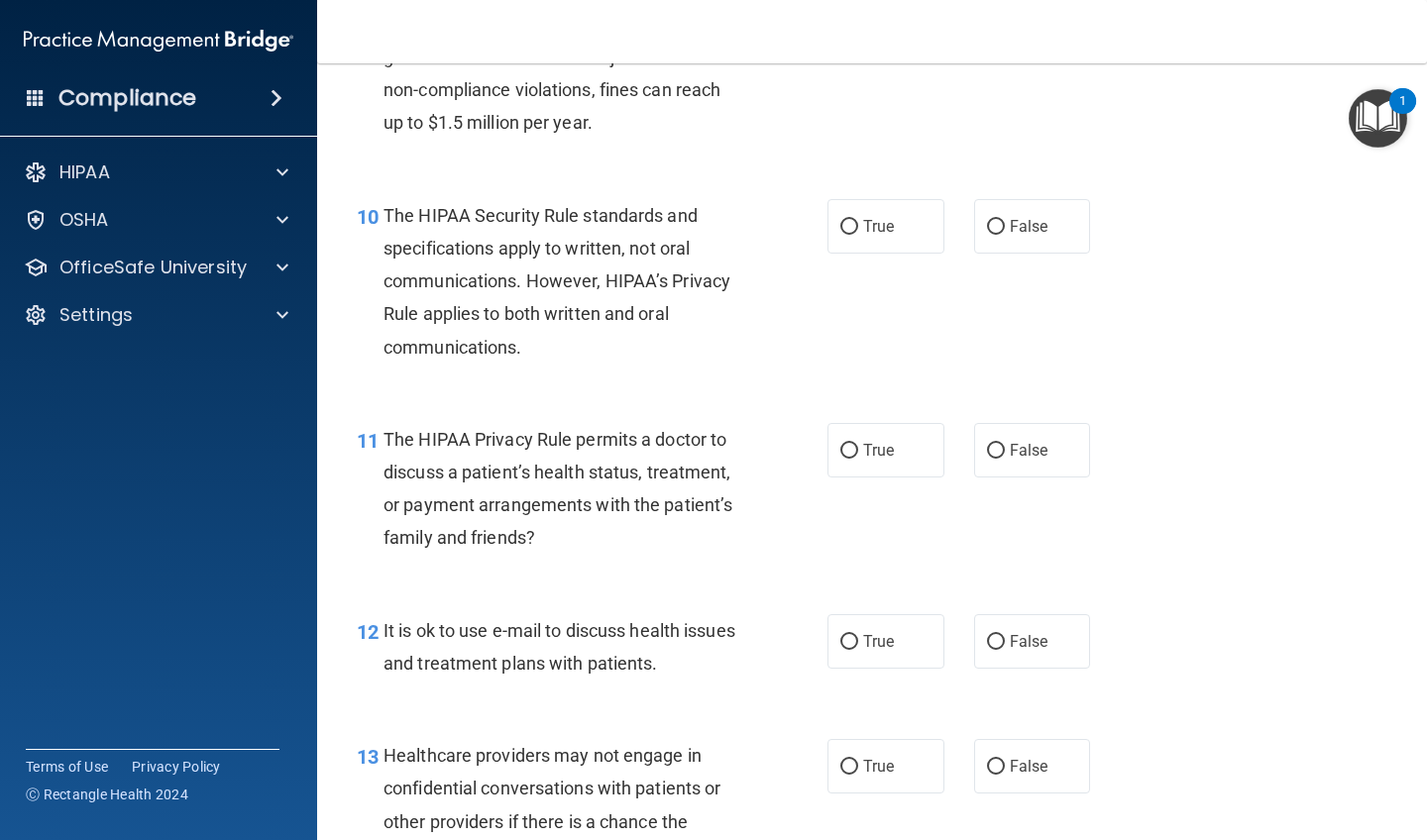 scroll, scrollTop: 1743, scrollLeft: 0, axis: vertical 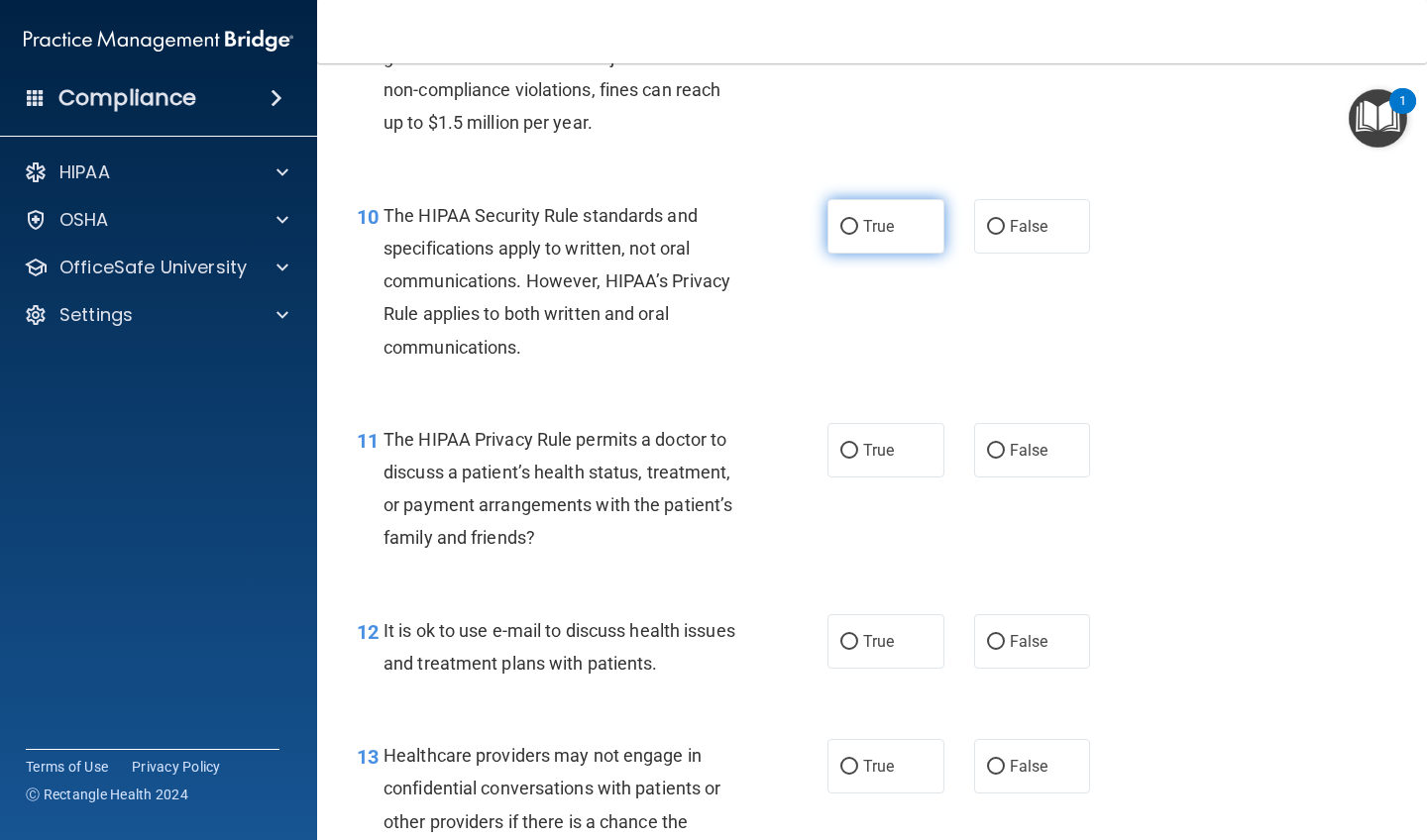 click on "True" at bounding box center [886, 226] 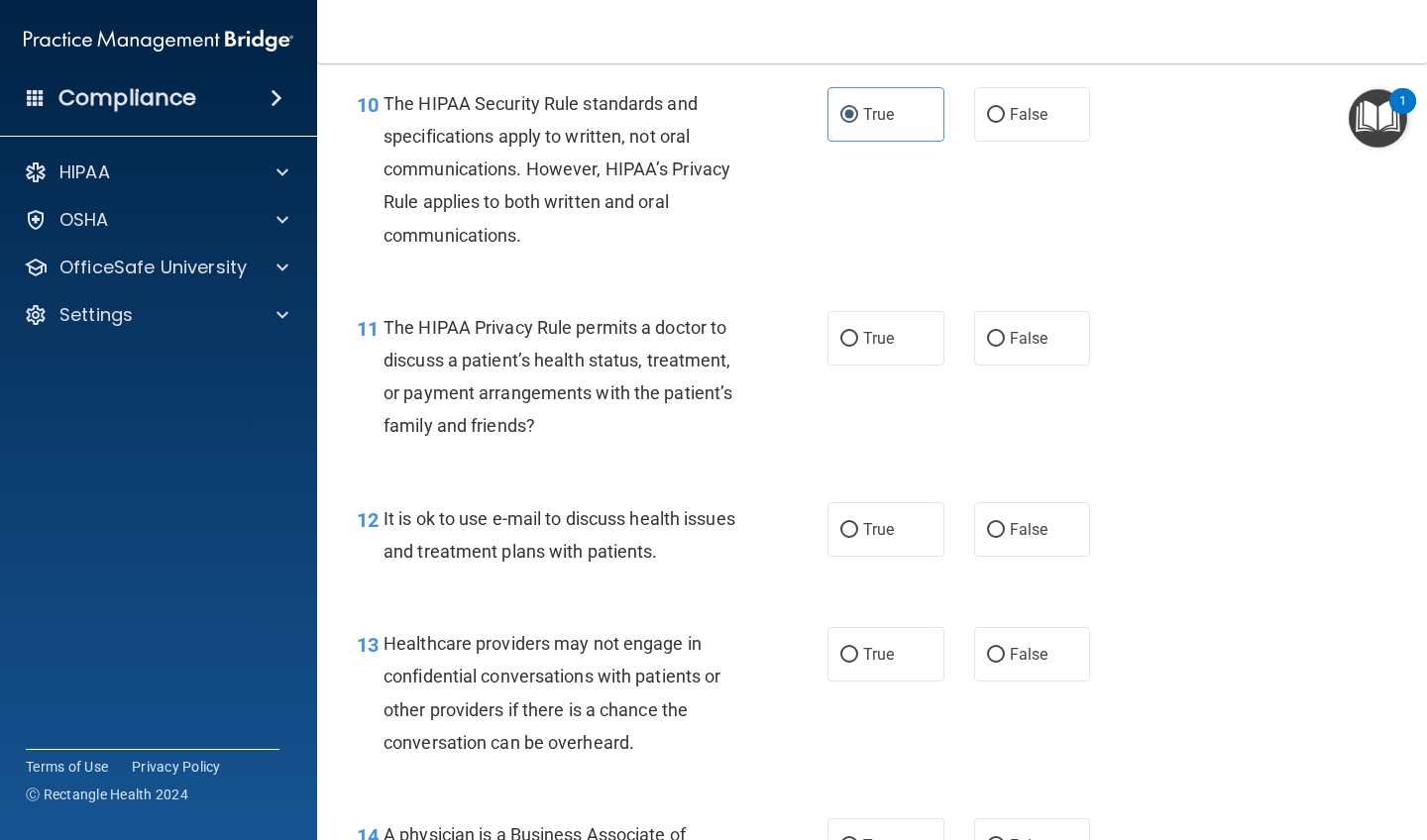 scroll, scrollTop: 1854, scrollLeft: 0, axis: vertical 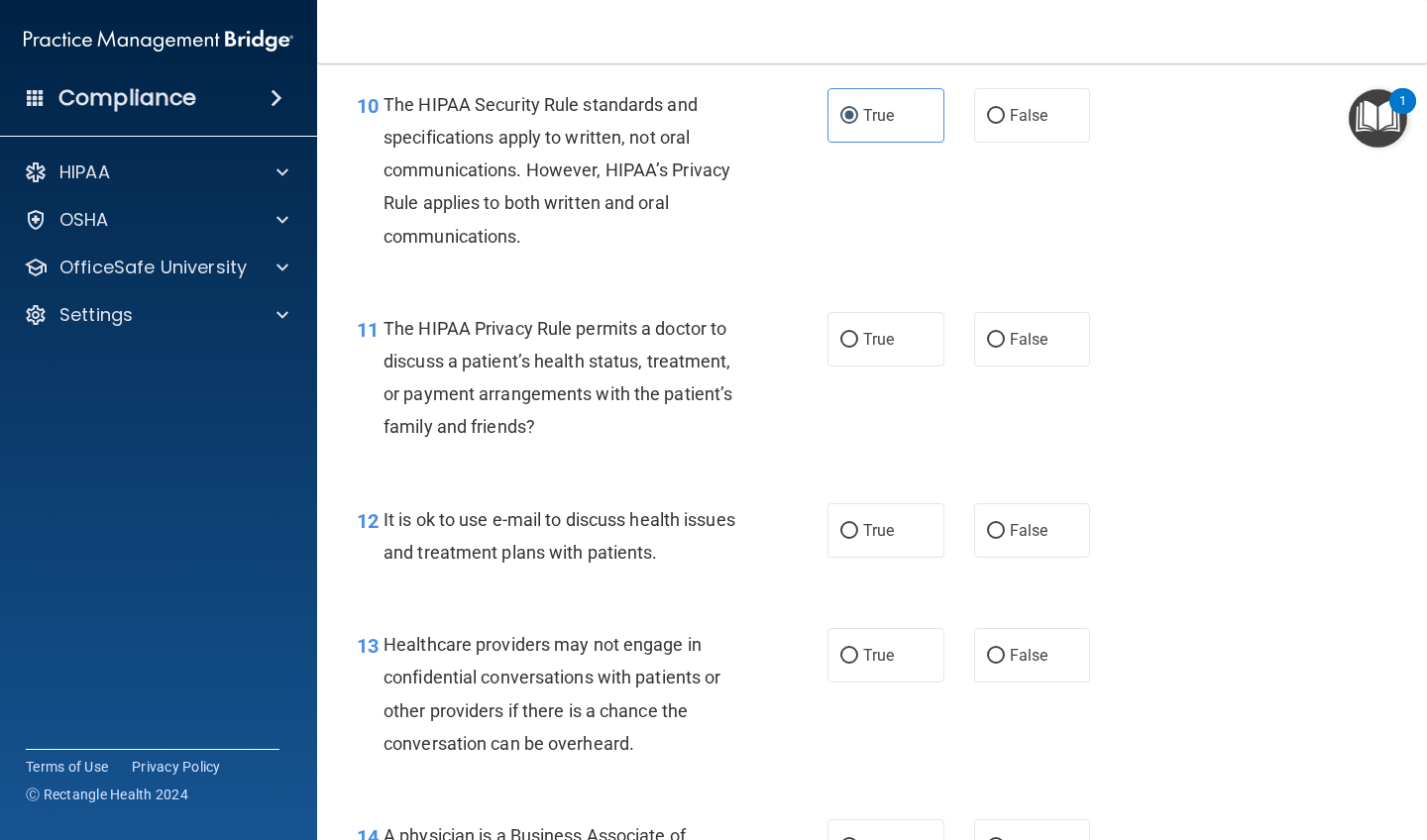 click on "11       The HIPAA Privacy Rule permits a doctor to discuss a patient’s health status, treatment, or payment arrangements with the patient’s family and friends?                 True           False" at bounding box center (872, 382) 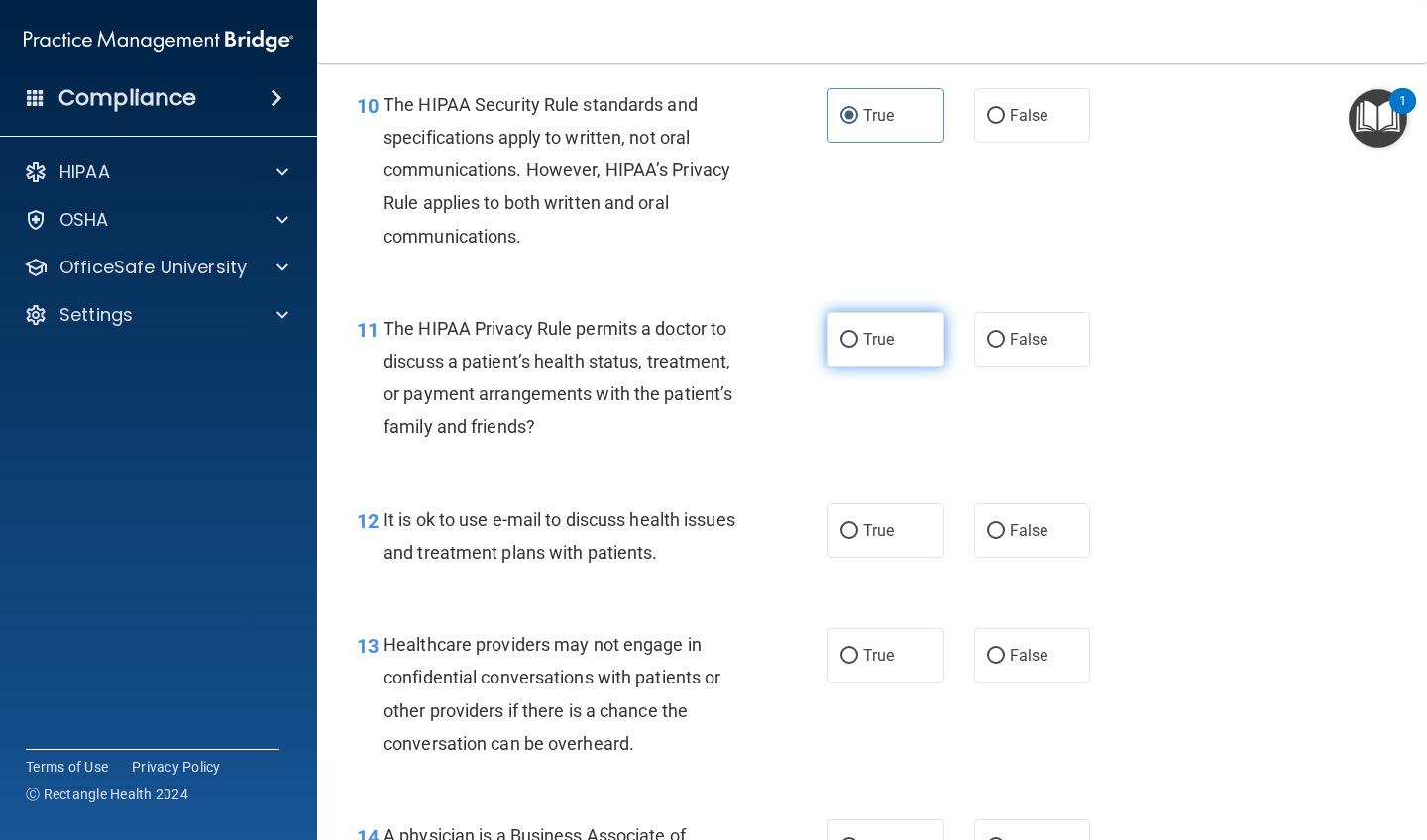 click on "True" at bounding box center (878, 339) 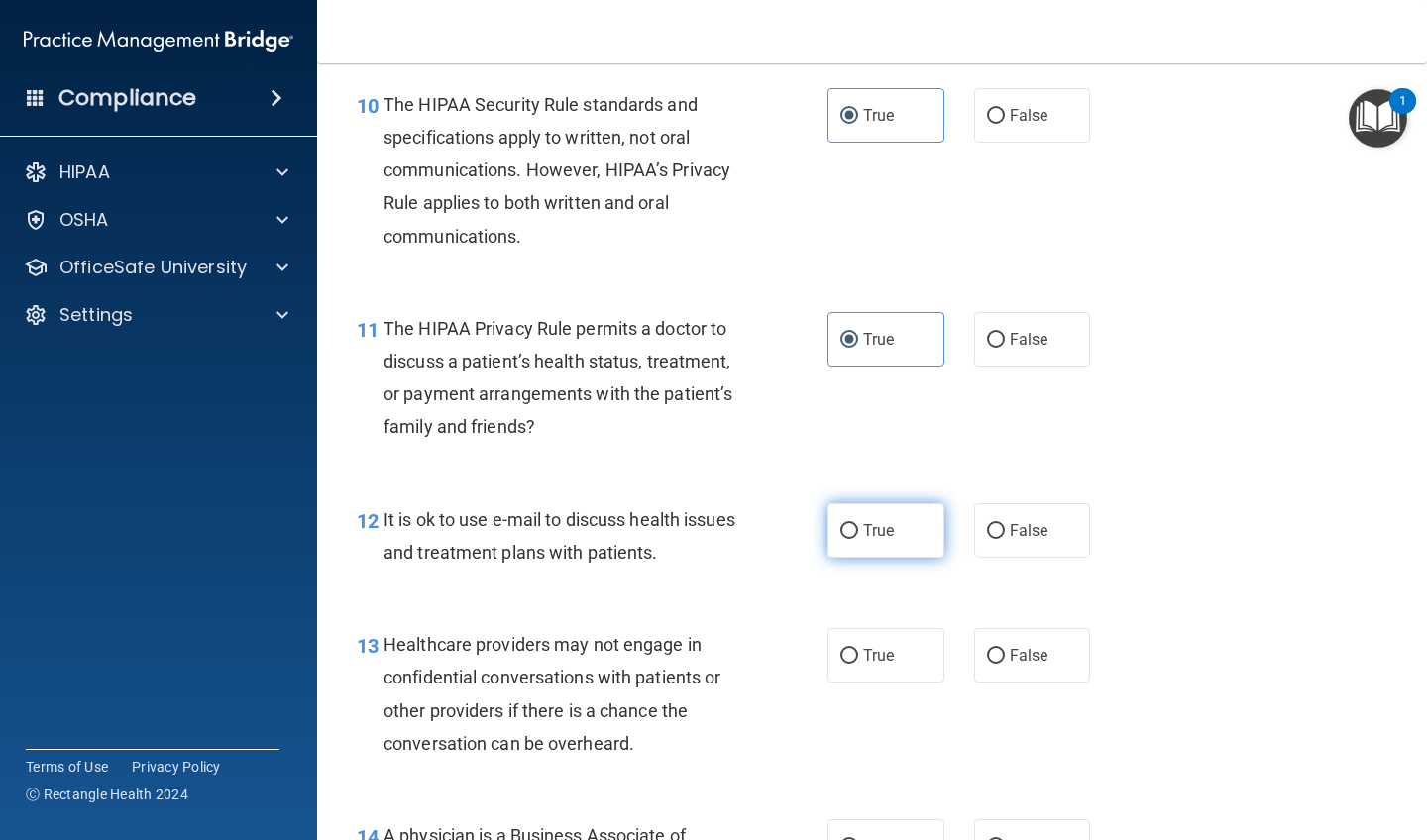 click on "True" at bounding box center (878, 530) 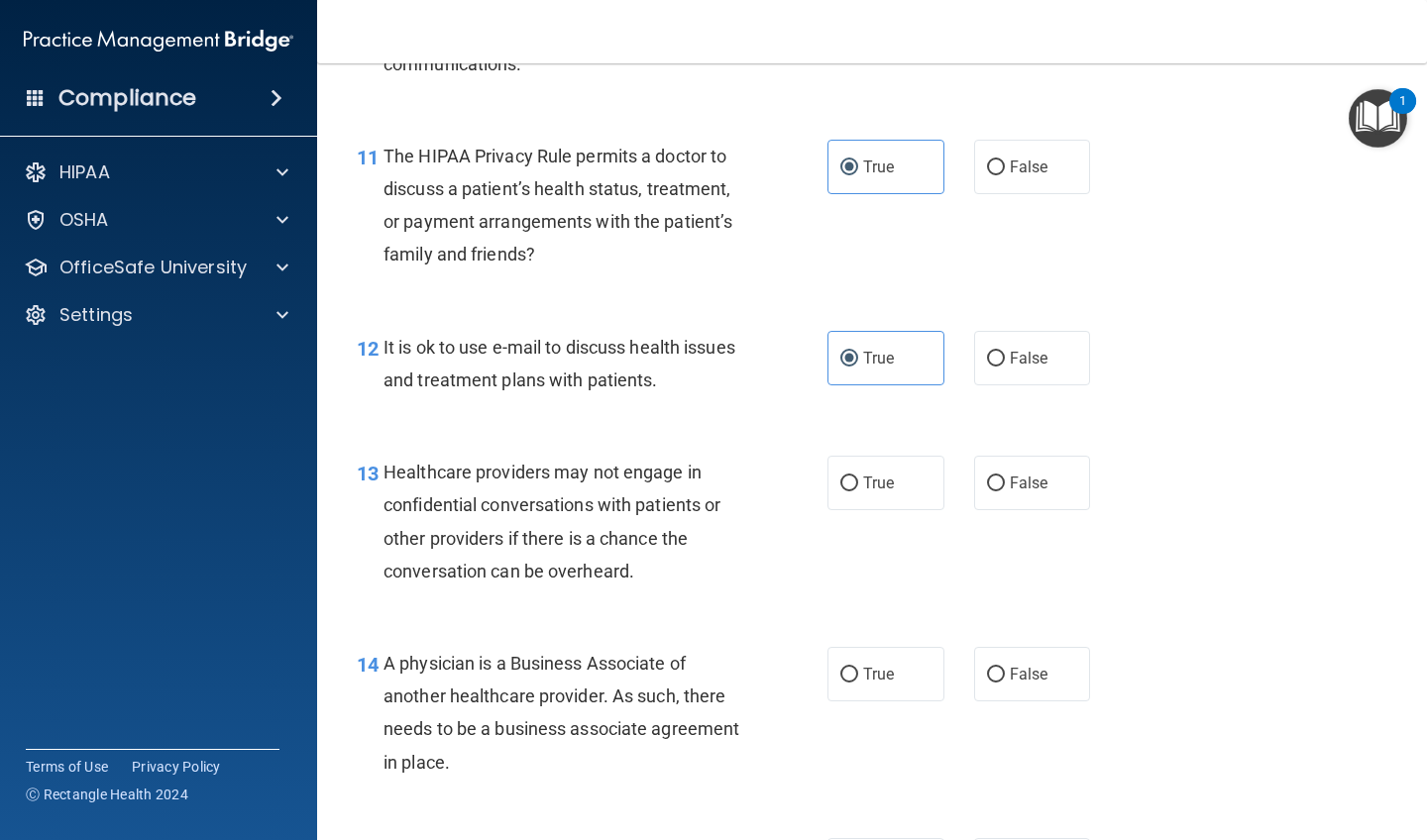 scroll, scrollTop: 2030, scrollLeft: 0, axis: vertical 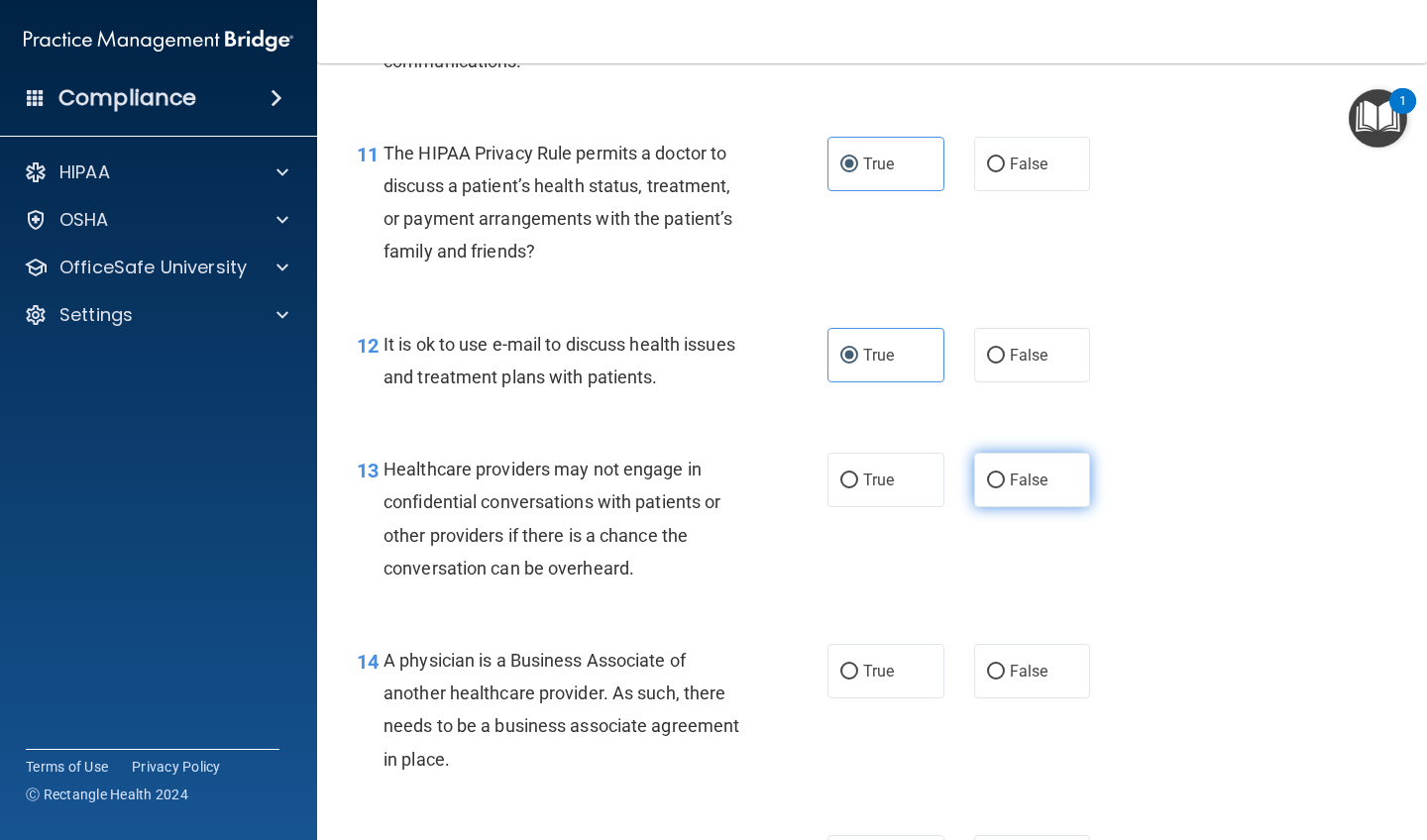 click on "False" at bounding box center [1033, 479] 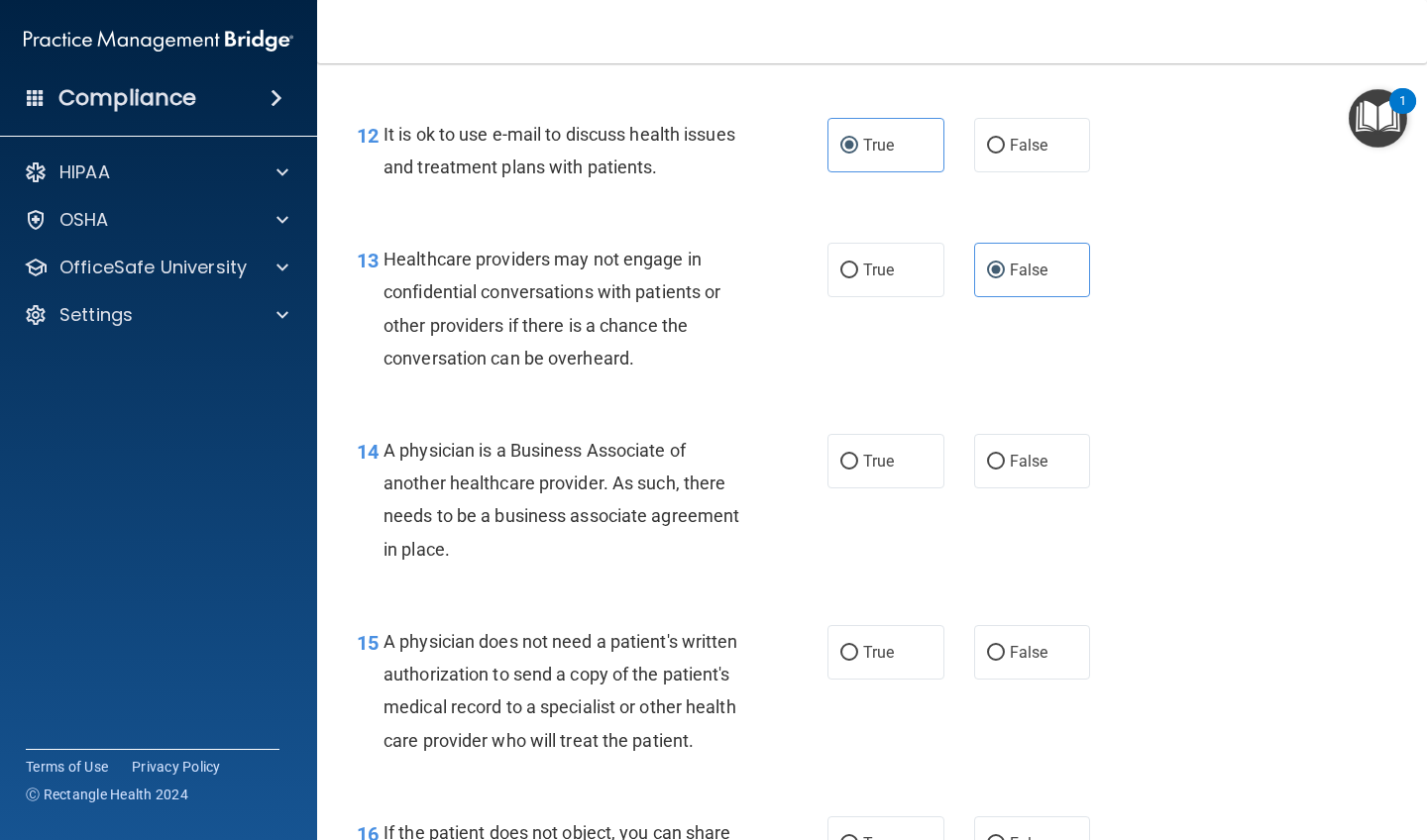 scroll, scrollTop: 2245, scrollLeft: 0, axis: vertical 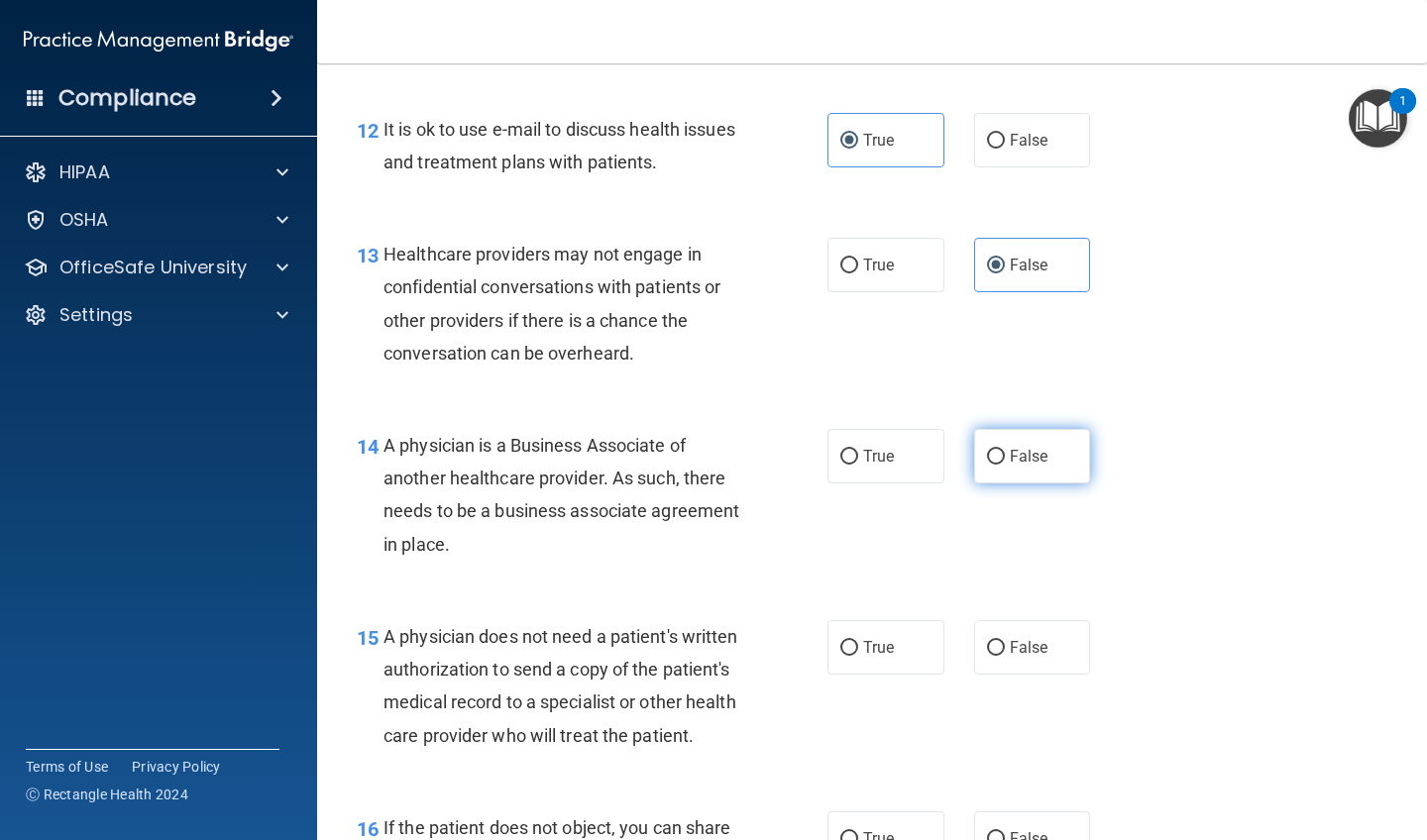 click on "False" at bounding box center (1029, 456) 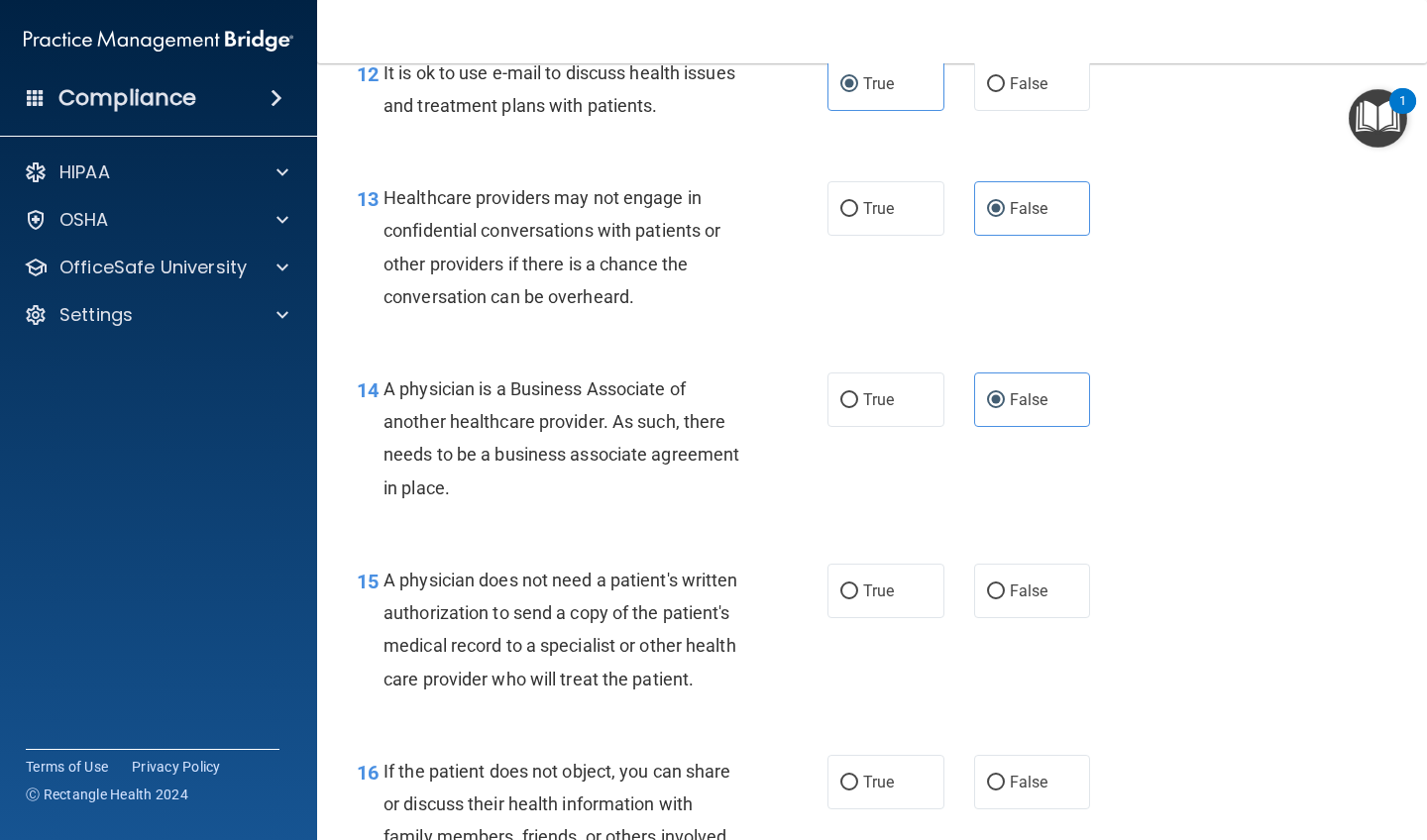 scroll, scrollTop: 2315, scrollLeft: 0, axis: vertical 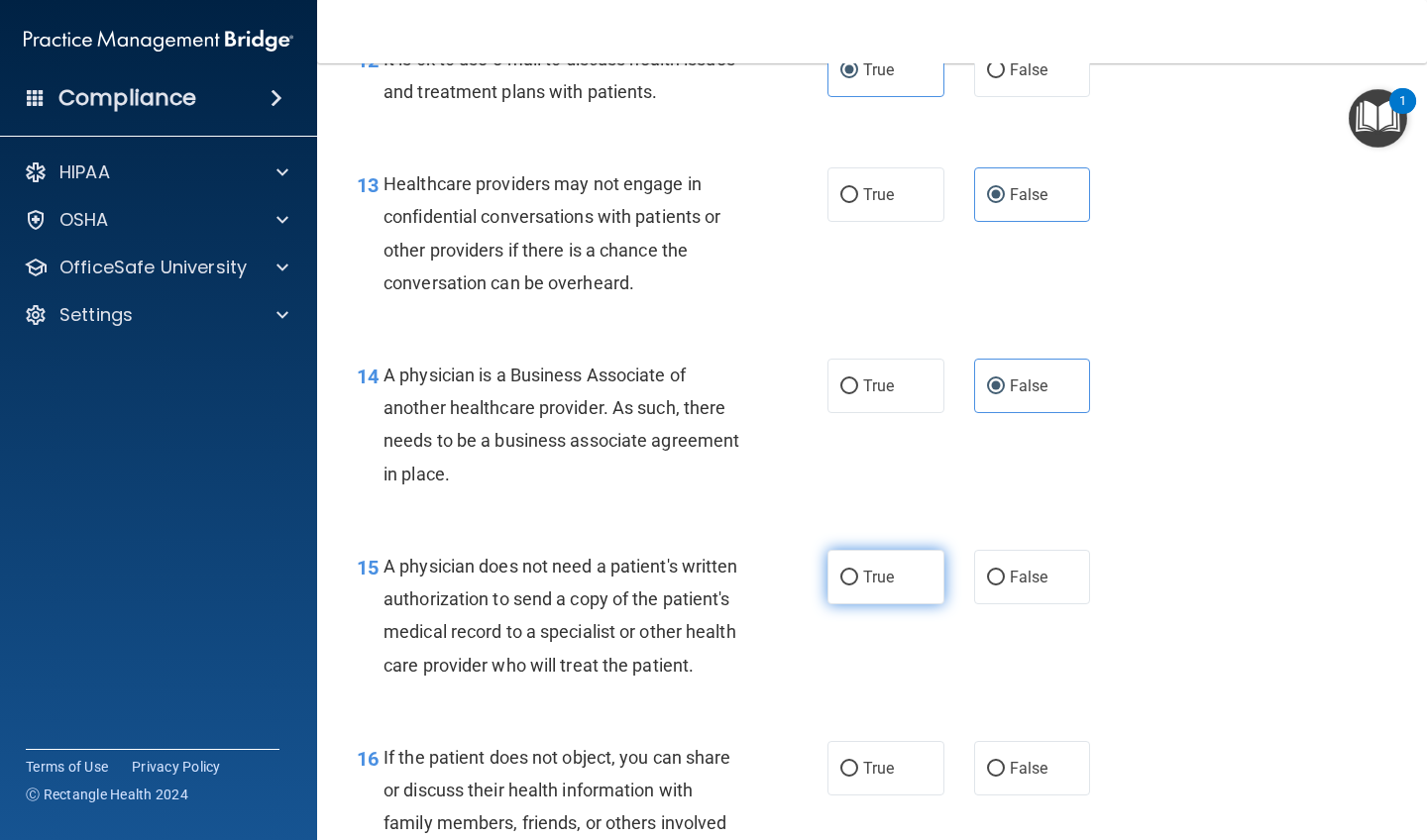 click on "True" at bounding box center (878, 577) 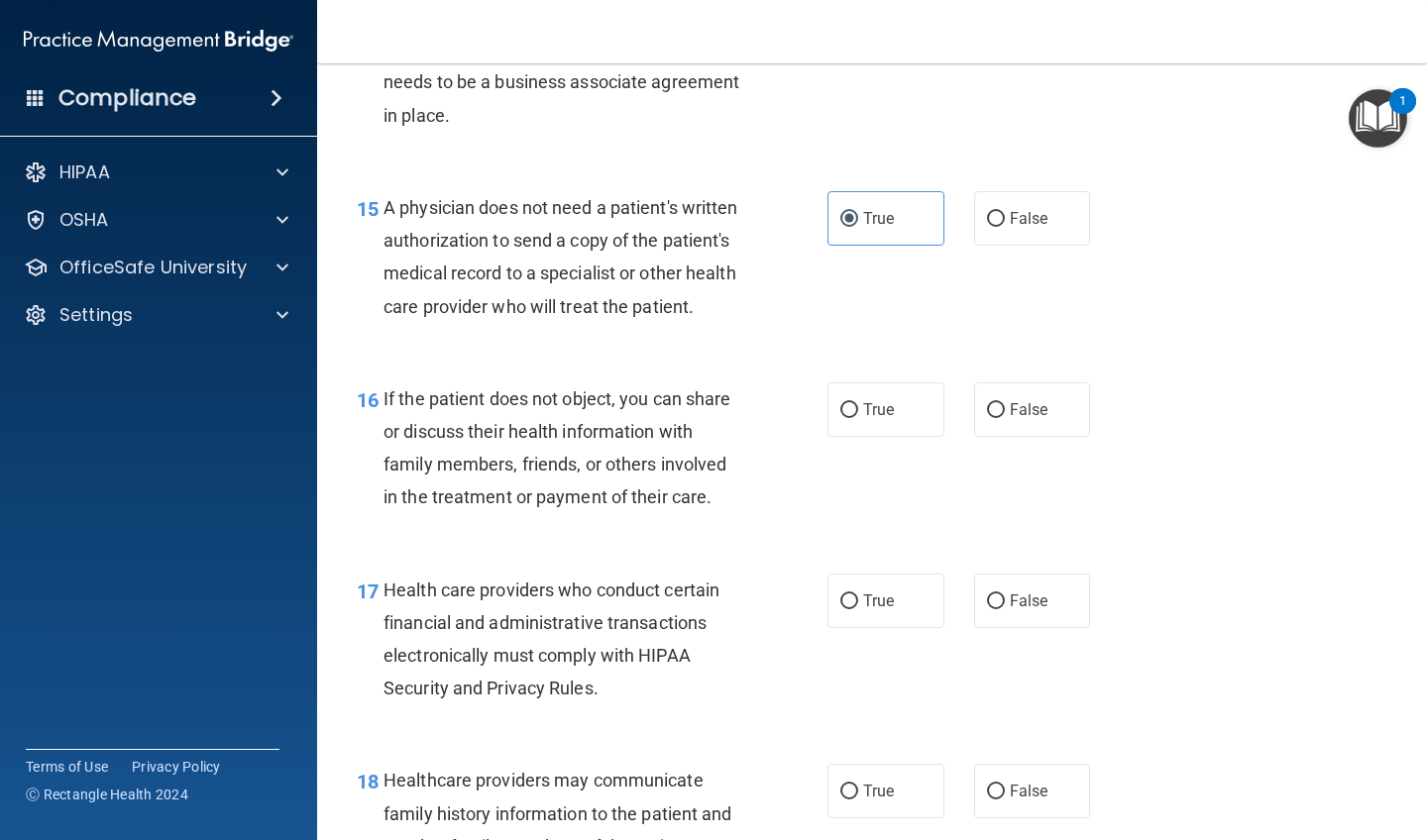 scroll, scrollTop: 2673, scrollLeft: 0, axis: vertical 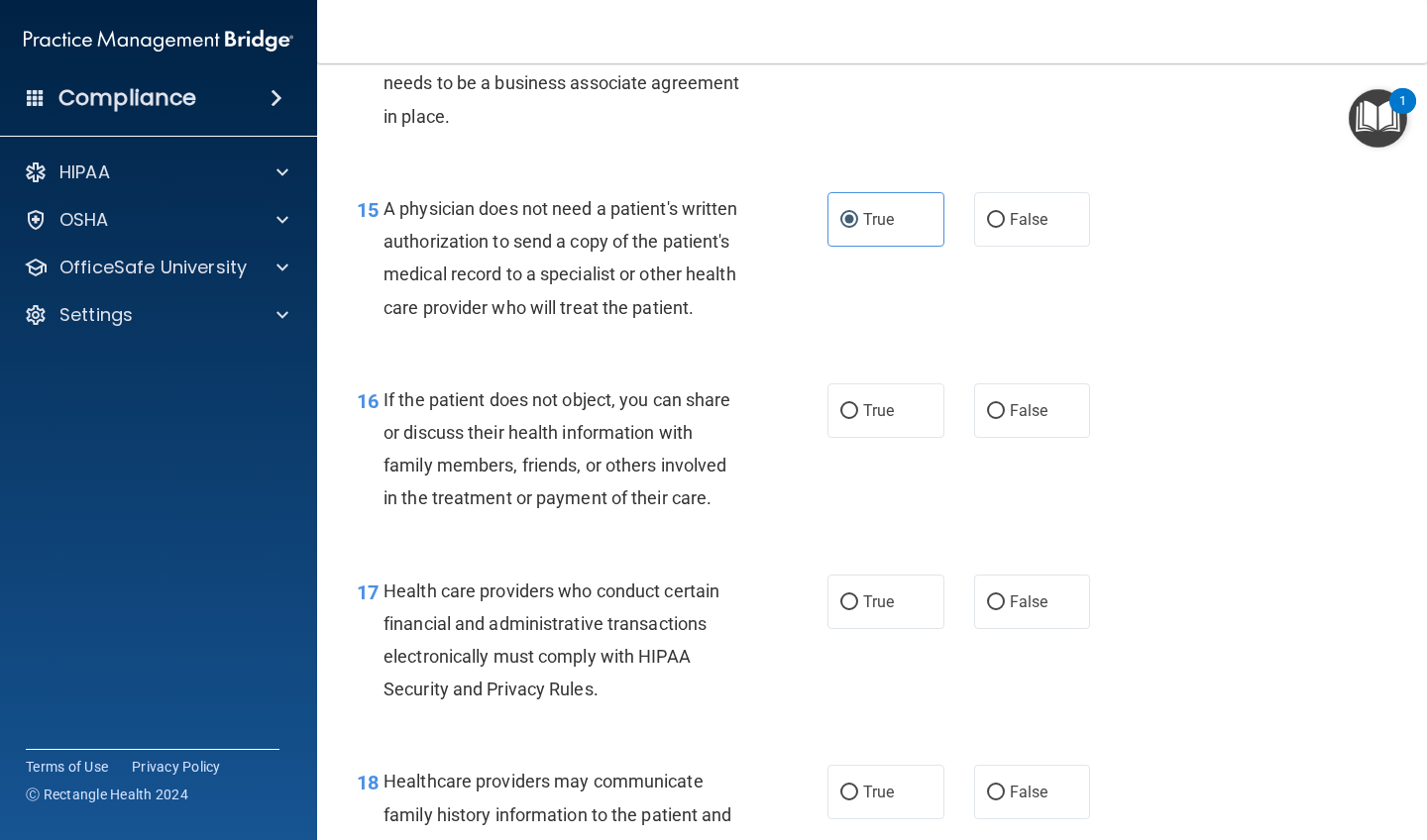 click on "16       If the patient does not object, you can share or discuss their health information with family members, friends, or others involved in the treatment or payment of their care.                   True           False" at bounding box center [872, 454] 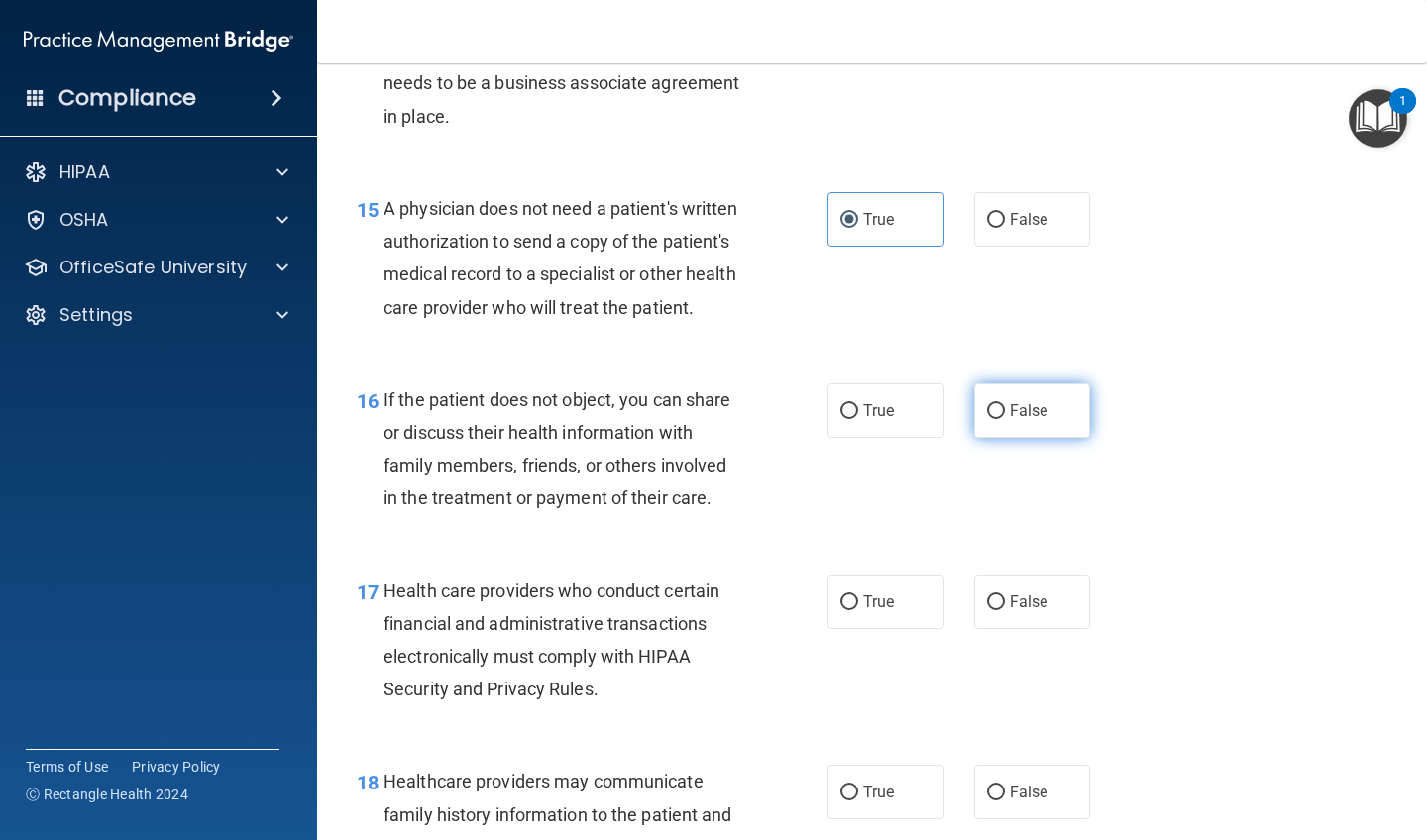 click on "False" at bounding box center (1033, 410) 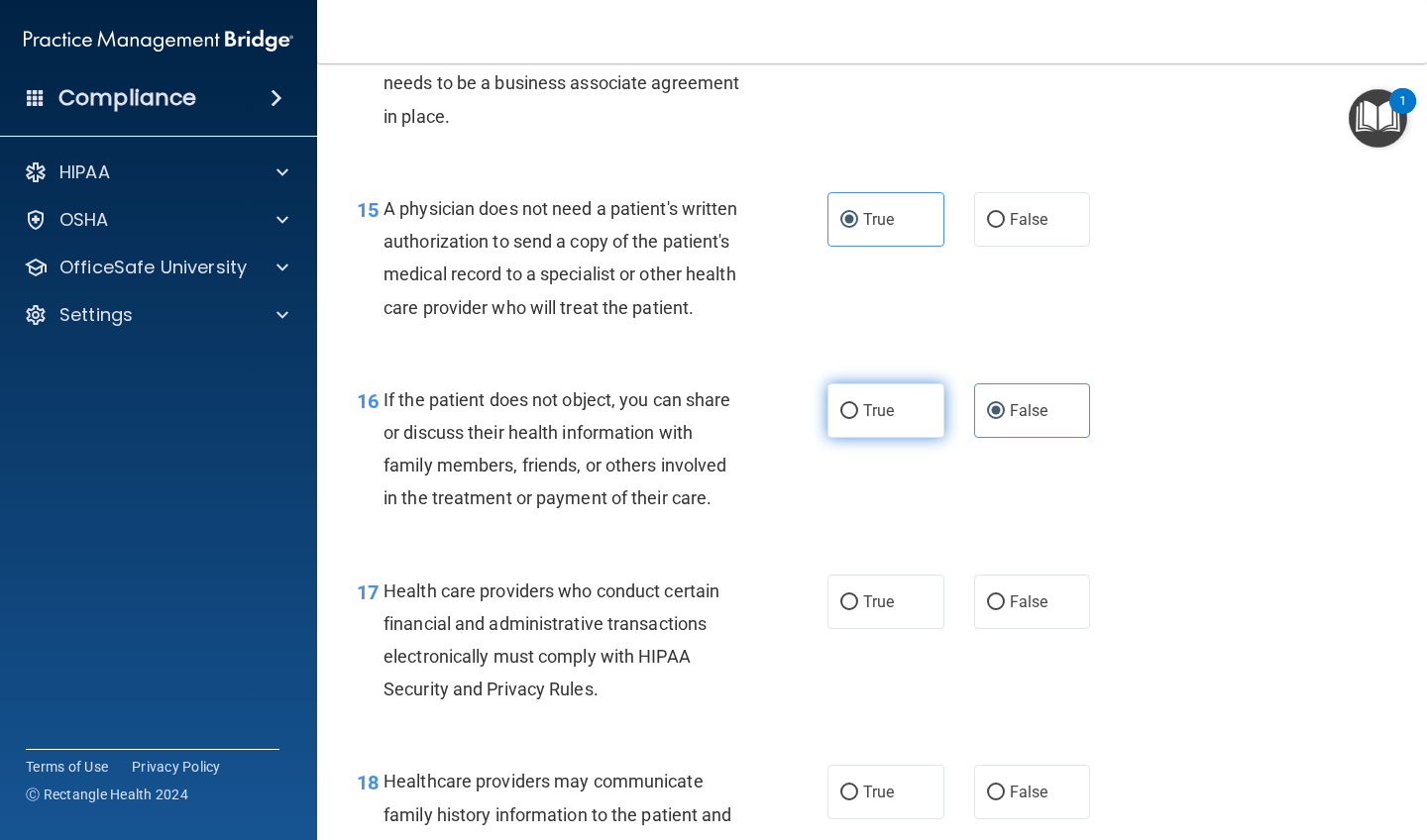 click on "True" at bounding box center (886, 410) 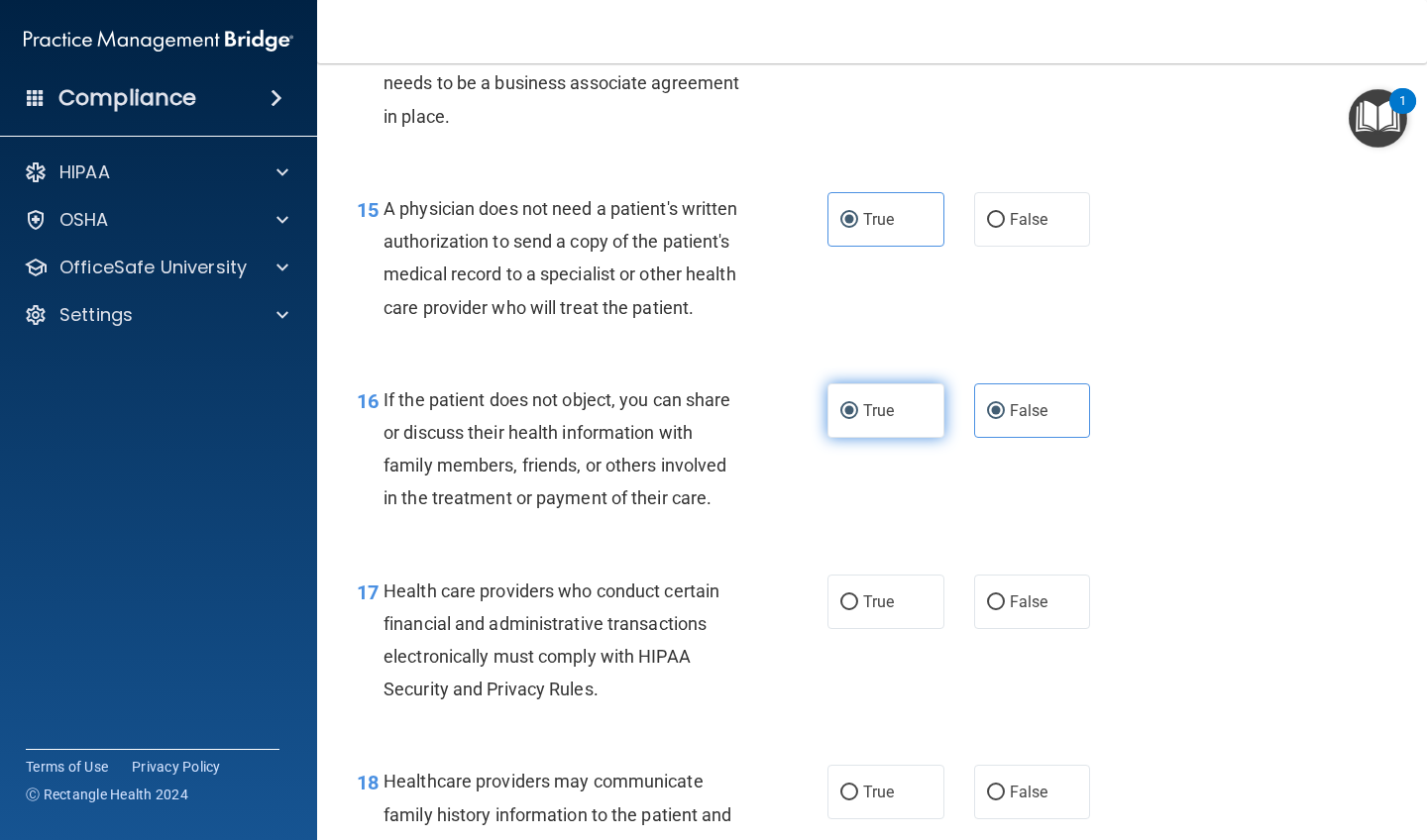 radio on "false" 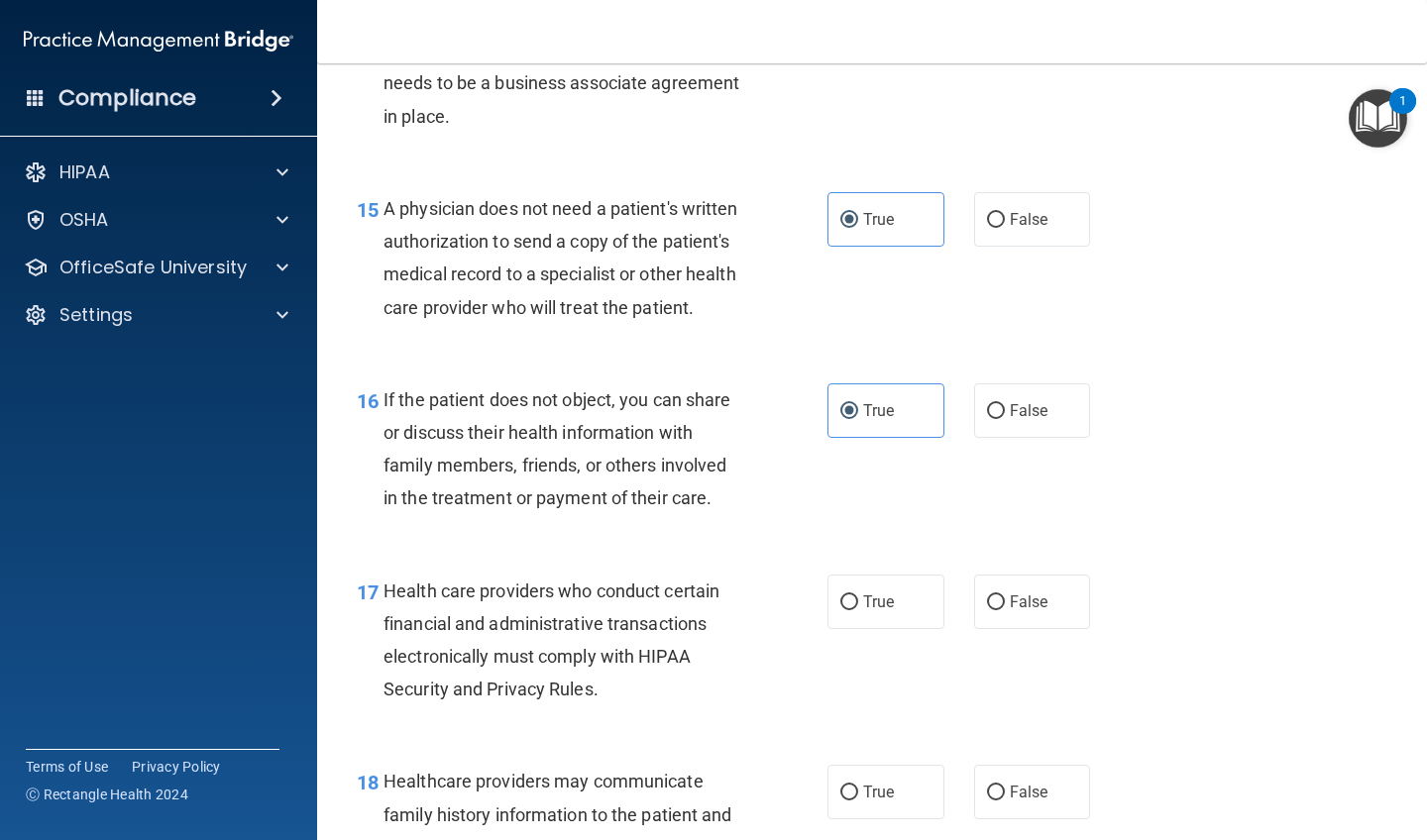 click on "Health care providers who conduct certain financial and administrative transactions electronically must comply with HIPAA Security and Privacy Rules." at bounding box center [551, 640] 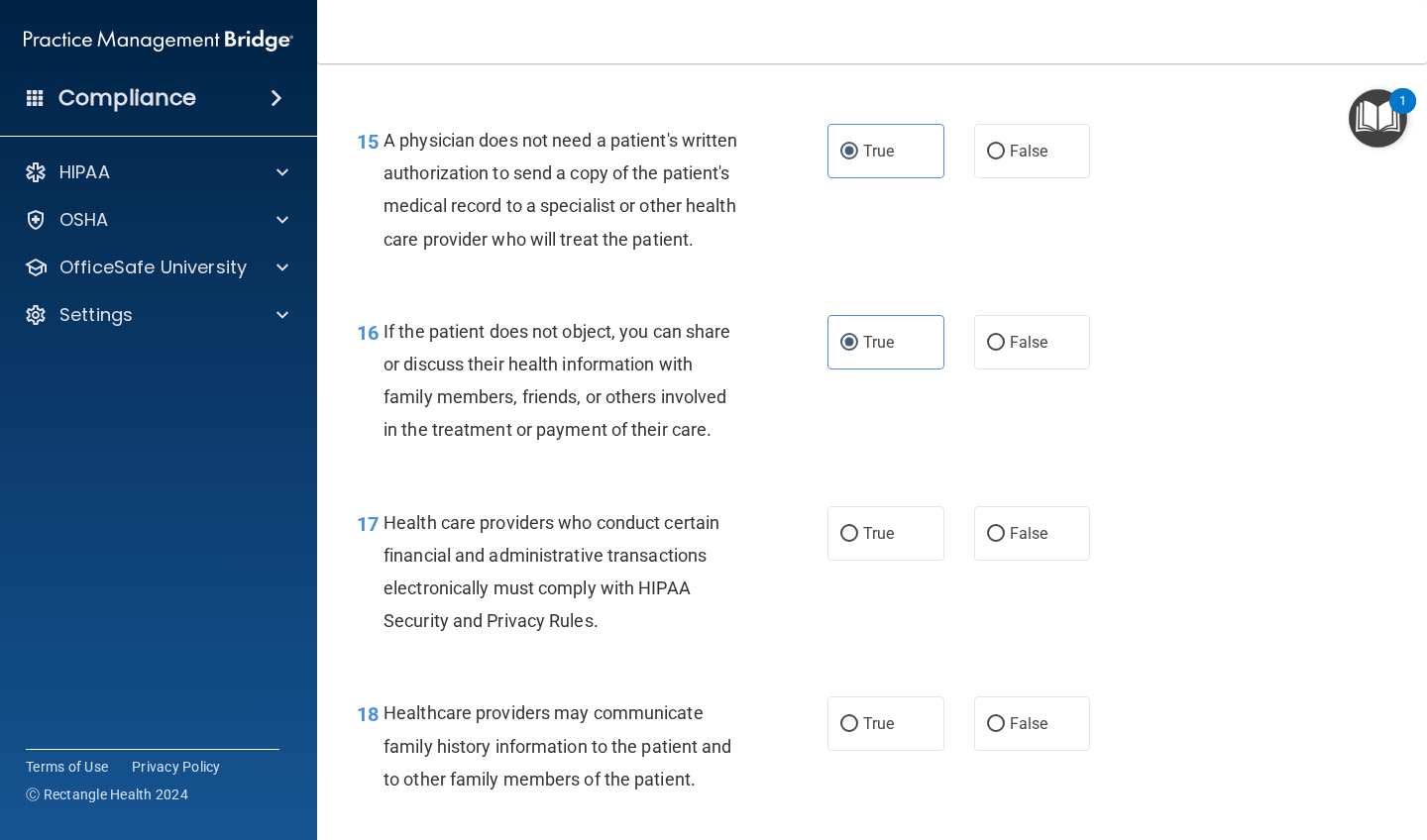 scroll, scrollTop: 2766, scrollLeft: 0, axis: vertical 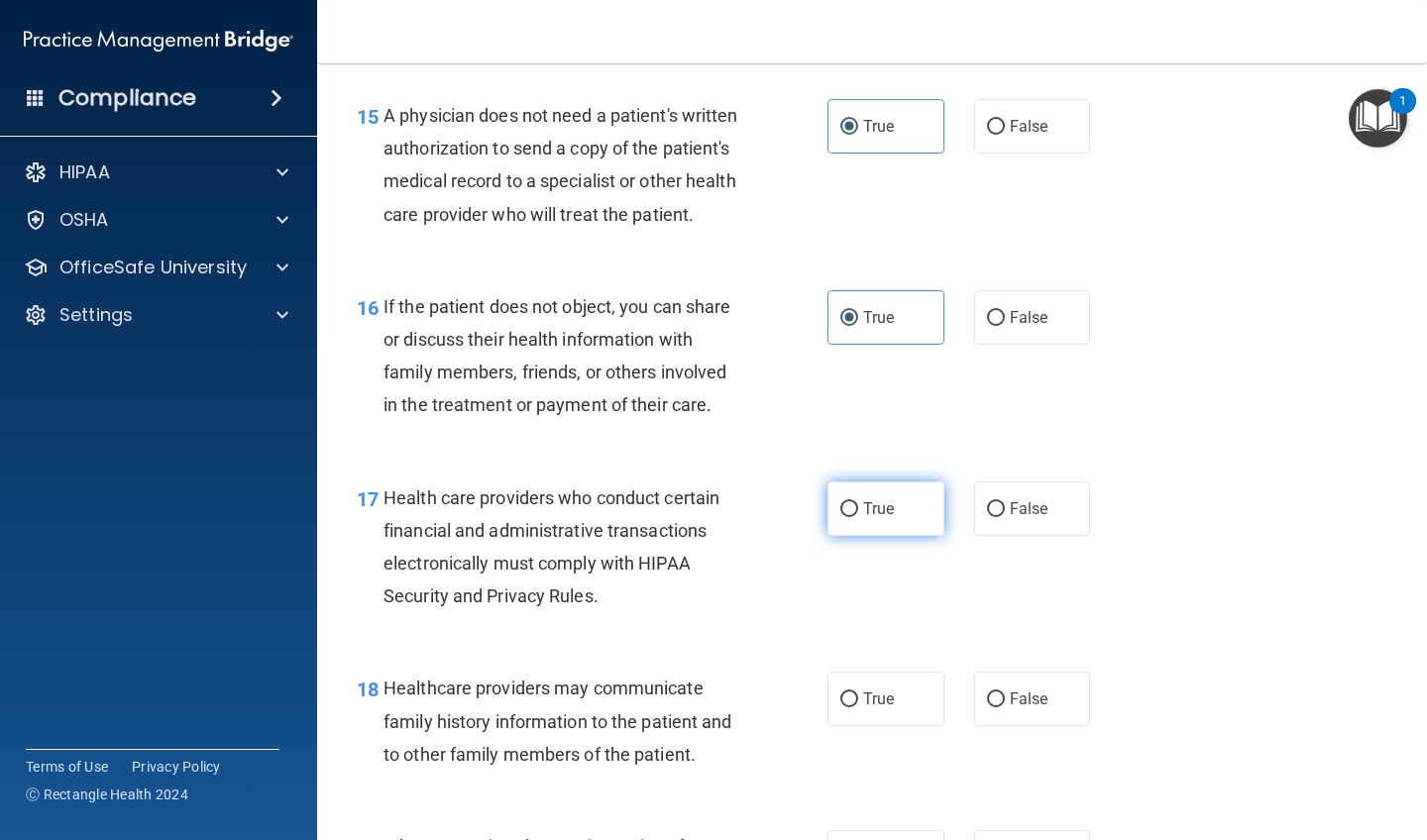click on "True" at bounding box center [886, 508] 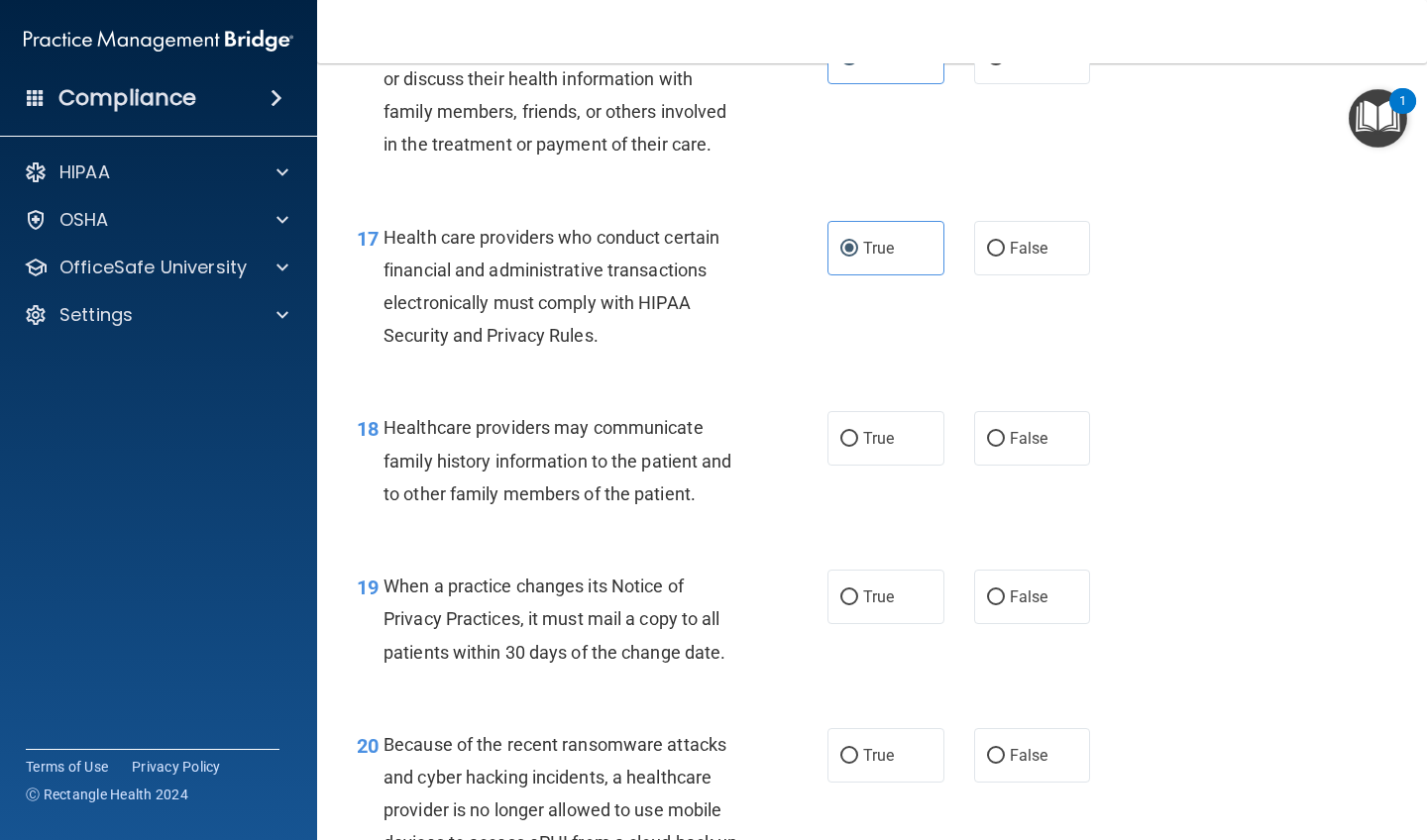scroll, scrollTop: 3027, scrollLeft: 0, axis: vertical 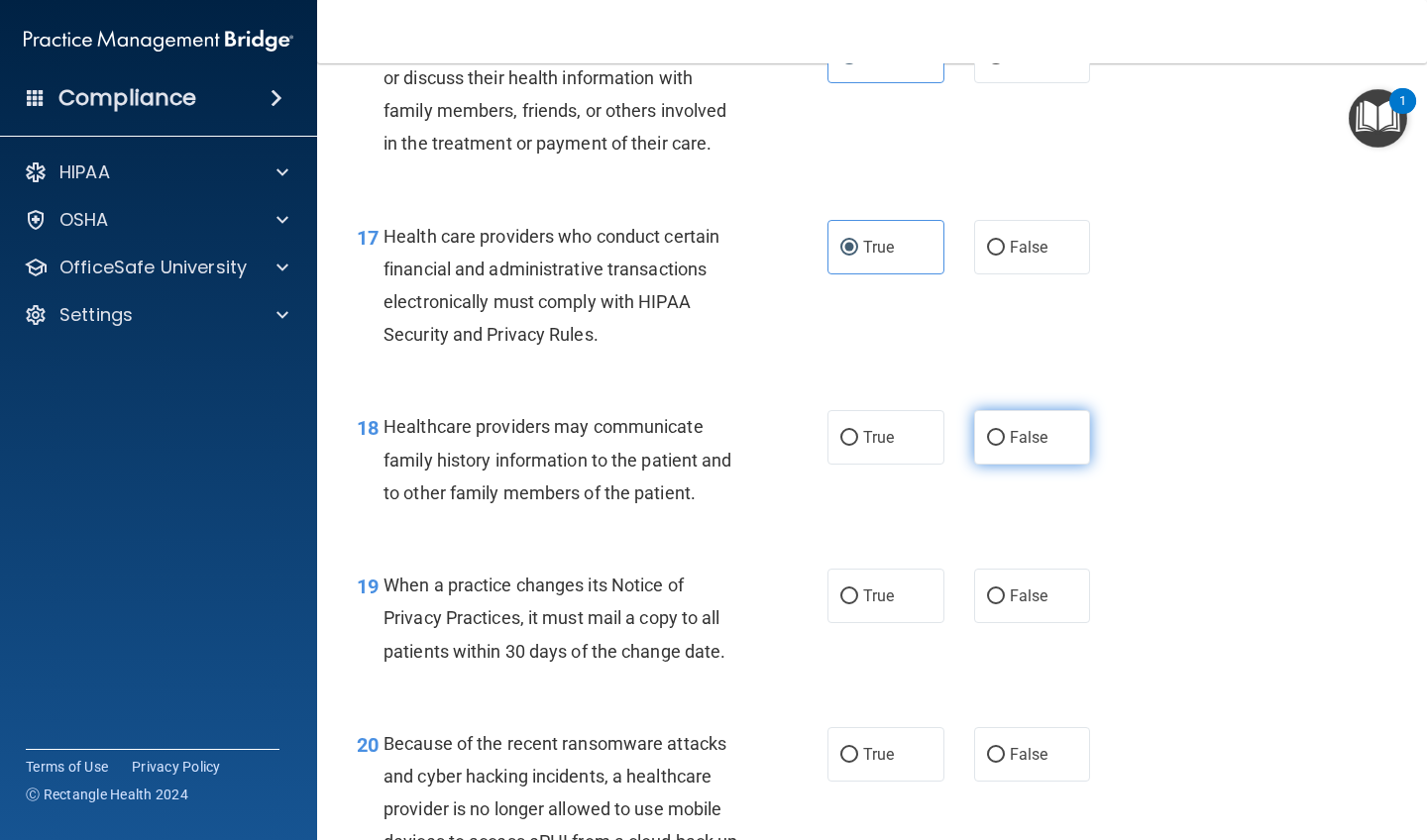 click on "False" at bounding box center (996, 438) 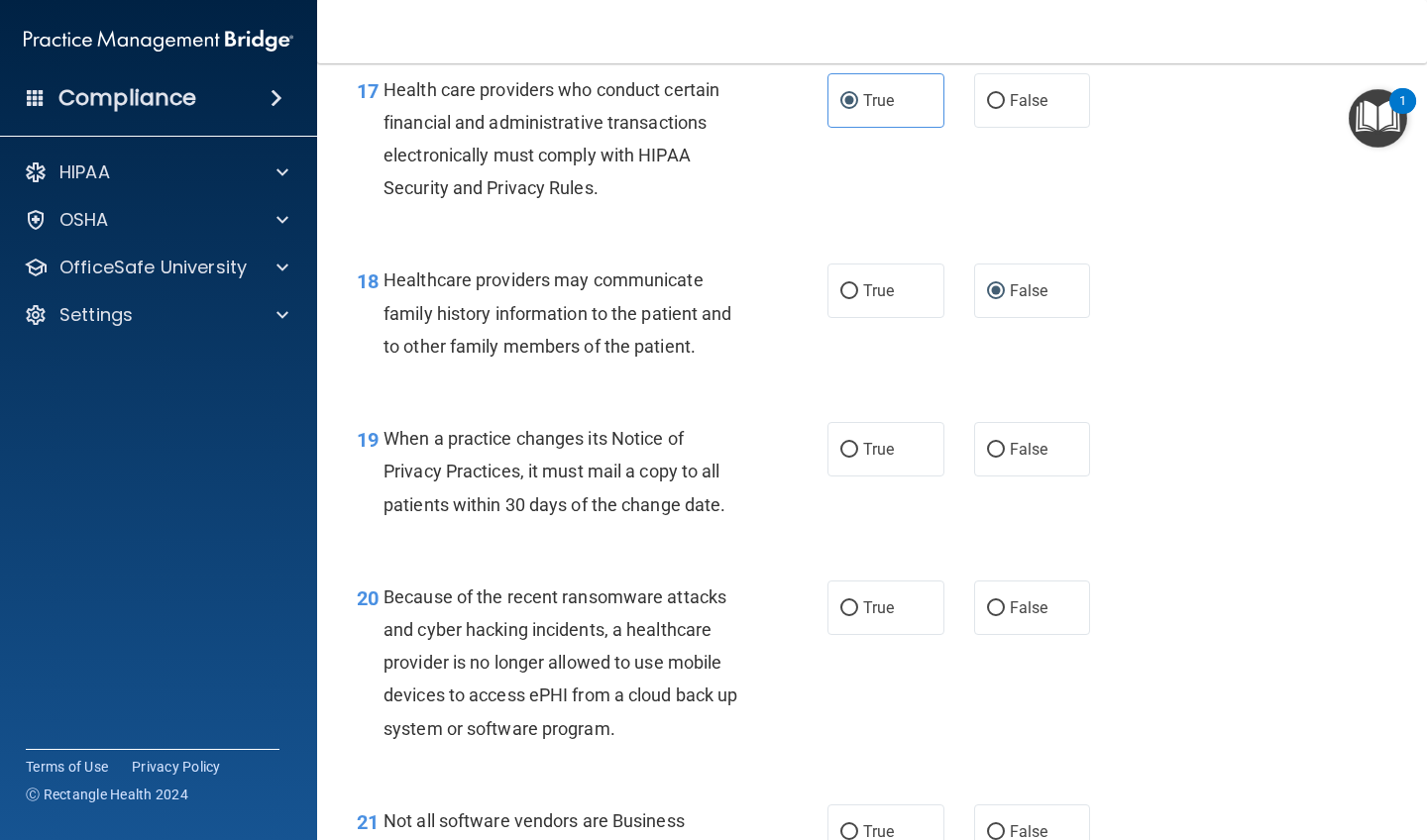 scroll, scrollTop: 3175, scrollLeft: 0, axis: vertical 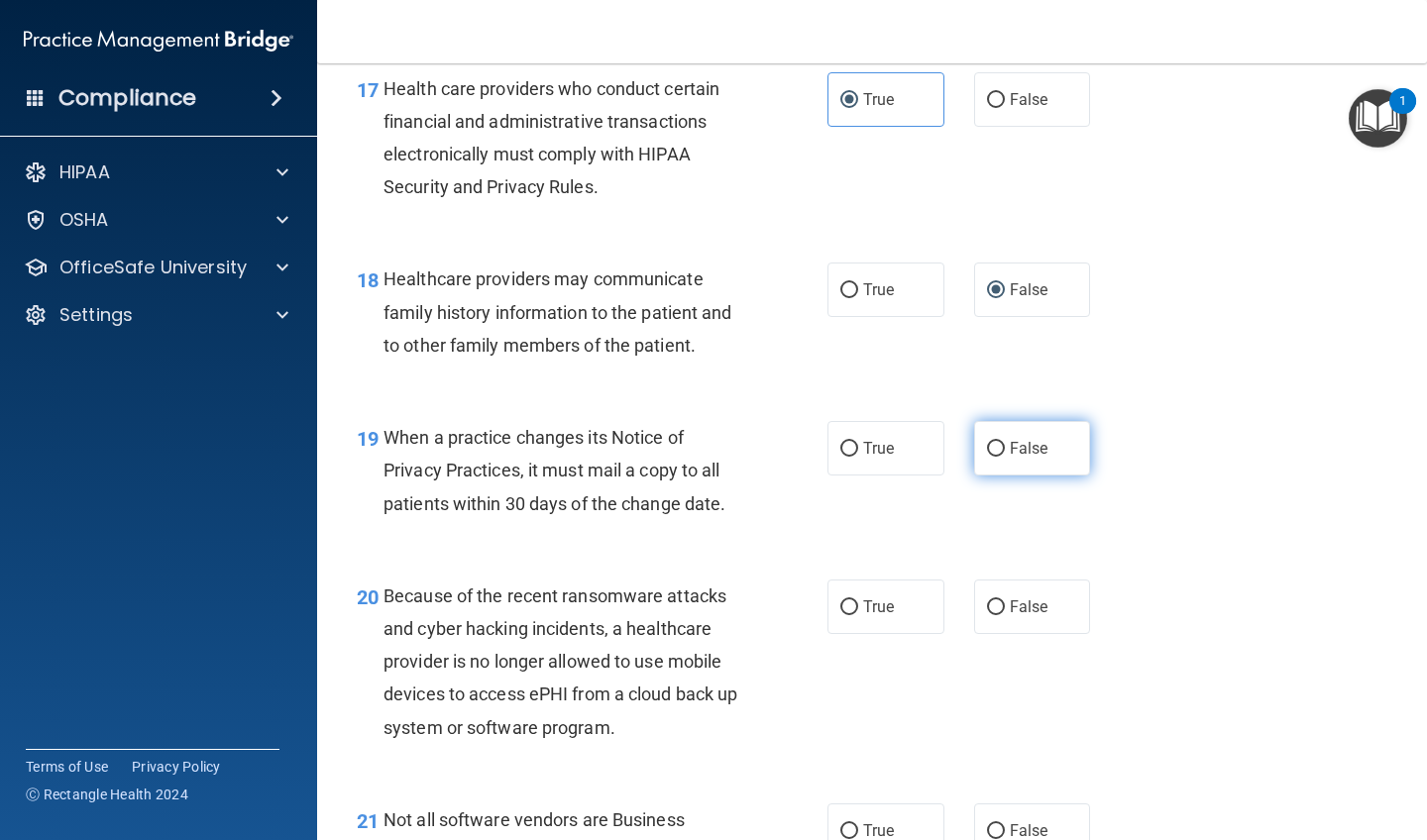 click on "False" at bounding box center [1029, 448] 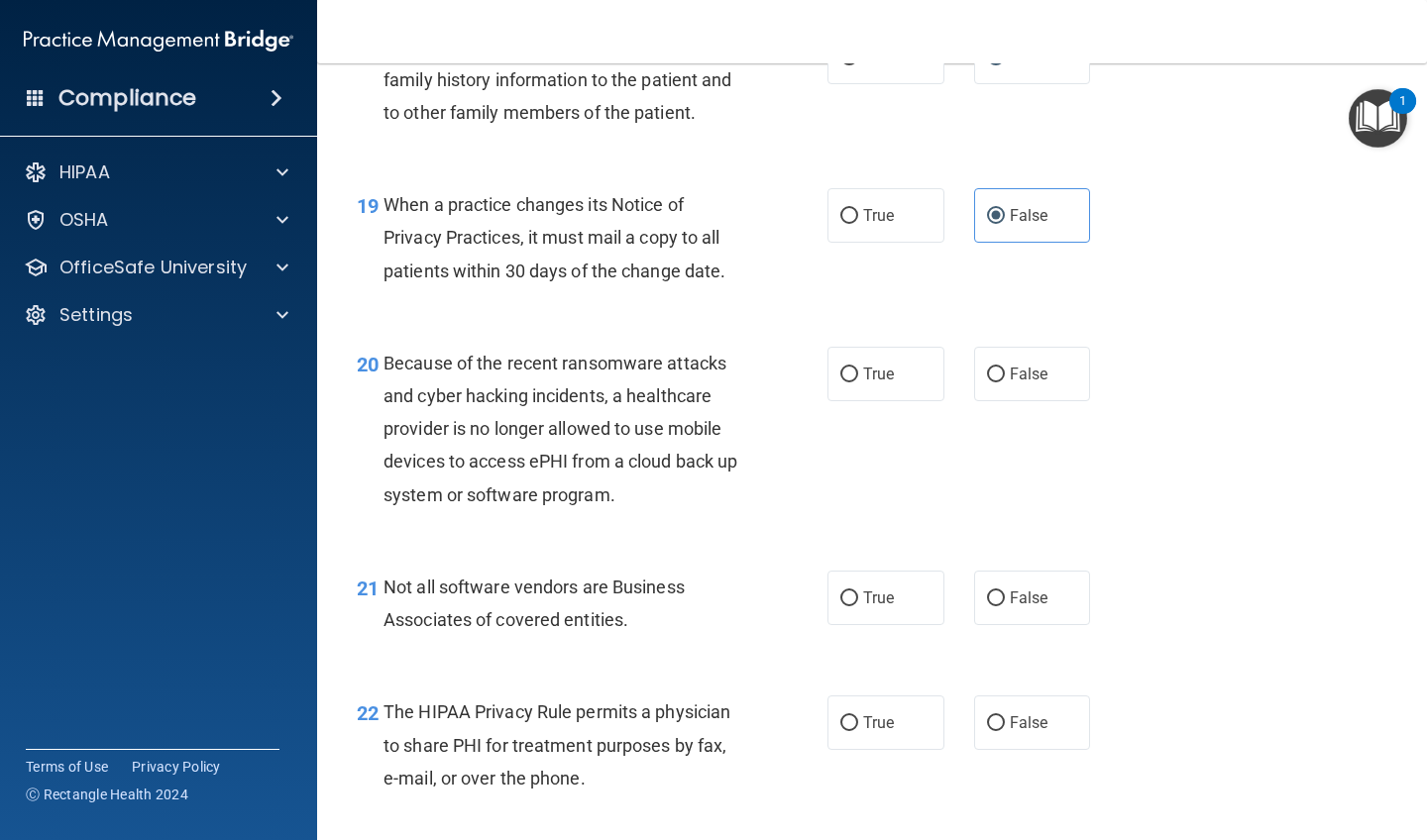 scroll, scrollTop: 3408, scrollLeft: 0, axis: vertical 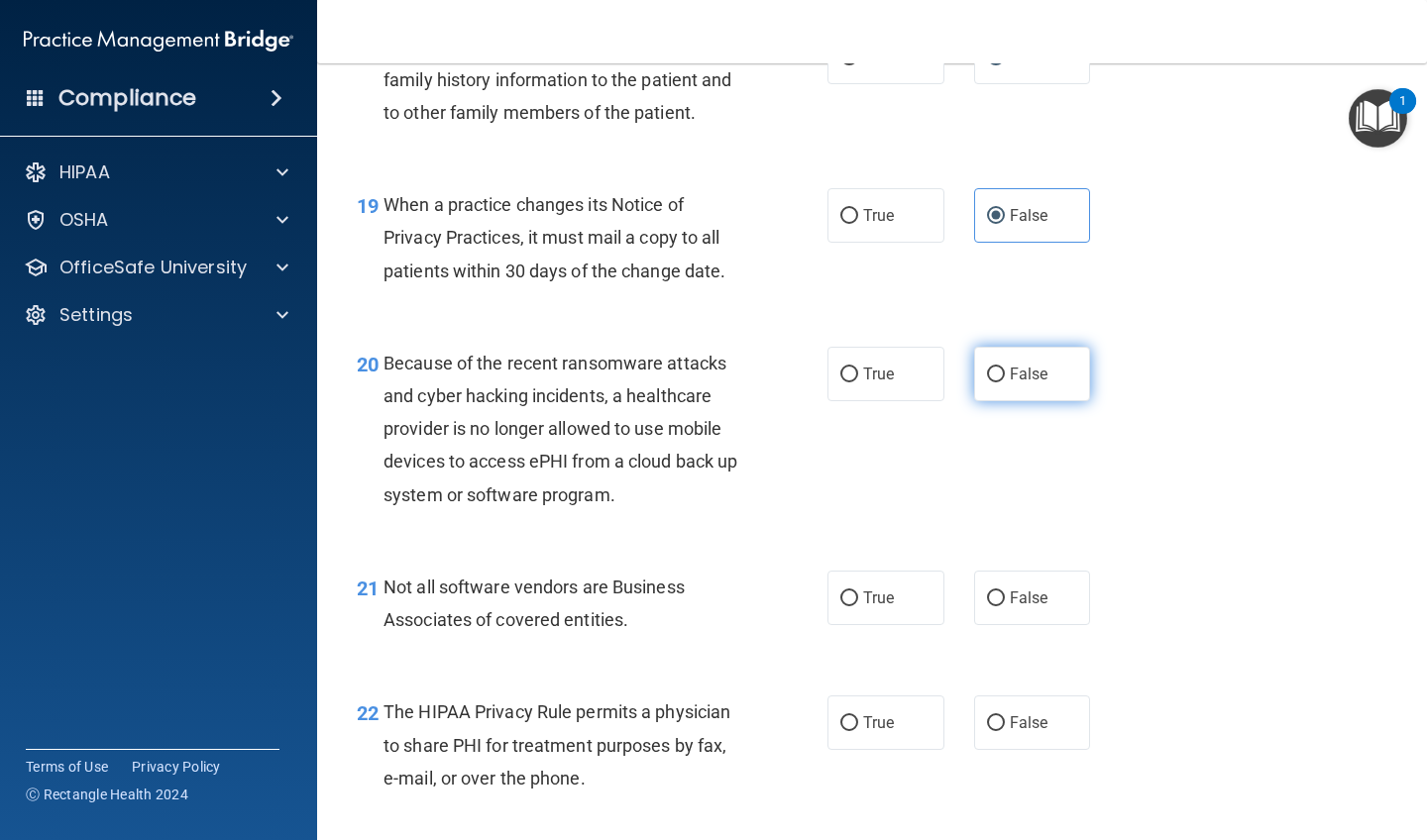 click on "False" at bounding box center [1033, 373] 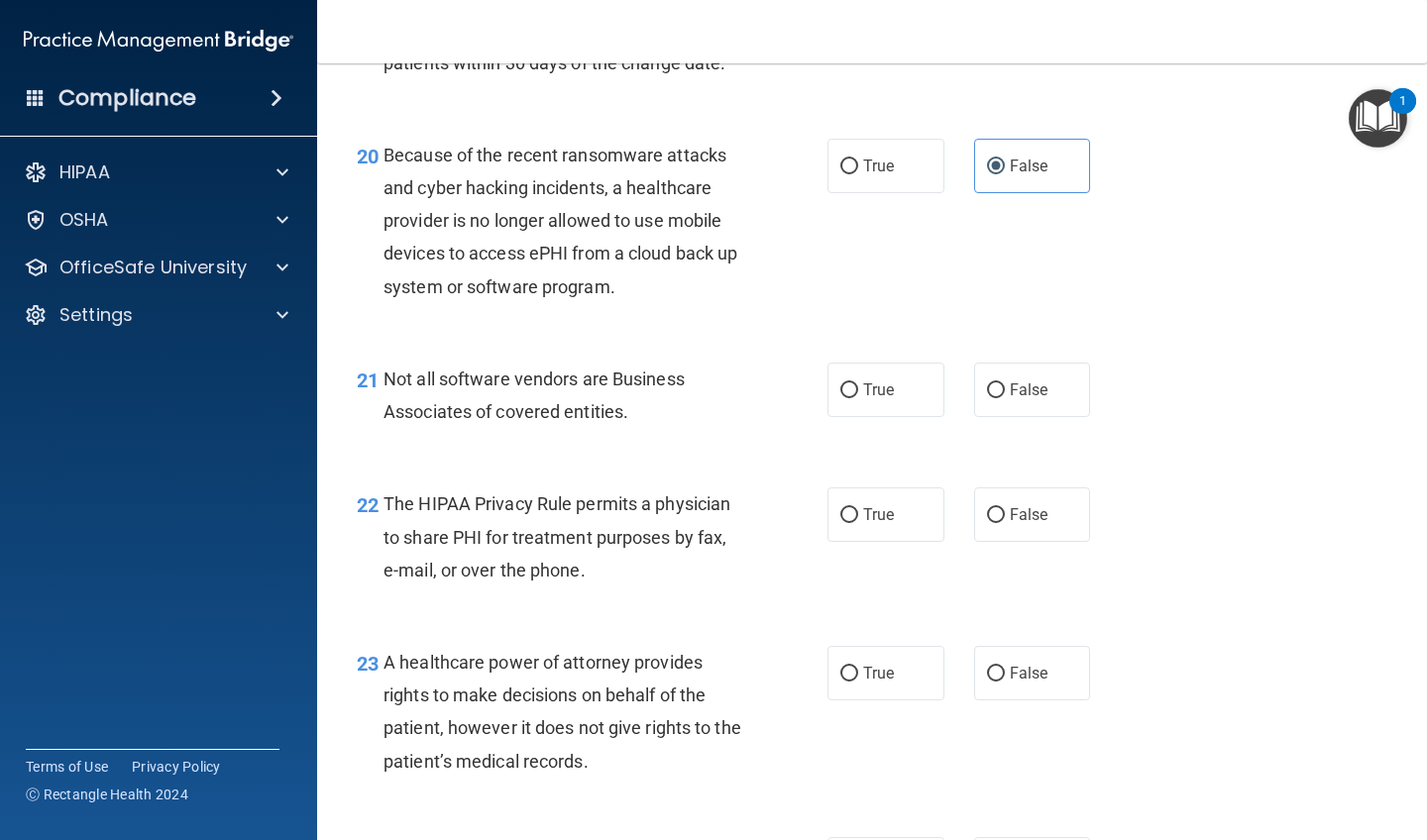 scroll, scrollTop: 3614, scrollLeft: 0, axis: vertical 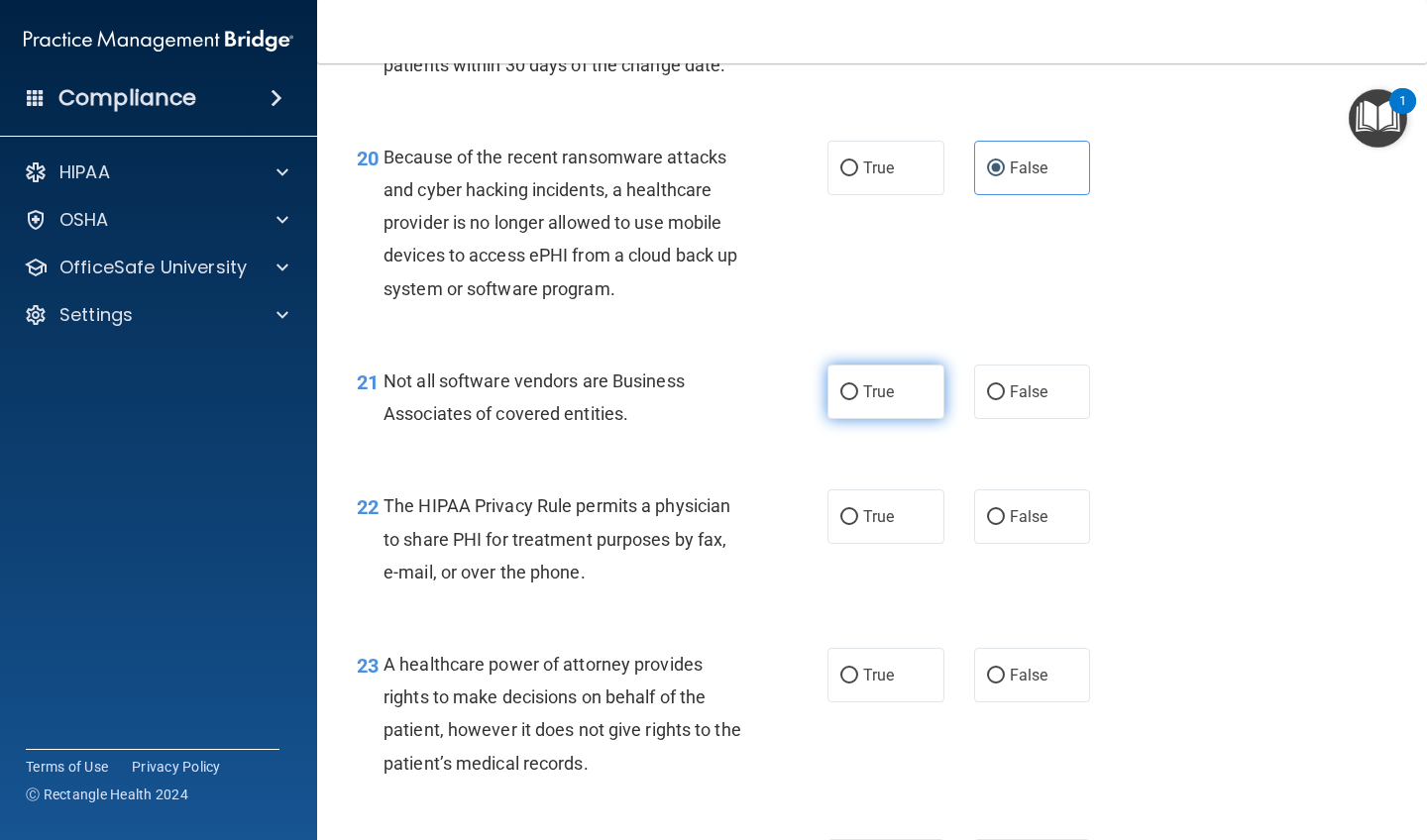 click on "True" at bounding box center [886, 391] 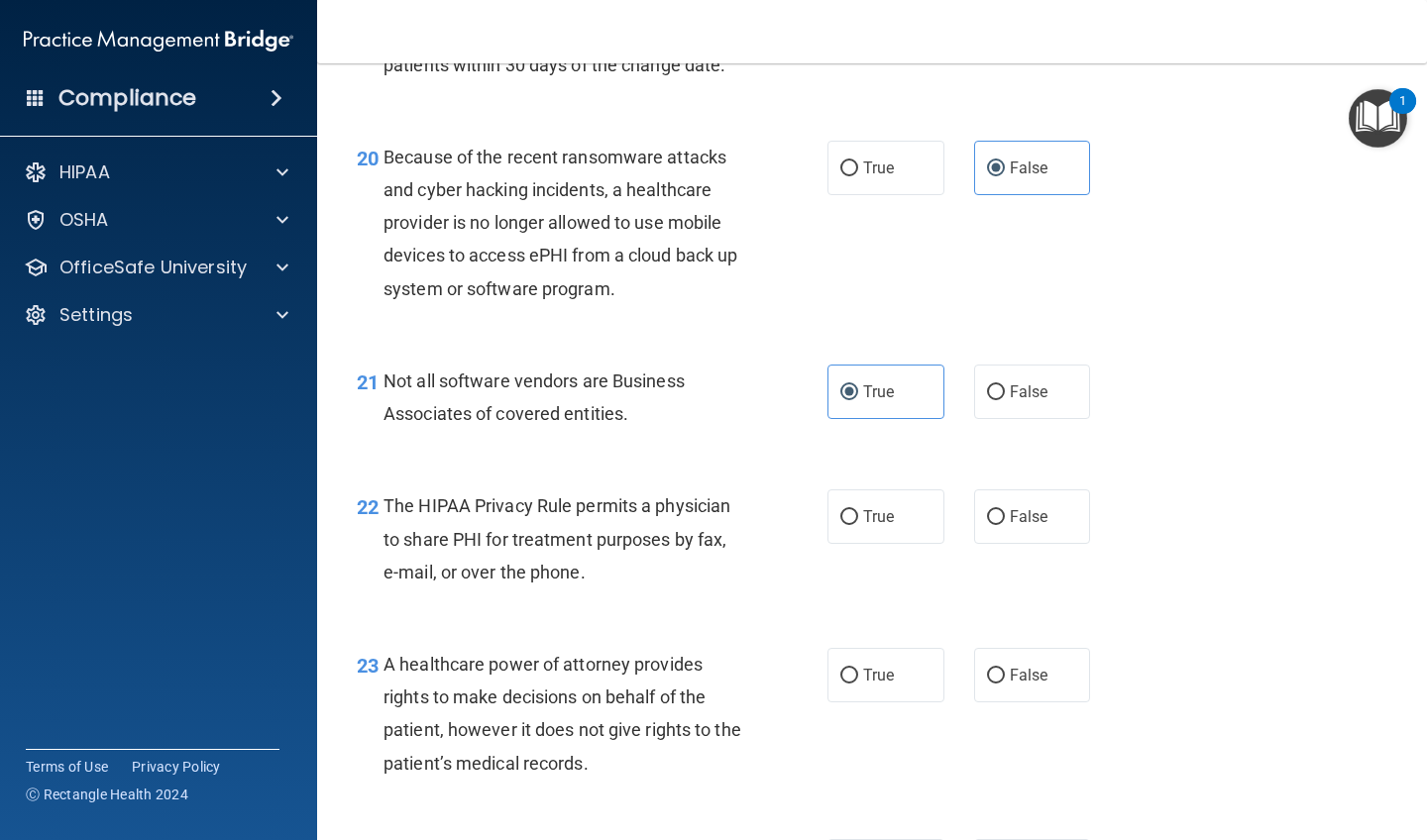 click on "The HIPAA Privacy Rule permits a physician to share PHI for treatment purposes by fax, e-mail, or over the phone." at bounding box center [557, 538] 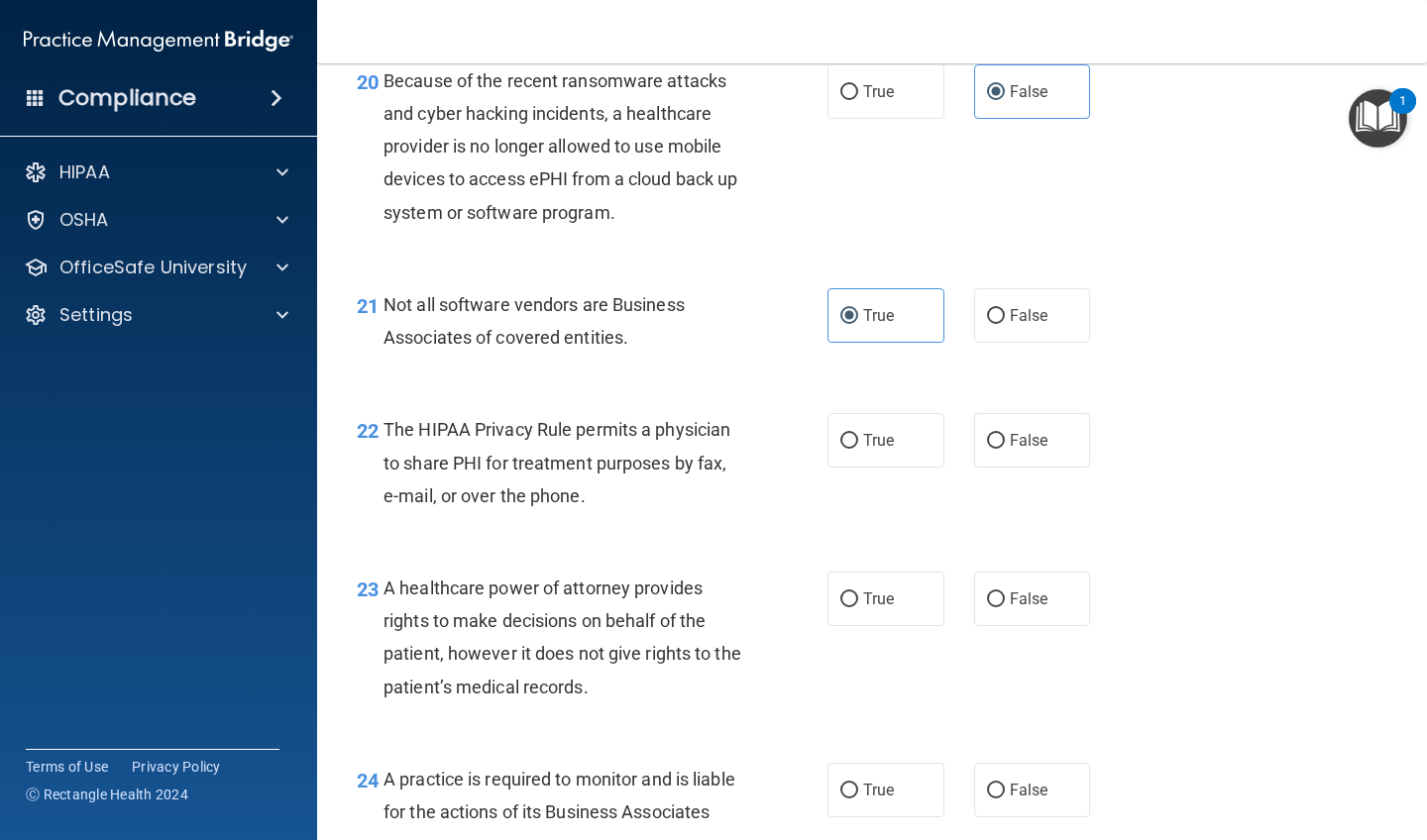 scroll, scrollTop: 3689, scrollLeft: 0, axis: vertical 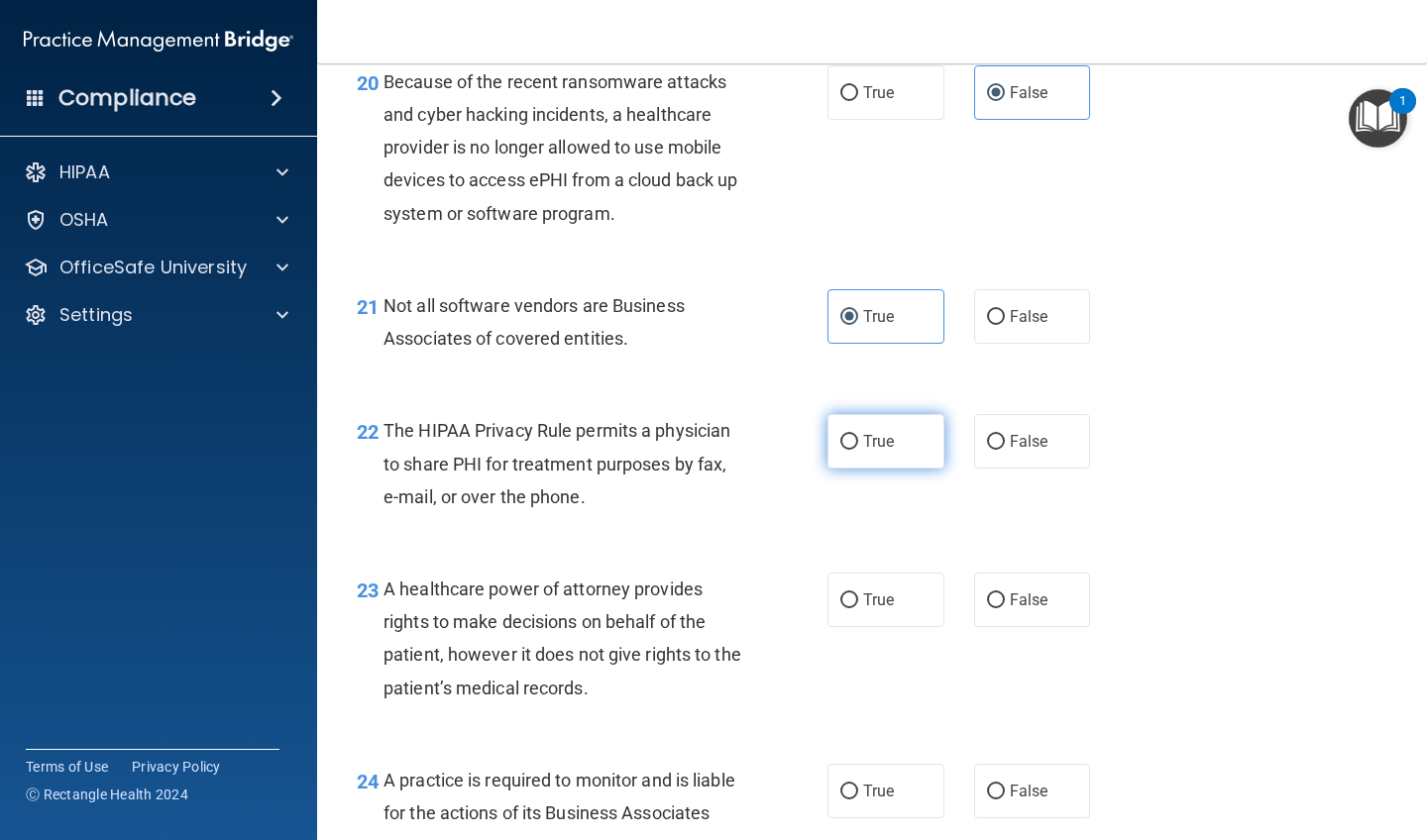 click on "True" at bounding box center [886, 441] 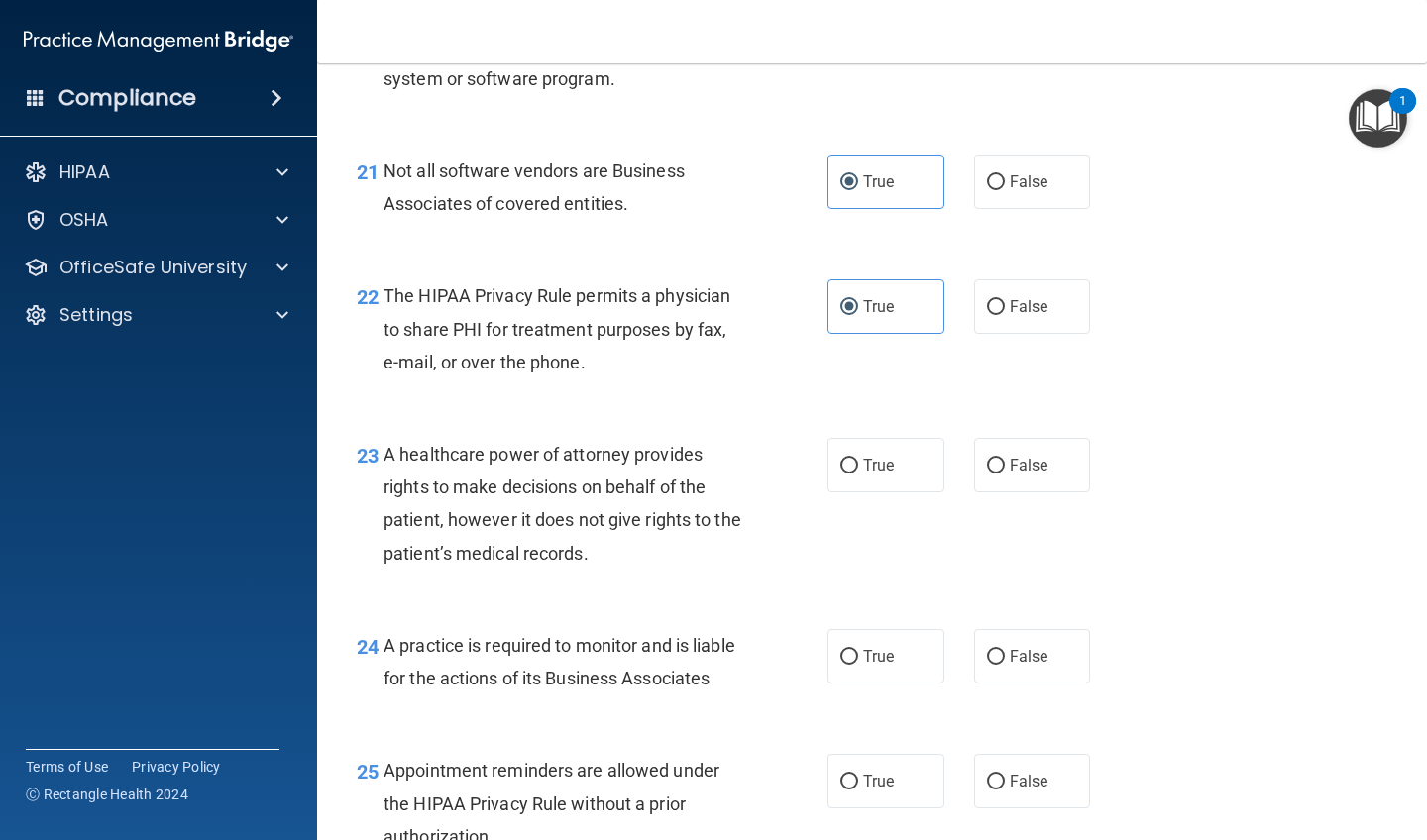 scroll, scrollTop: 3840, scrollLeft: 0, axis: vertical 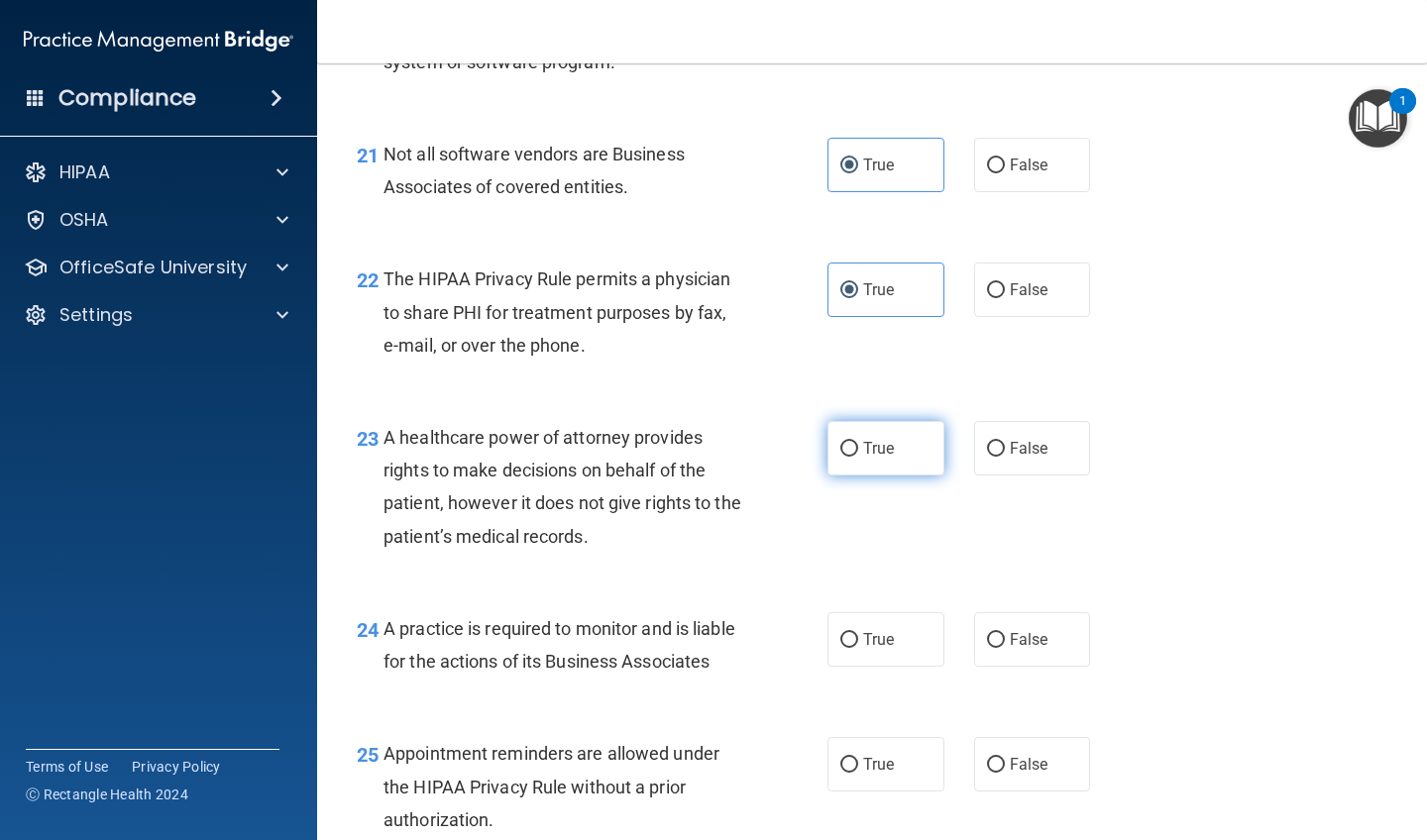 click on "True" at bounding box center [886, 448] 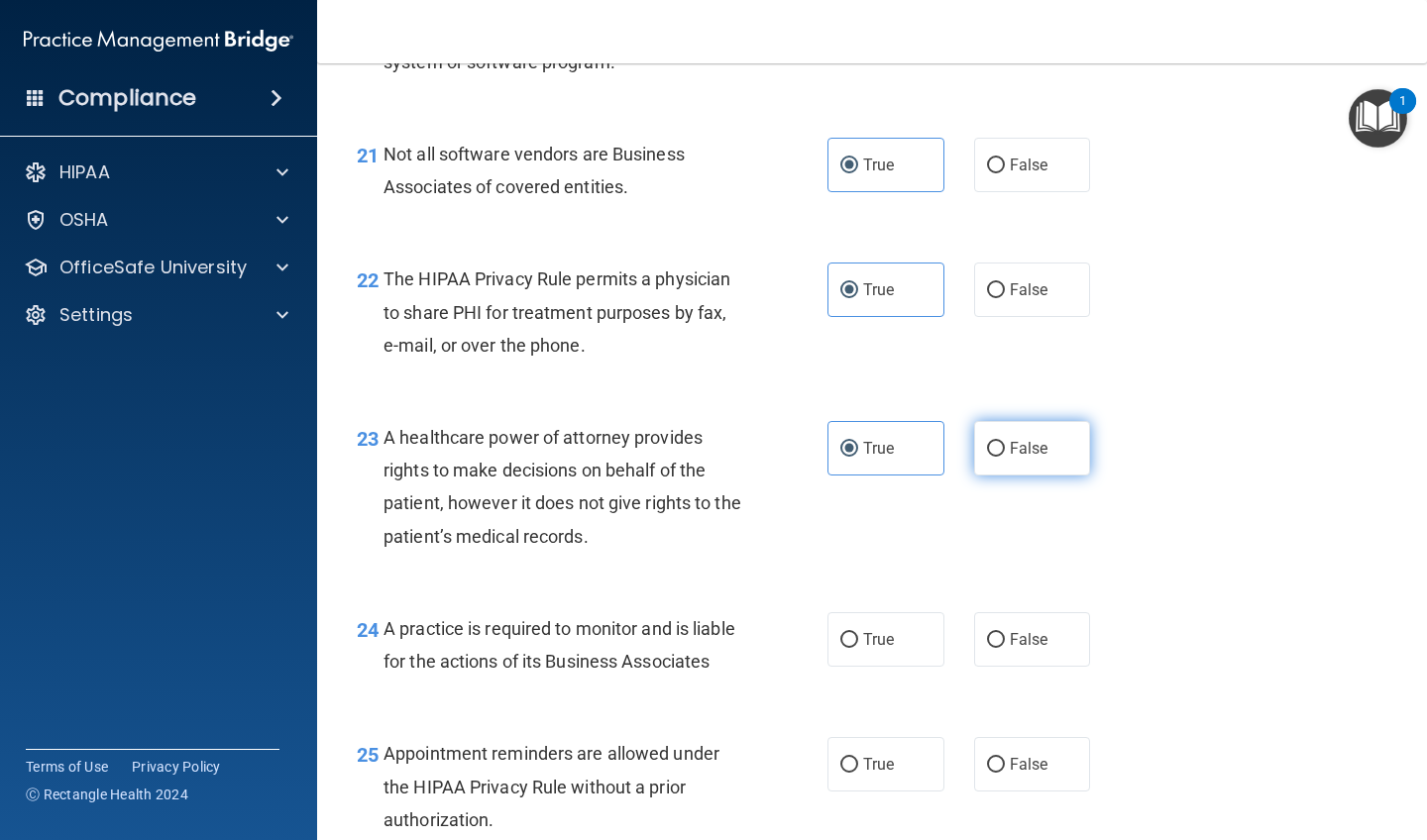 click on "False" at bounding box center (1033, 448) 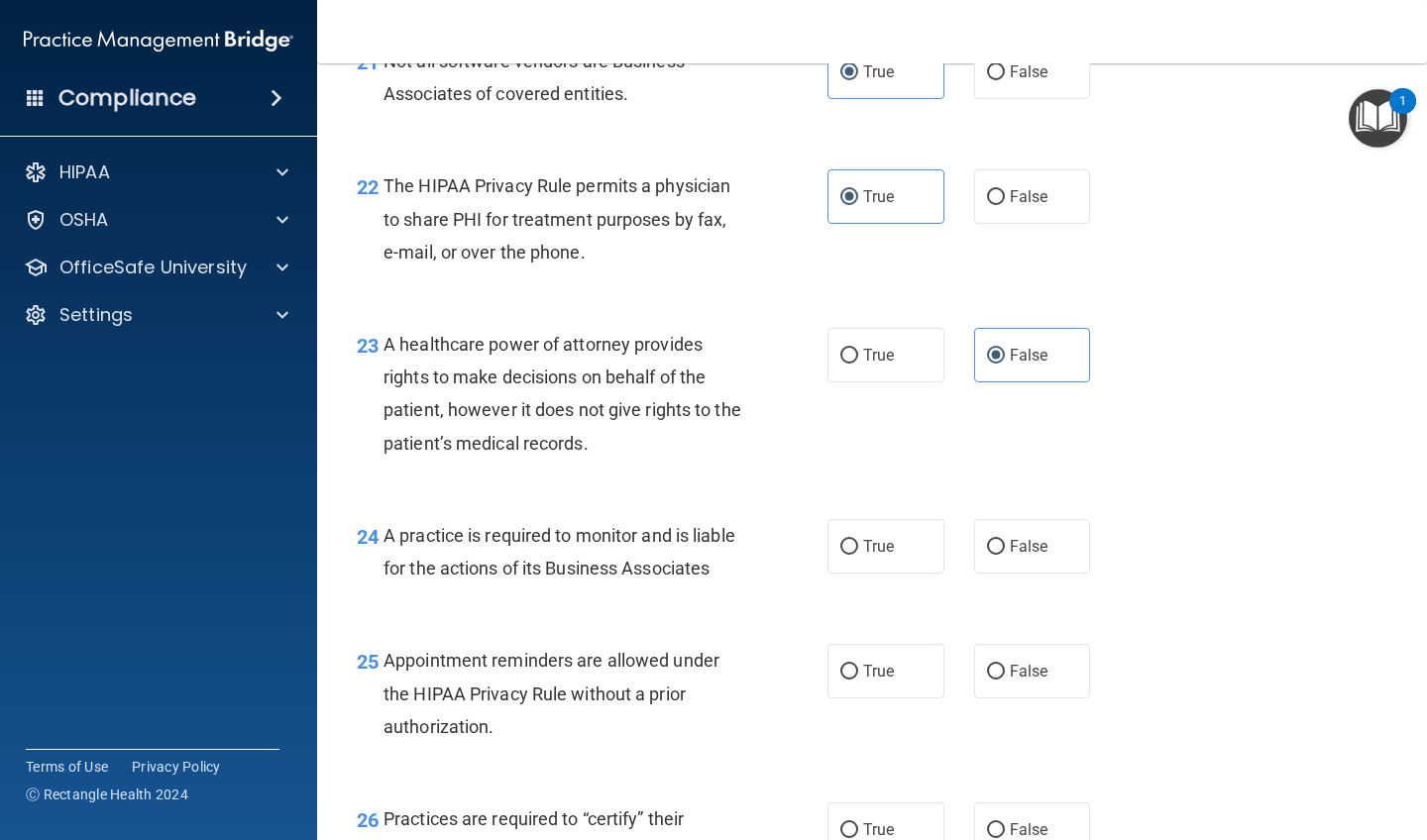 scroll, scrollTop: 3967, scrollLeft: 0, axis: vertical 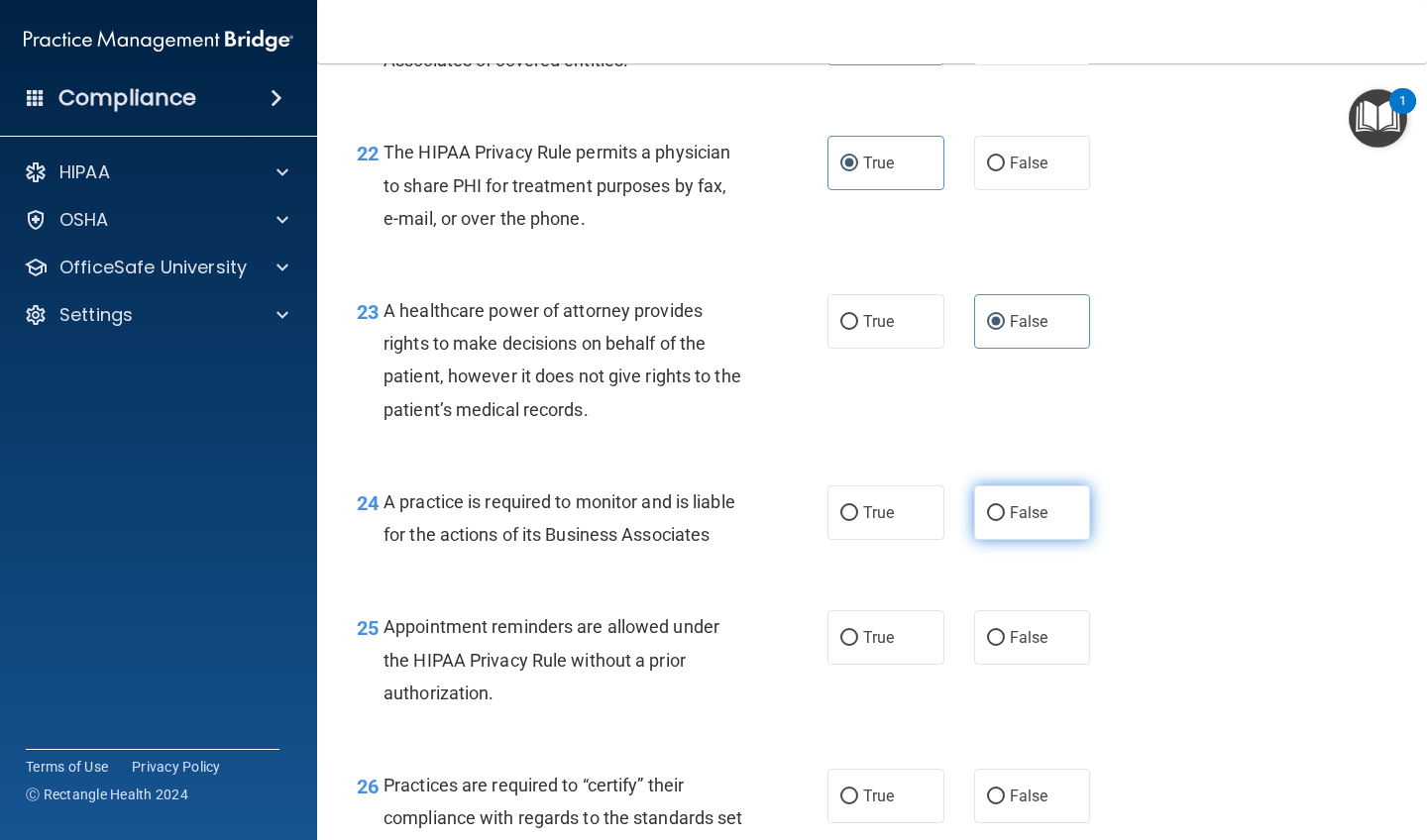 click on "False" at bounding box center [996, 513] 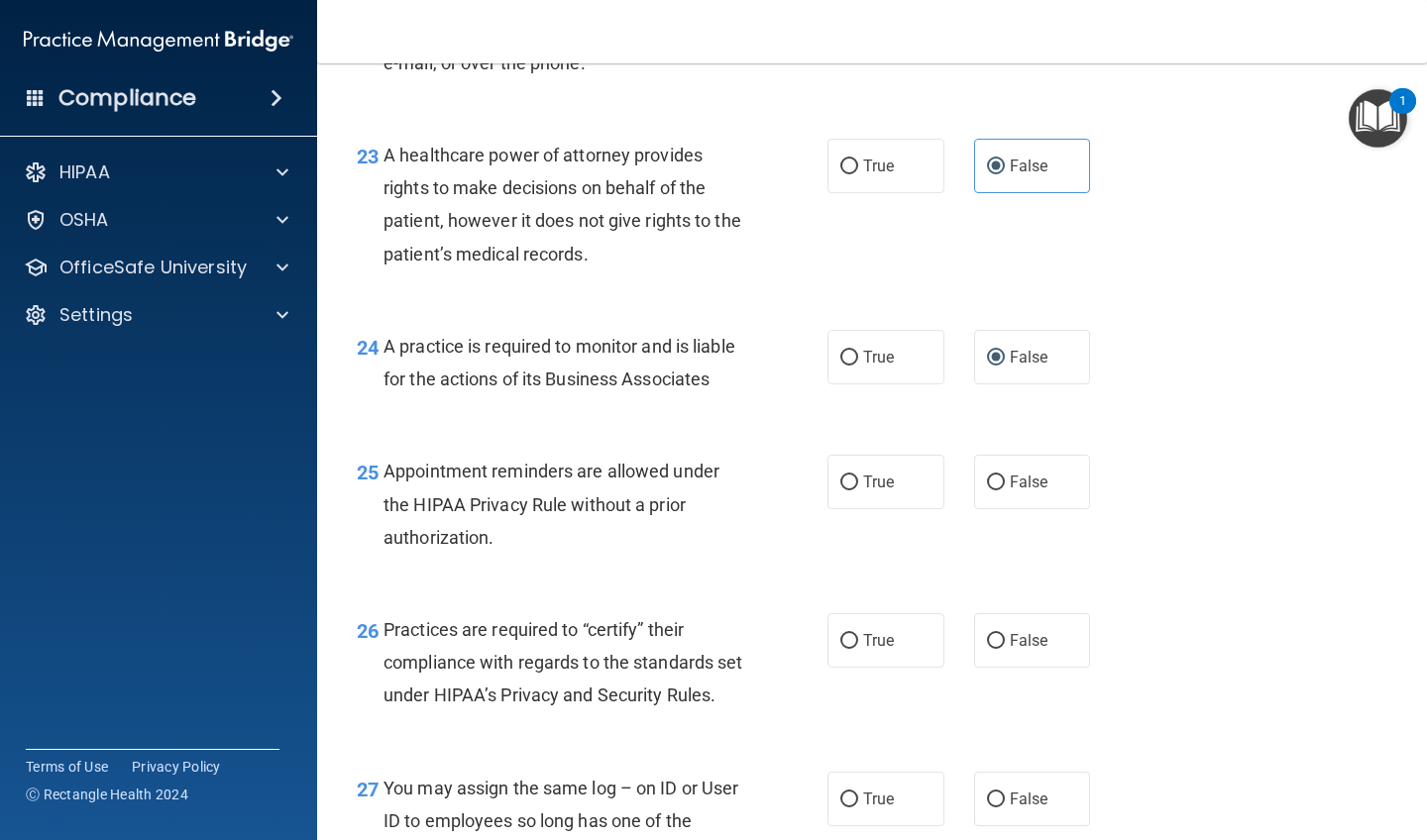 scroll, scrollTop: 4114, scrollLeft: 0, axis: vertical 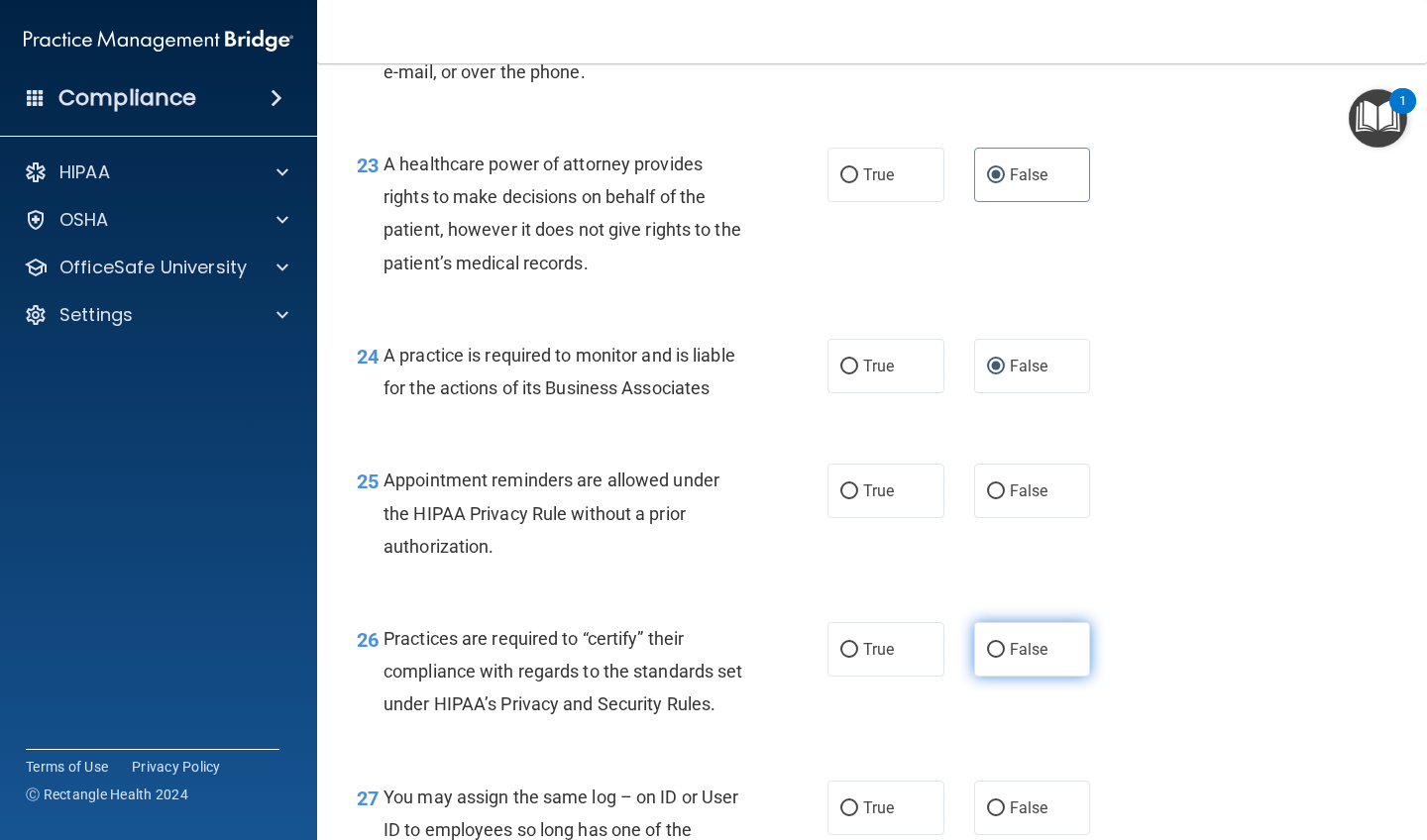 click on "False" at bounding box center [1033, 649] 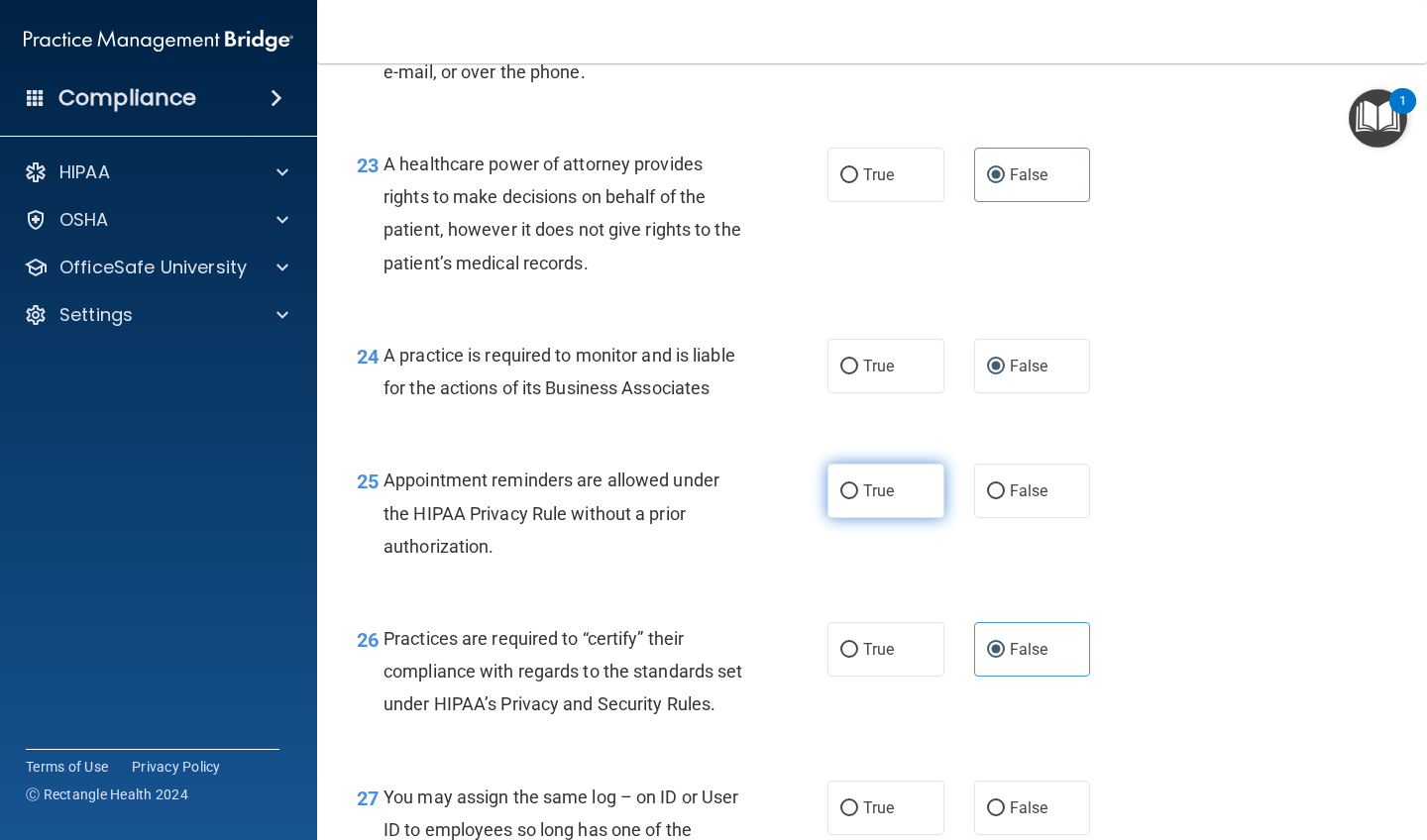 click on "True" at bounding box center (878, 490) 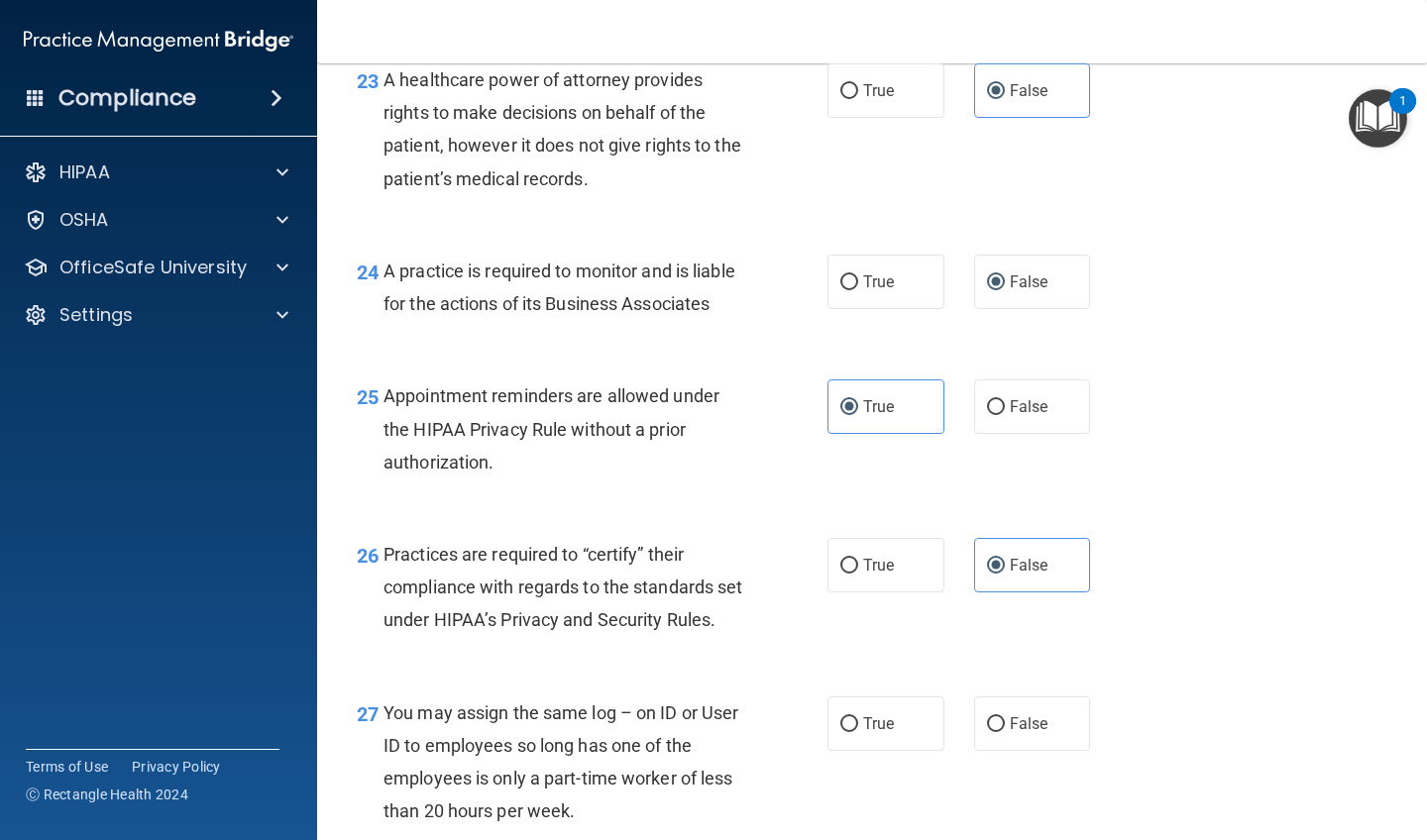 scroll, scrollTop: 4354, scrollLeft: 0, axis: vertical 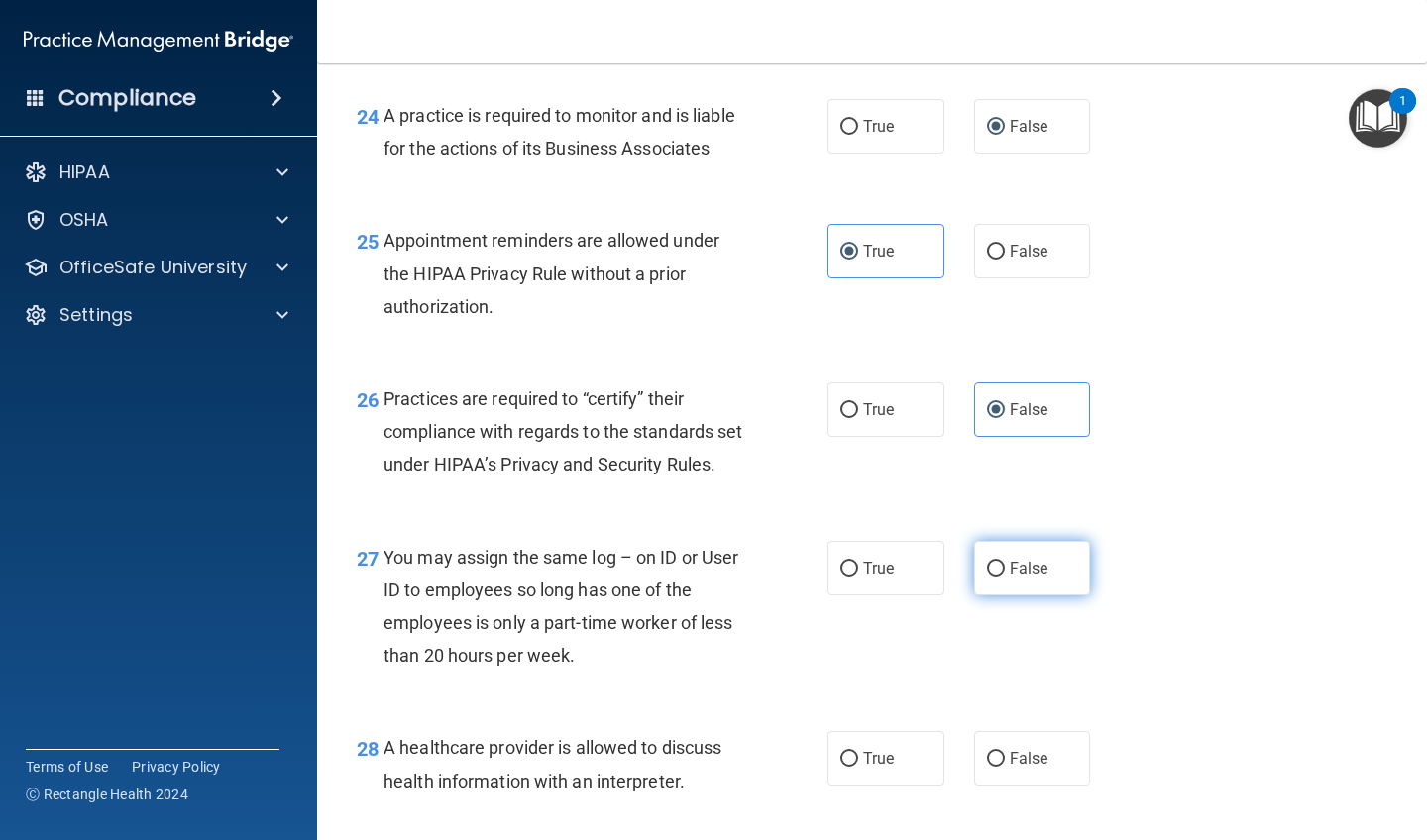 click on "False" at bounding box center [1033, 568] 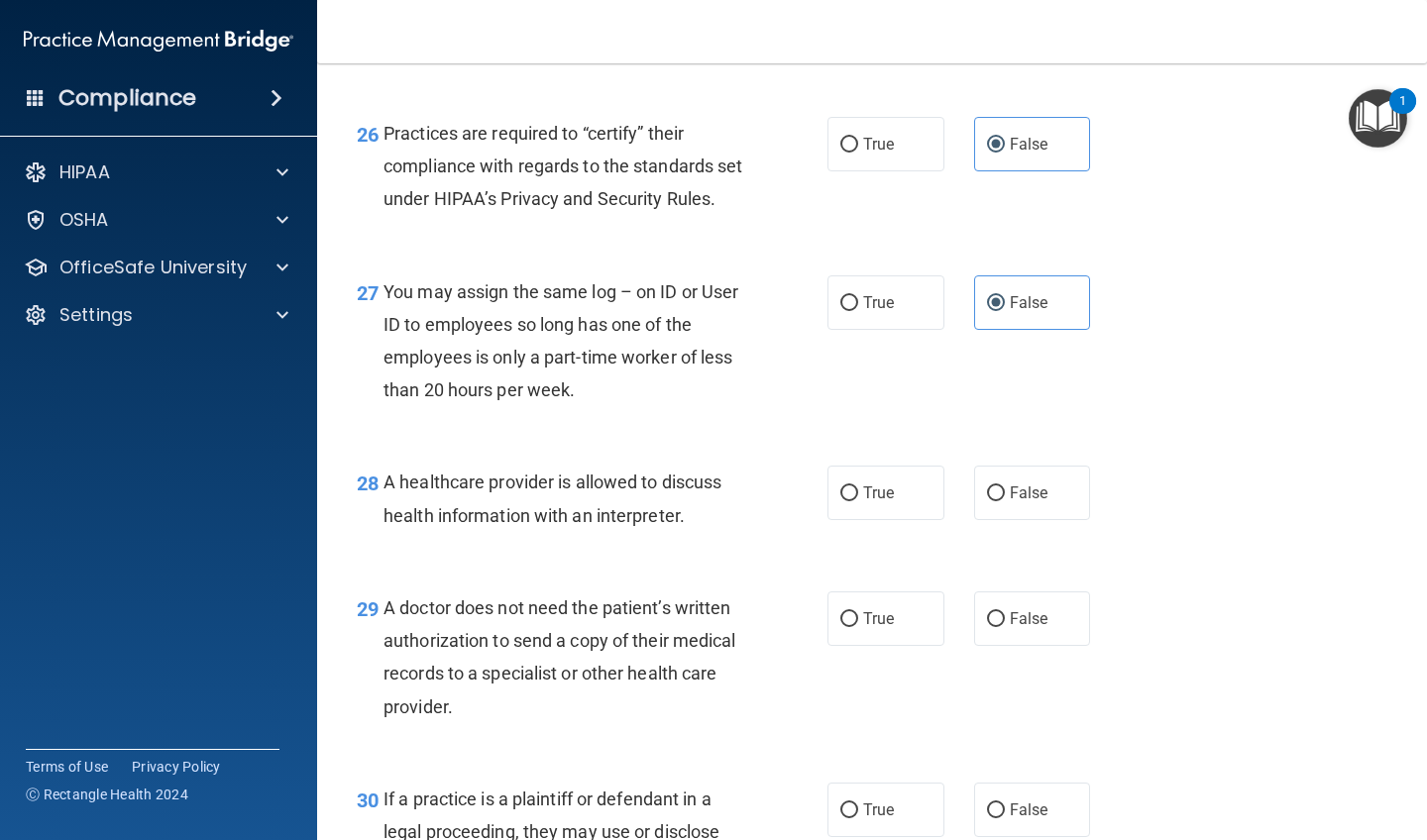 scroll, scrollTop: 4615, scrollLeft: 0, axis: vertical 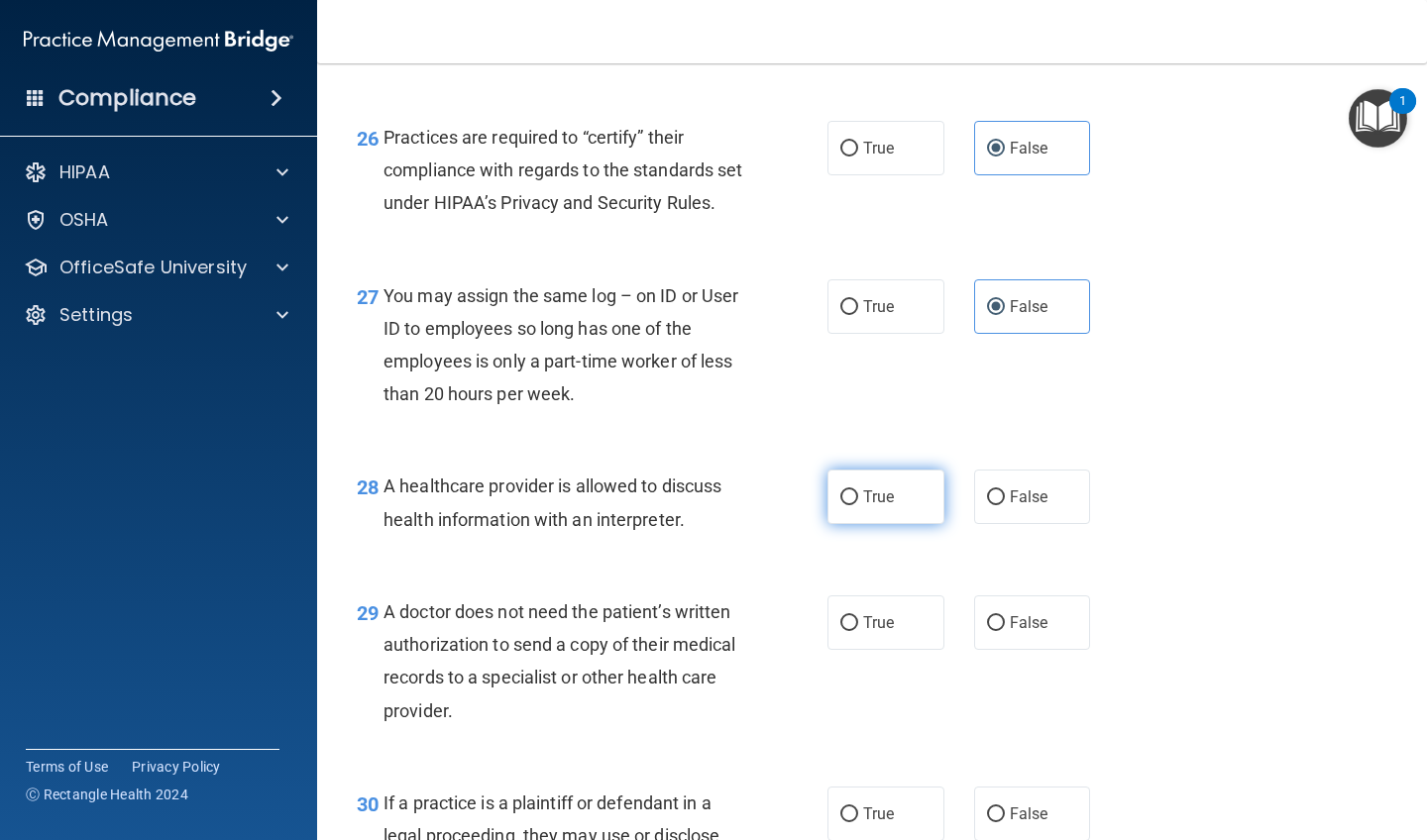 click on "True" at bounding box center (878, 496) 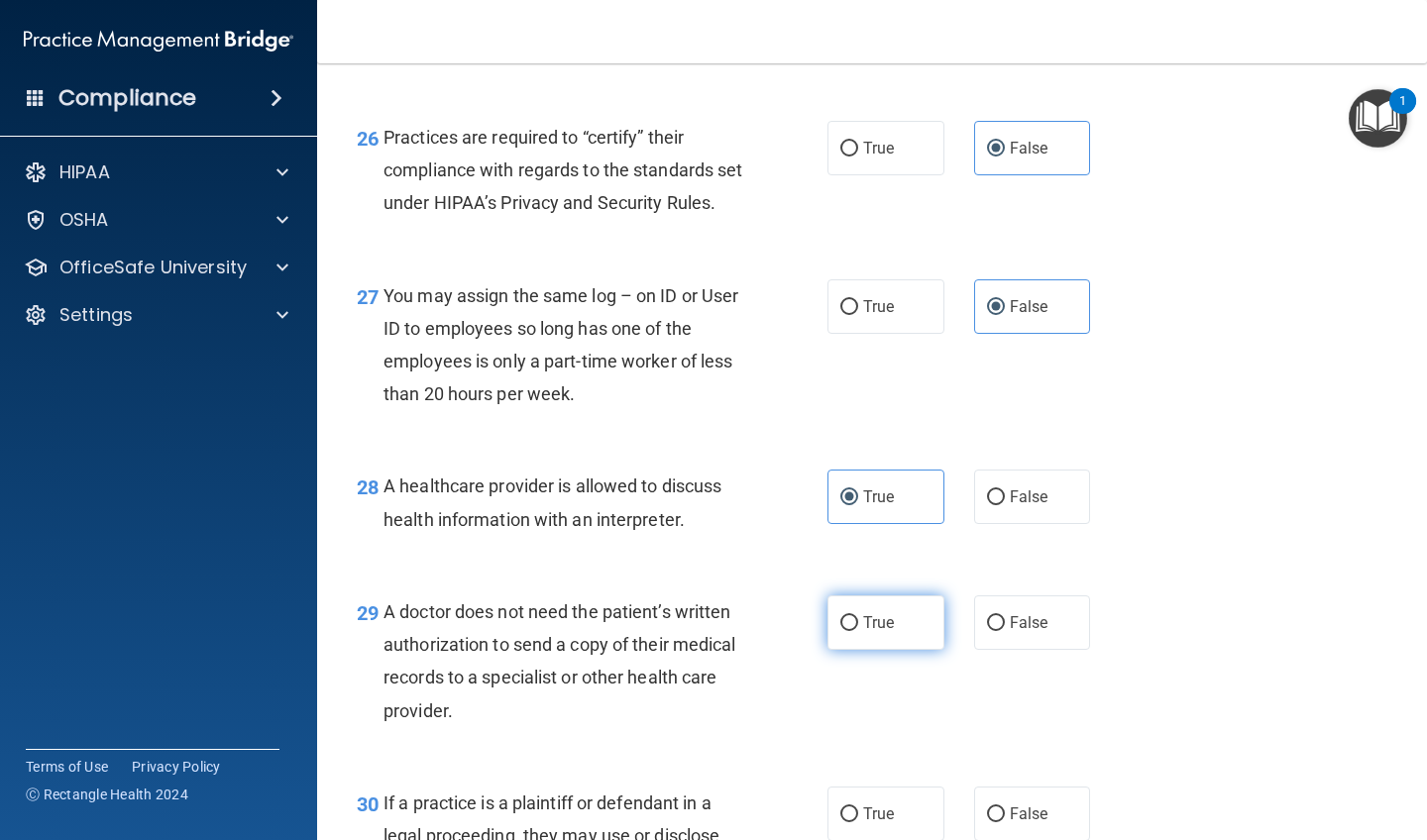 click on "True" at bounding box center [886, 622] 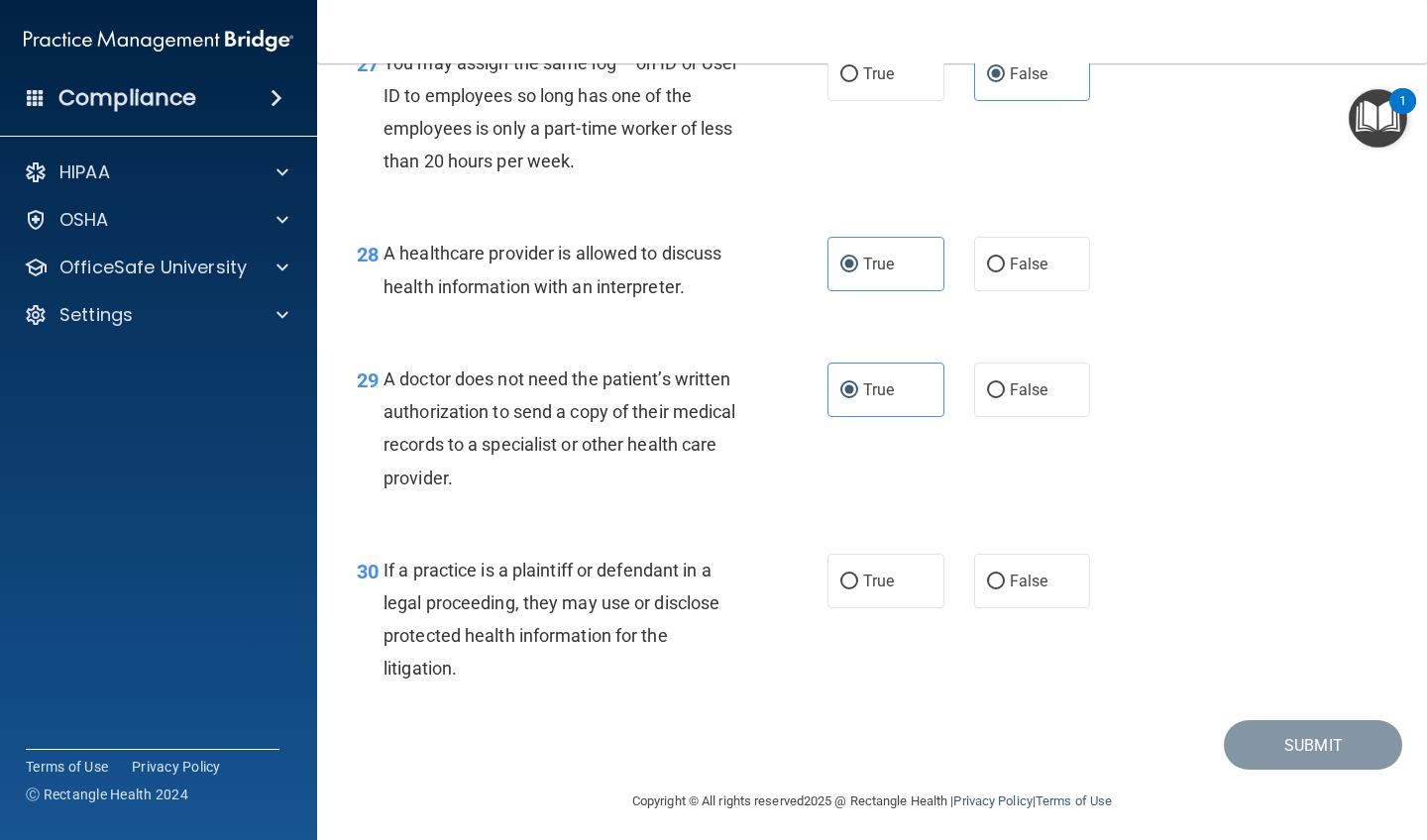 scroll, scrollTop: 4865, scrollLeft: 0, axis: vertical 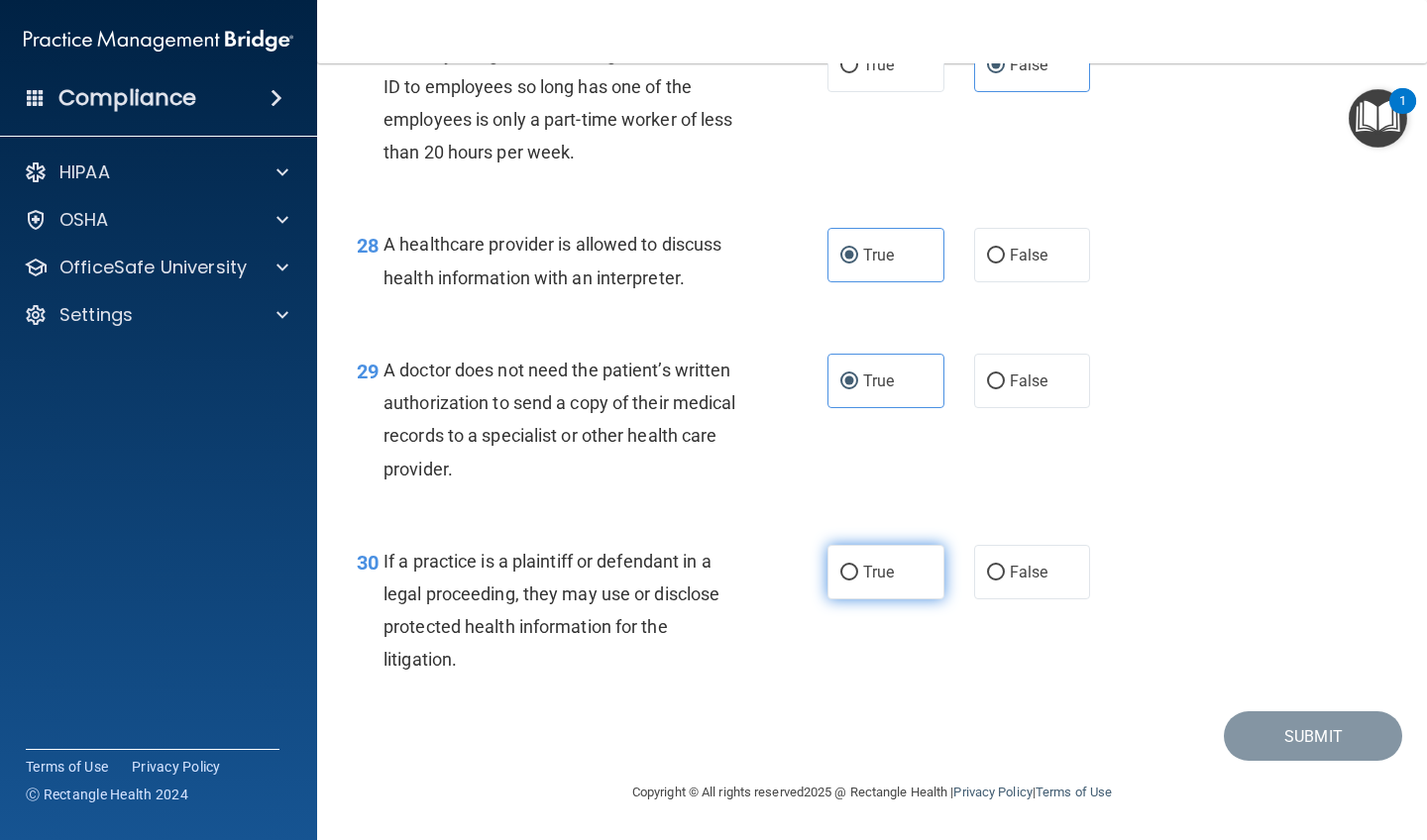 click on "True" at bounding box center [878, 572] 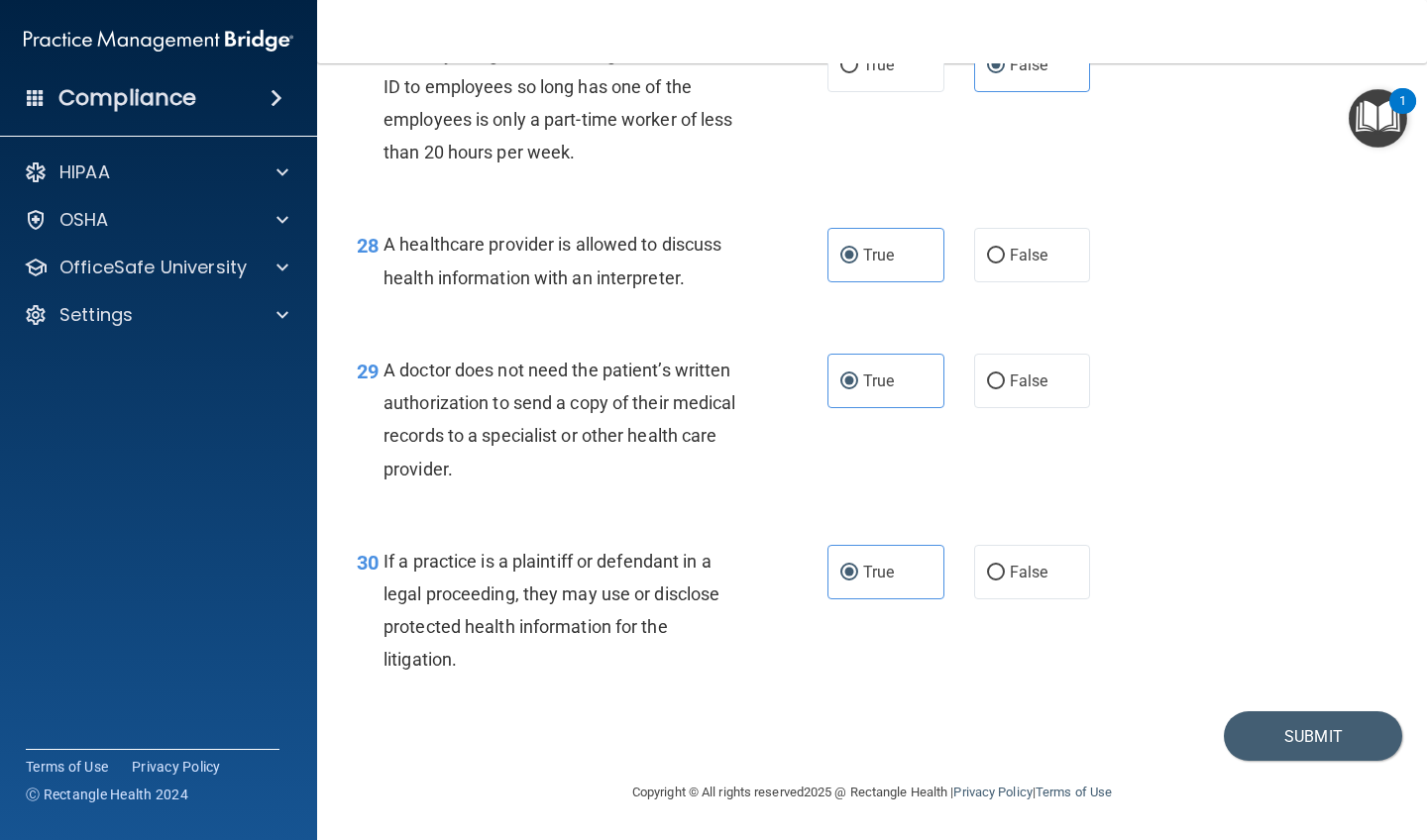 click on "30       If a practice is a plaintiff or defendant in a legal proceeding, they may use or disclose protected health information for the litigation.                 True           False" at bounding box center (872, 615) 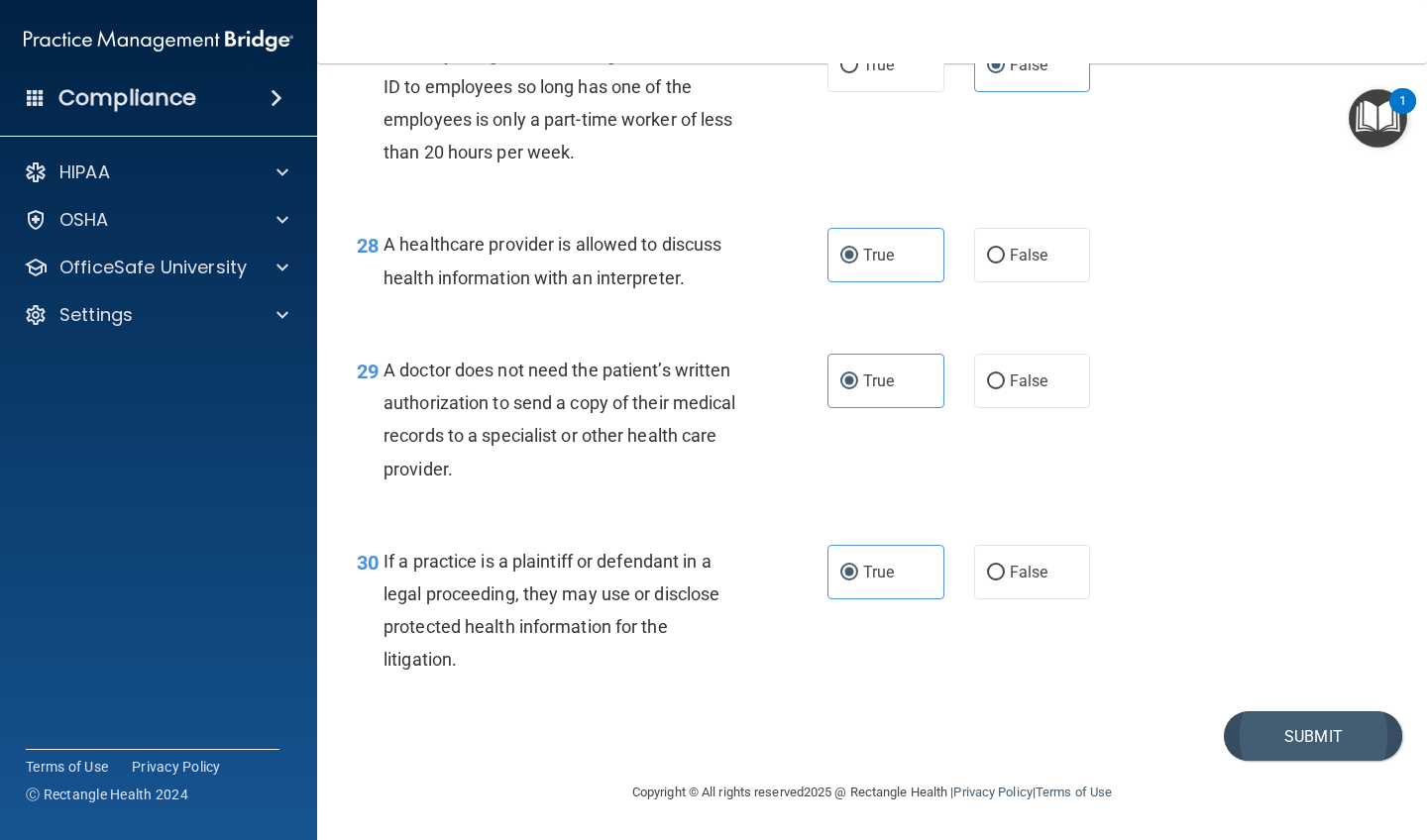 click on "Submit" at bounding box center (1313, 736) 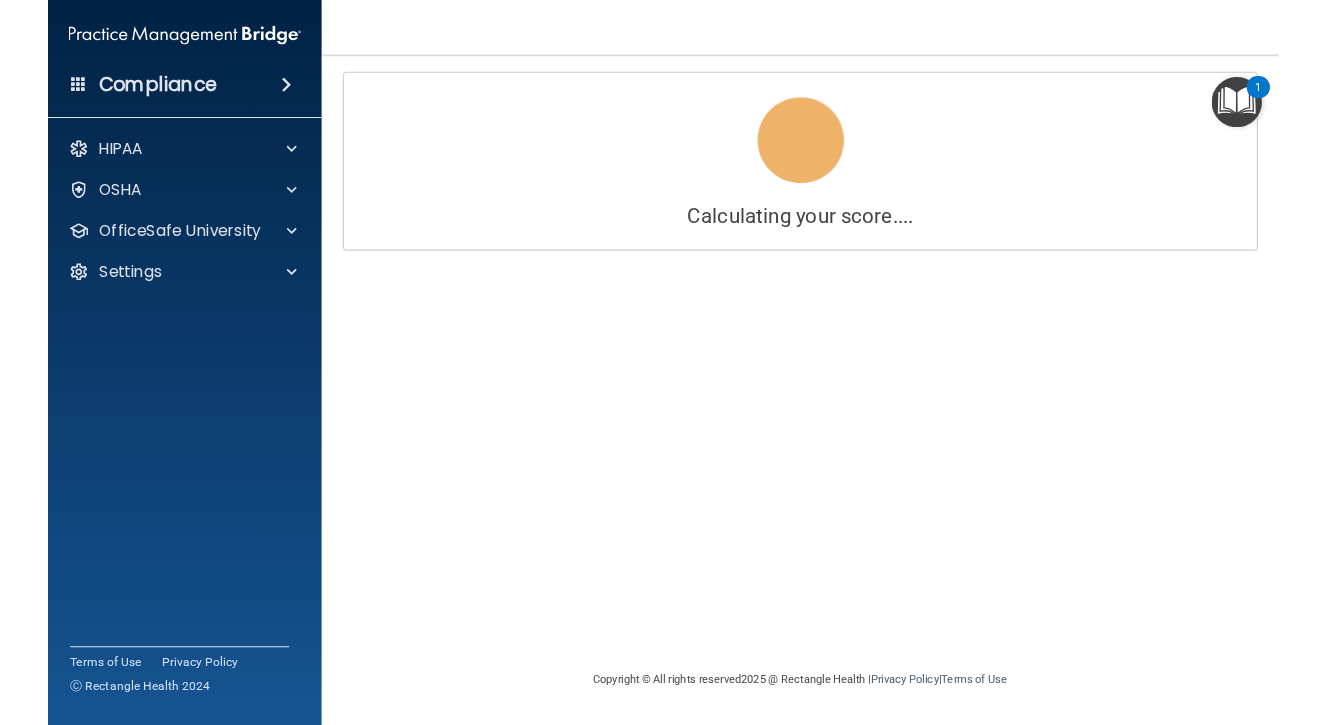 scroll, scrollTop: 0, scrollLeft: 0, axis: both 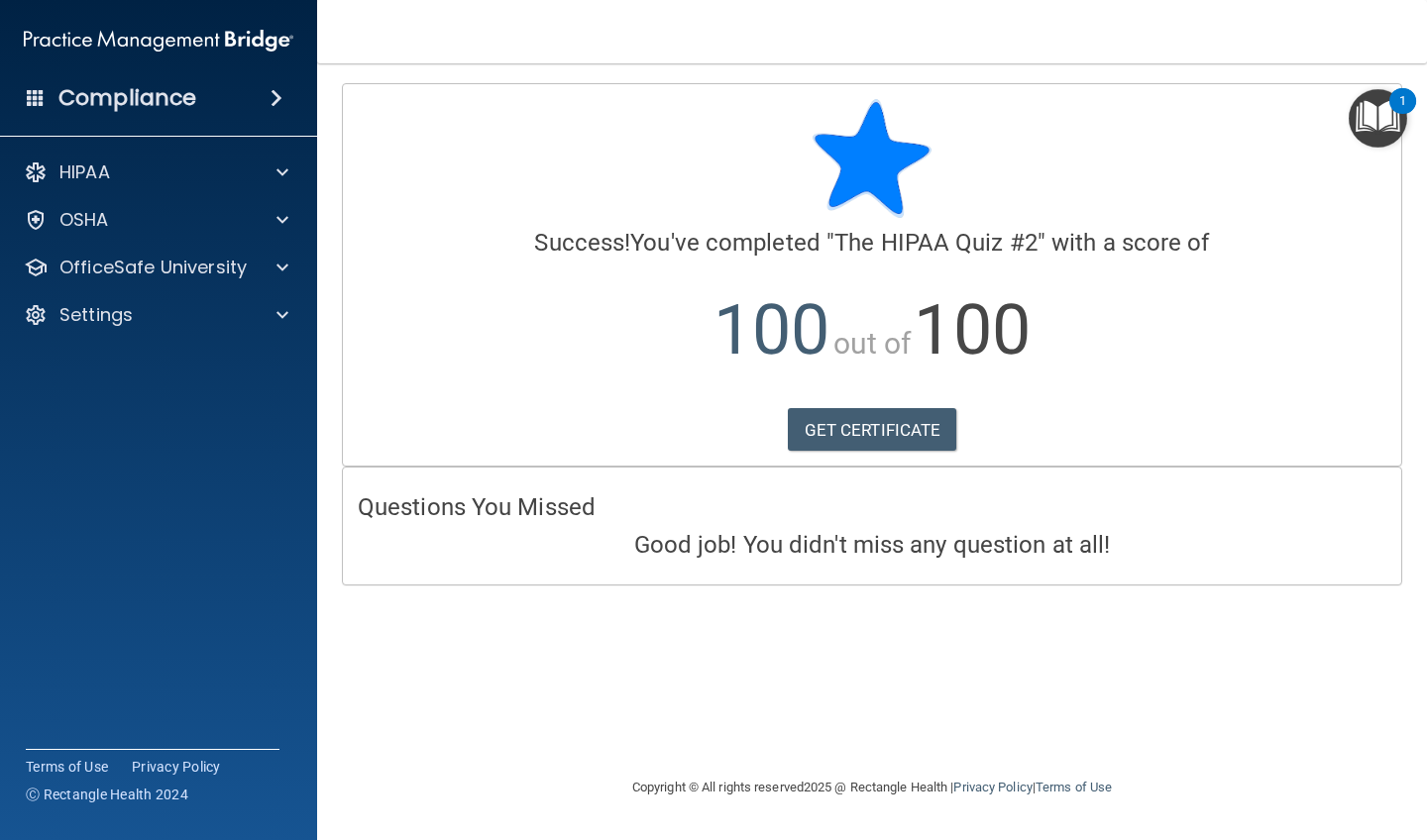 click on "Questions You Missed" at bounding box center (872, 507) 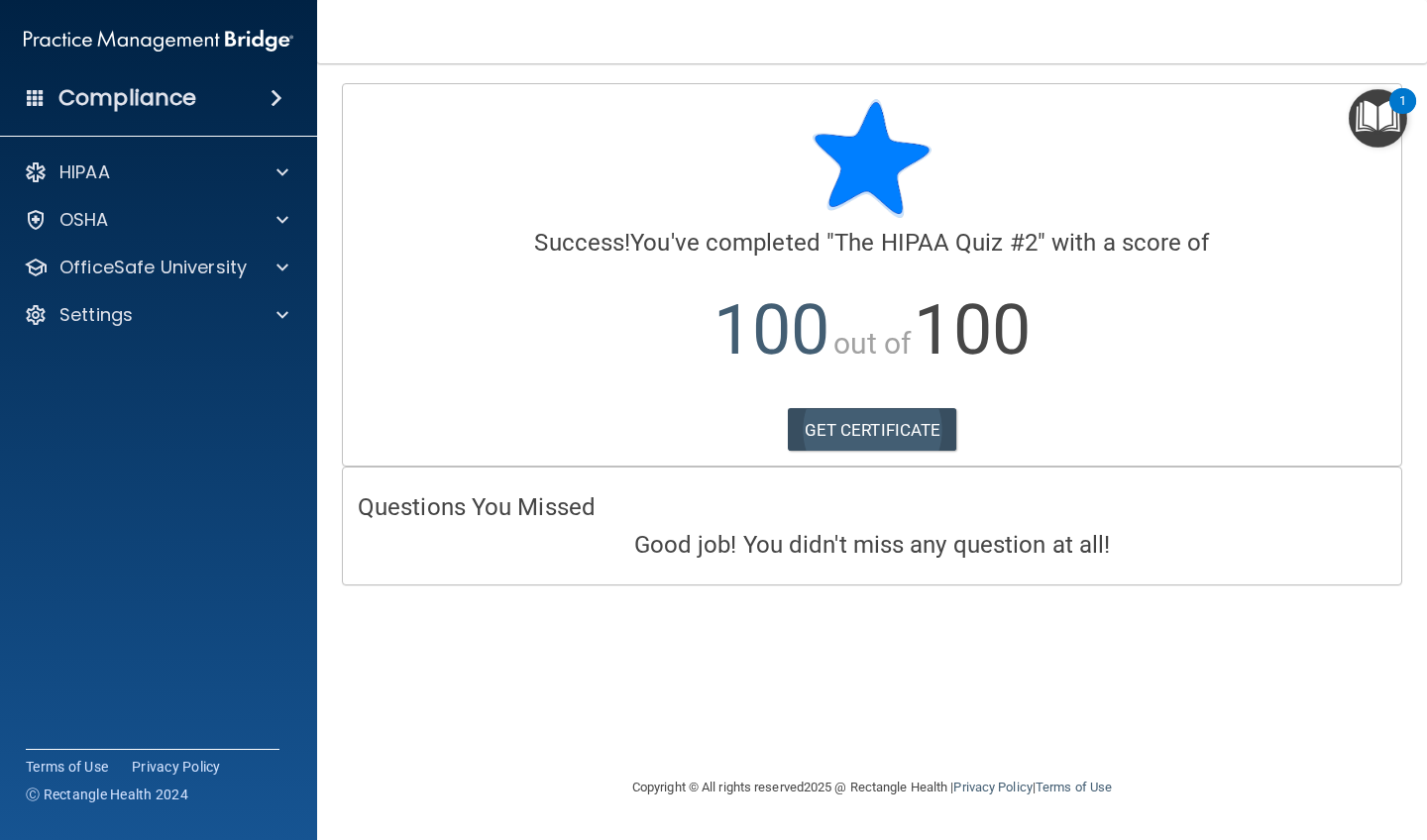 click on "GET CERTIFICATE" at bounding box center [872, 430] 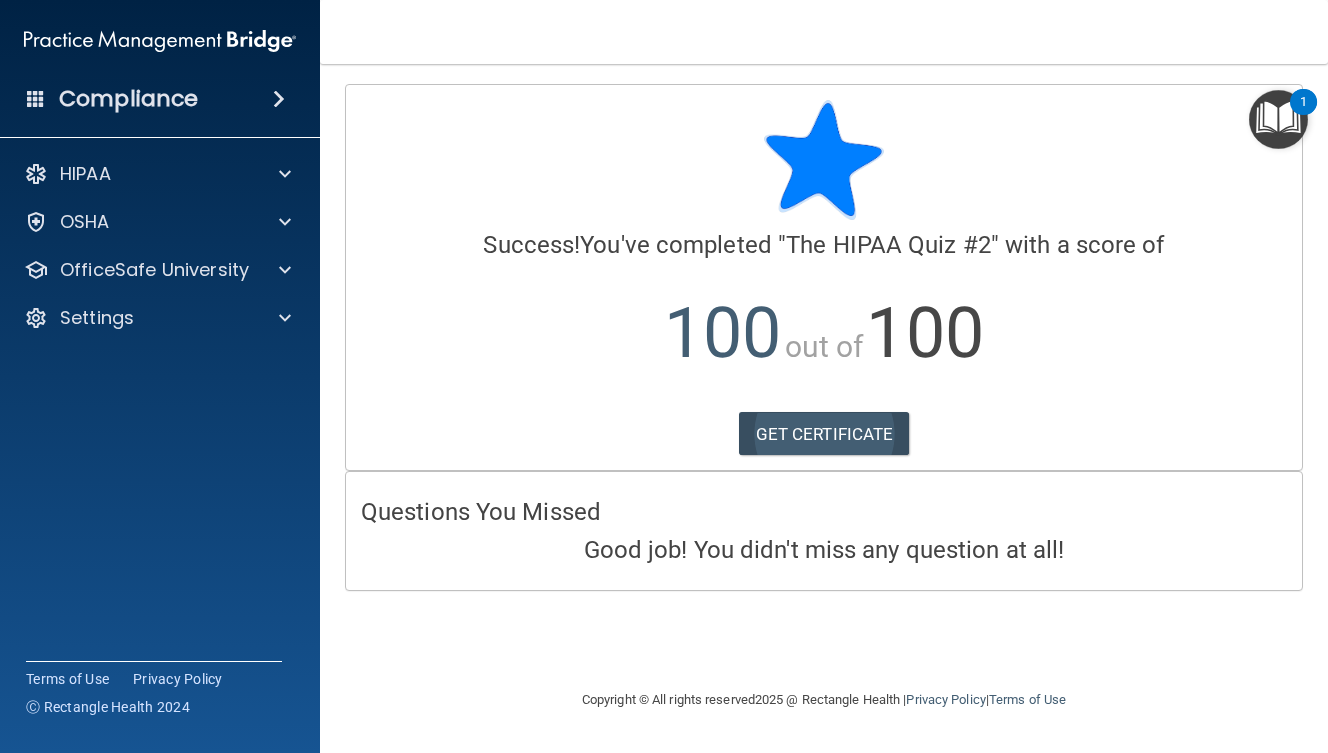 click on "GET CERTIFICATE" at bounding box center [824, 434] 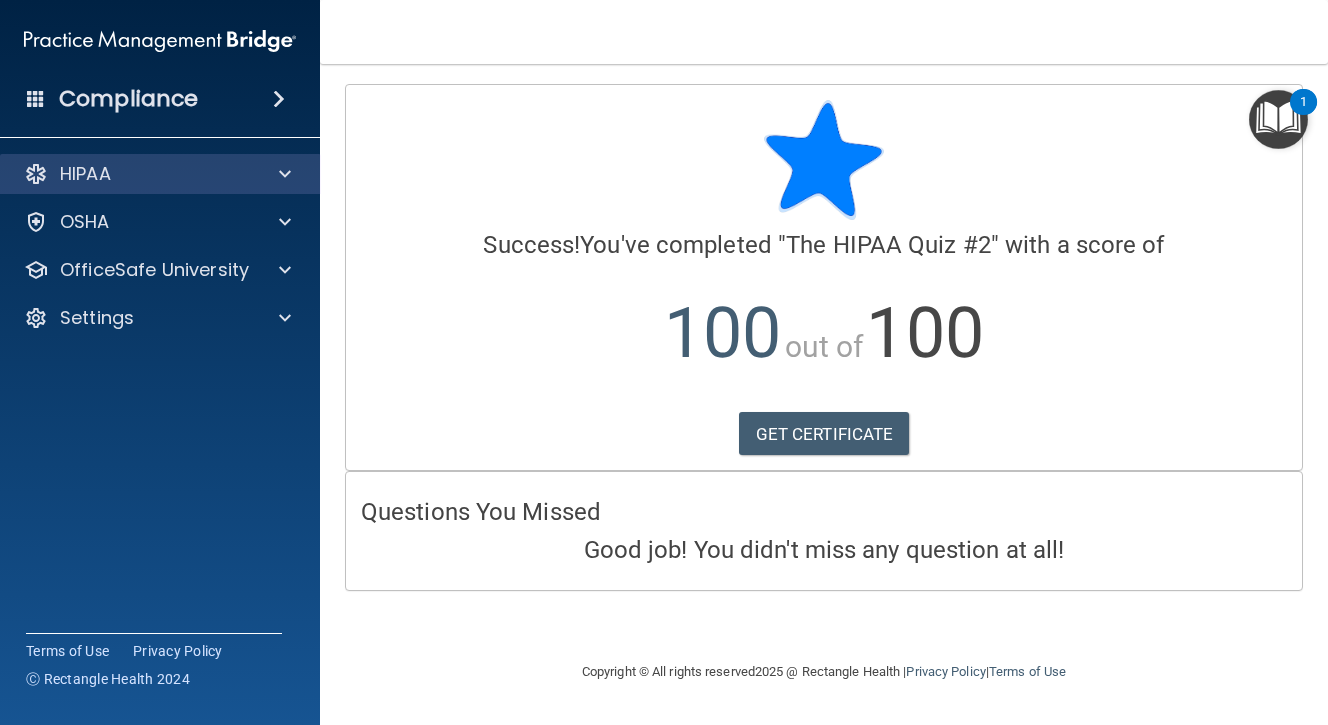 click at bounding box center (285, 174) 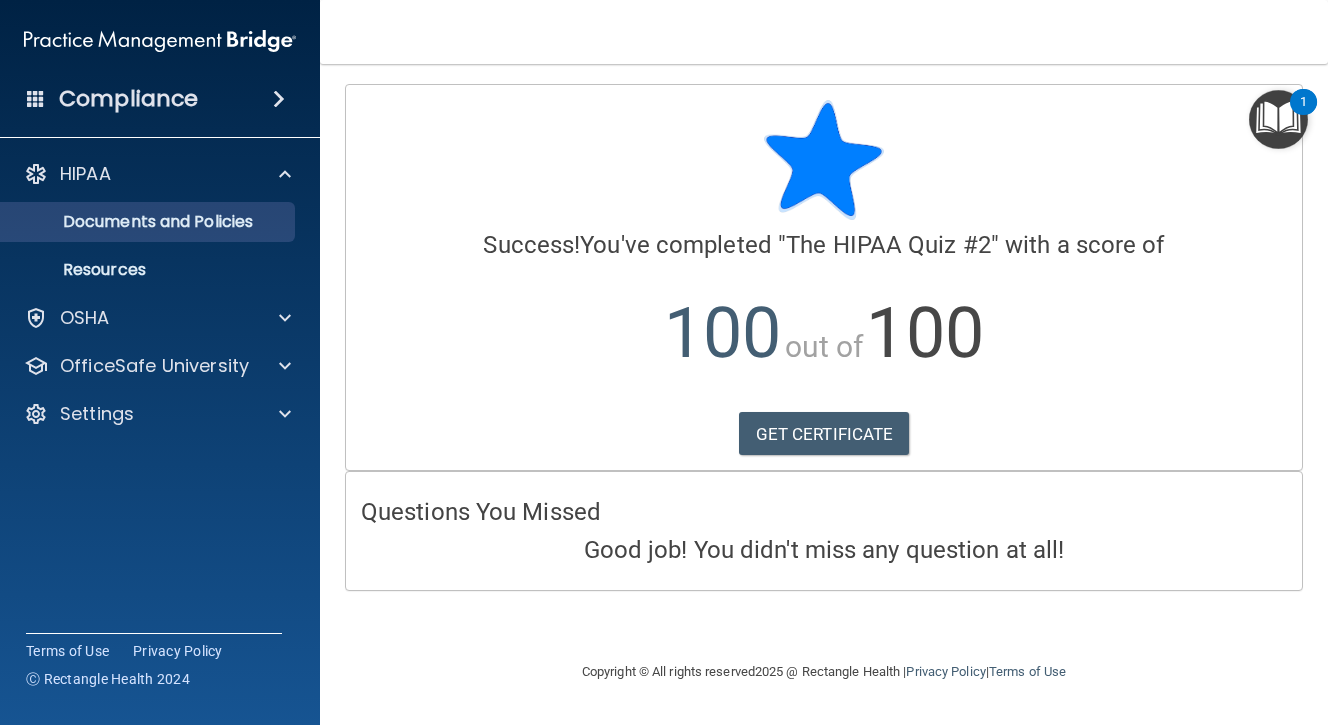 click on "Documents and Policies" at bounding box center [149, 222] 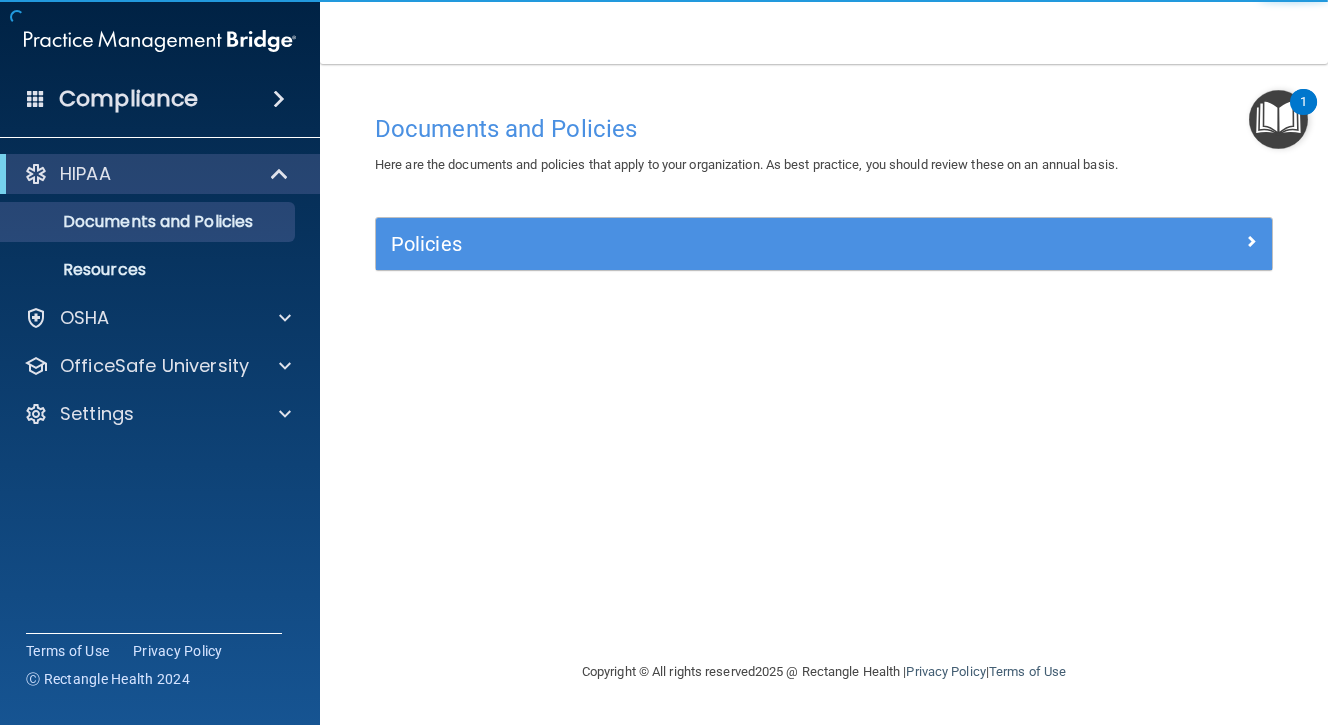 click on "Policies" at bounding box center [712, 244] 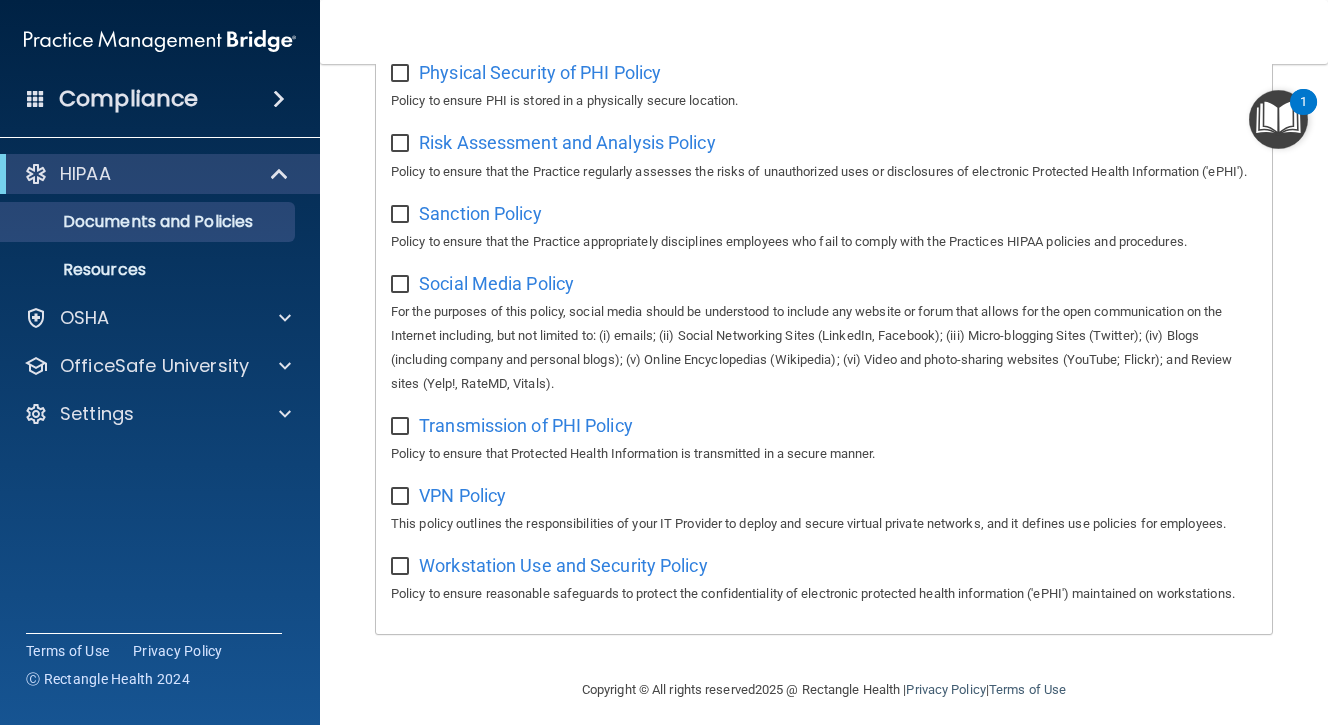 scroll, scrollTop: 1437, scrollLeft: 0, axis: vertical 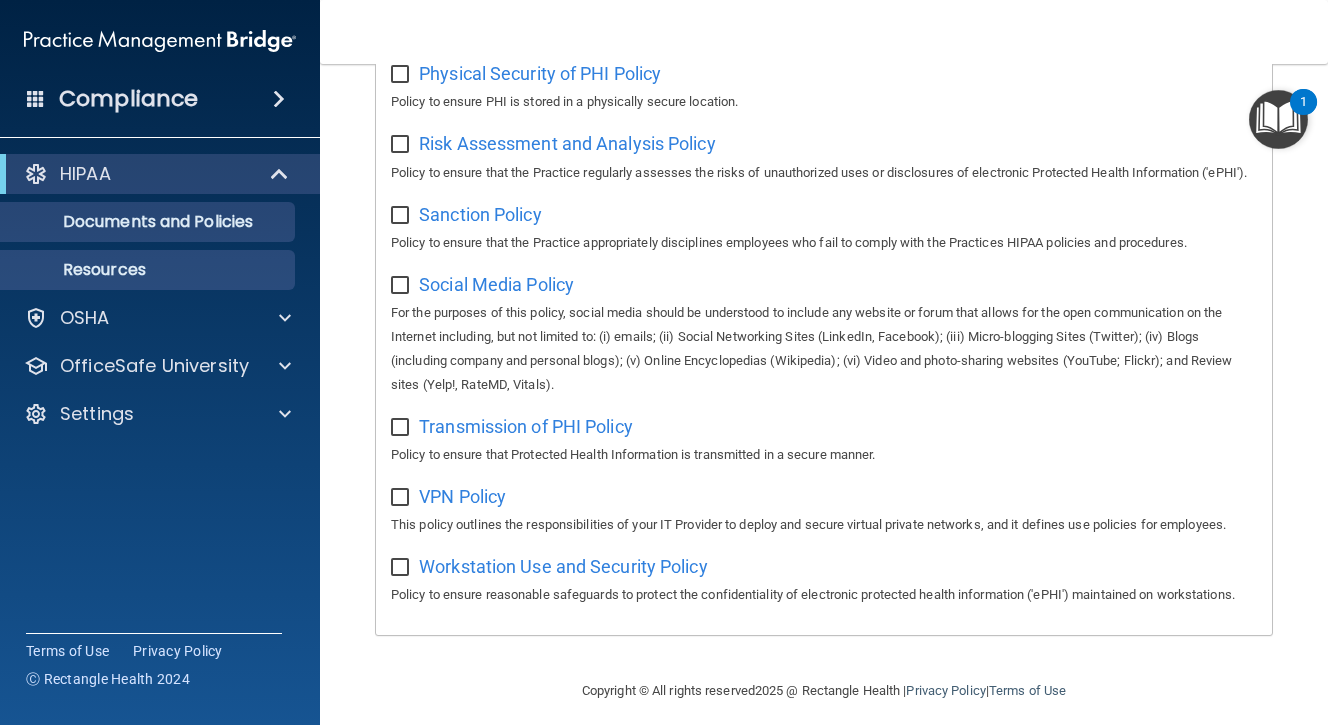 click on "Resources" at bounding box center [149, 270] 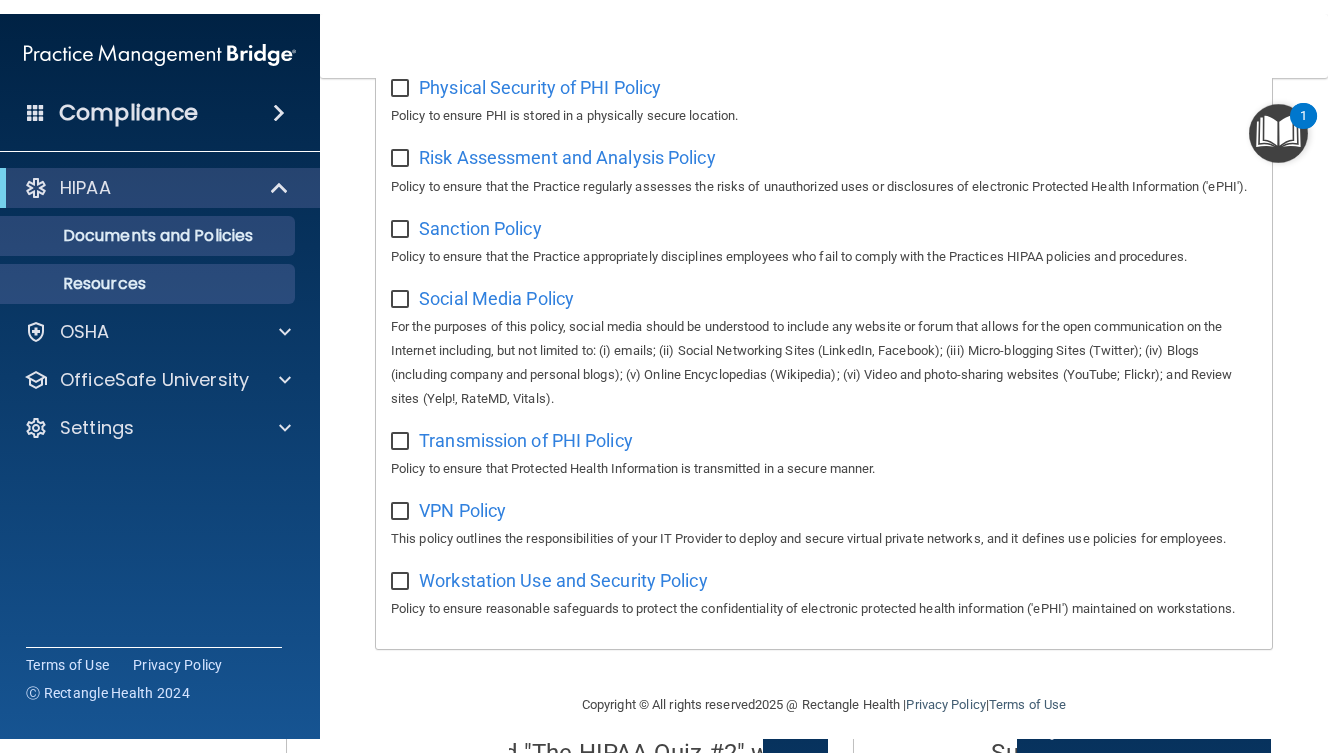 scroll, scrollTop: 0, scrollLeft: 0, axis: both 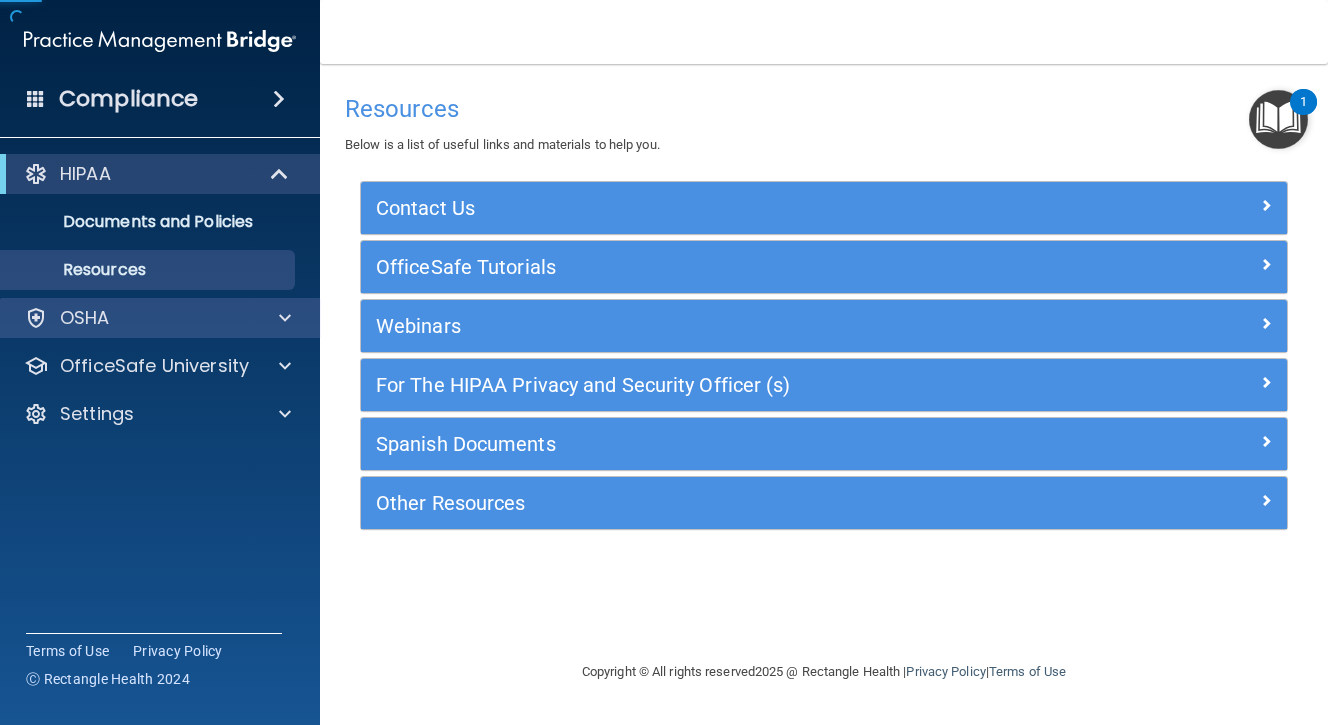 click at bounding box center (282, 318) 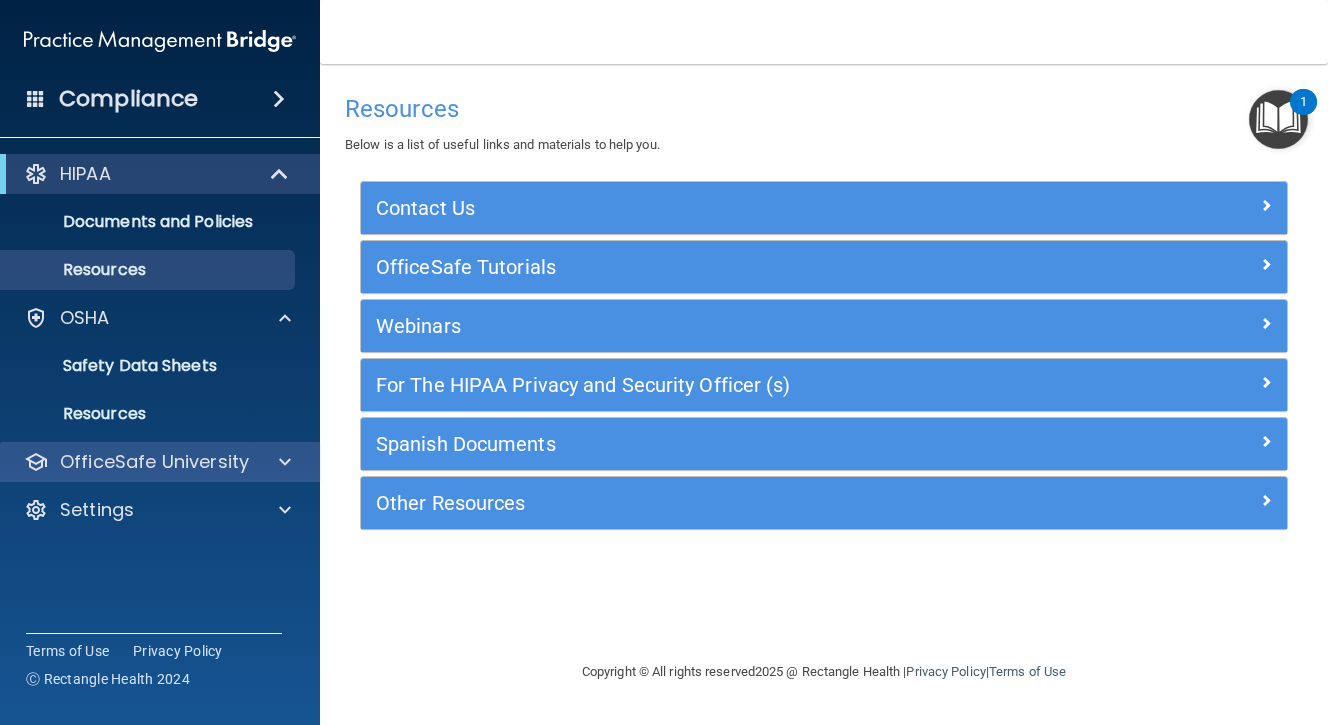 click at bounding box center (282, 462) 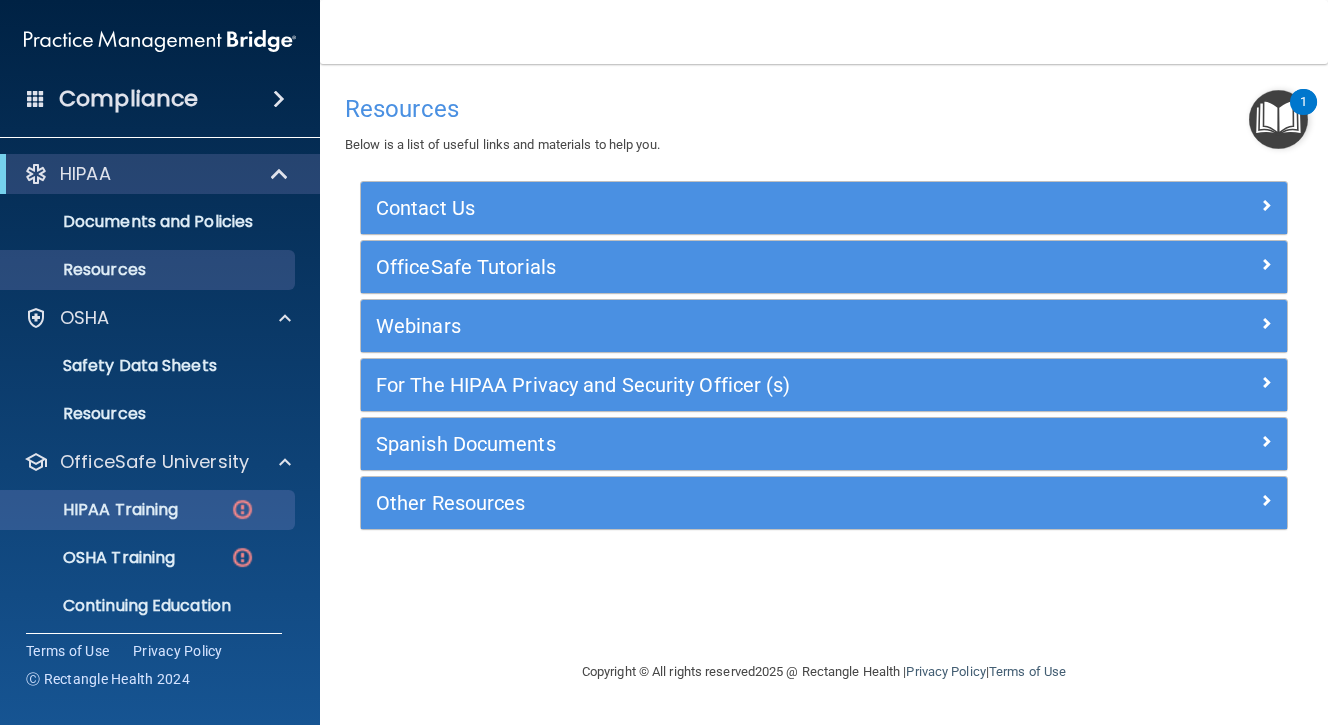 click at bounding box center (242, 509) 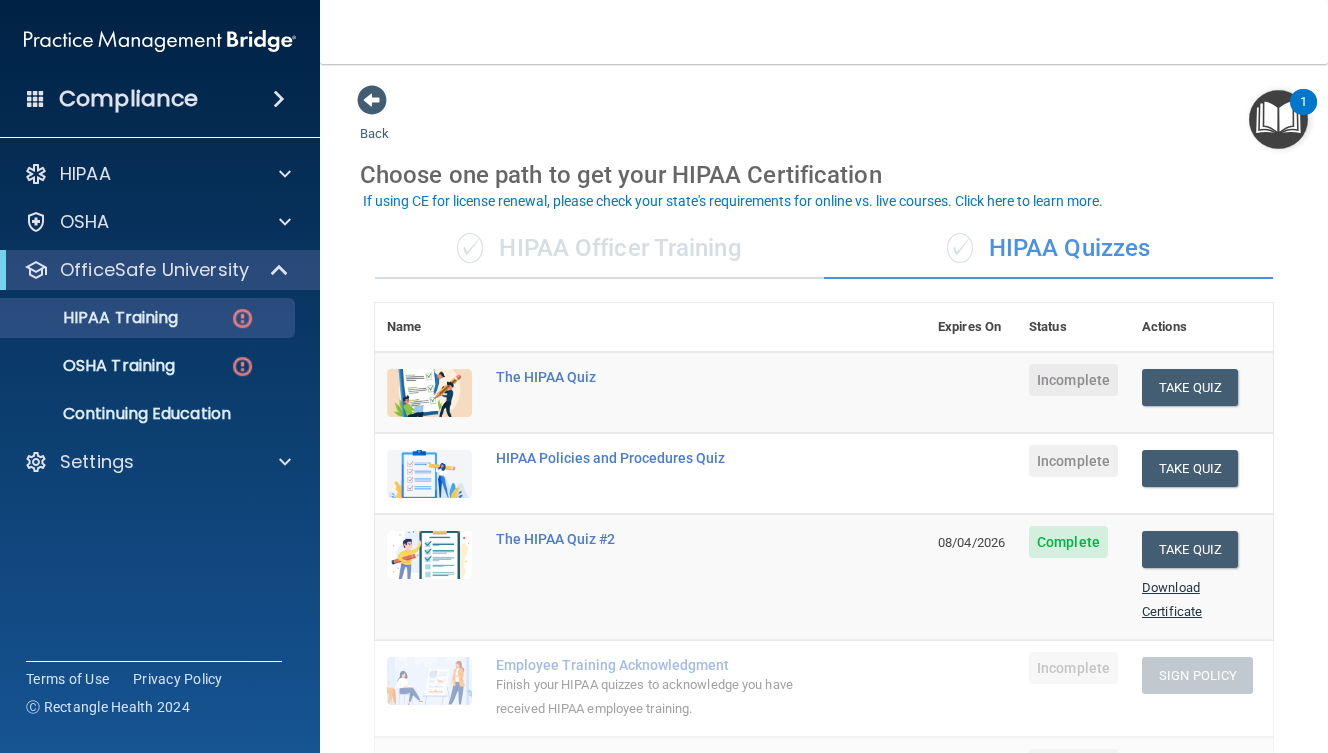 click on "Download Certificate" at bounding box center (1172, 599) 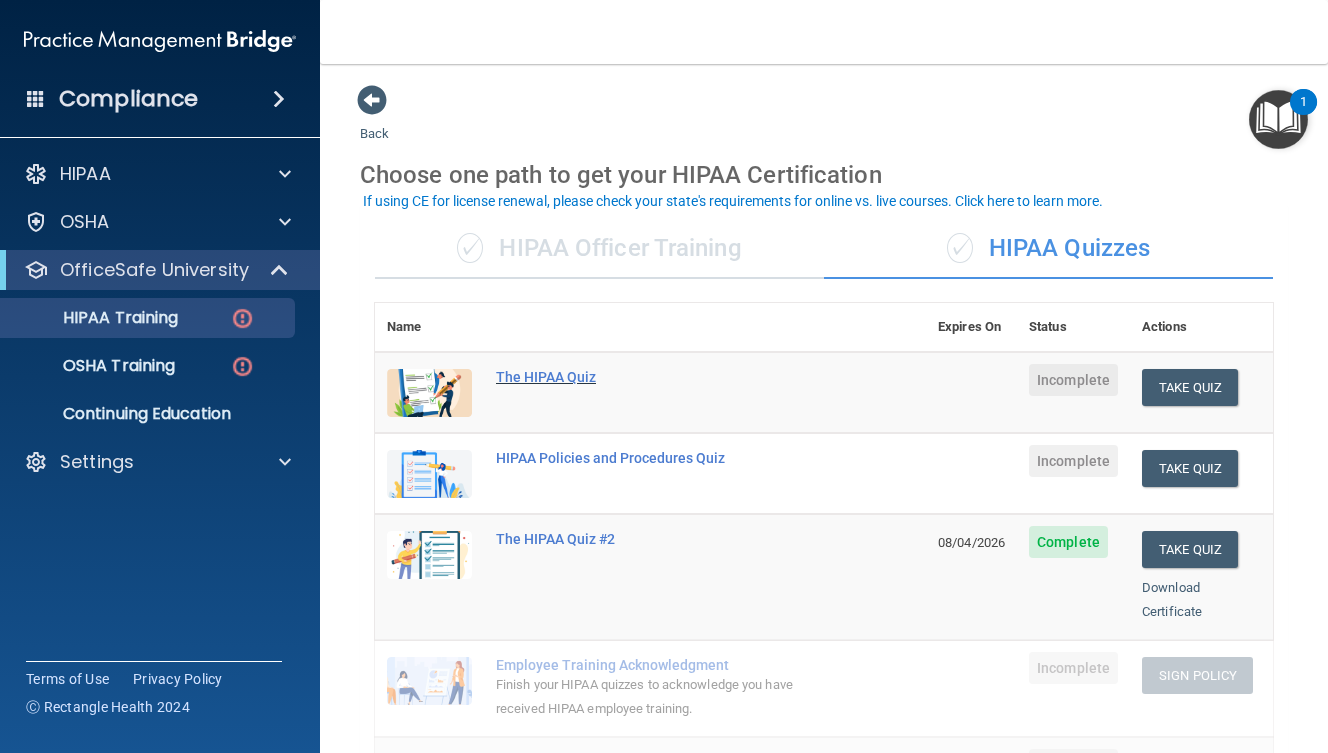 click on "The HIPAA Quiz" at bounding box center (661, 377) 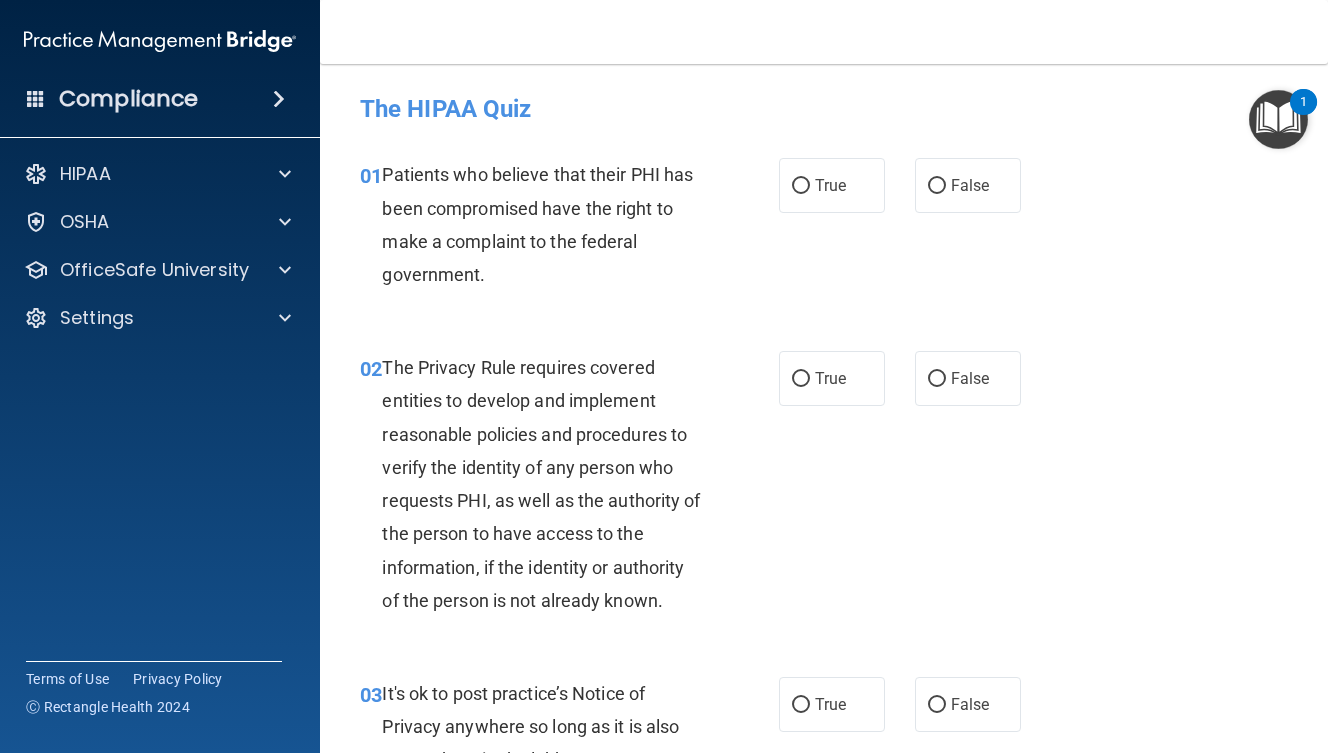 scroll, scrollTop: 0, scrollLeft: 0, axis: both 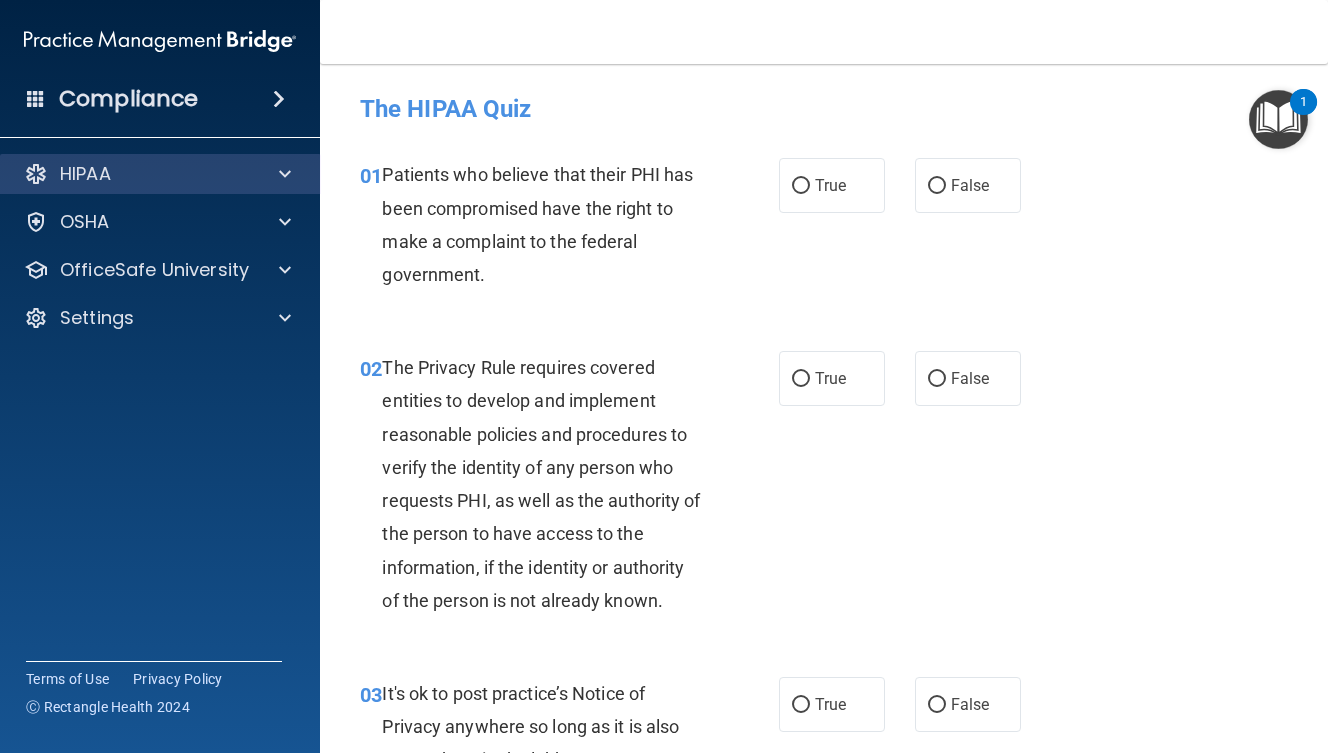 click on "HIPAA" at bounding box center (160, 174) 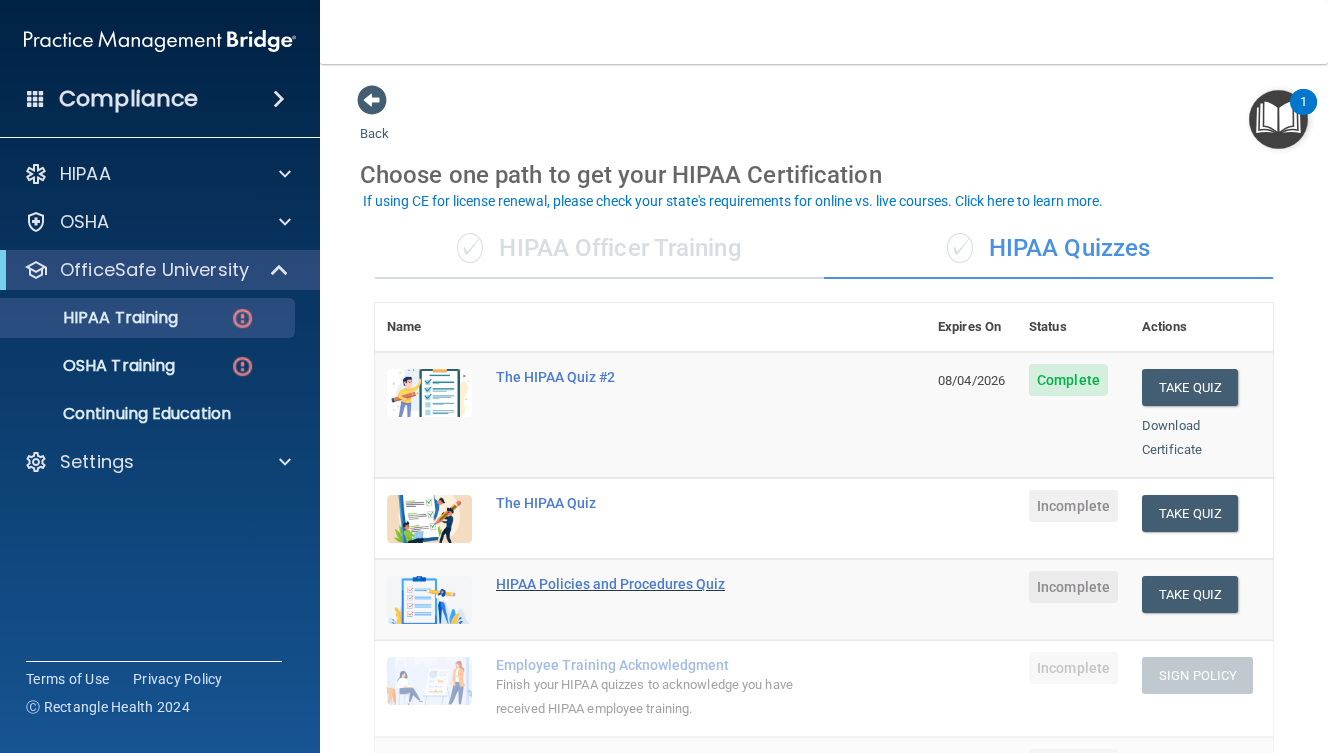 click on "HIPAA Policies and Procedures Quiz" at bounding box center (661, 584) 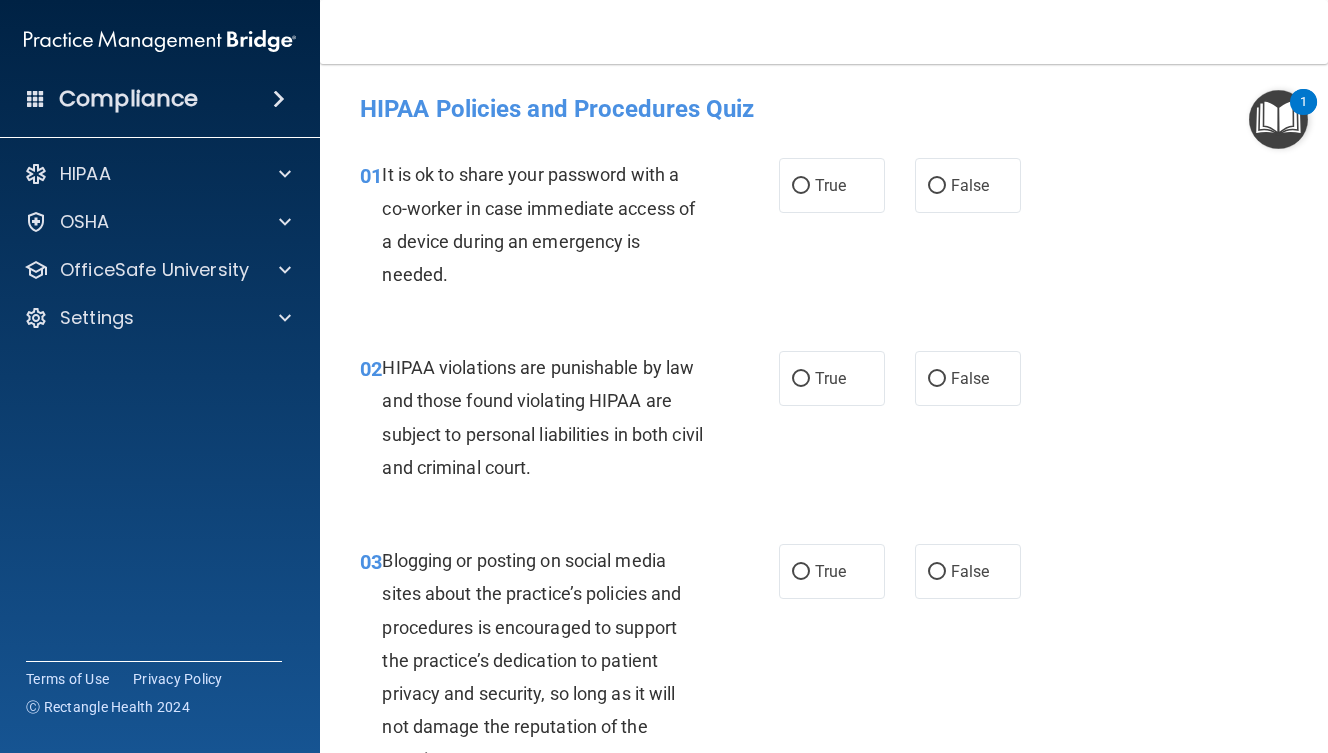 scroll, scrollTop: 0, scrollLeft: 0, axis: both 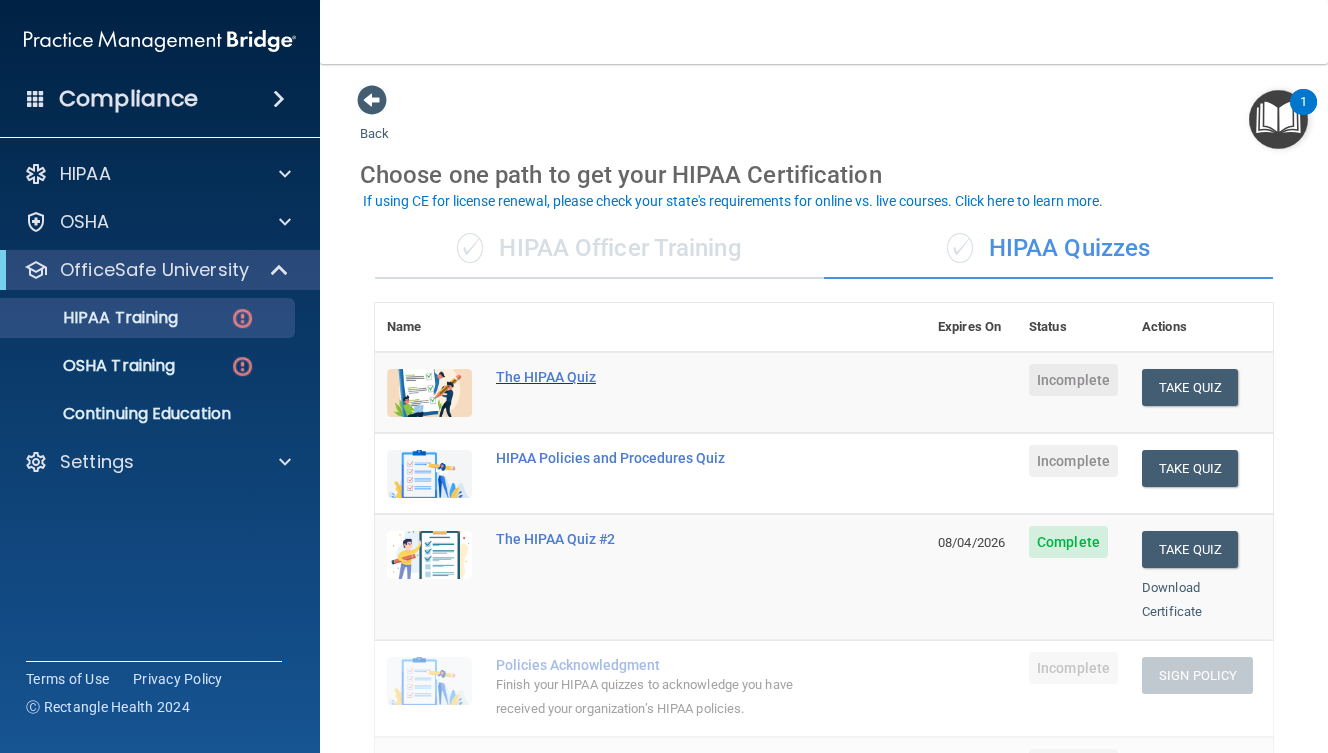 click on "The HIPAA Quiz" at bounding box center [661, 377] 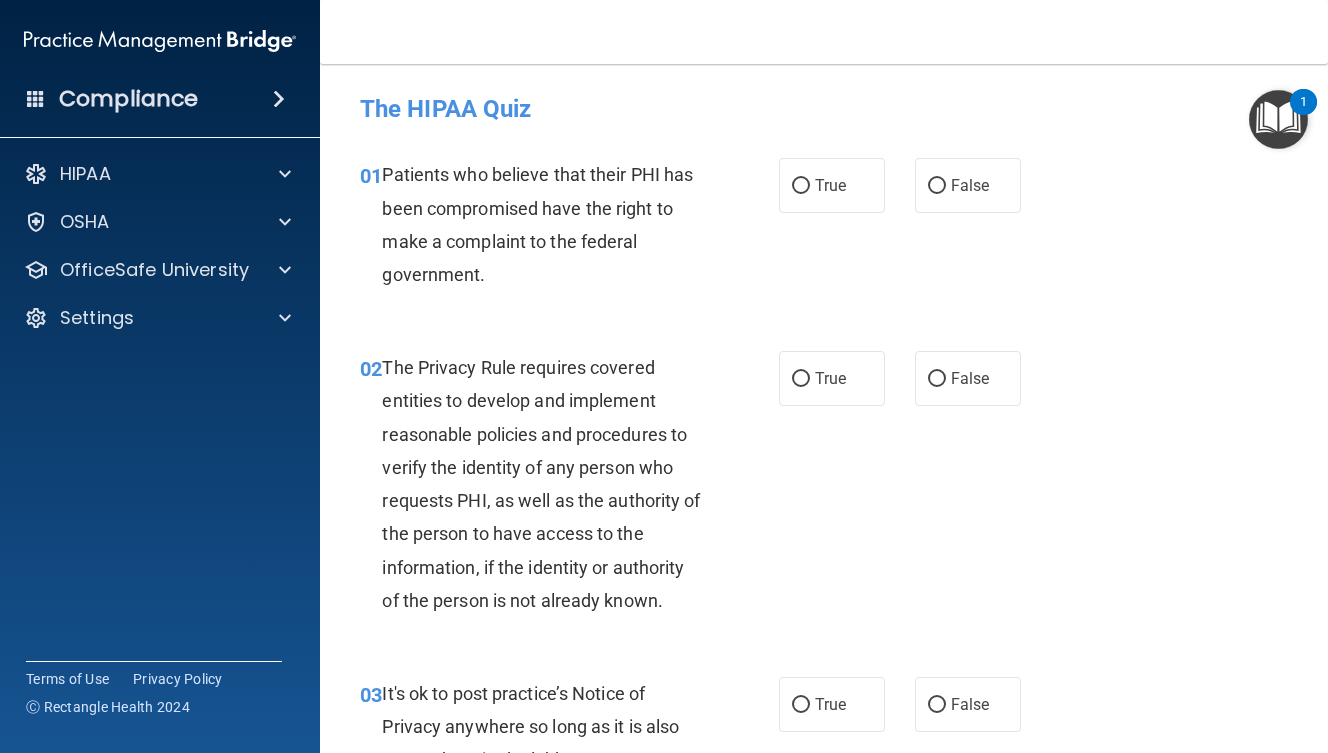 scroll, scrollTop: 0, scrollLeft: 0, axis: both 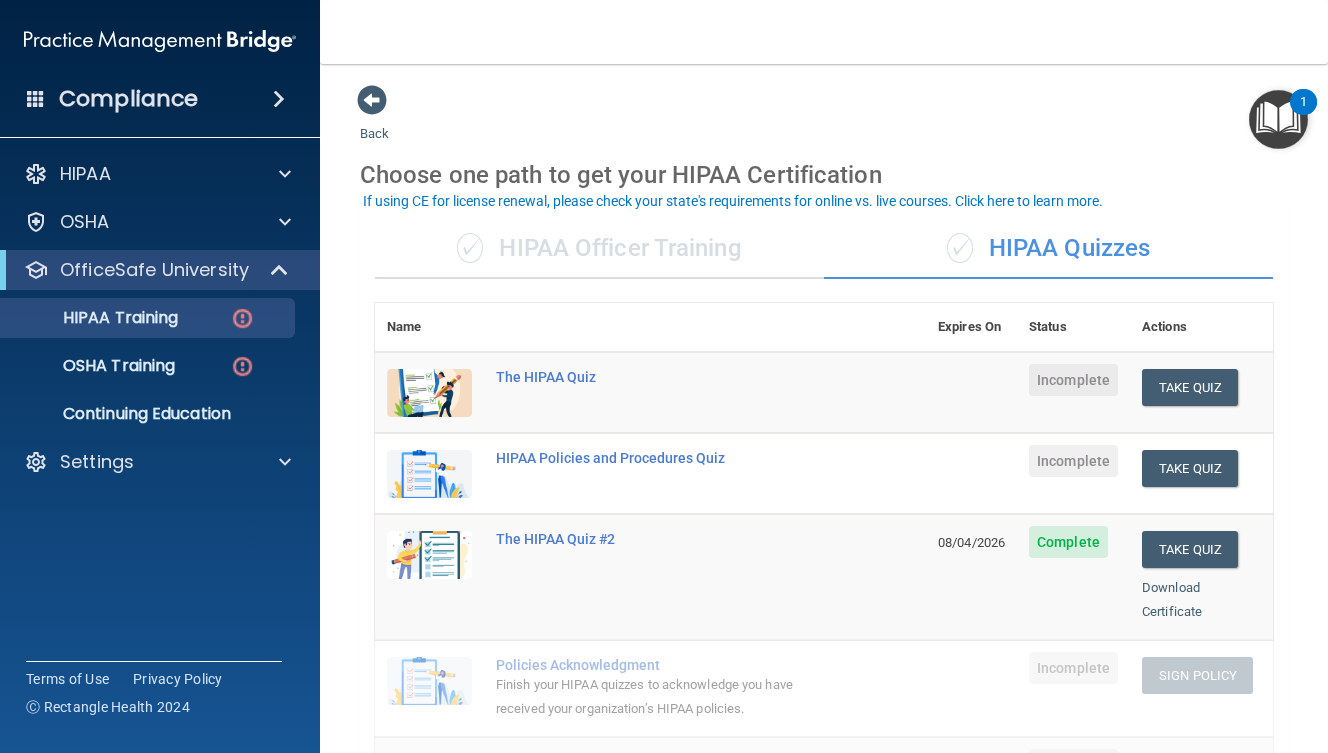 click on "✓   HIPAA Officer Training" at bounding box center [599, 249] 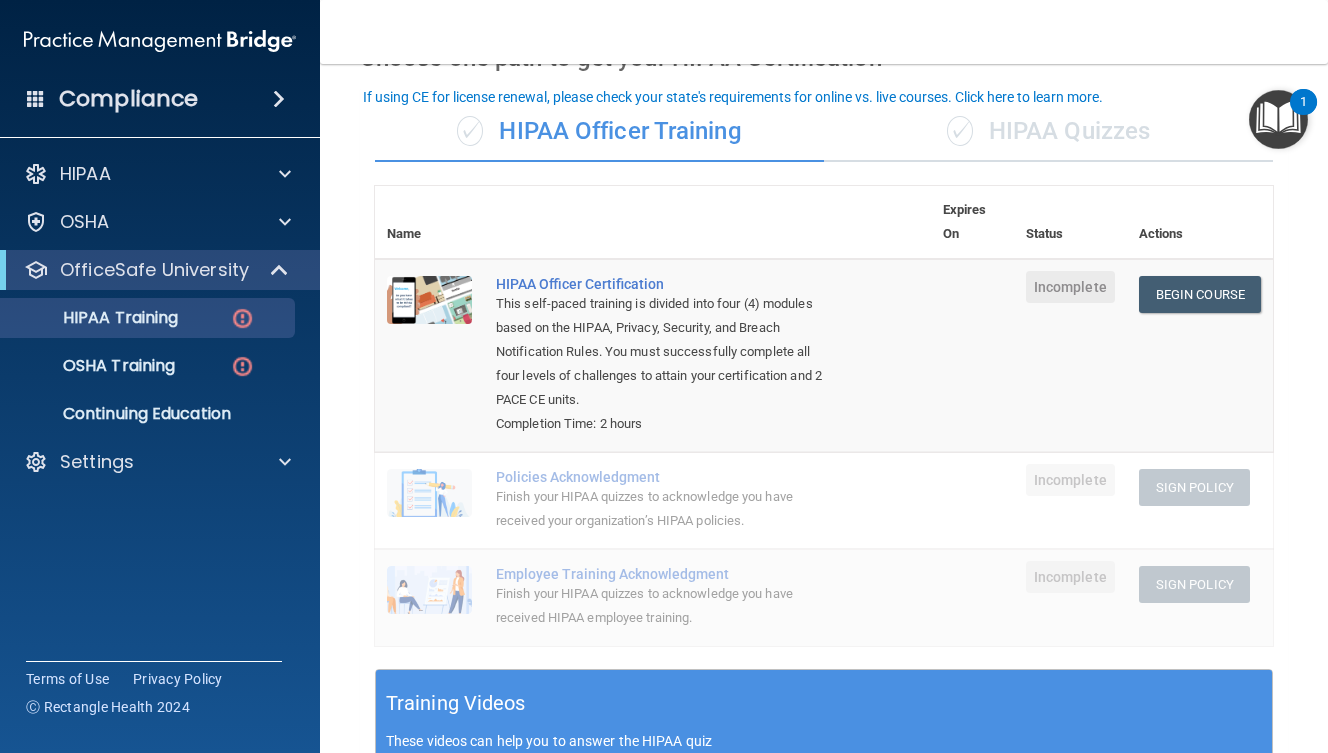 scroll, scrollTop: 119, scrollLeft: 0, axis: vertical 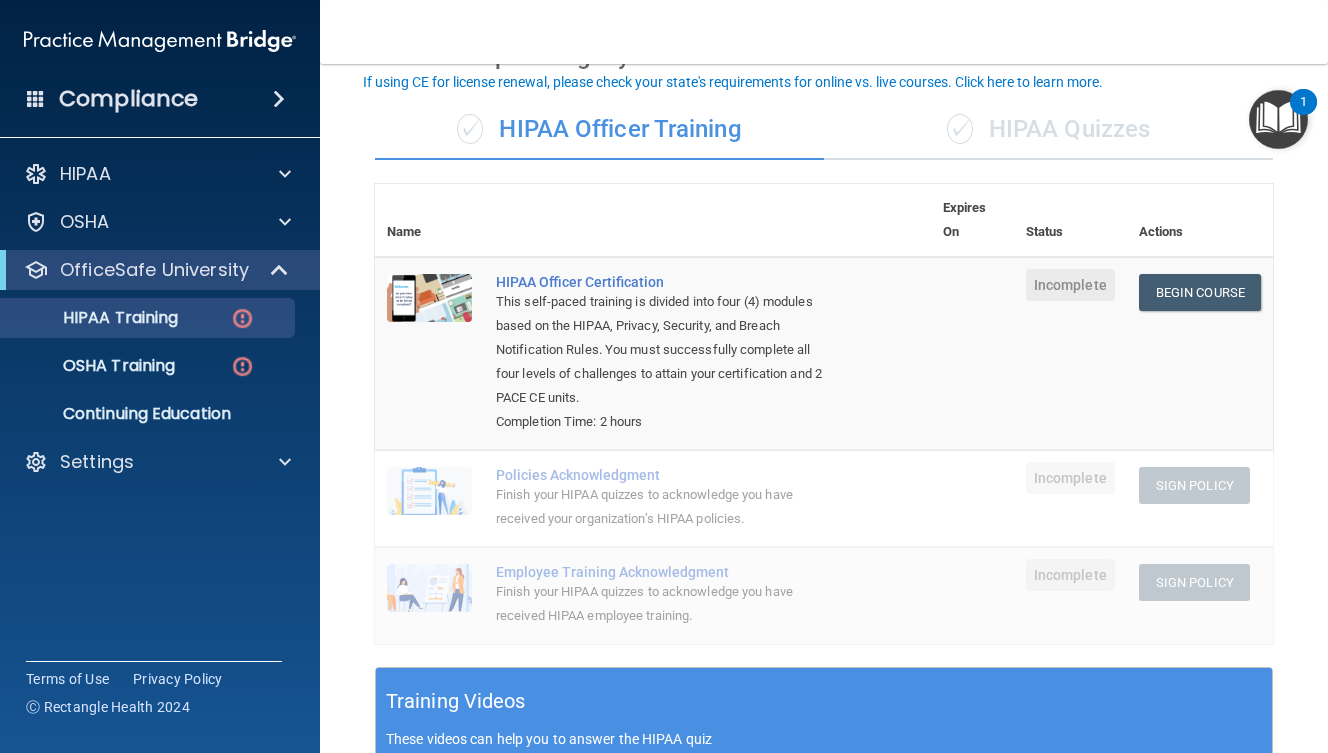 click on "This self-paced training is divided into four (4) modules based on the HIPAA, Privacy, Security, and Breach Notification Rules. You must successfully complete all four levels of challenges to attain your certification and 2 PACE CE units." at bounding box center [663, 350] 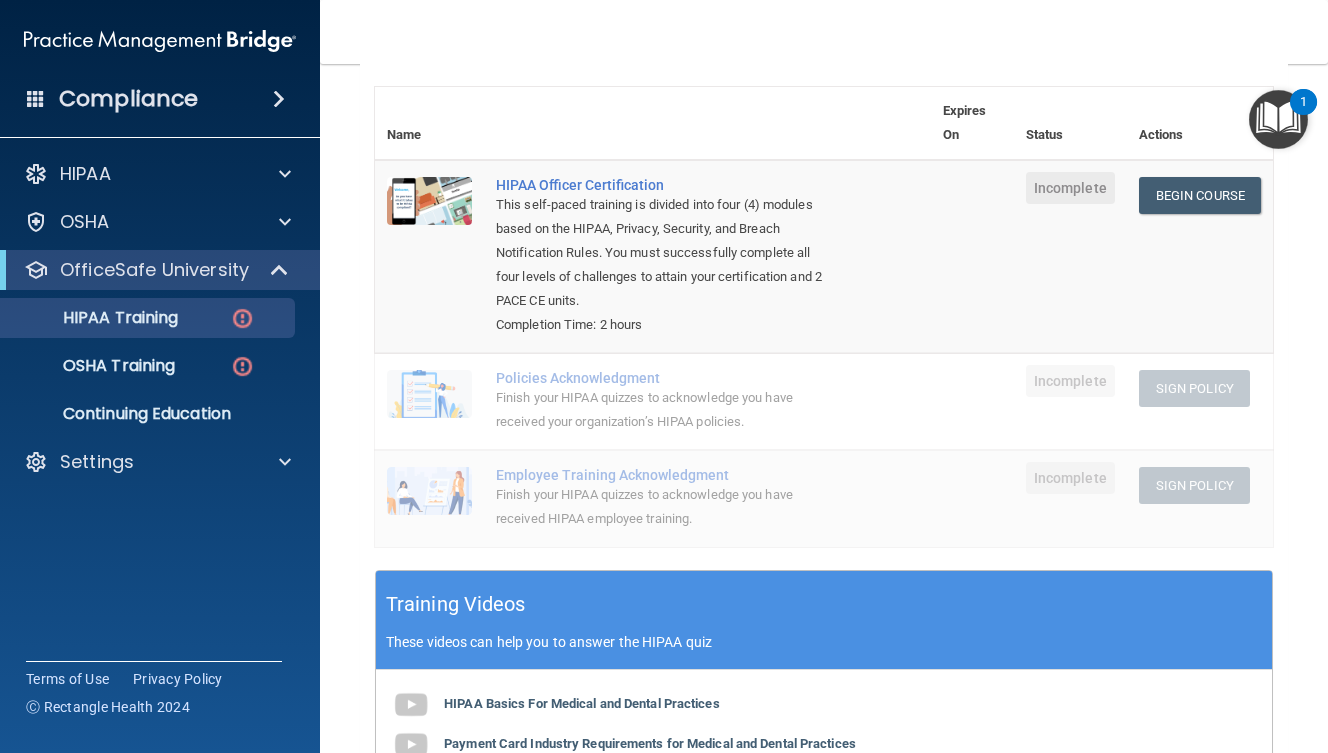 scroll, scrollTop: 96, scrollLeft: 0, axis: vertical 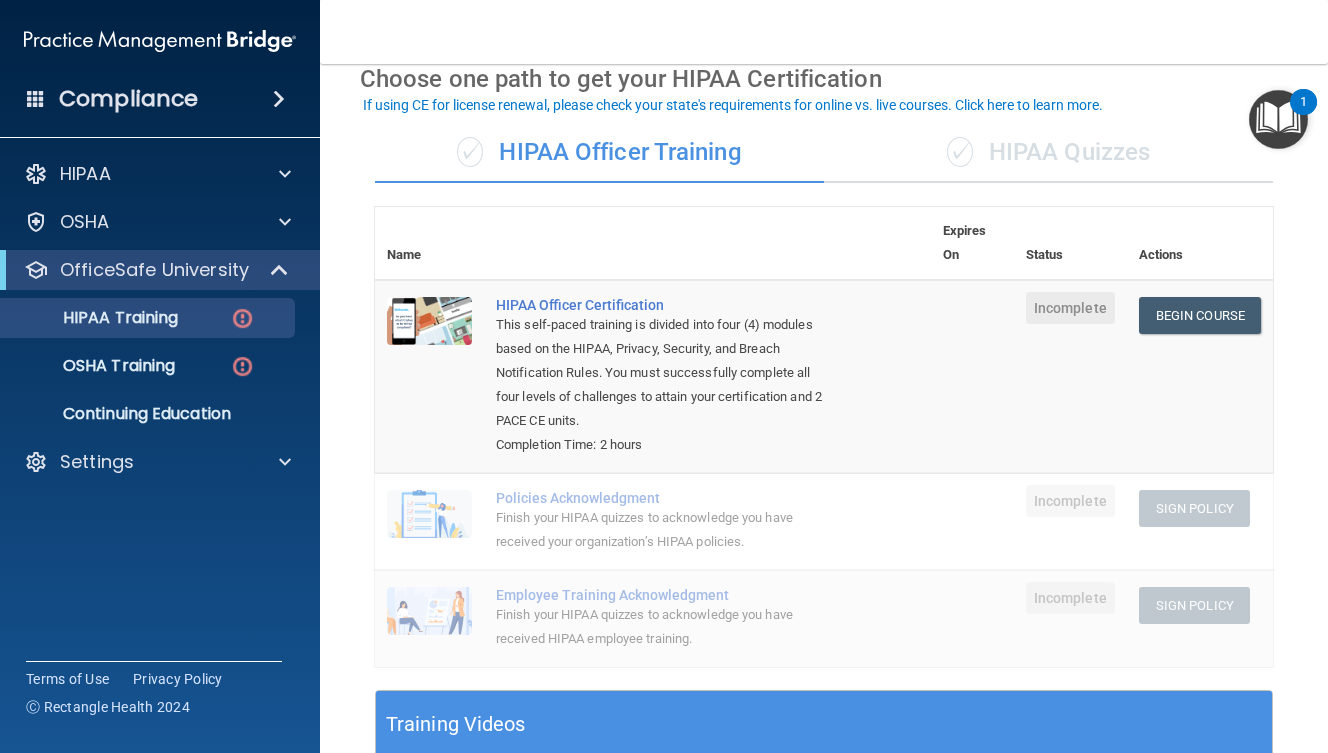 click on "✓" at bounding box center (960, 152) 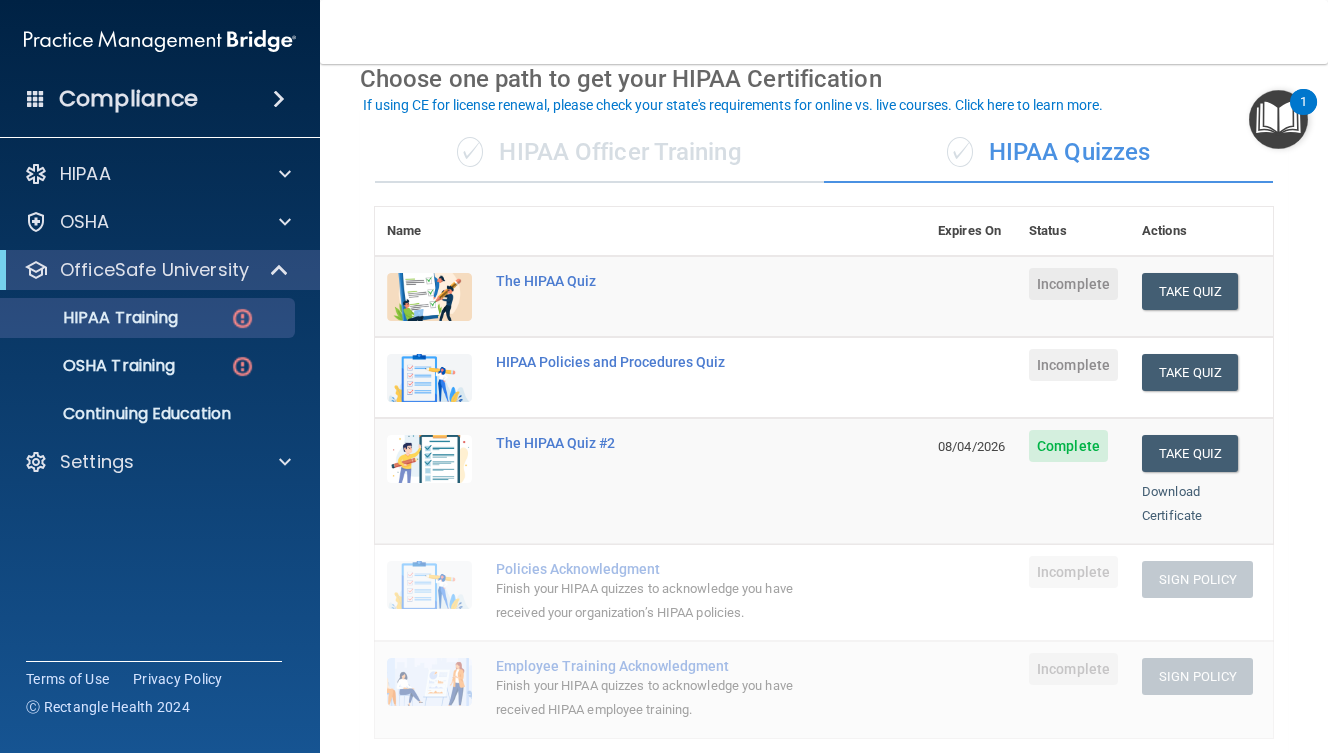 click on "✓   HIPAA Officer Training" at bounding box center (599, 153) 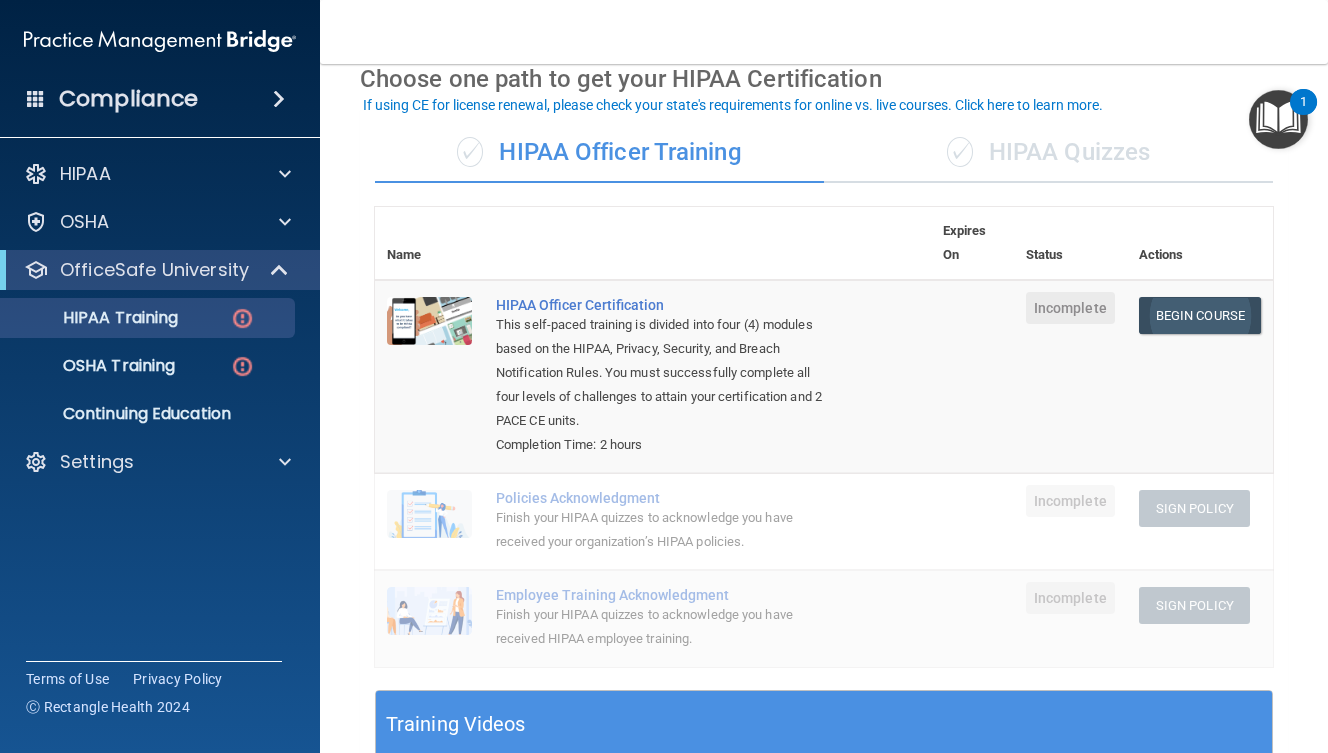 click on "Begin Course" at bounding box center (1200, 315) 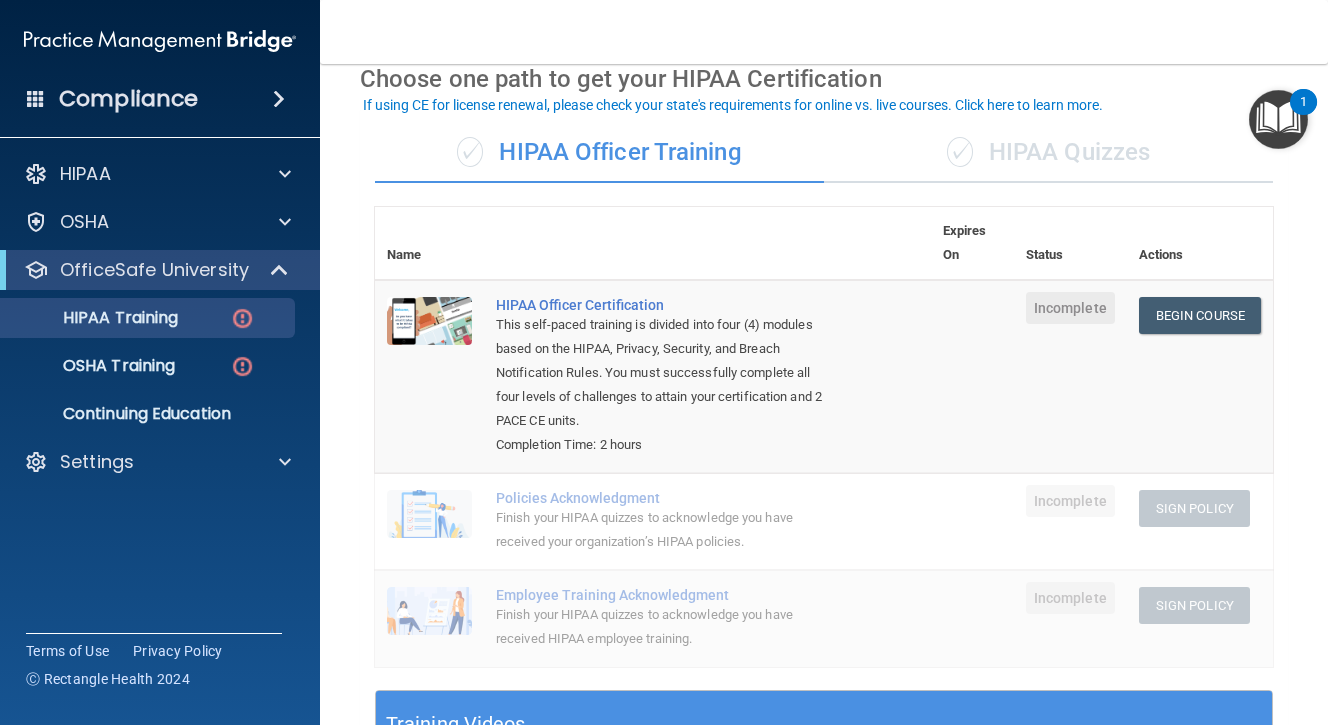 click on "✓" at bounding box center [960, 152] 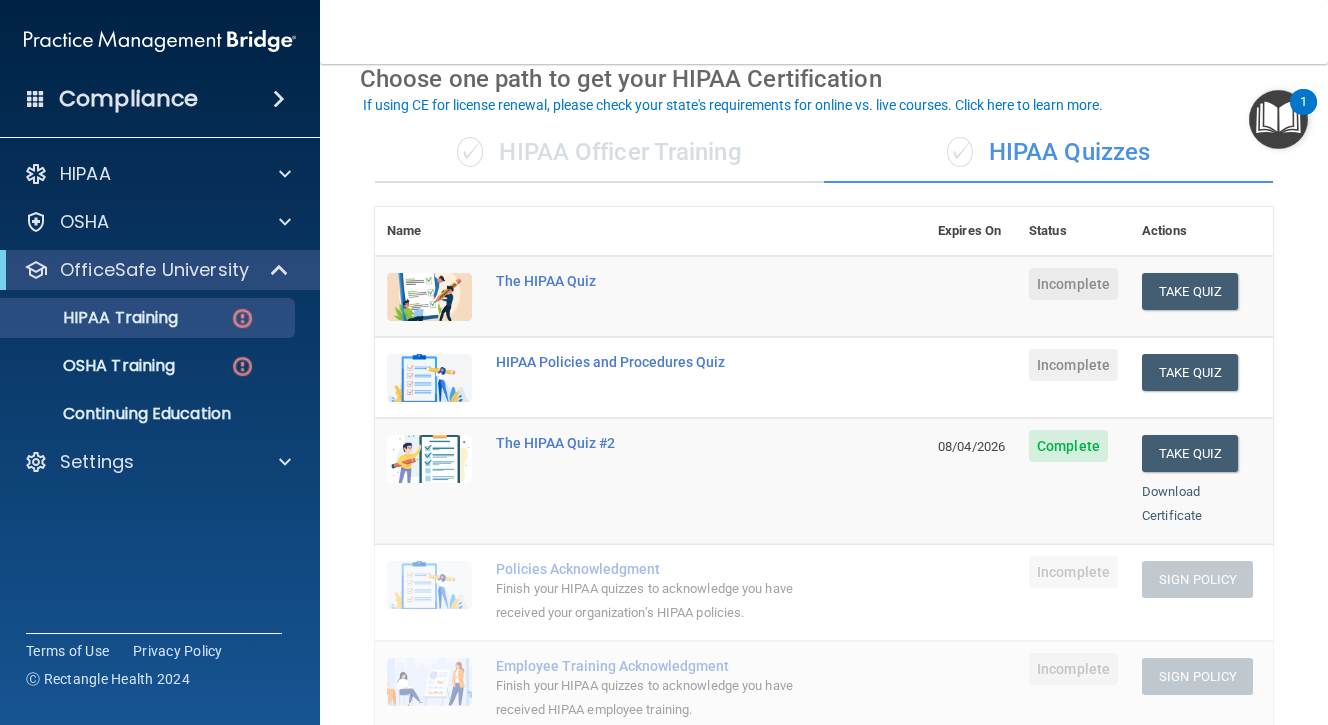 click on "✓   HIPAA Officer Training" at bounding box center (599, 153) 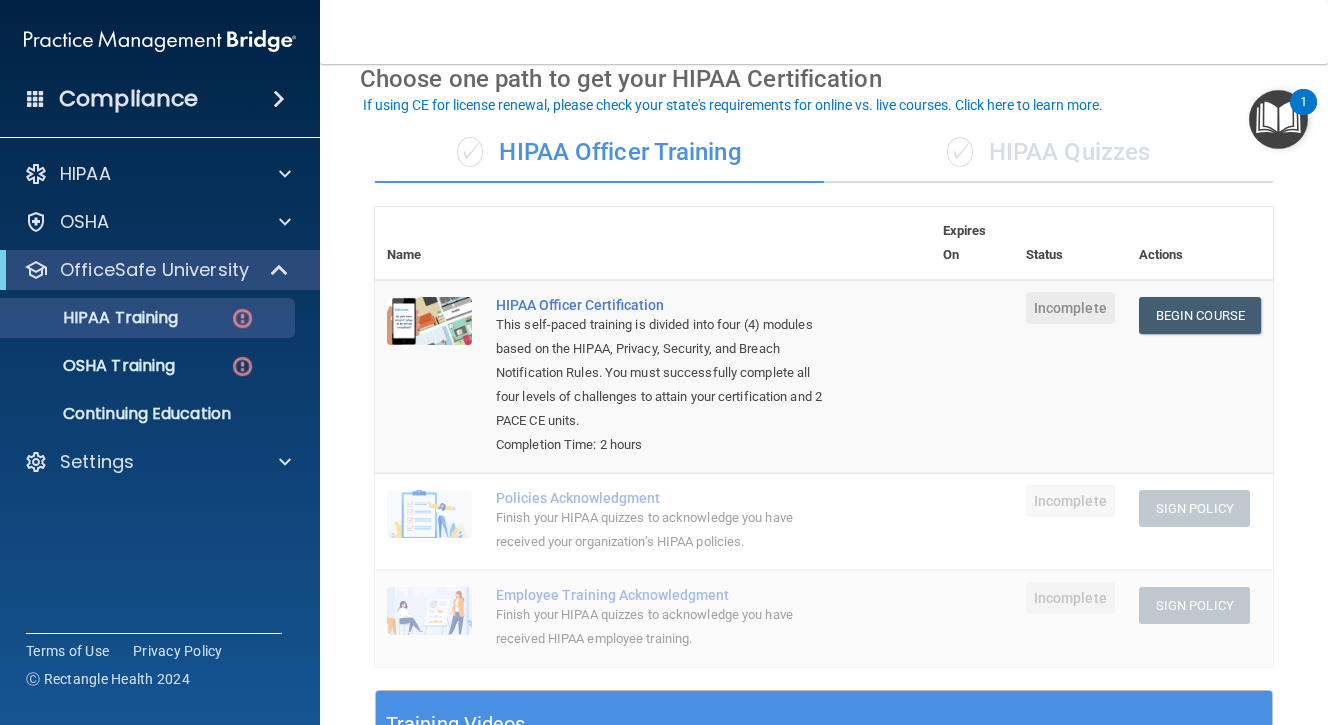 click on "✓   HIPAA Quizzes" at bounding box center [1048, 153] 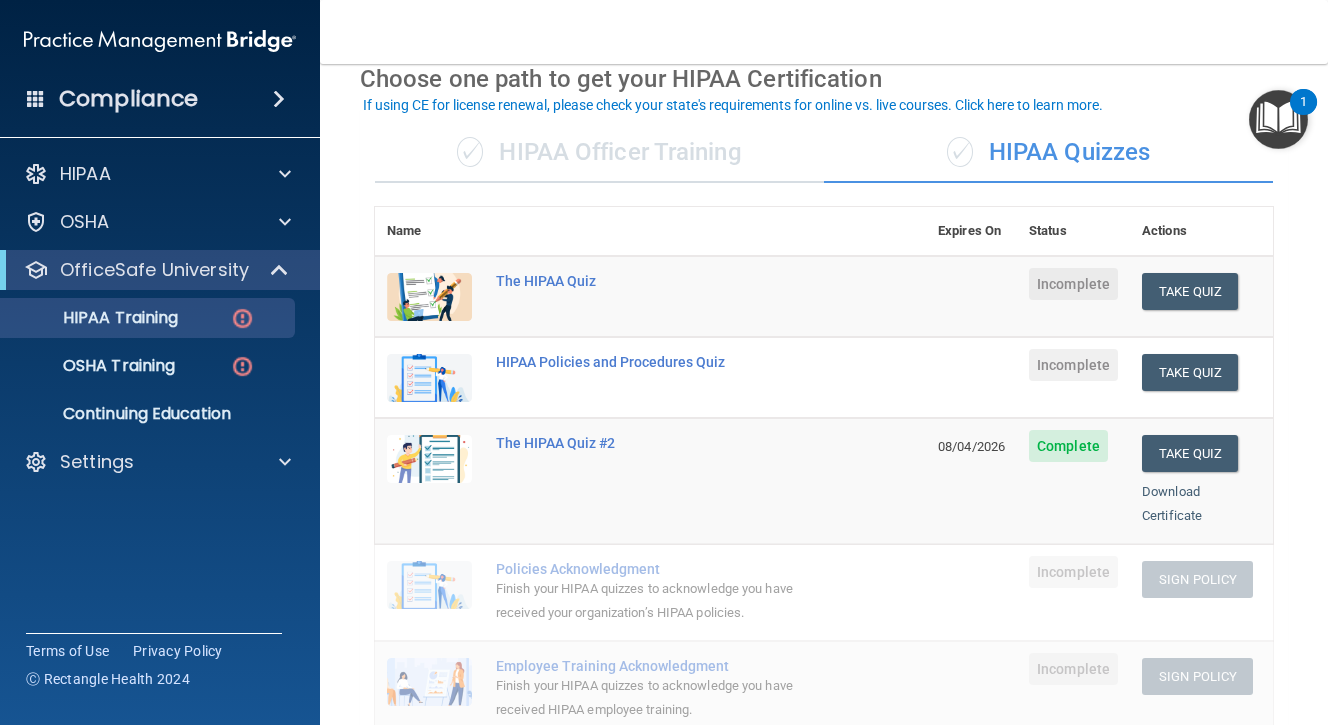 click at bounding box center (705, 231) 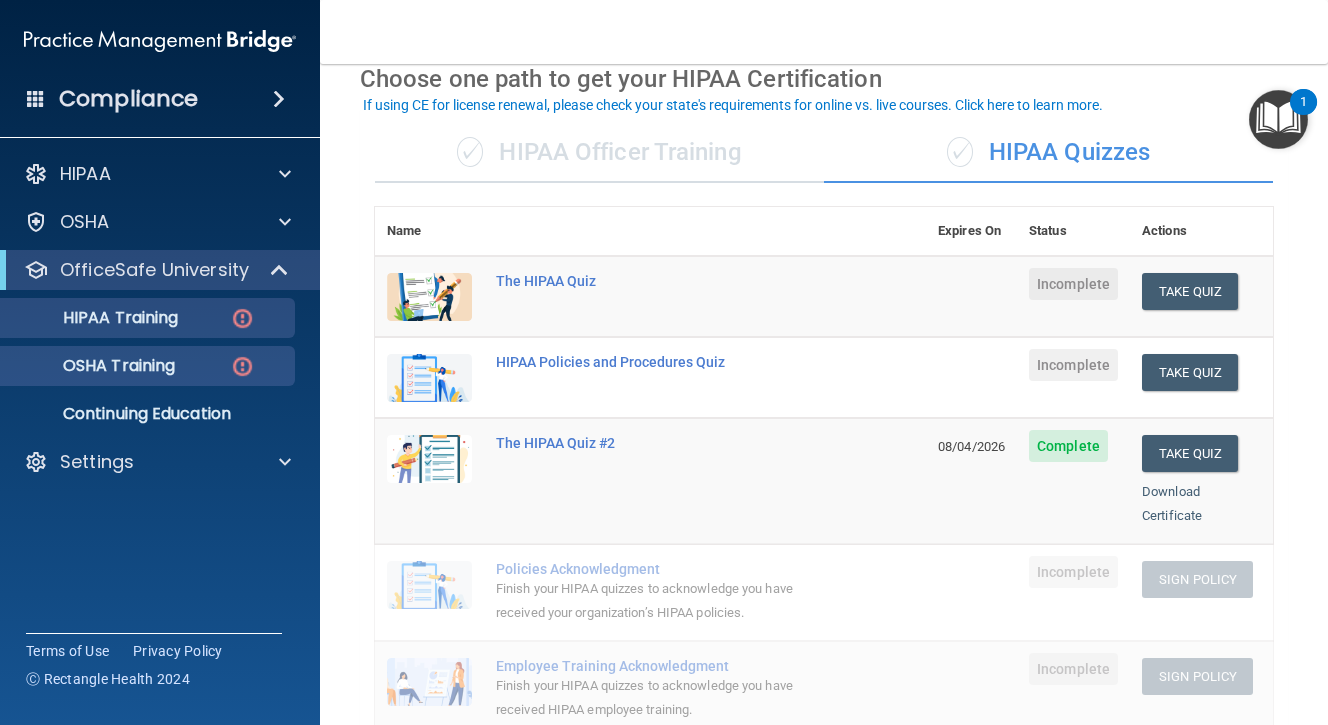 click at bounding box center (242, 366) 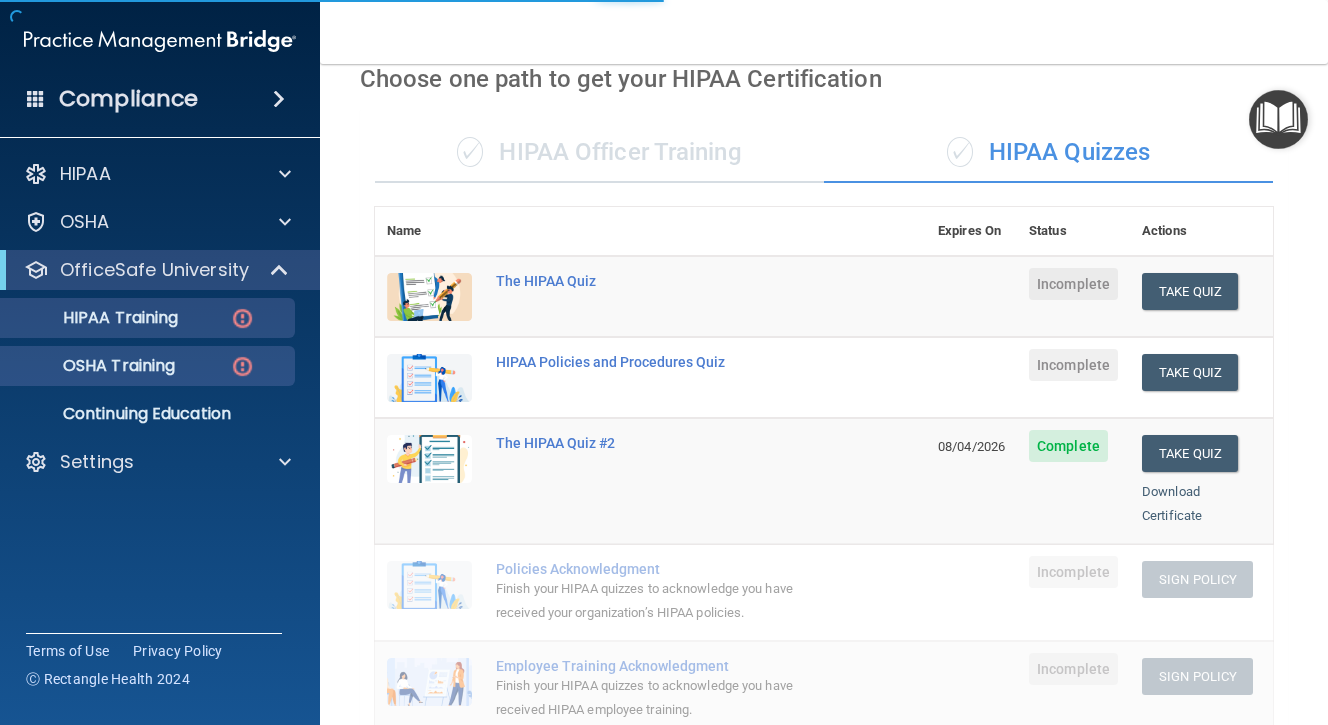 click at bounding box center [242, 318] 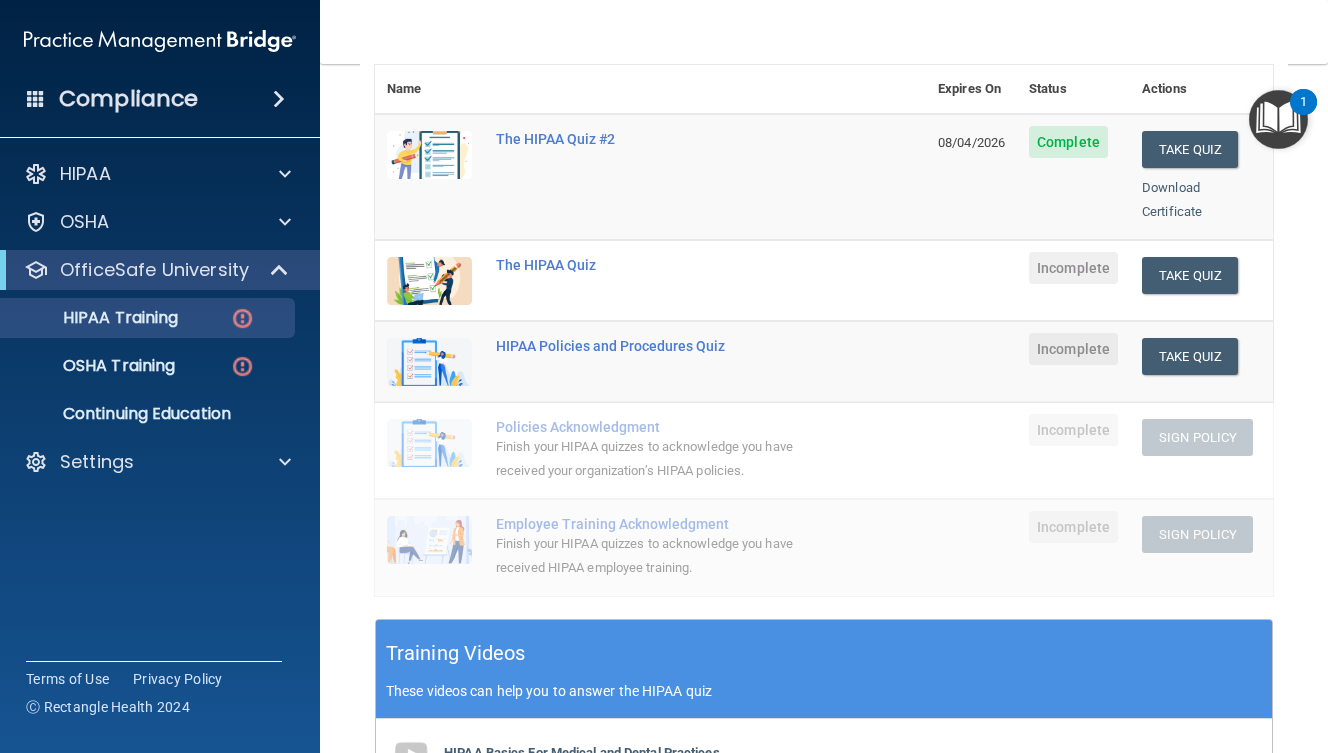 scroll, scrollTop: 92, scrollLeft: 0, axis: vertical 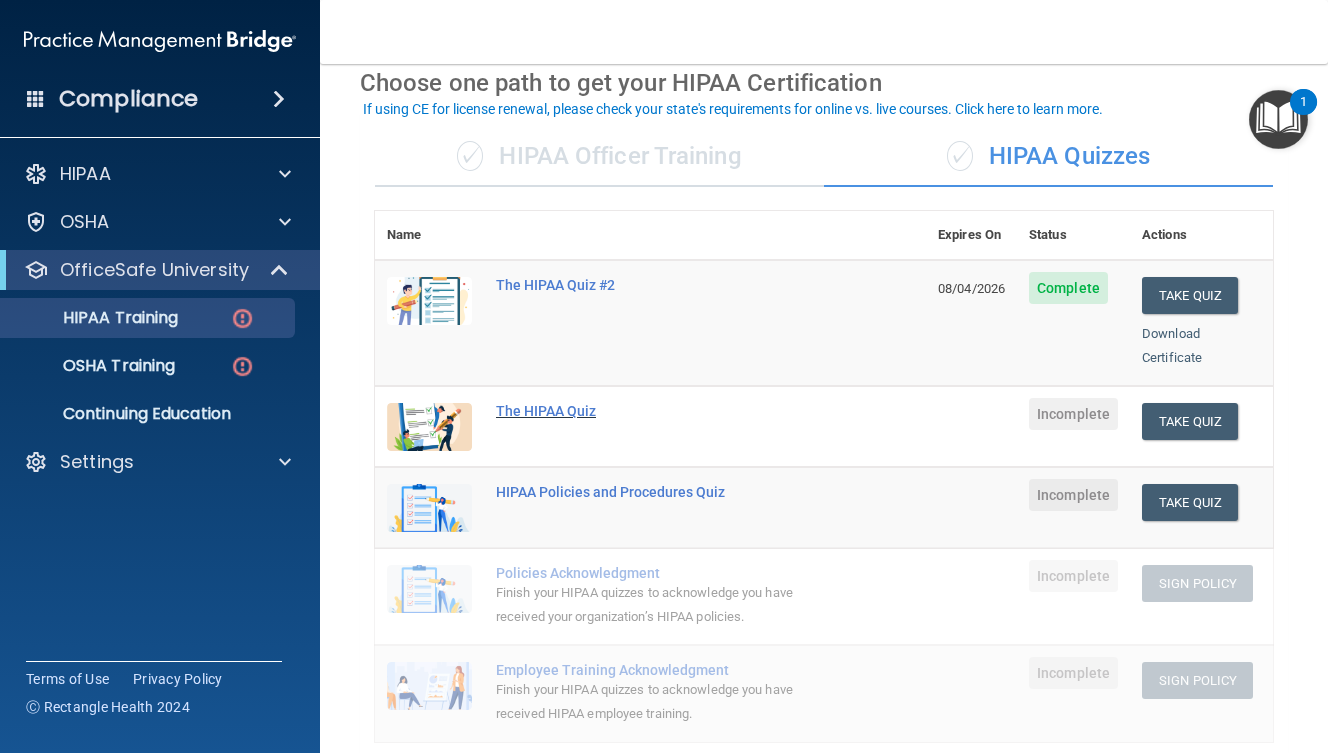 click on "The HIPAA Quiz" at bounding box center [661, 411] 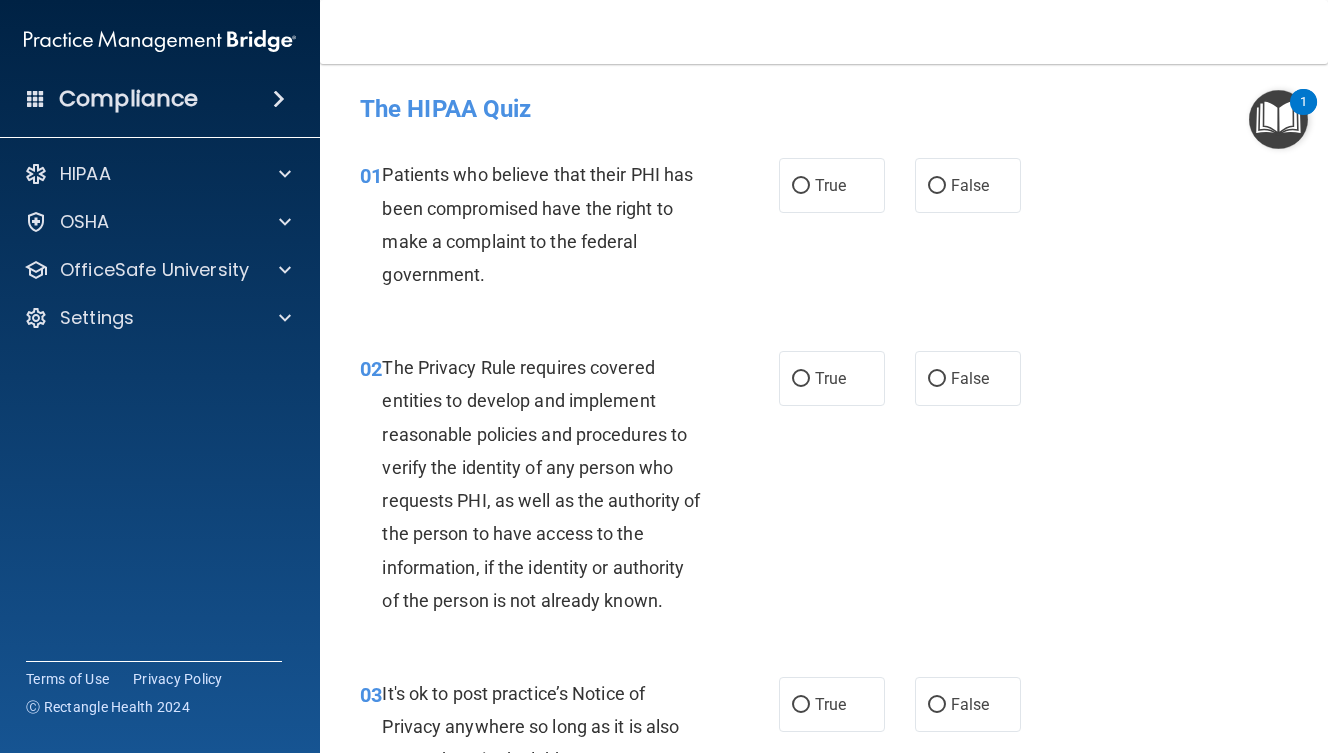 scroll, scrollTop: 0, scrollLeft: 0, axis: both 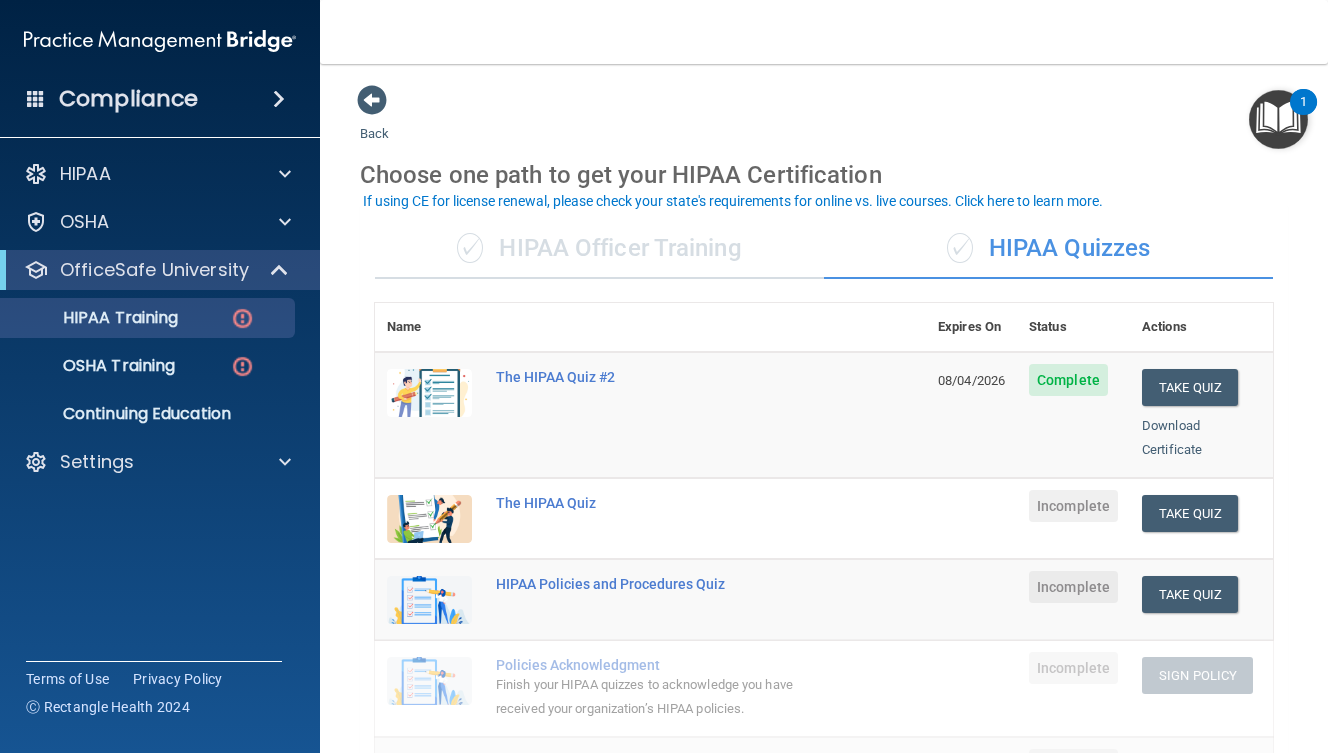 click on "If using CE for license renewal, please check your state's requirements for online vs. live courses. Click here to learn more." at bounding box center (733, 201) 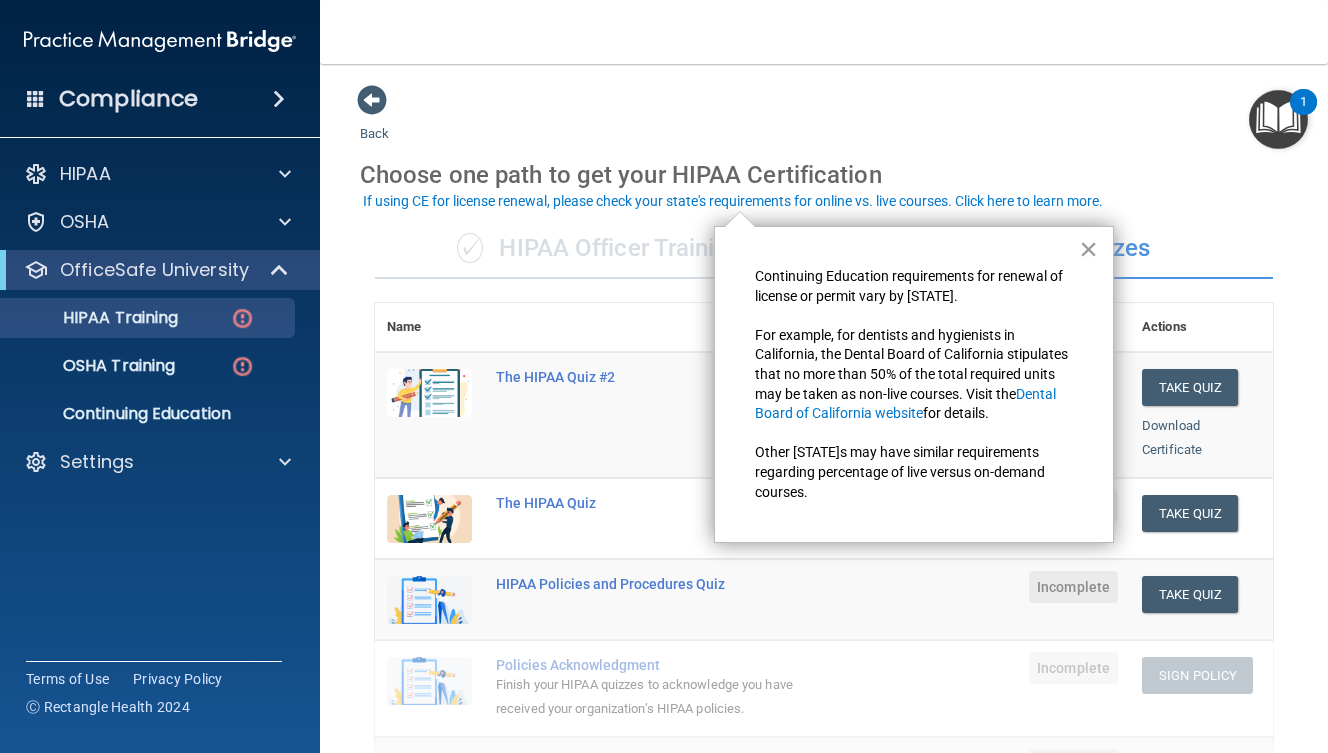click on "×" at bounding box center (1088, 249) 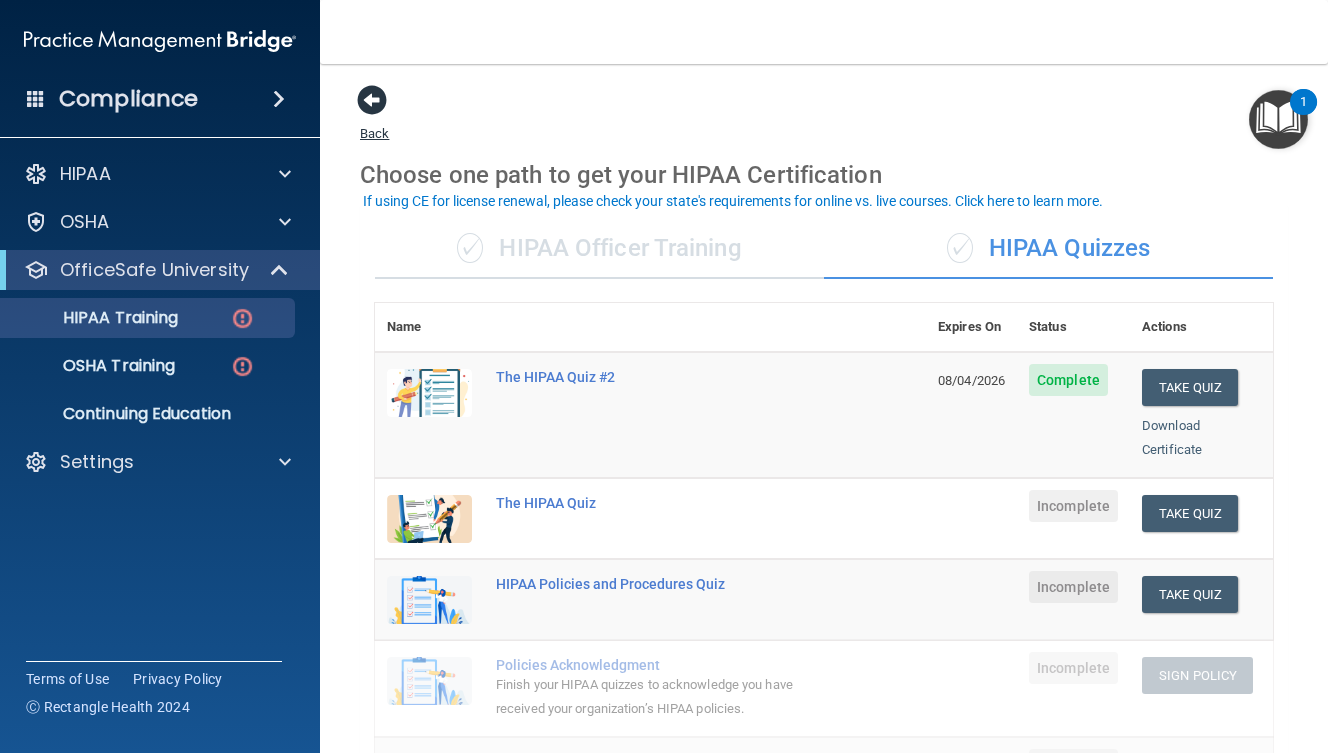click at bounding box center (372, 100) 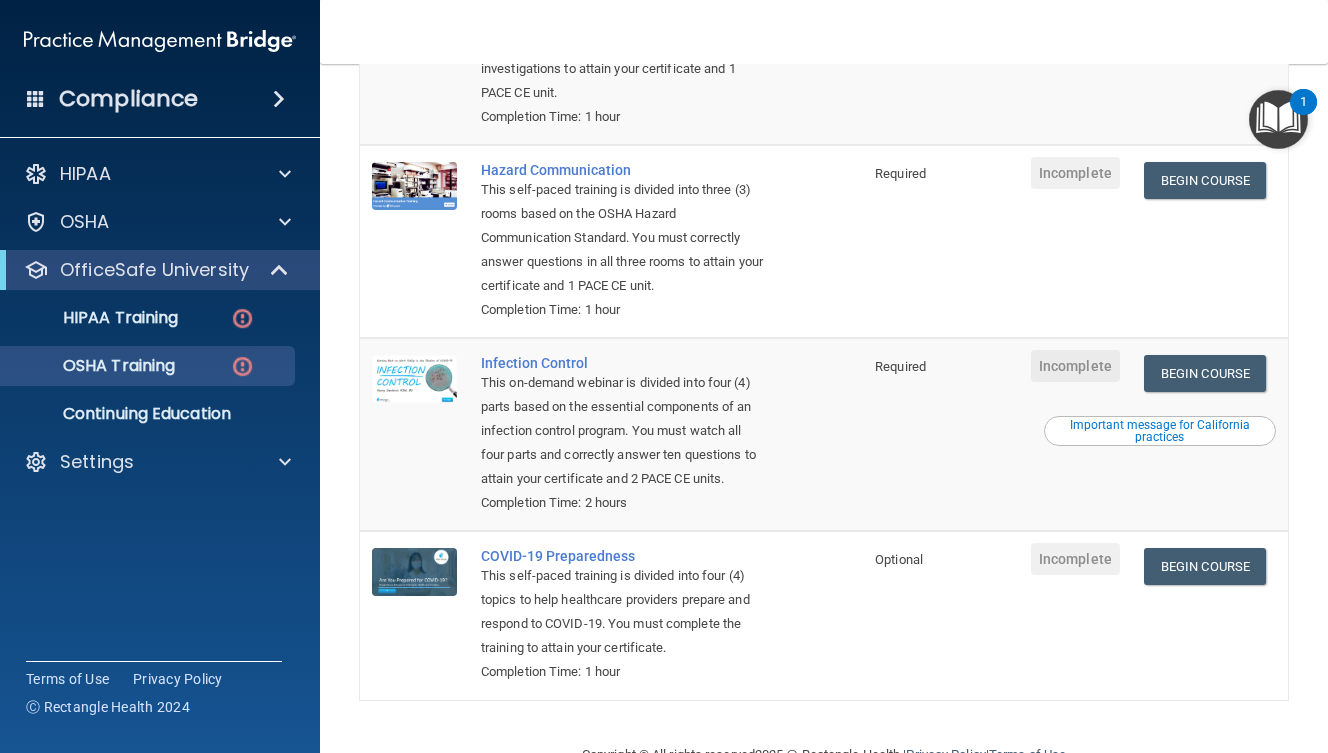 scroll, scrollTop: 383, scrollLeft: 0, axis: vertical 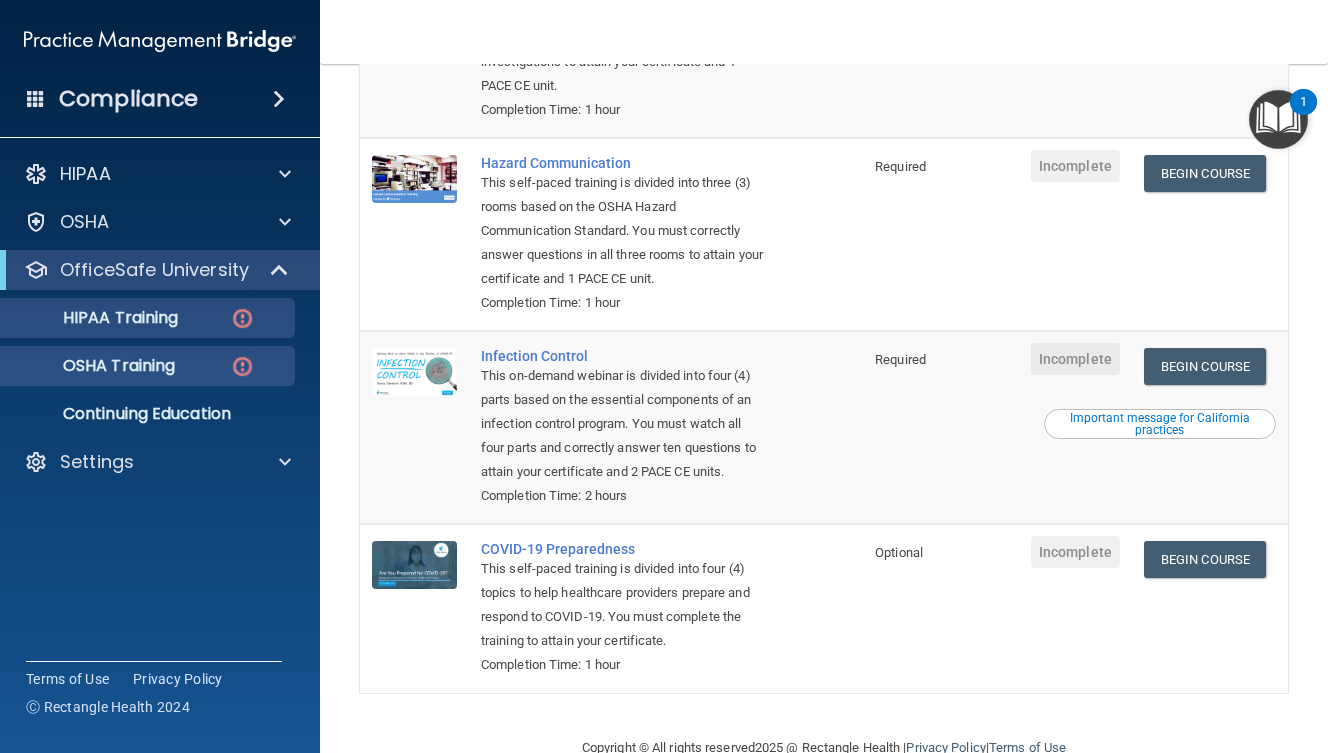 click on "HIPAA Training" at bounding box center (95, 318) 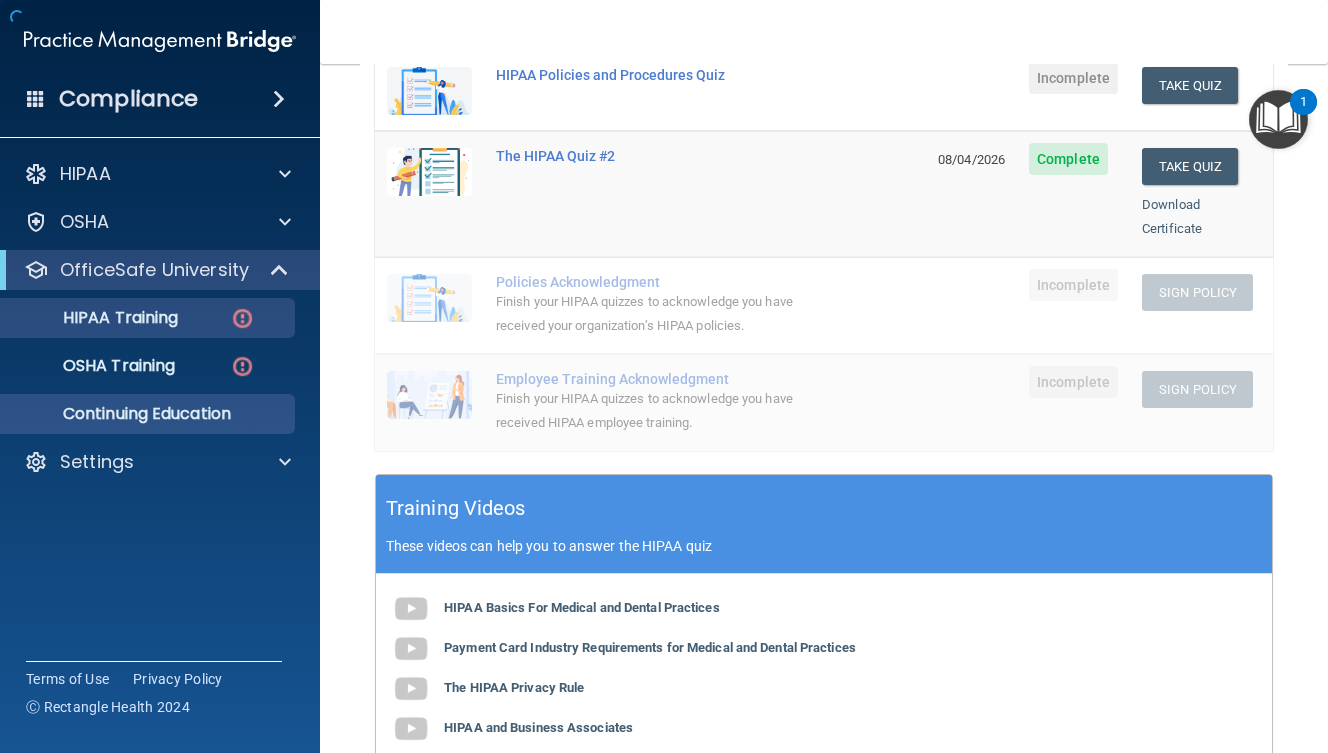 click on "Continuing Education" at bounding box center (149, 414) 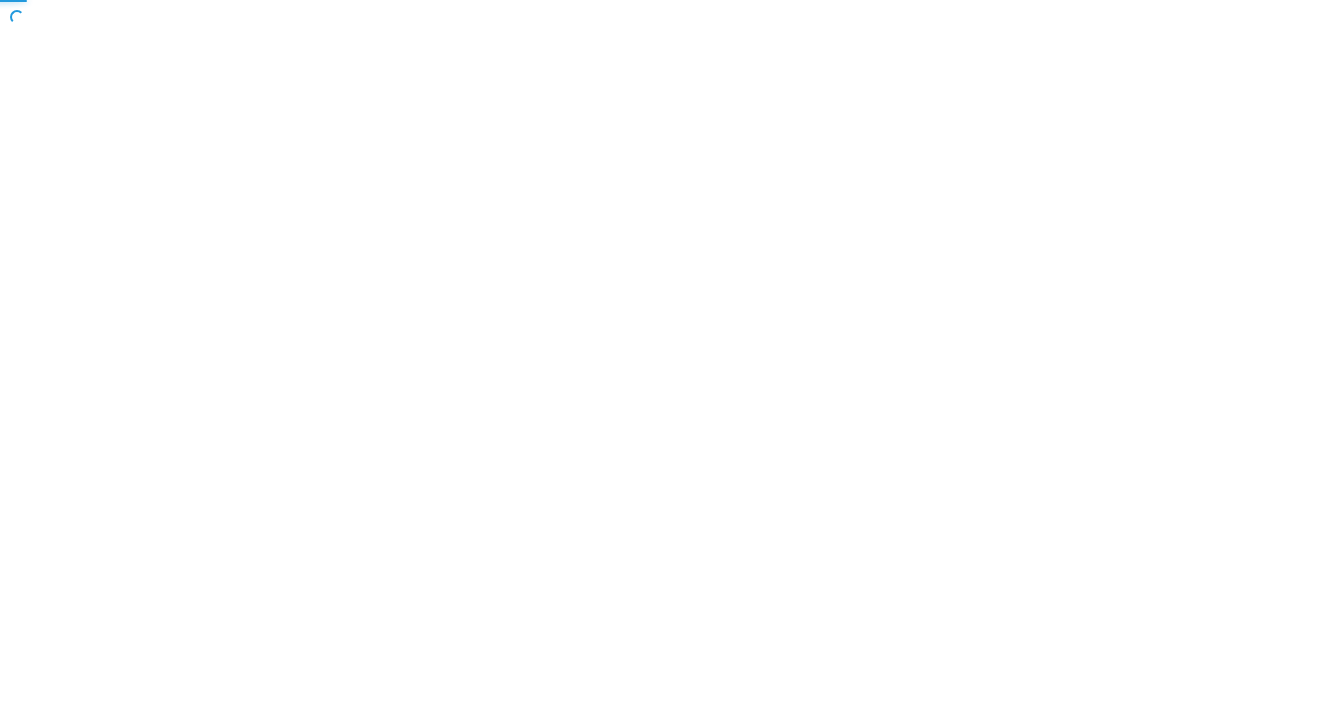 scroll, scrollTop: 0, scrollLeft: 0, axis: both 